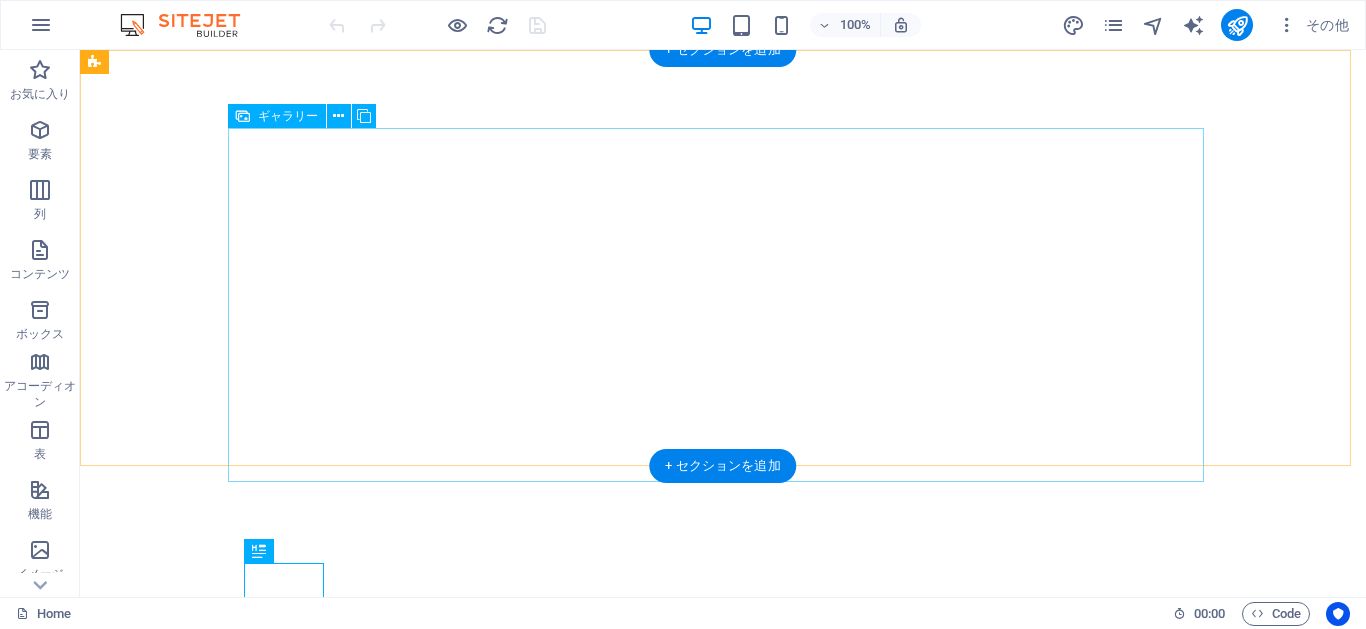 scroll, scrollTop: 0, scrollLeft: 0, axis: both 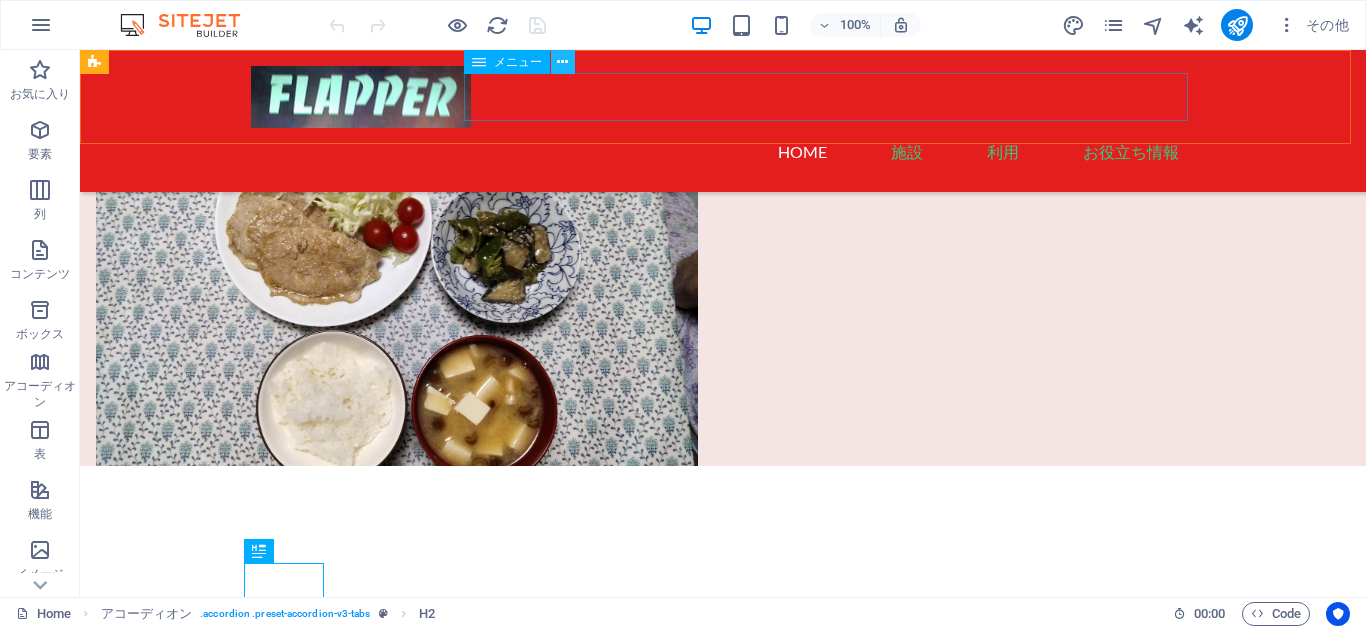click at bounding box center [562, 62] 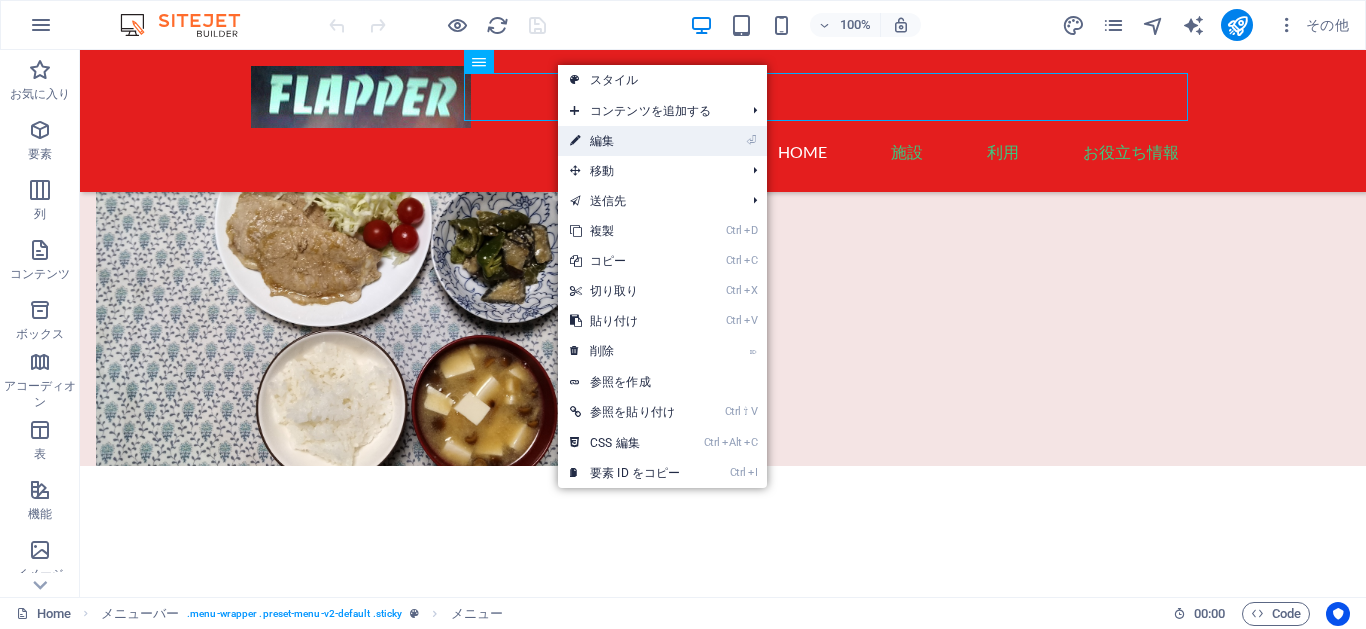 click on "⏎  編集" at bounding box center (625, 141) 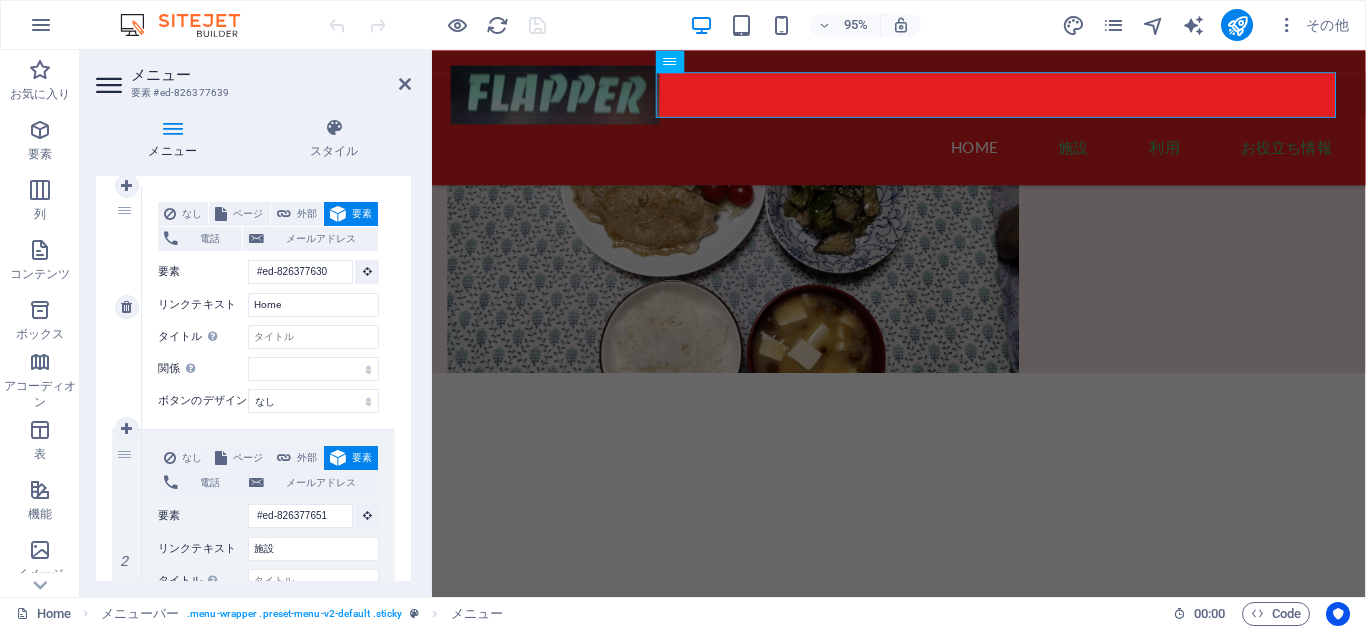 scroll, scrollTop: 360, scrollLeft: 0, axis: vertical 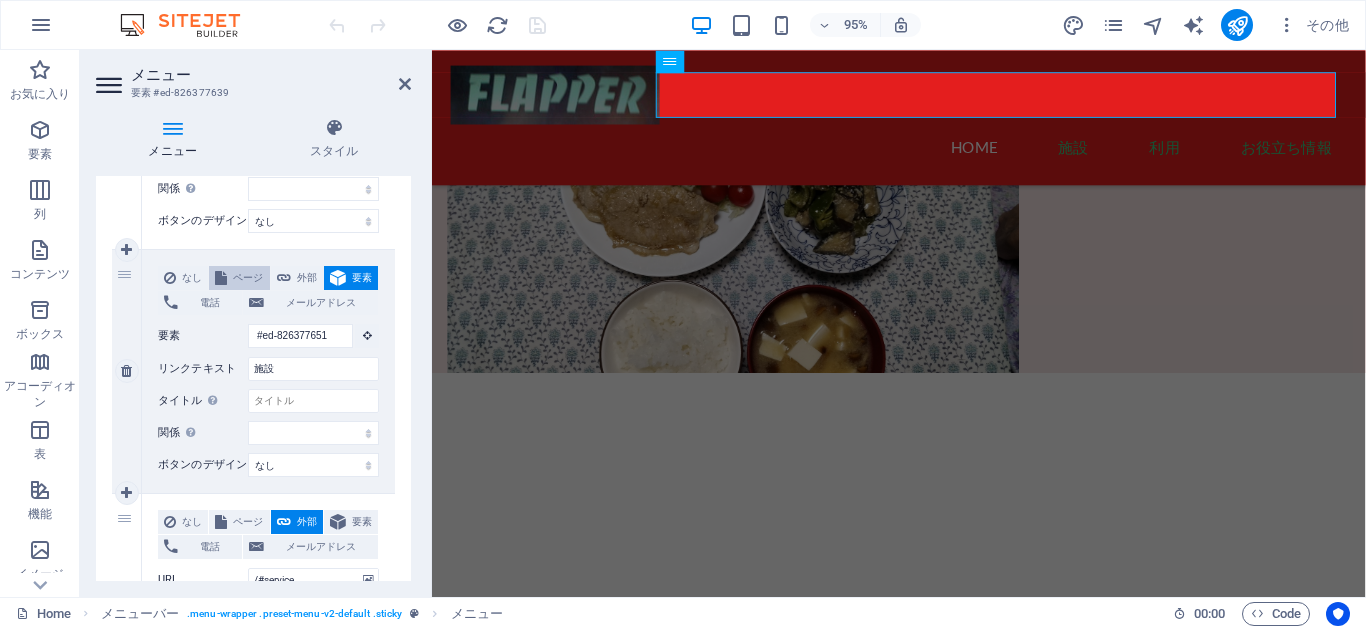 click on "ページ" at bounding box center (248, 278) 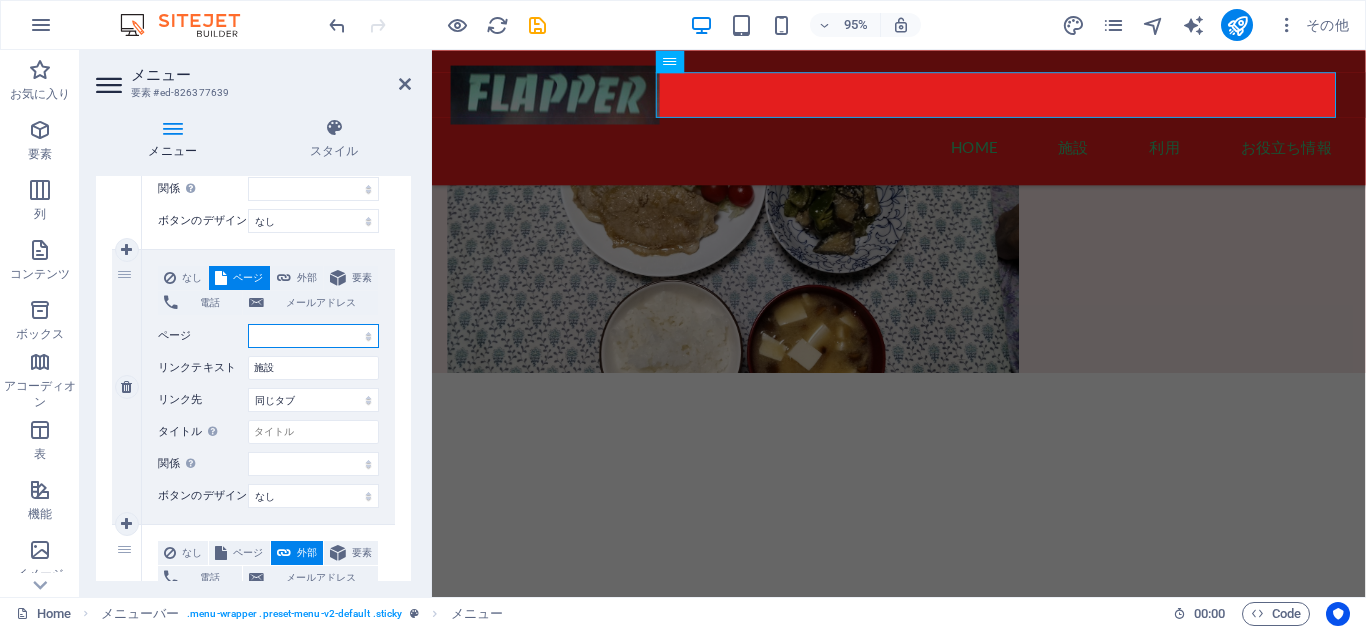 select on "1" 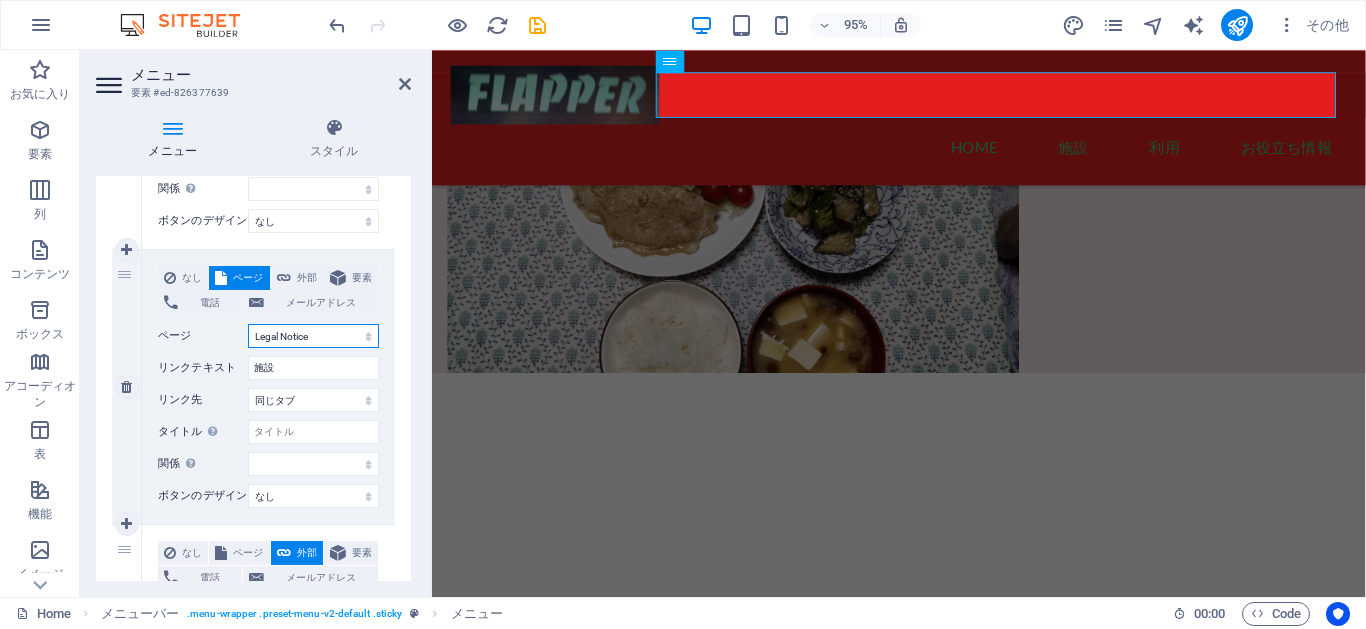 click on "Home Legal Notice Privacy" at bounding box center [313, 336] 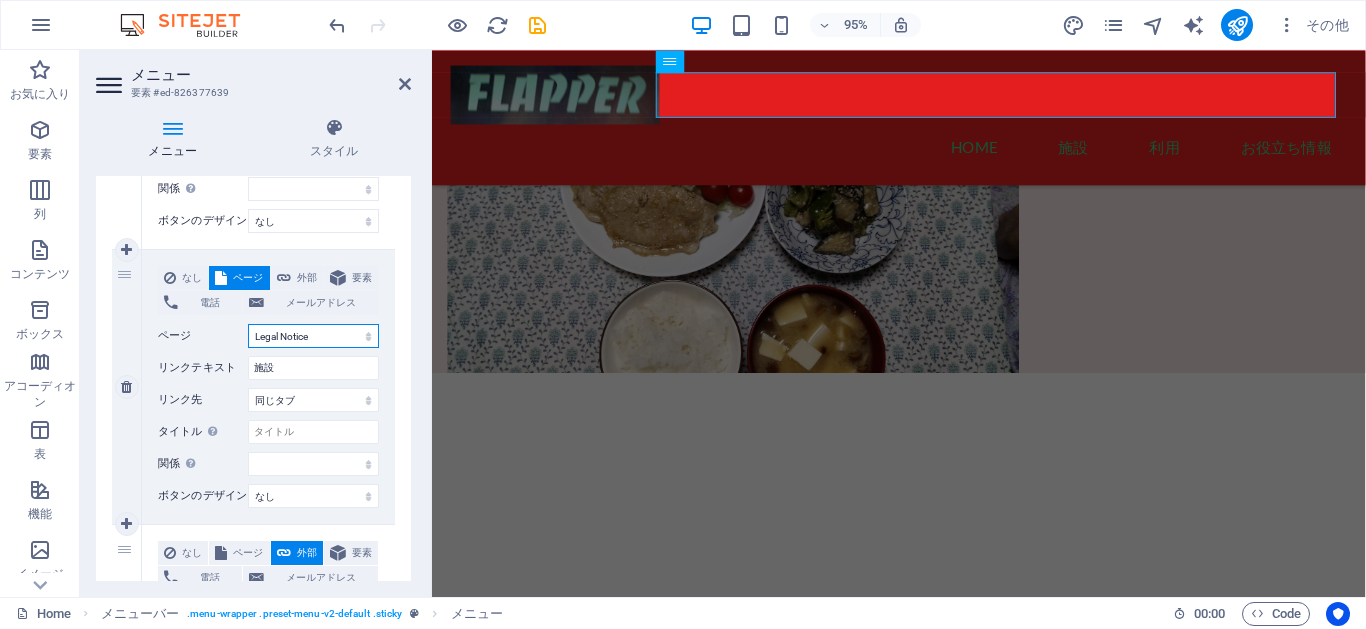 select 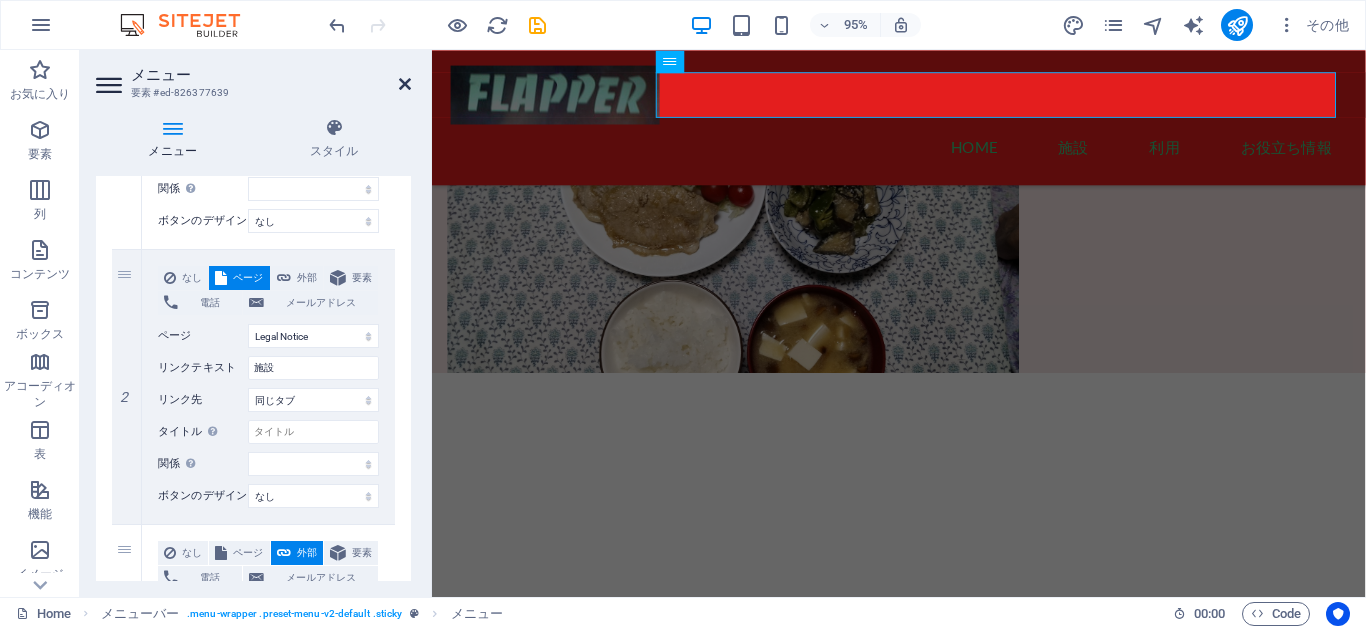 click at bounding box center [405, 84] 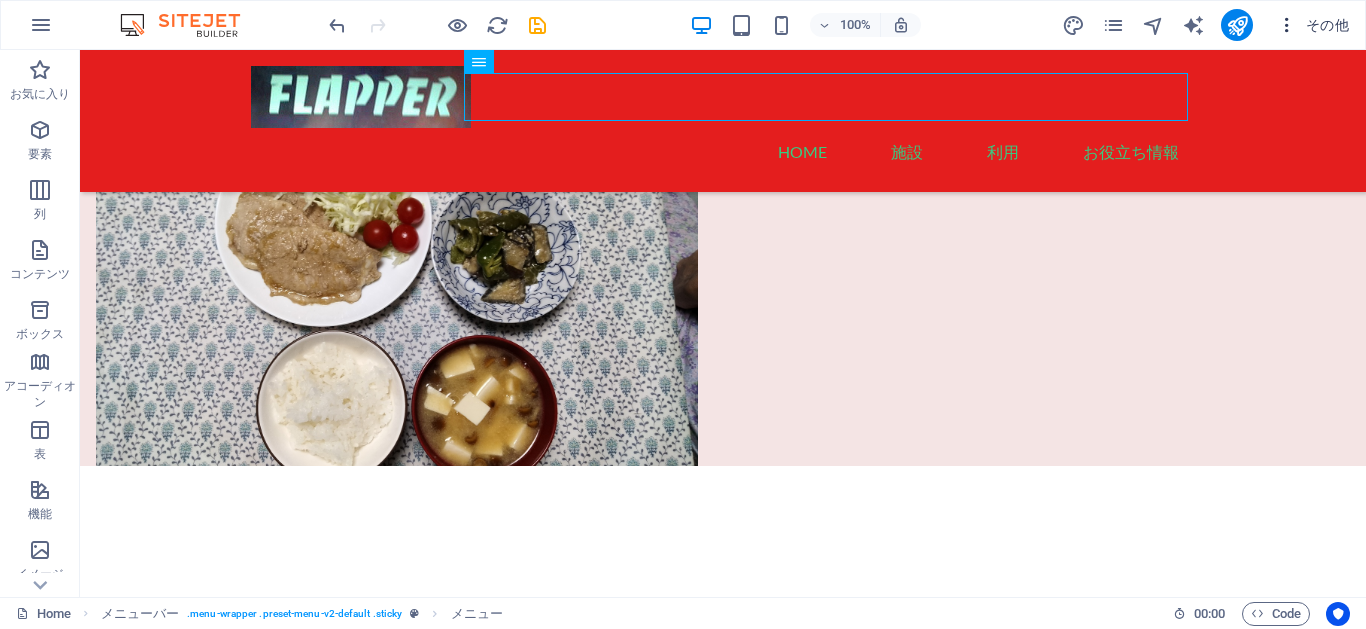 click on "その他" at bounding box center (1313, 25) 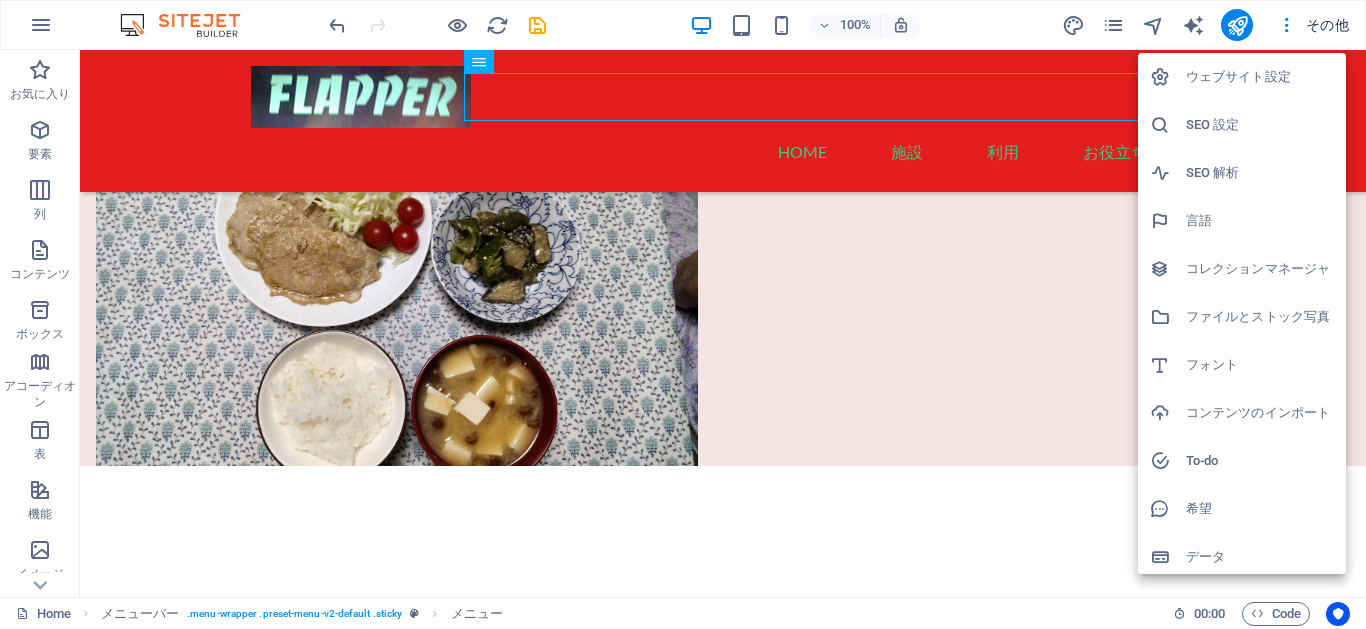 click at bounding box center (683, 314) 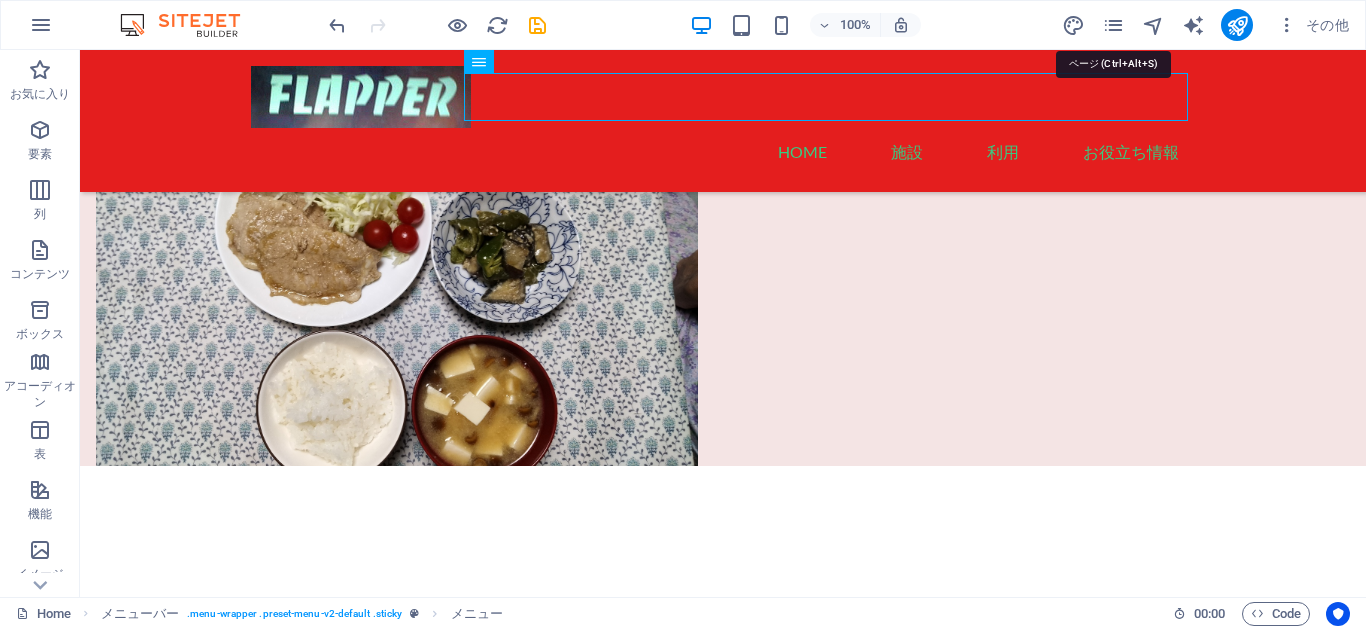 click at bounding box center [1113, 25] 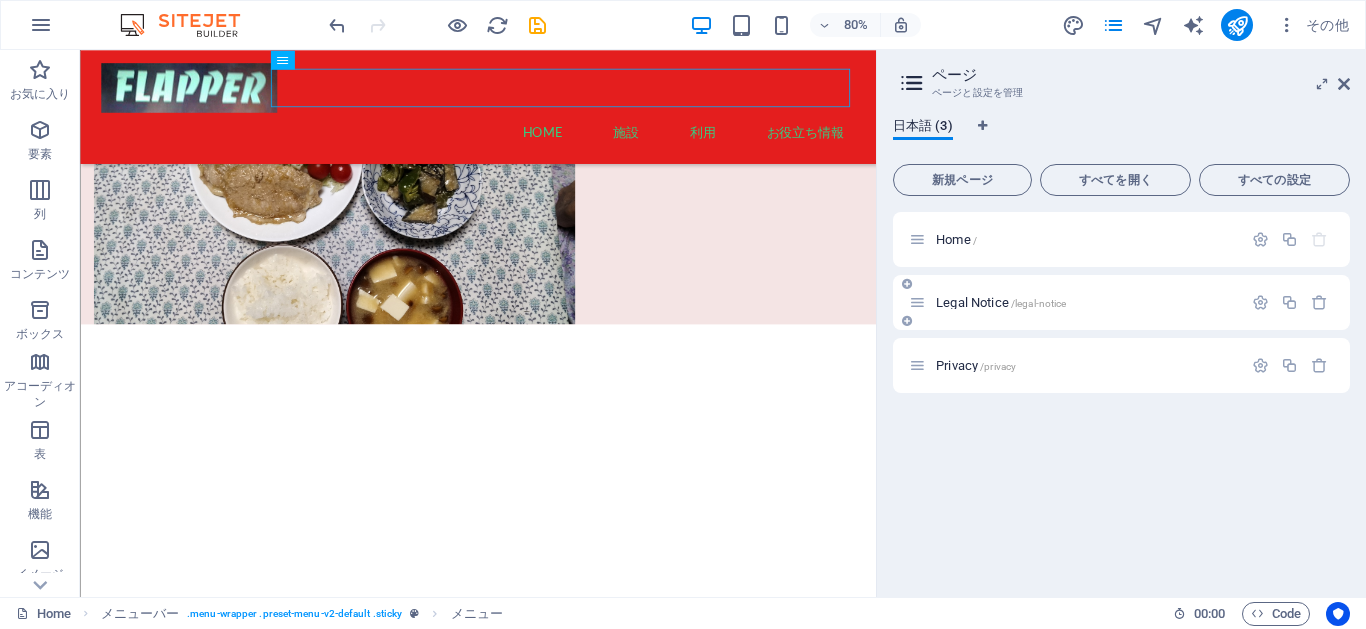 click at bounding box center [917, 302] 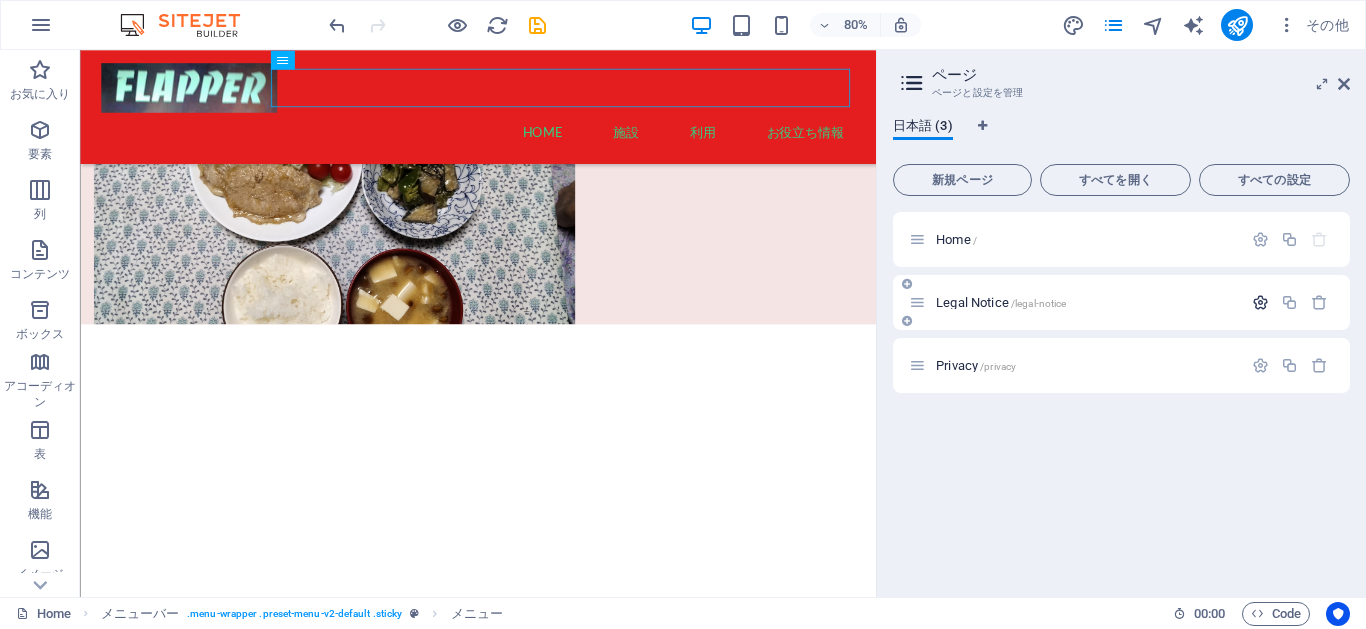 click at bounding box center [1260, 302] 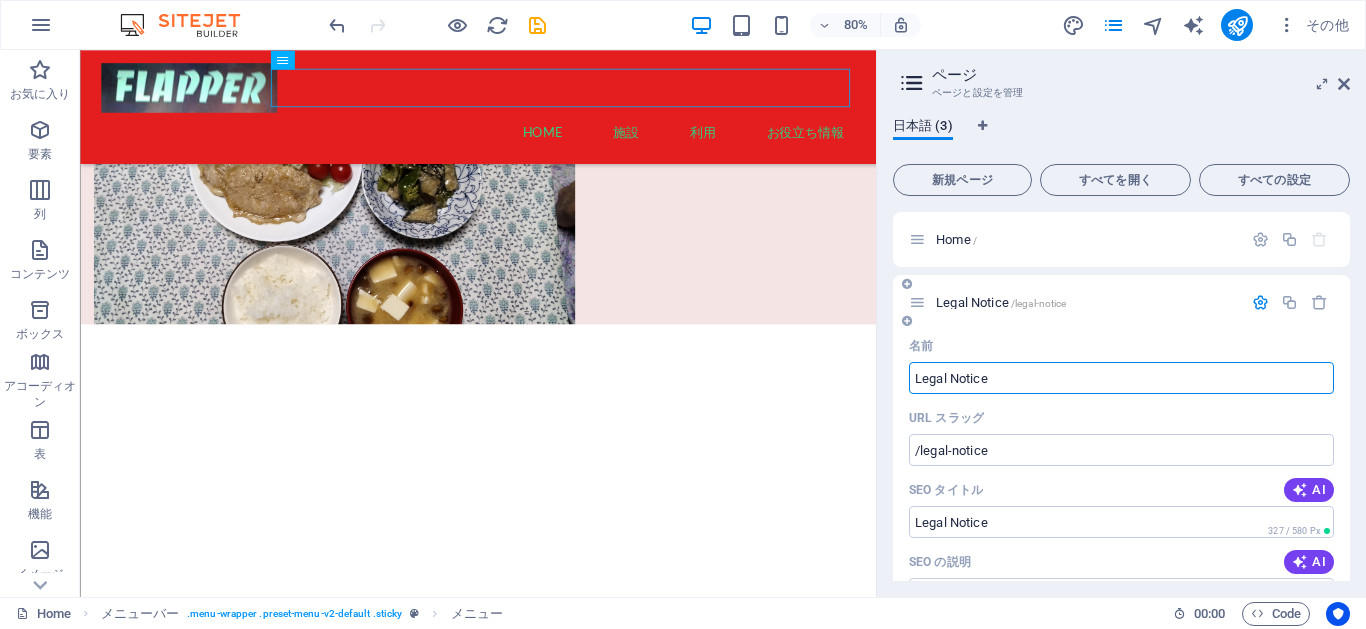 click on "Legal Notice" at bounding box center [1121, 378] 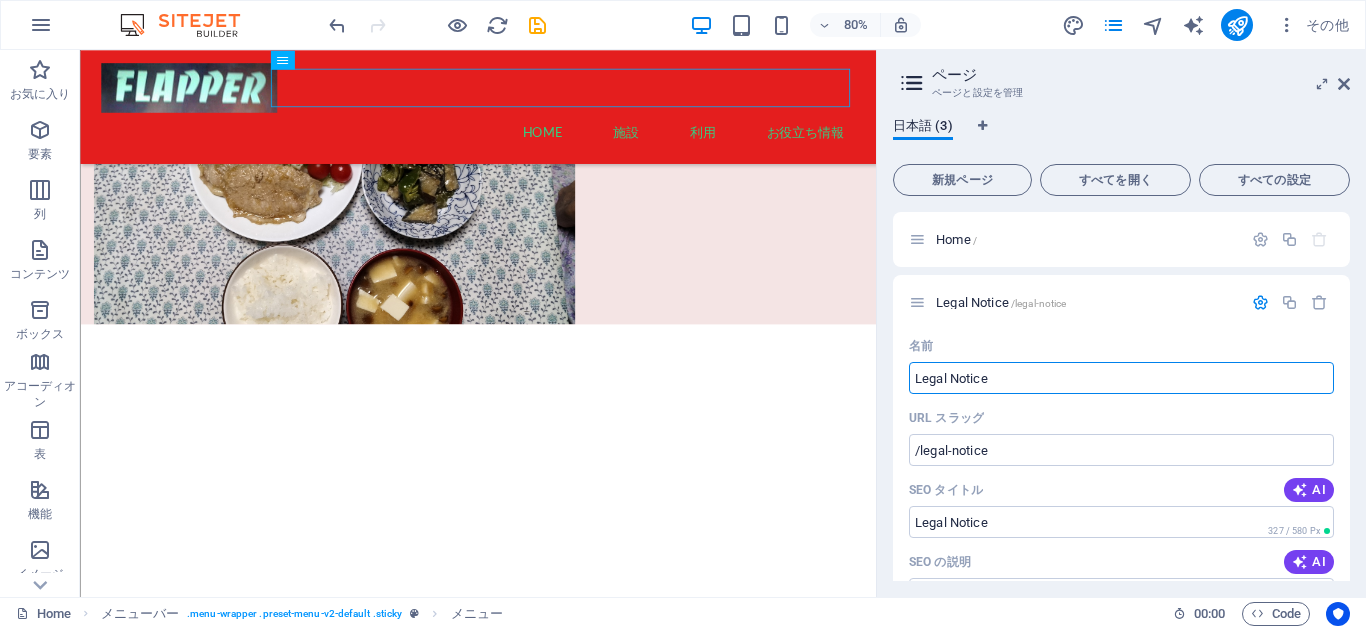 drag, startPoint x: 992, startPoint y: 378, endPoint x: 884, endPoint y: 368, distance: 108.461975 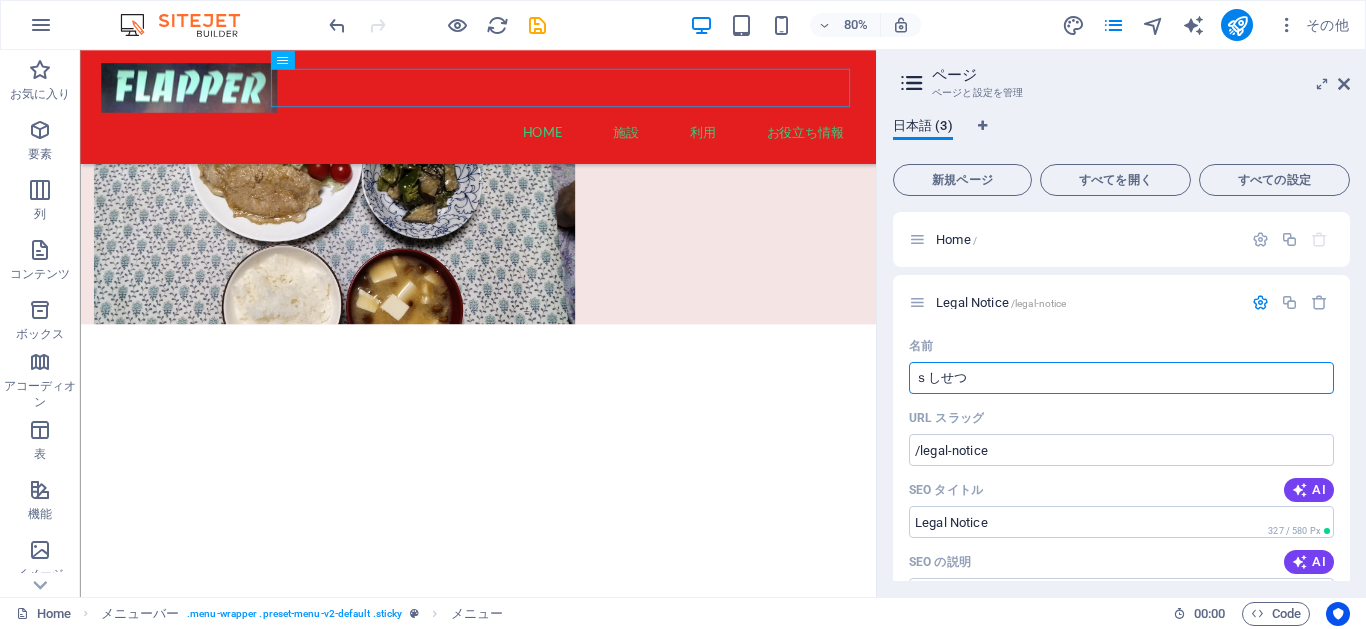 type on "ｓ施設" 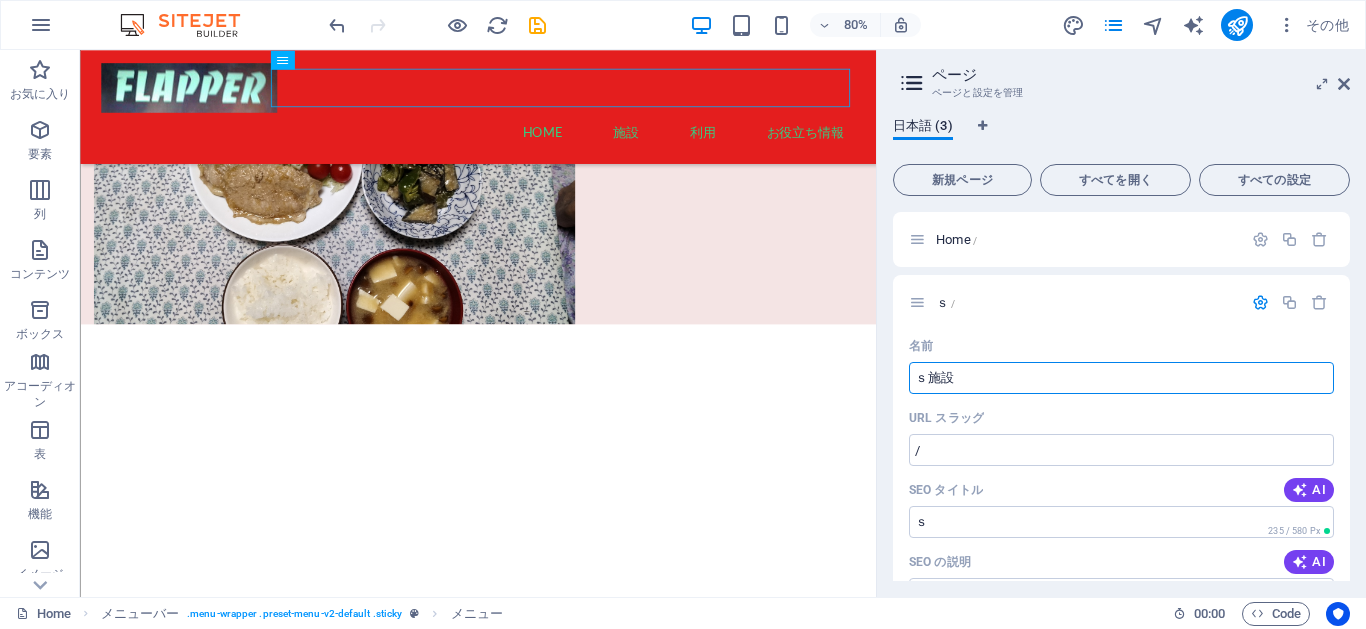 type on "/" 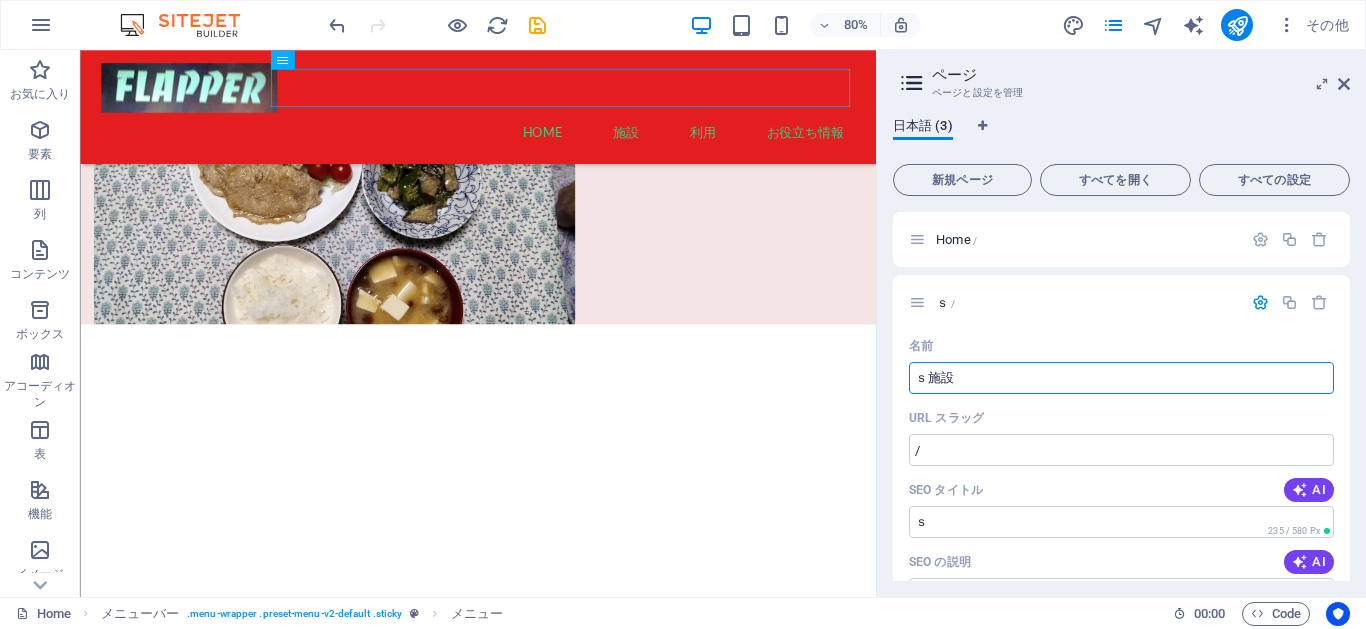 type on "ｓ施設施設" 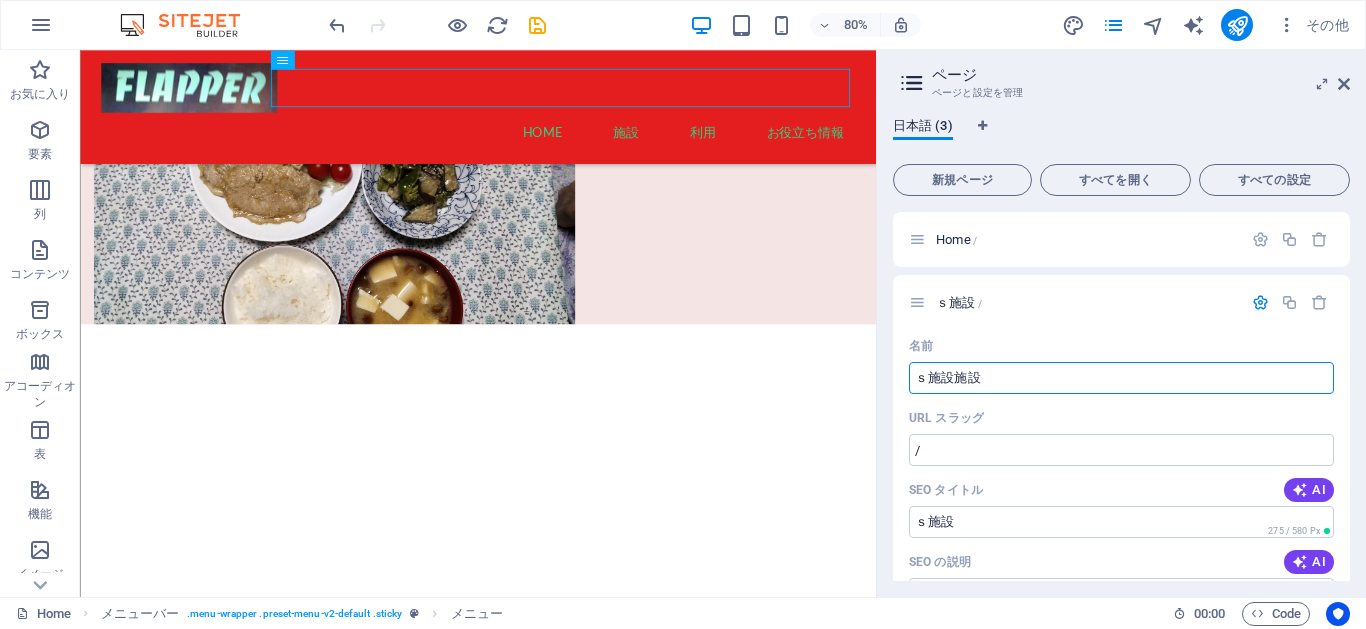 type on "ｓ施設施設" 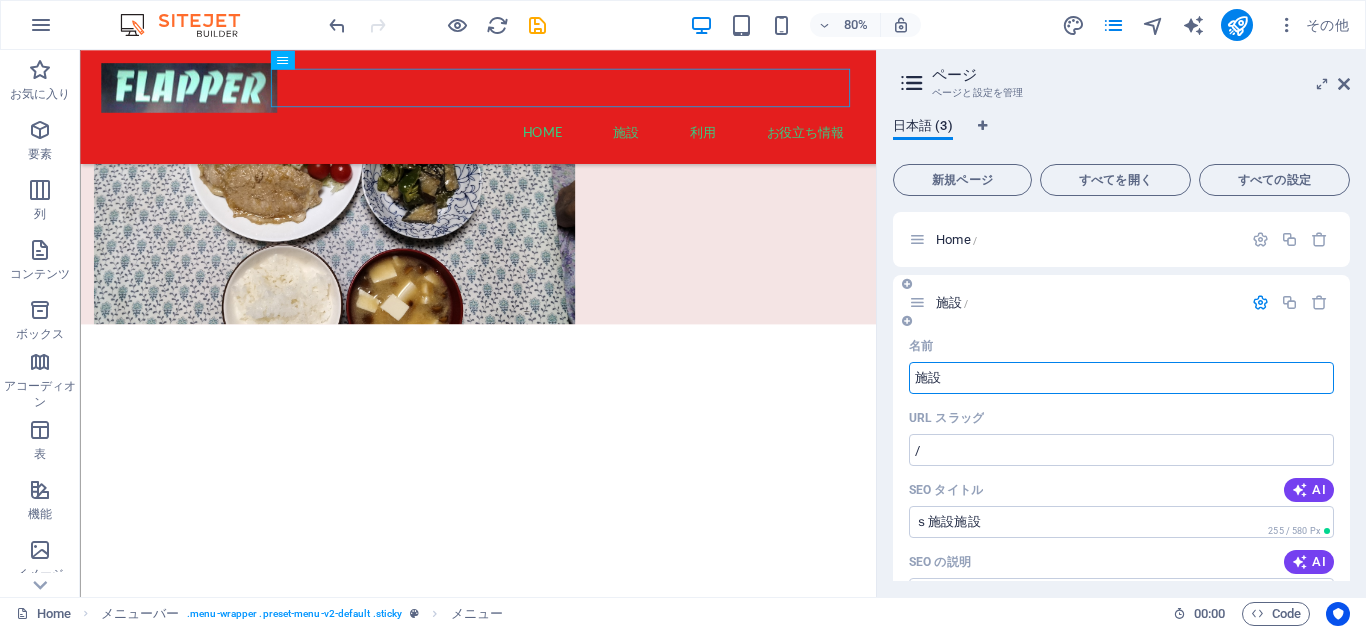 type on "施設" 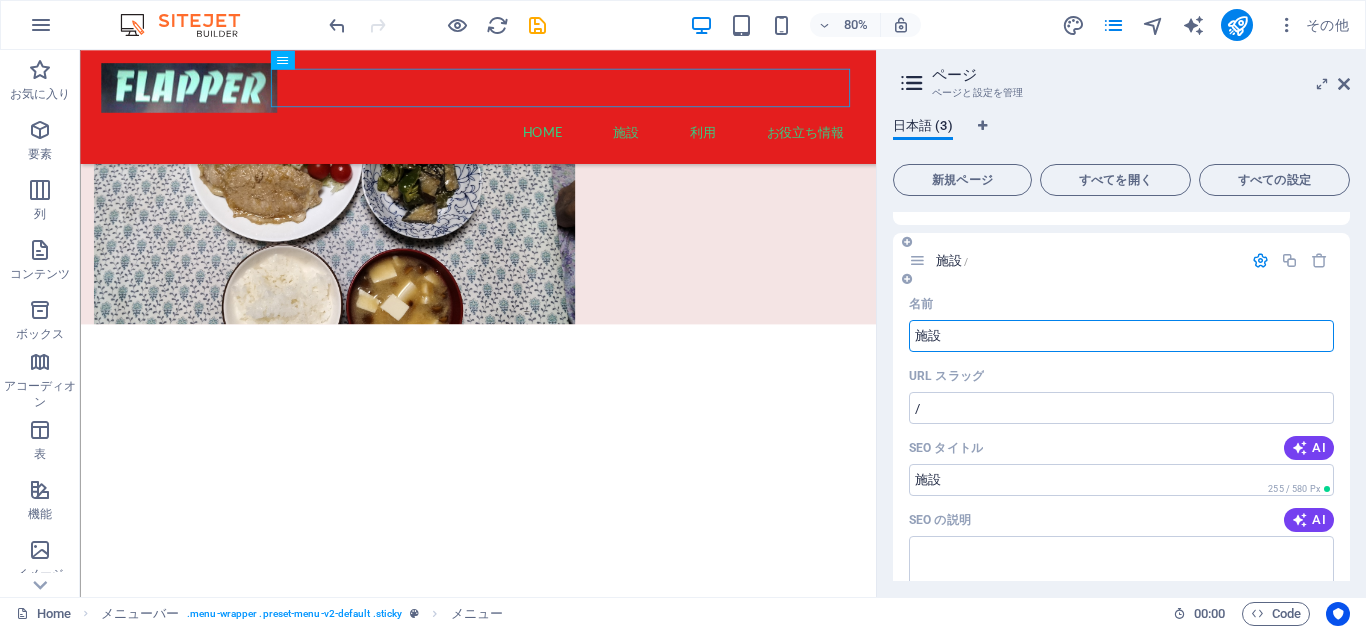 scroll, scrollTop: 0, scrollLeft: 0, axis: both 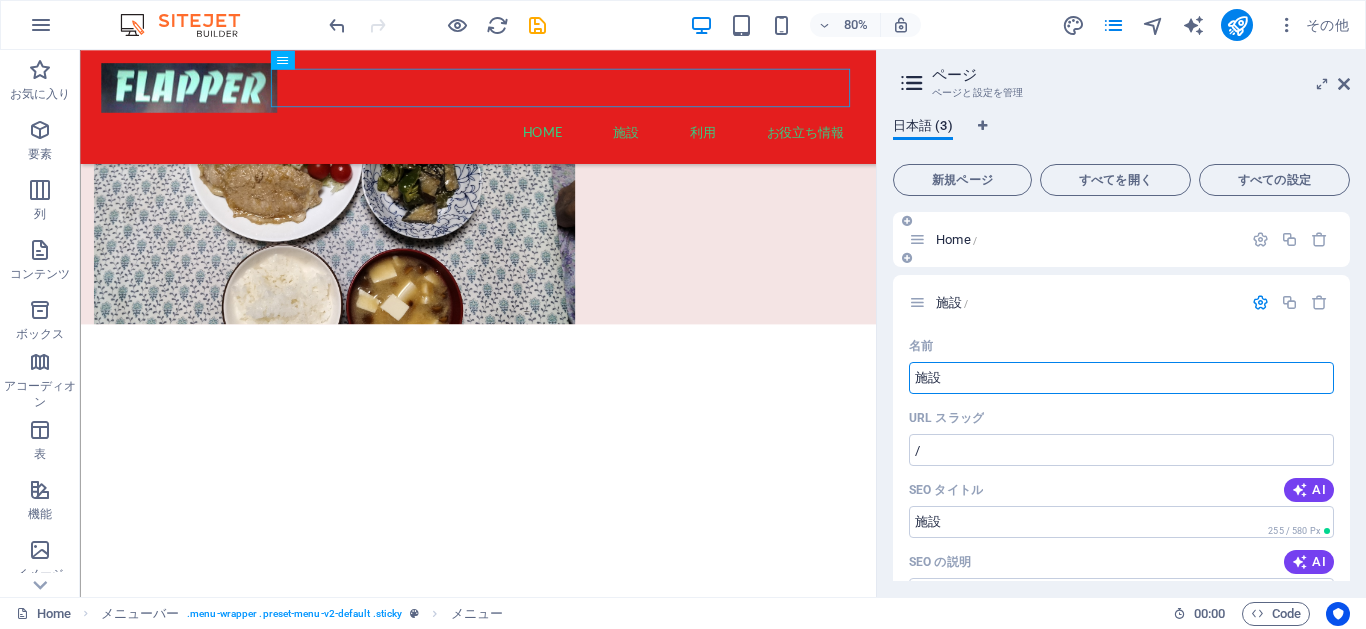 type on "施設" 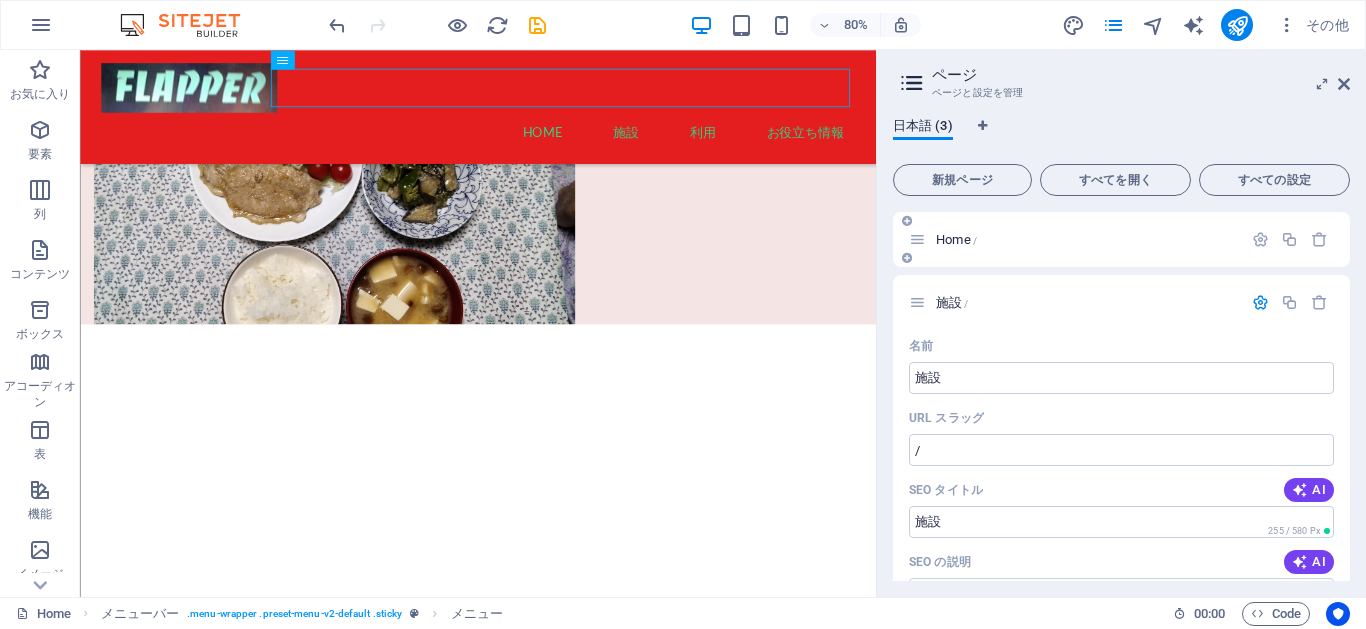 click on "Home /" at bounding box center [1075, 239] 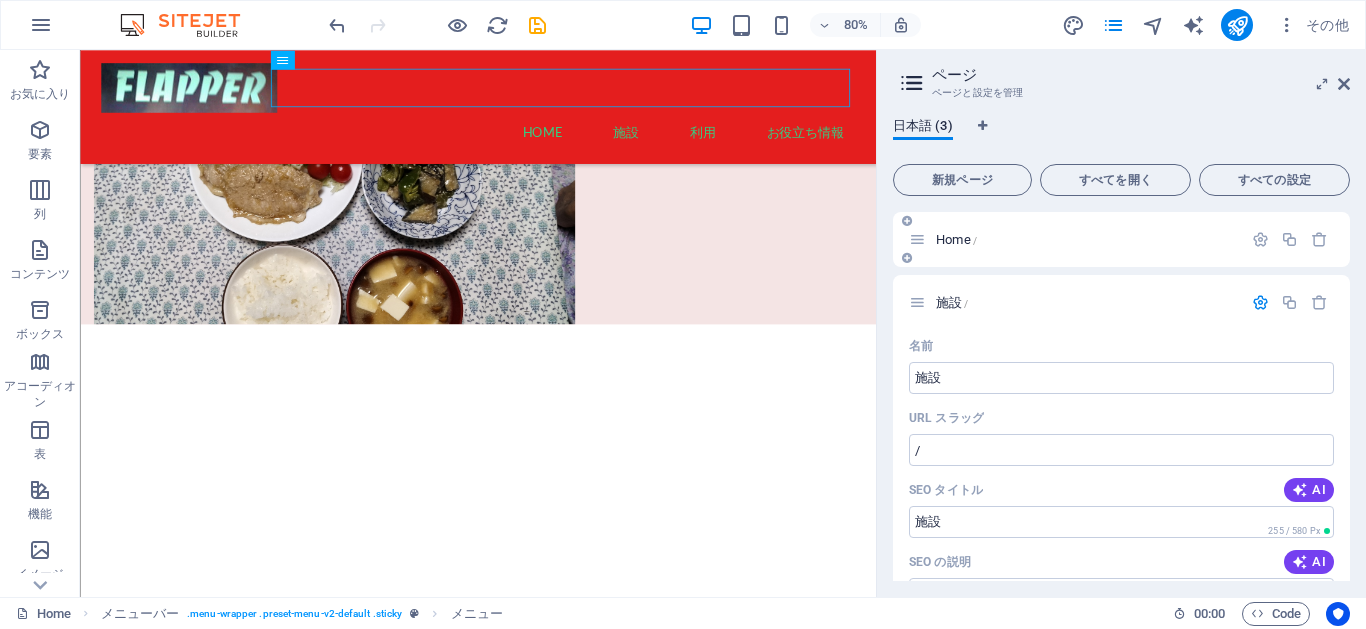 click at bounding box center (917, 239) 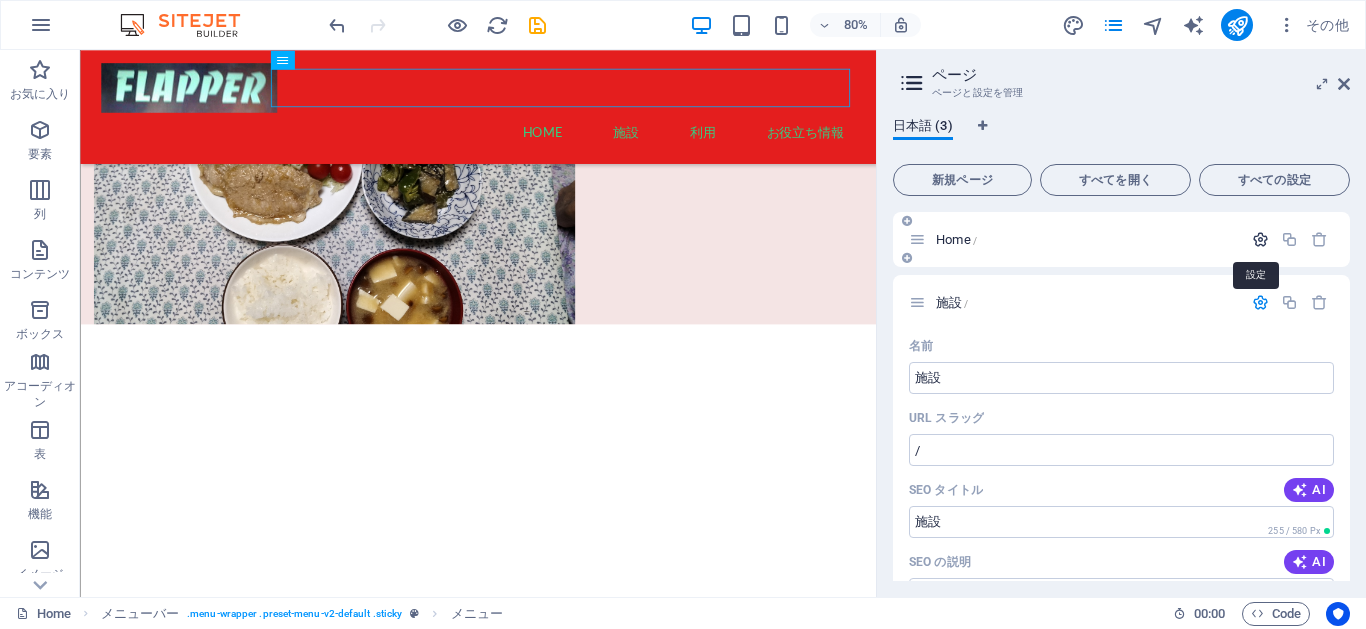 click at bounding box center [1260, 239] 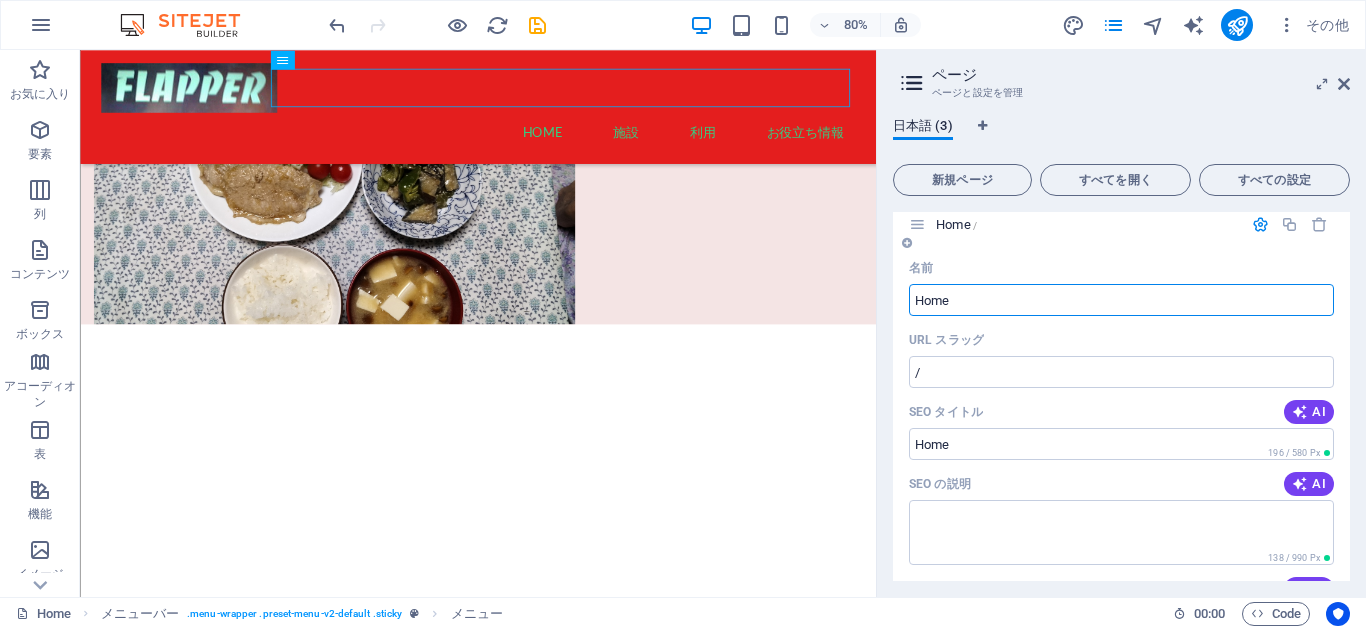 scroll, scrollTop: 0, scrollLeft: 0, axis: both 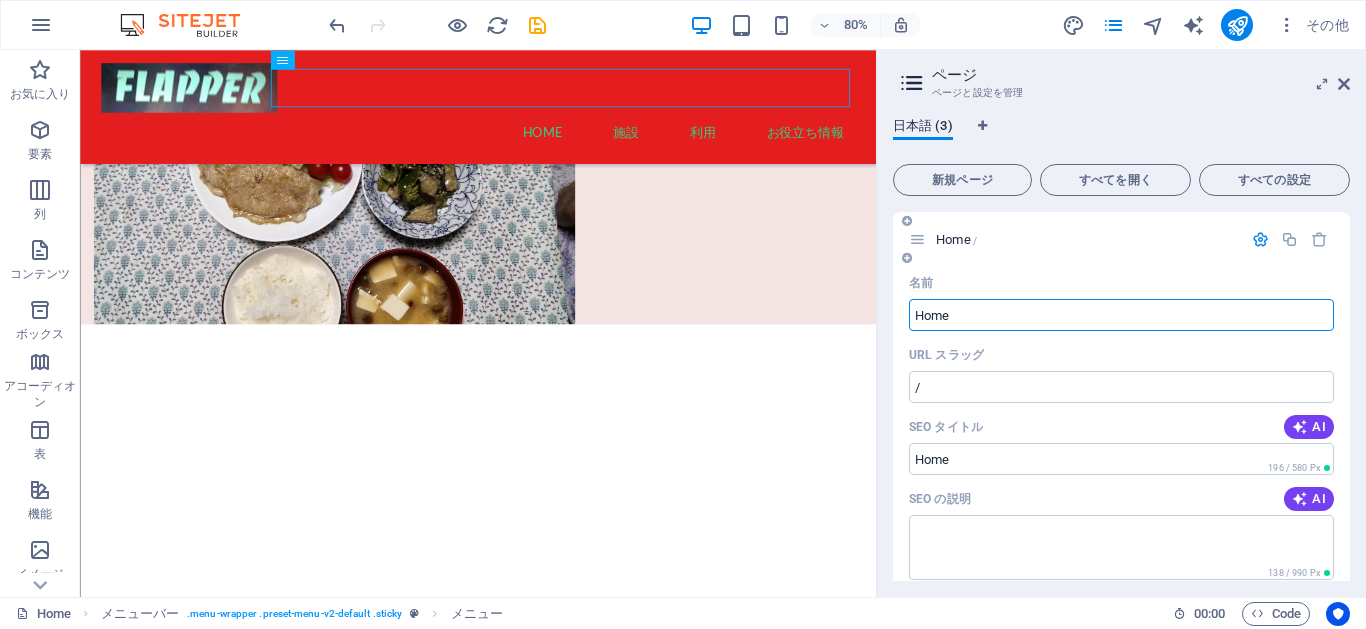 click at bounding box center (1260, 239) 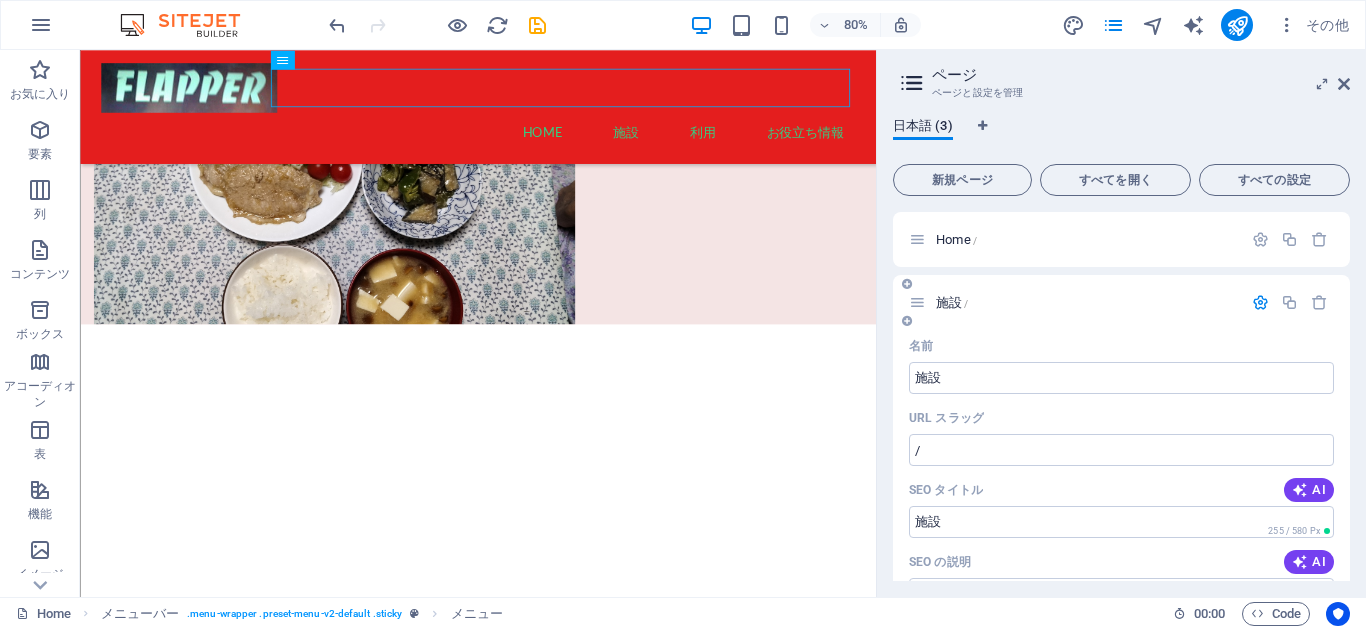 click at bounding box center [1260, 302] 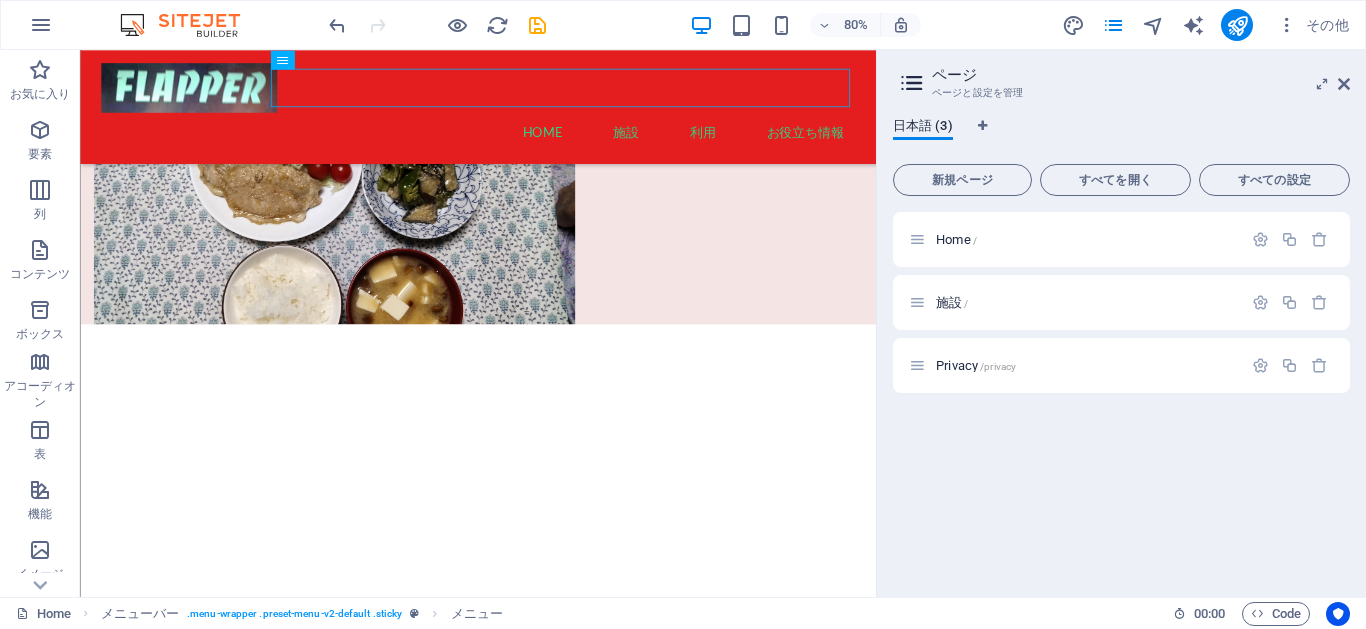 click on "ページ" at bounding box center (1141, 75) 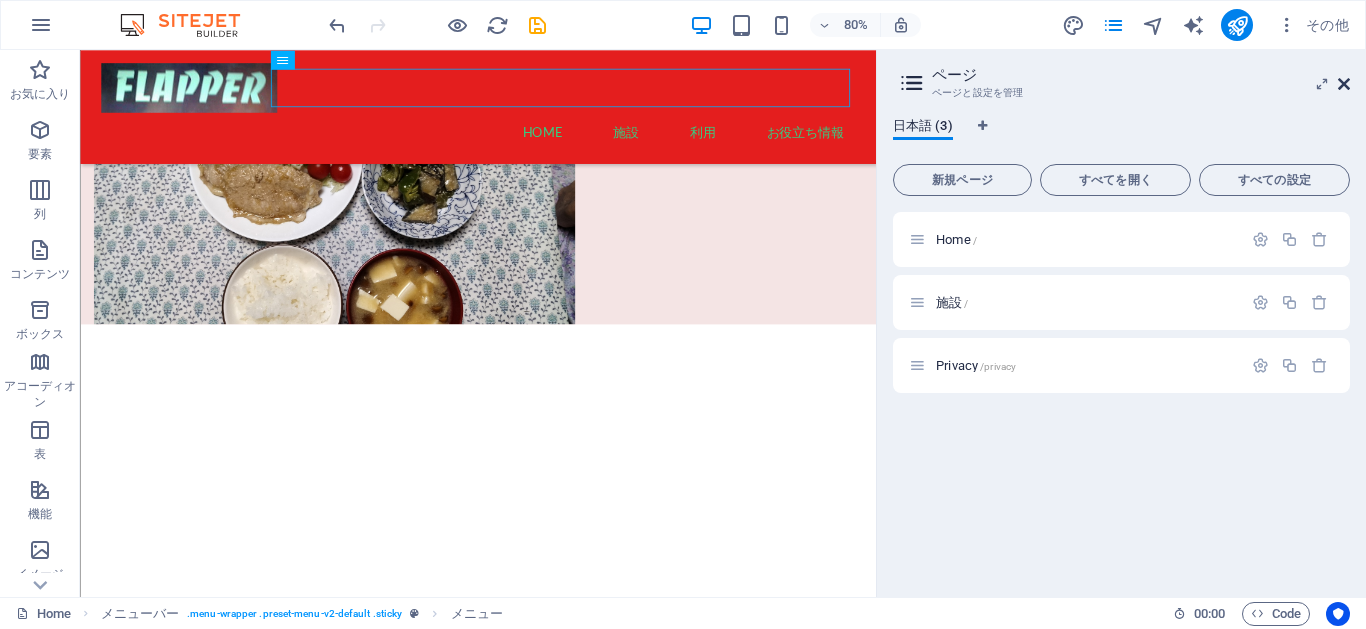 click at bounding box center (1344, 84) 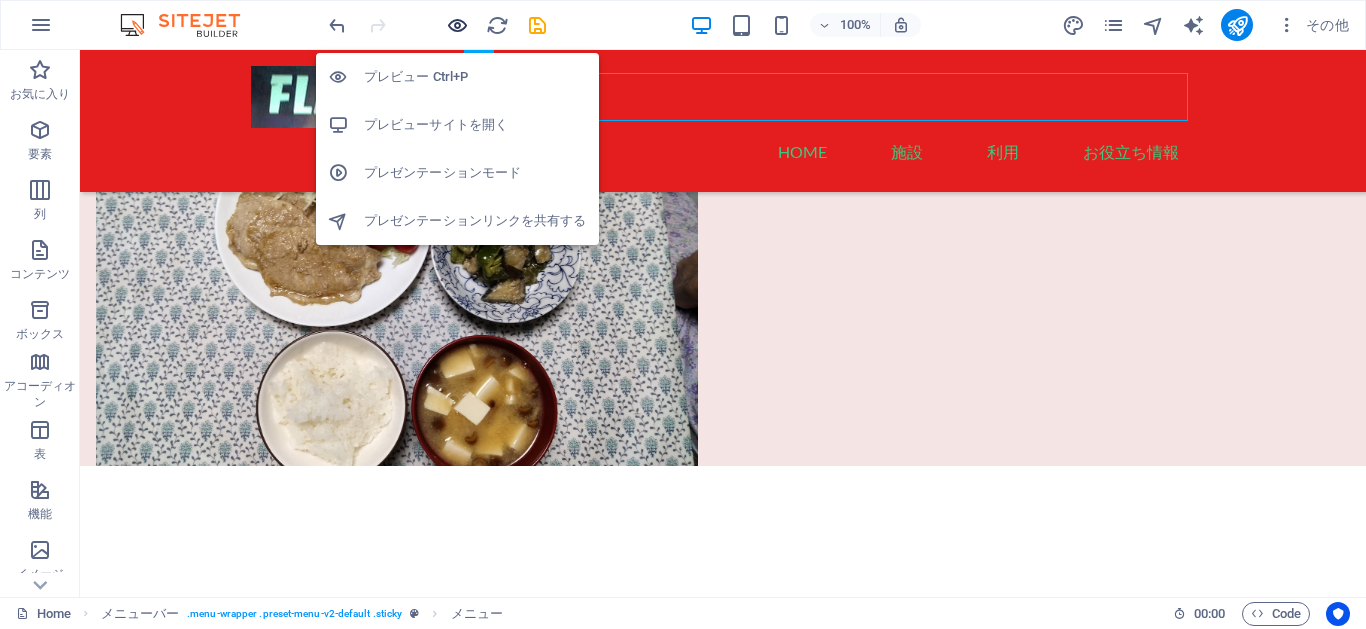 click at bounding box center (457, 25) 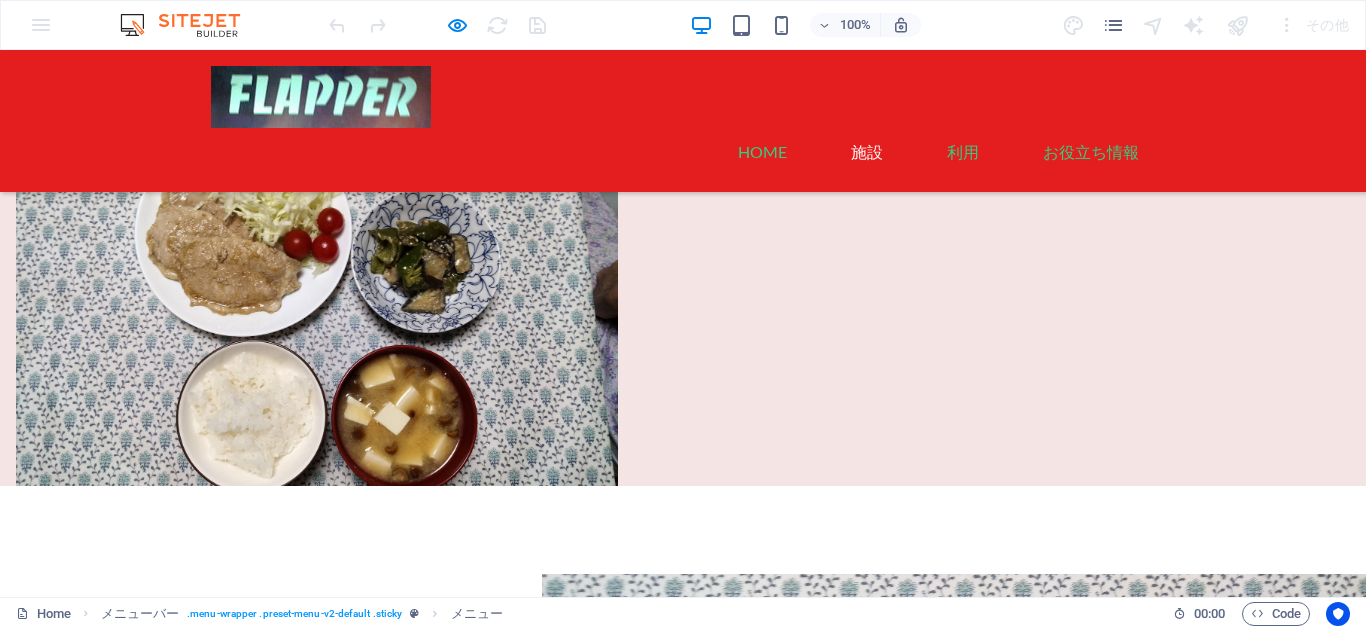 click on "施設" at bounding box center [867, 152] 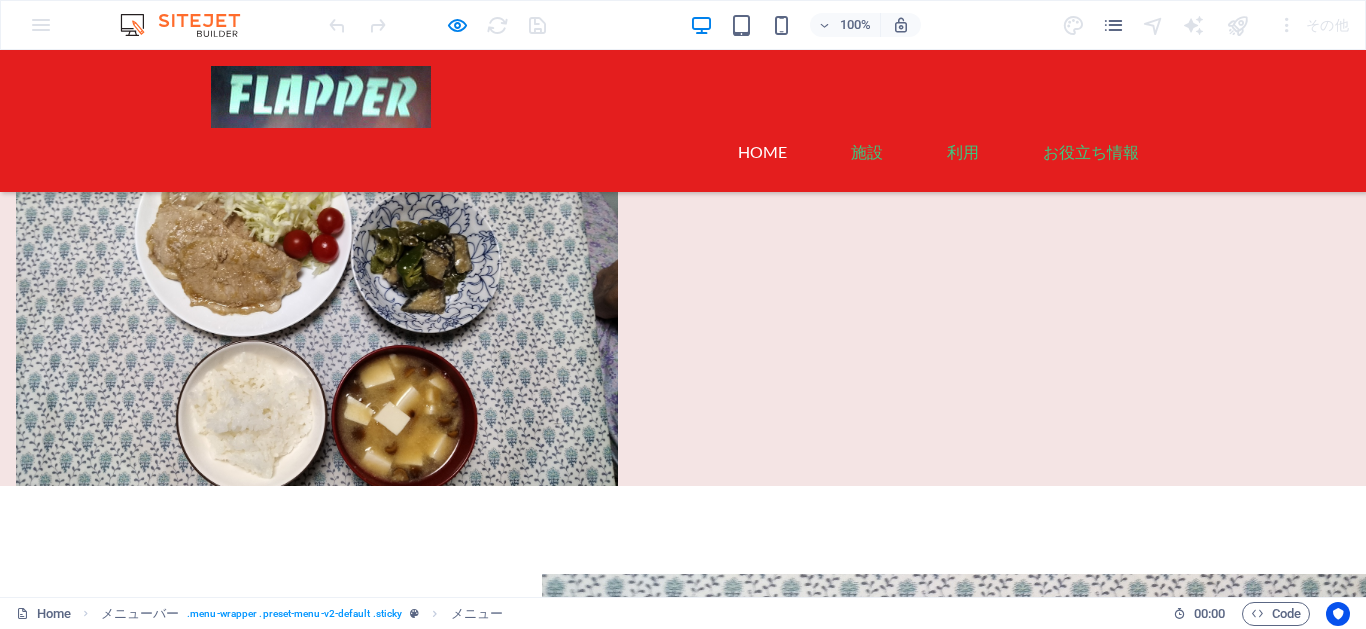 click on "Home" at bounding box center [762, 152] 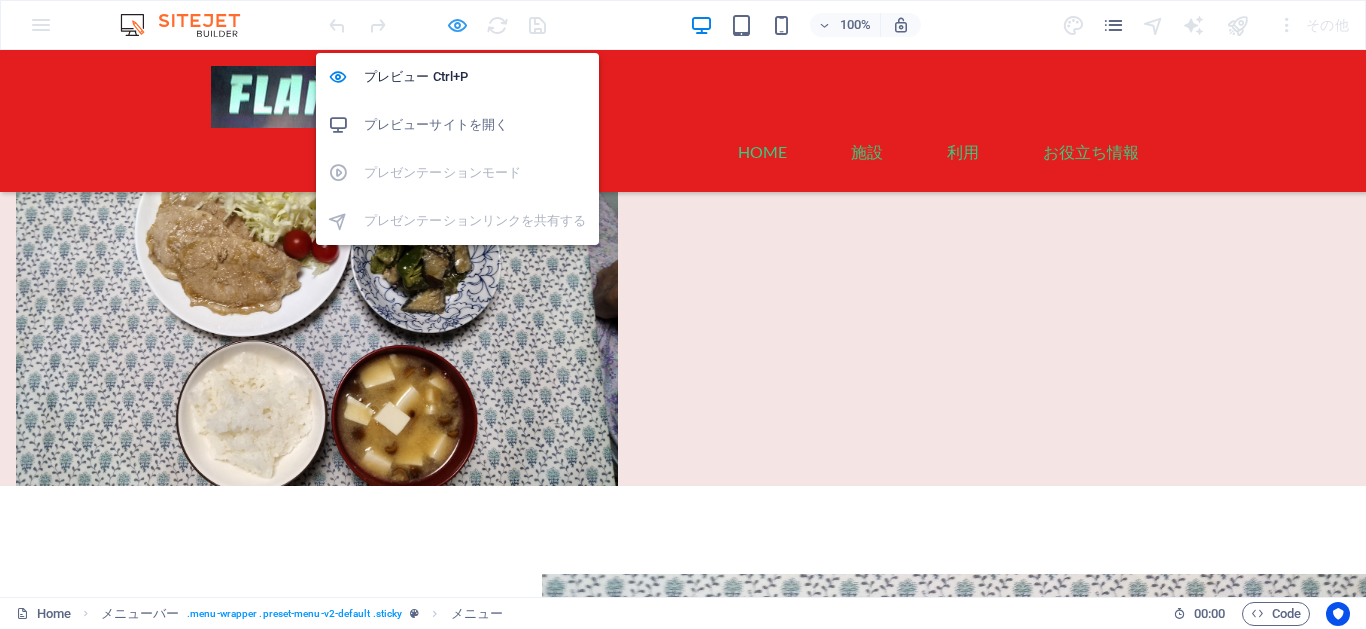click at bounding box center (457, 25) 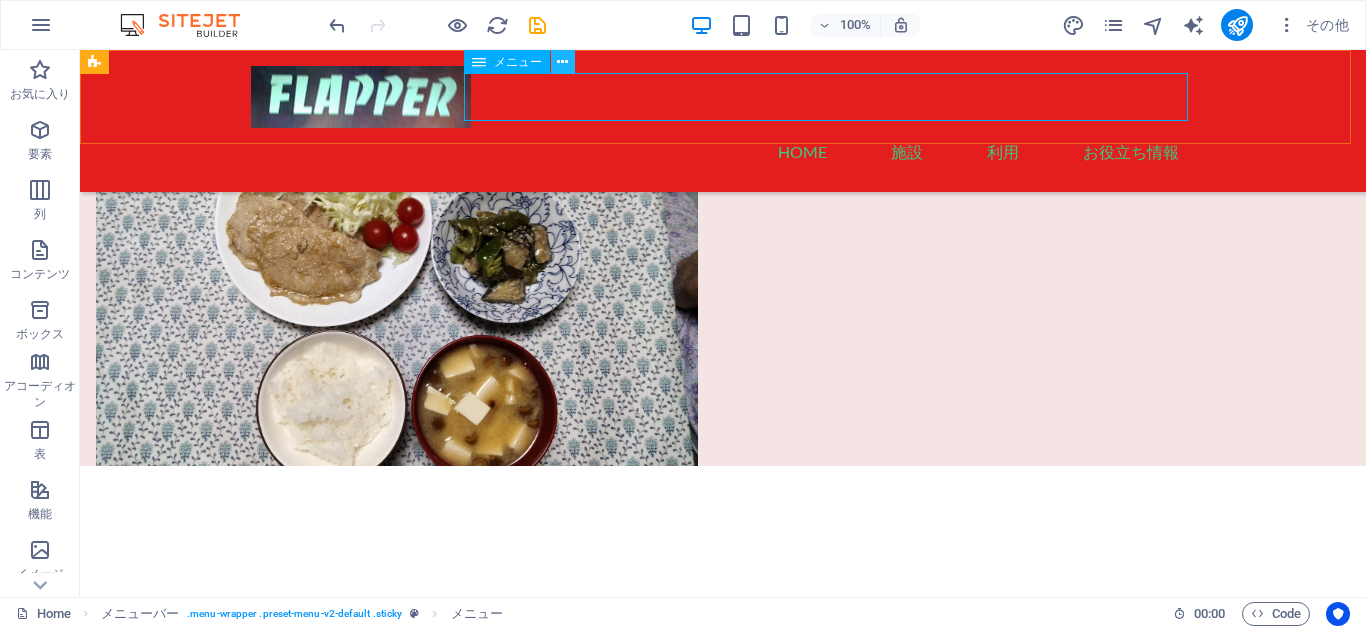 click at bounding box center [562, 62] 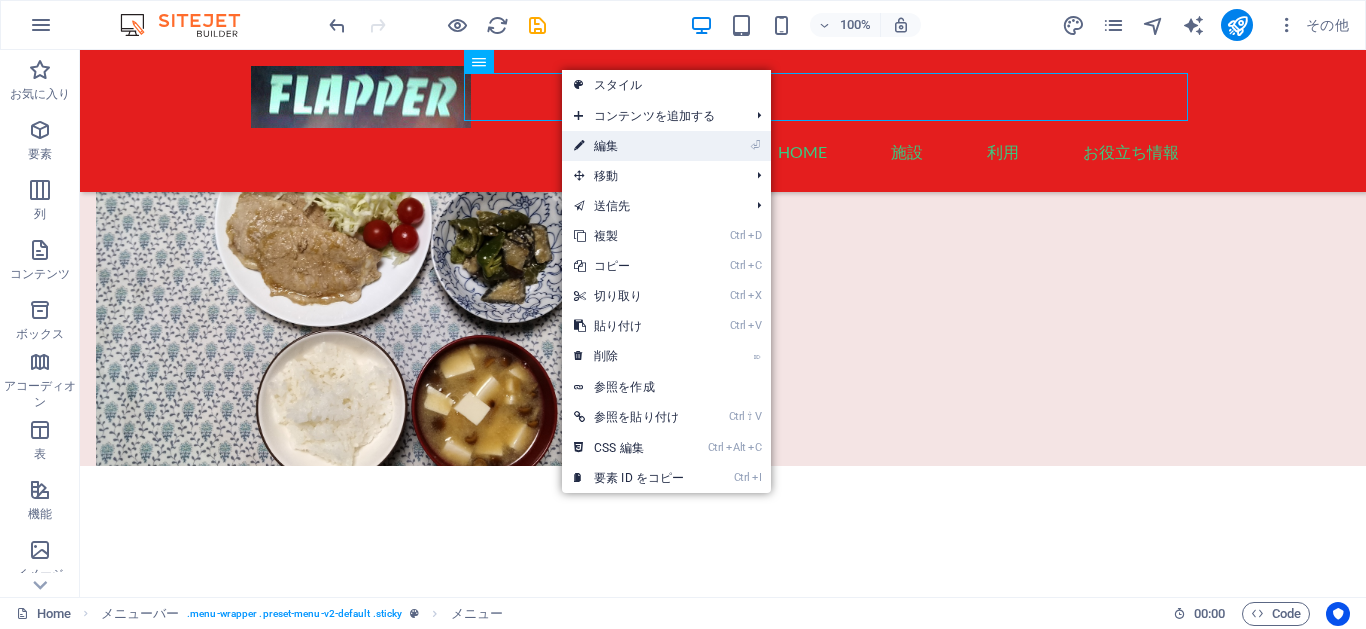 click on "⏎  編集" at bounding box center [629, 146] 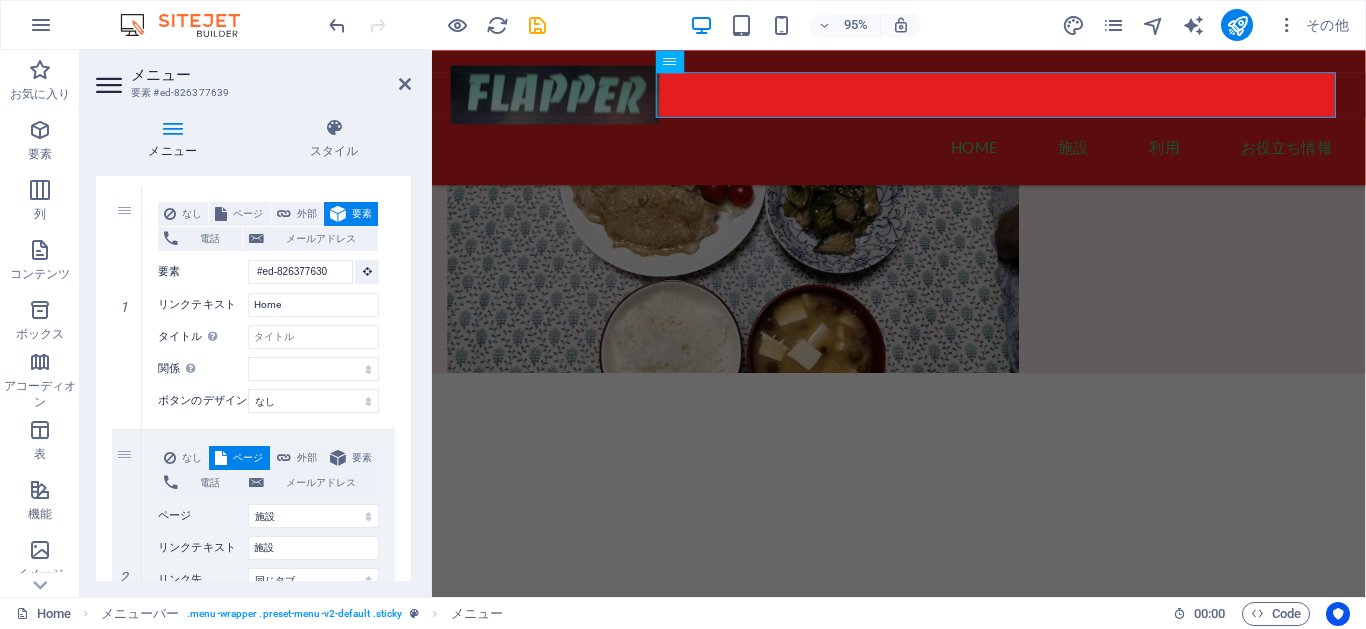 scroll, scrollTop: 360, scrollLeft: 0, axis: vertical 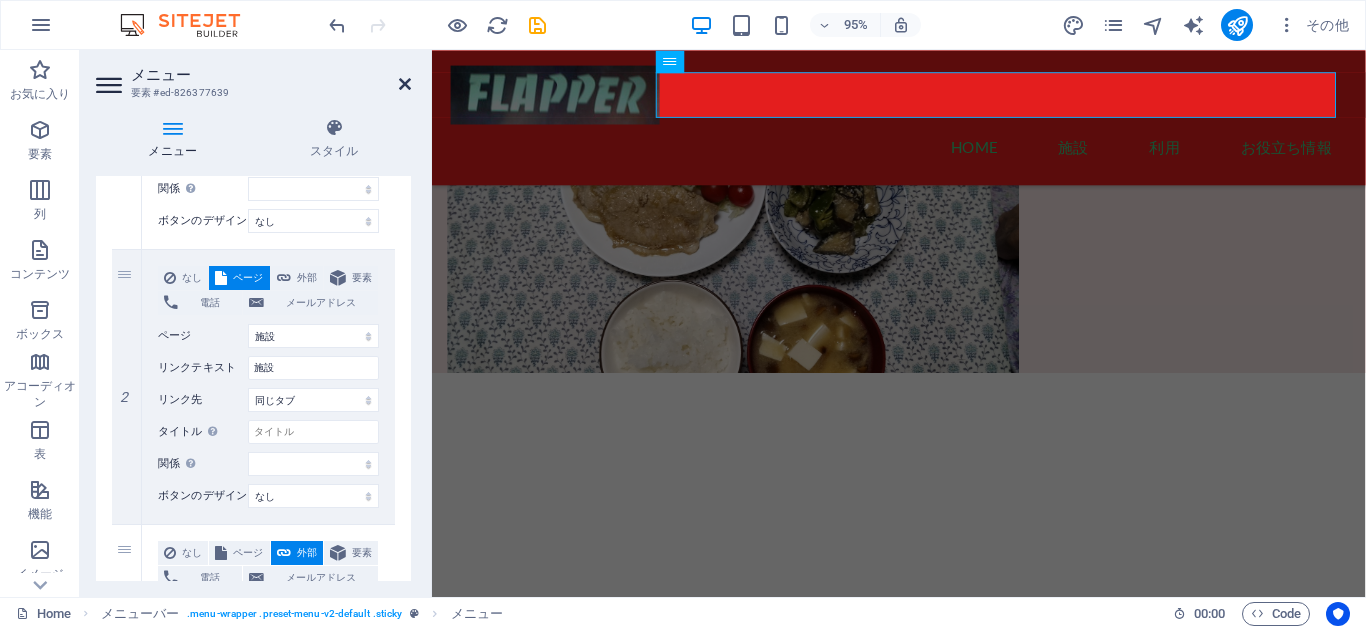 click at bounding box center (405, 84) 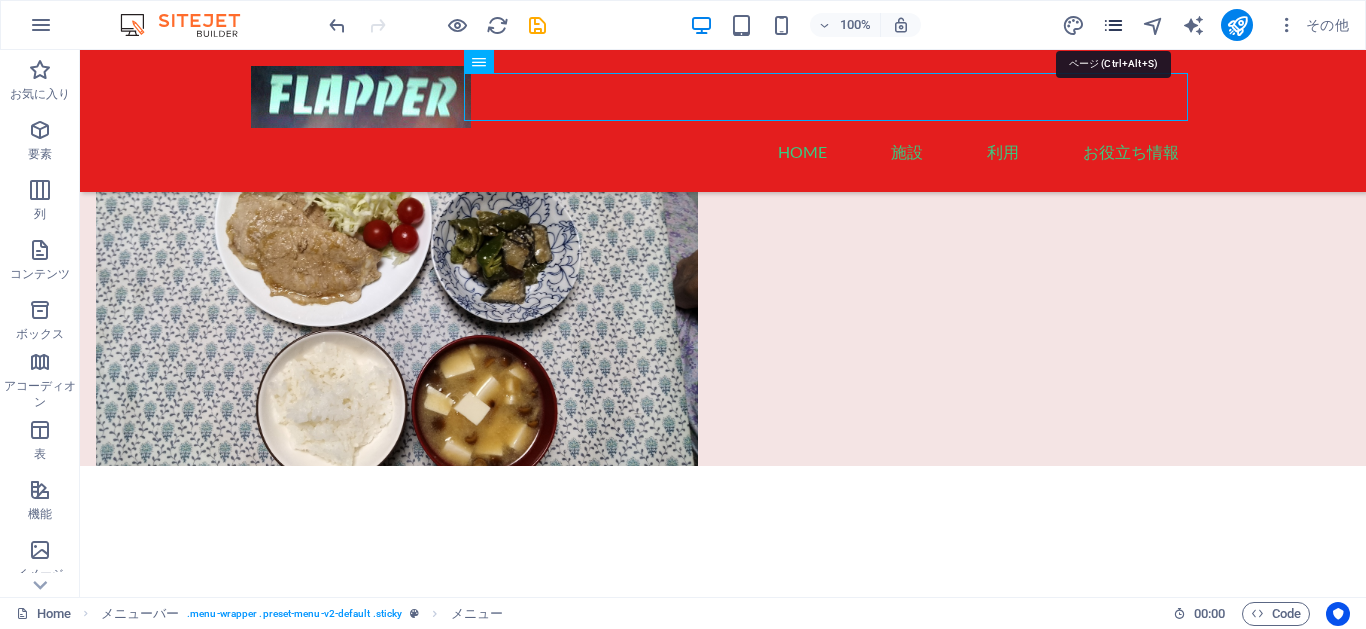 click at bounding box center [1113, 25] 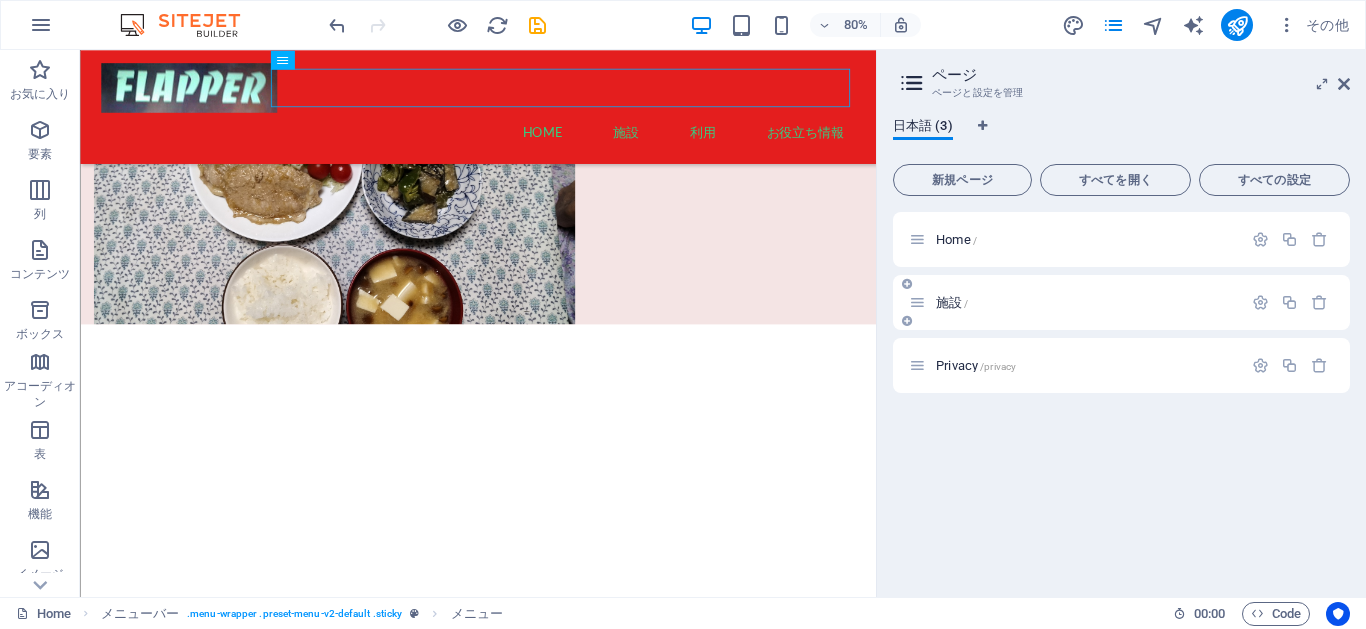 click at bounding box center (917, 302) 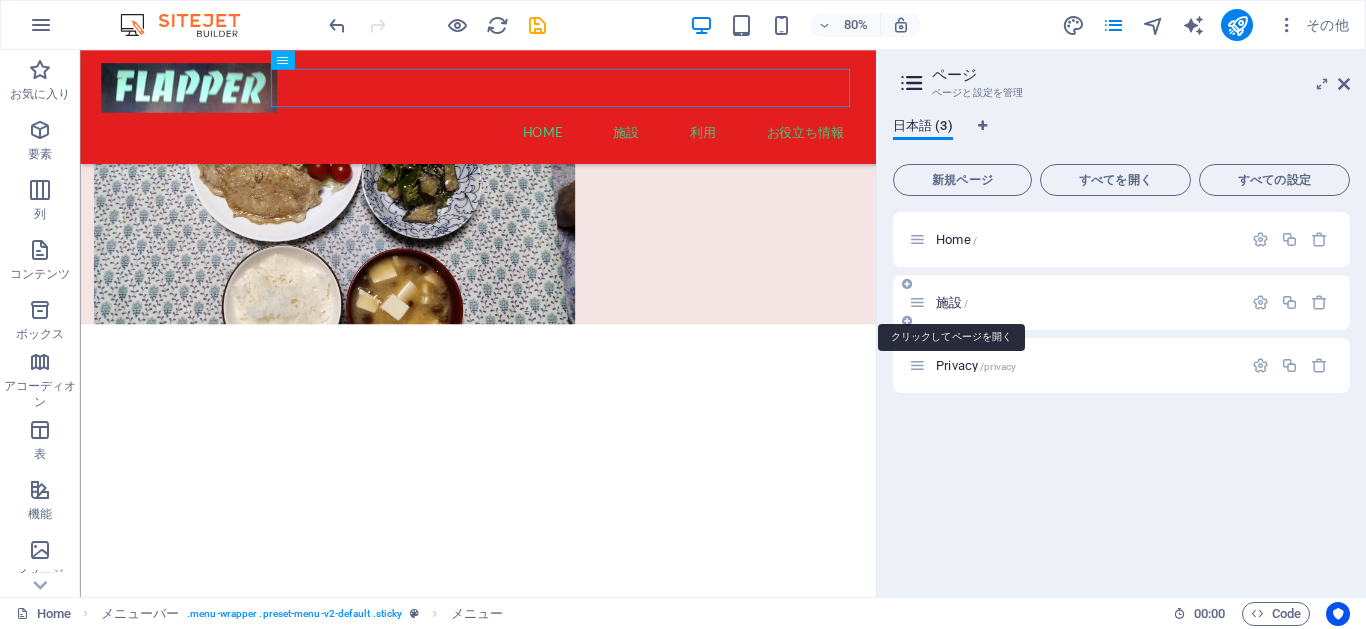 click on "施設 /" at bounding box center [952, 302] 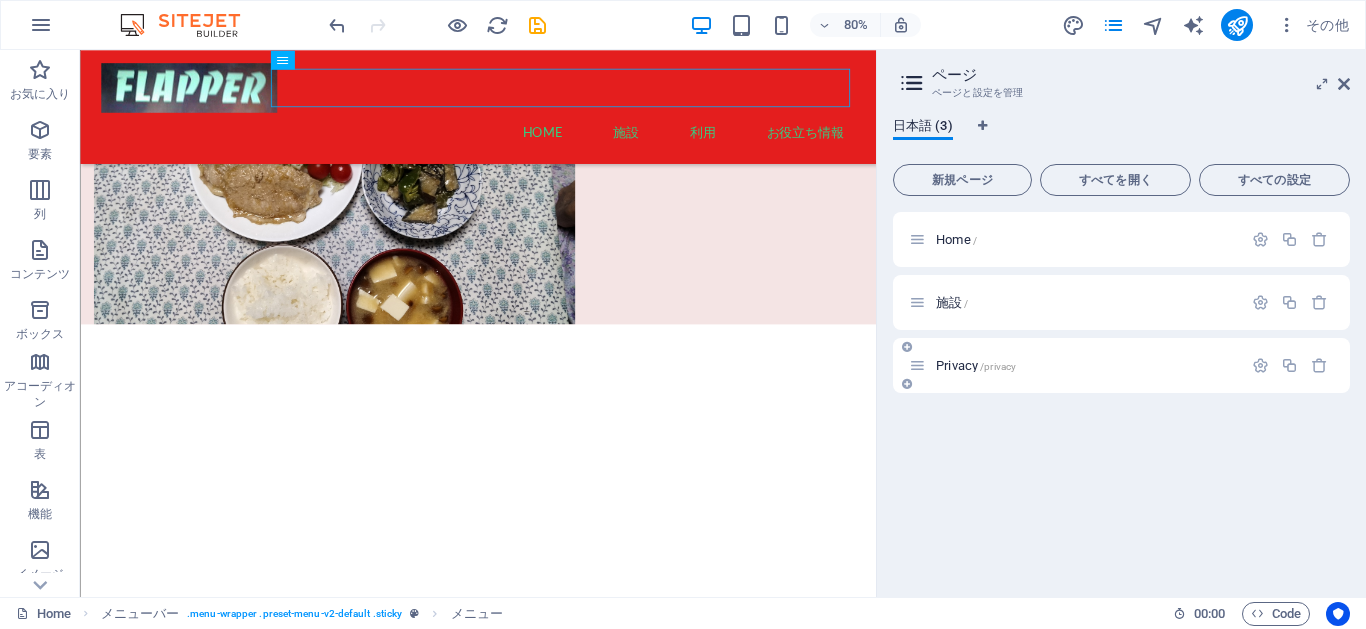 click on "Privacy /privacy" at bounding box center (976, 365) 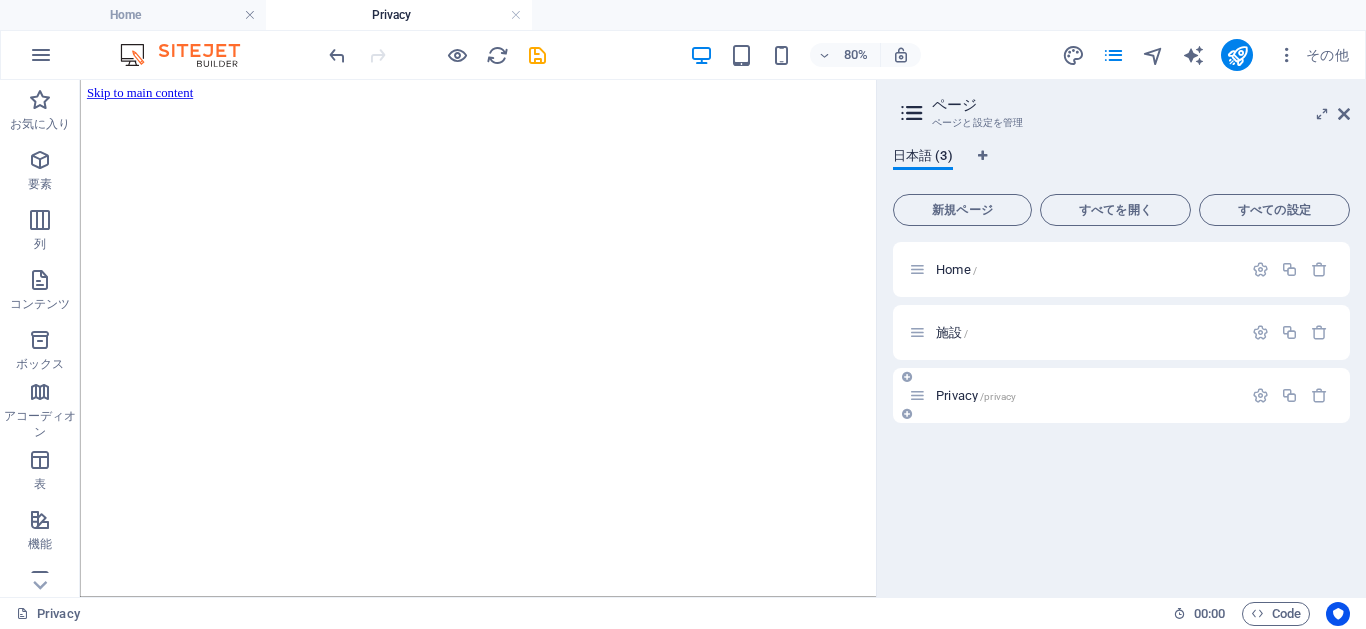 scroll, scrollTop: 0, scrollLeft: 0, axis: both 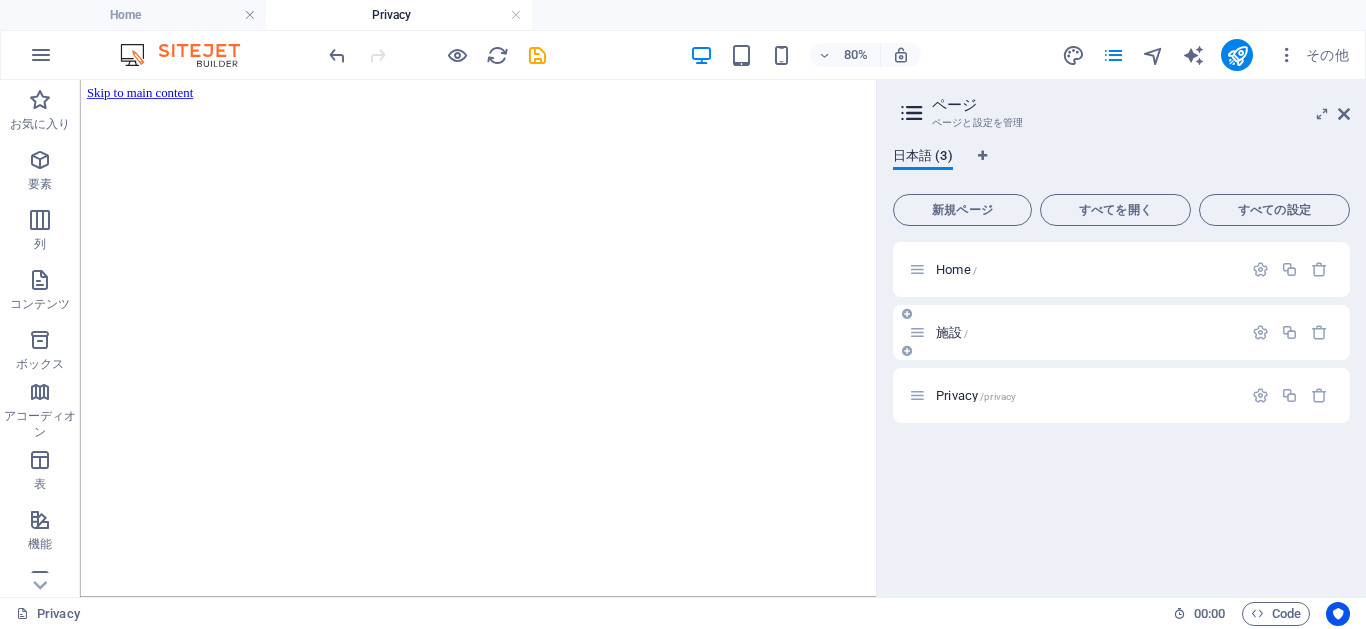 click on "施設 /" at bounding box center (952, 332) 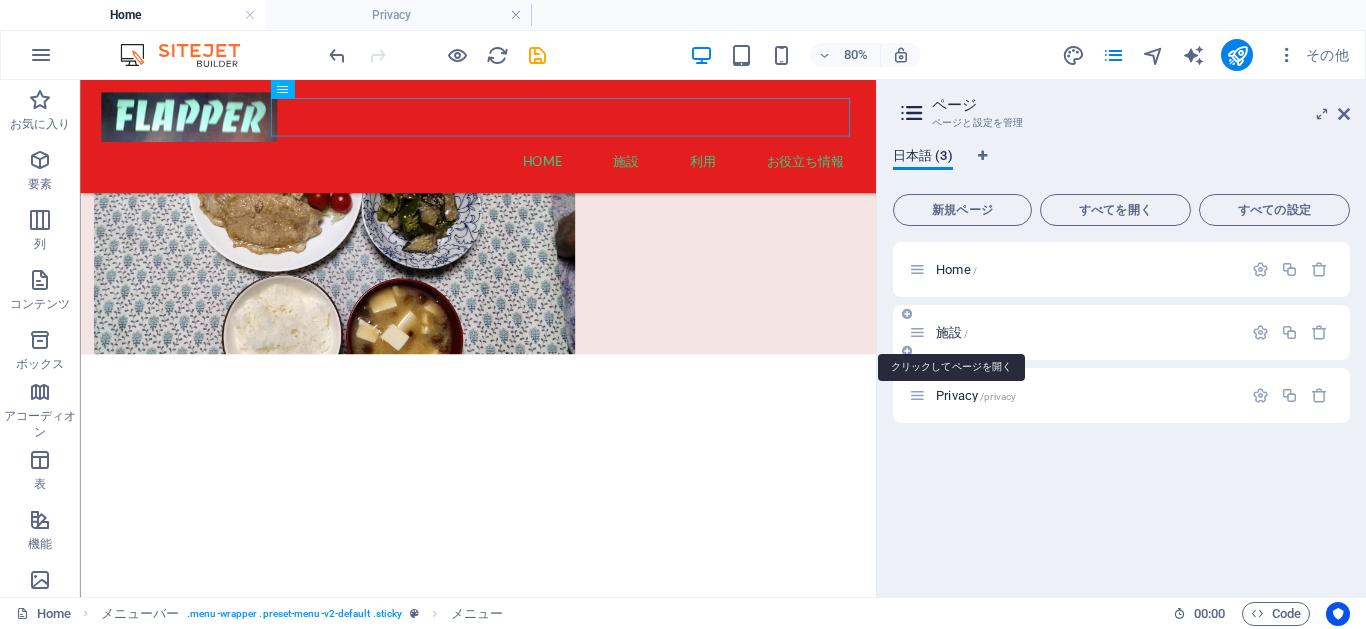 click on "施設 /" at bounding box center [952, 332] 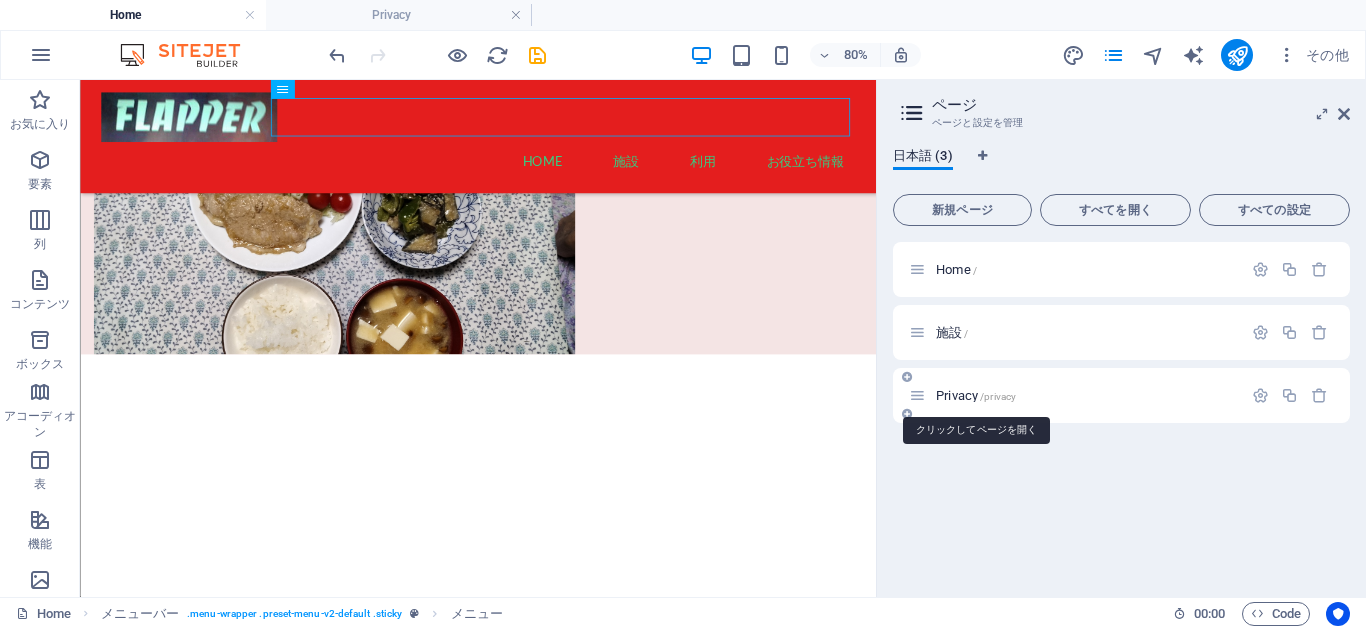 click on "Privacy /privacy" at bounding box center [976, 395] 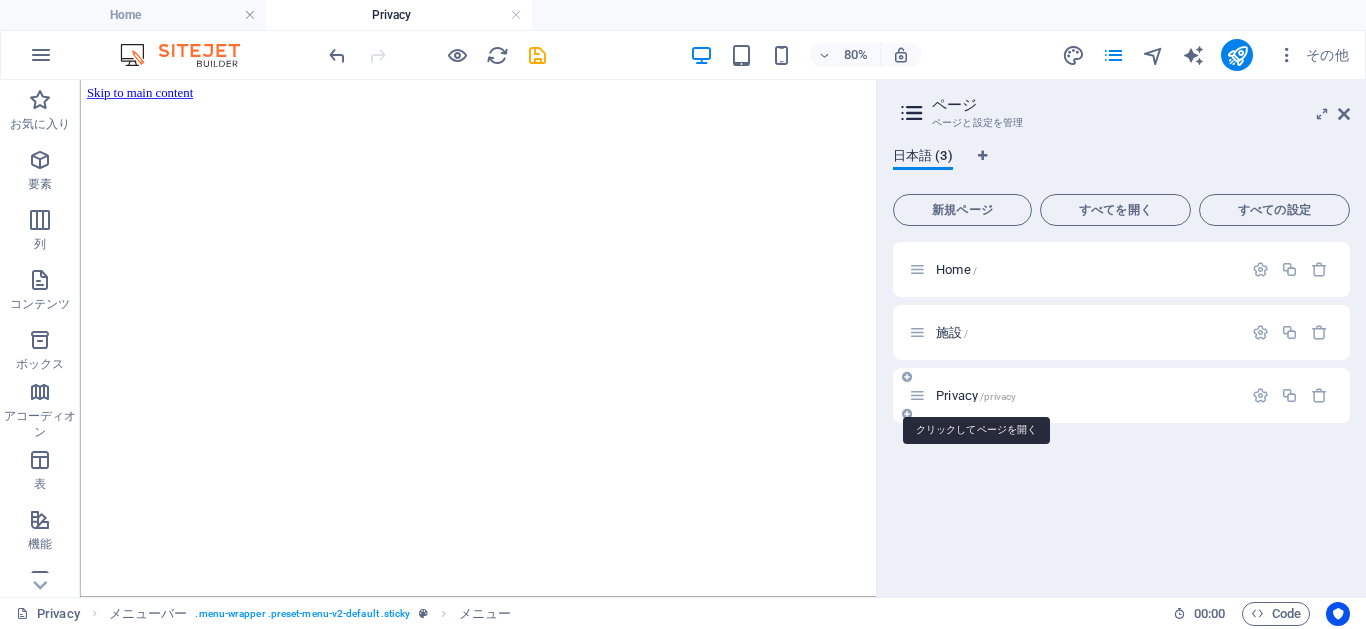 click on "Privacy /privacy" at bounding box center (976, 395) 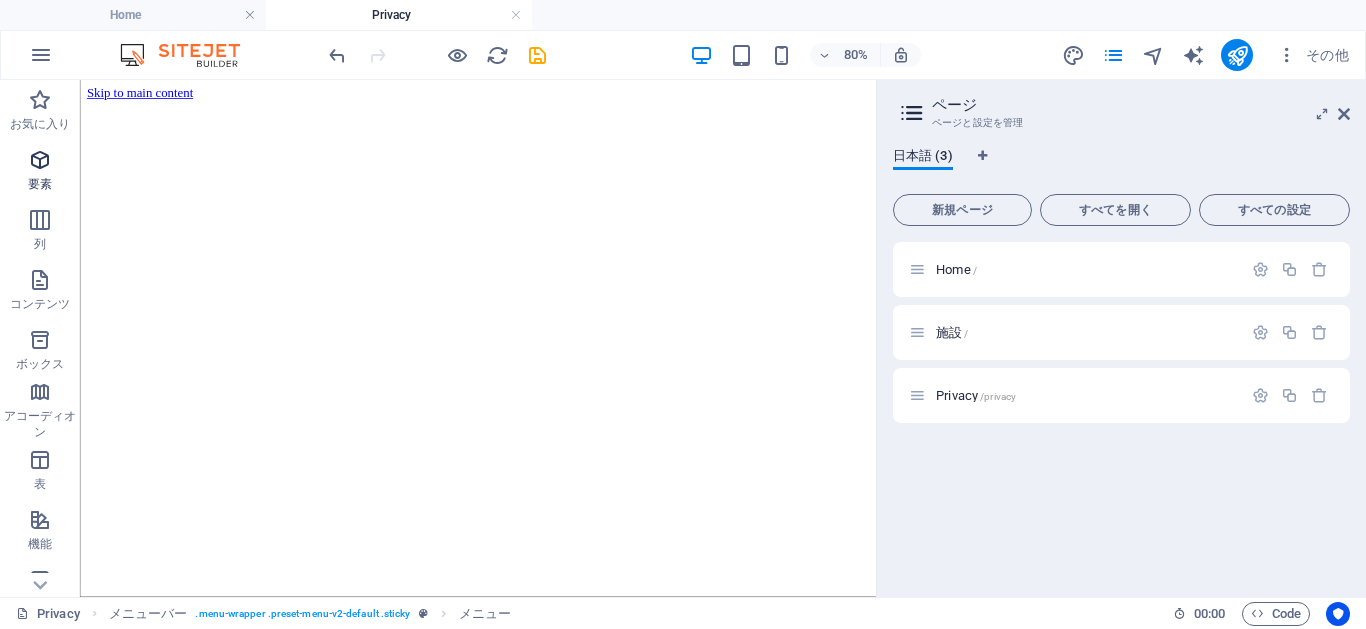 click at bounding box center (40, 160) 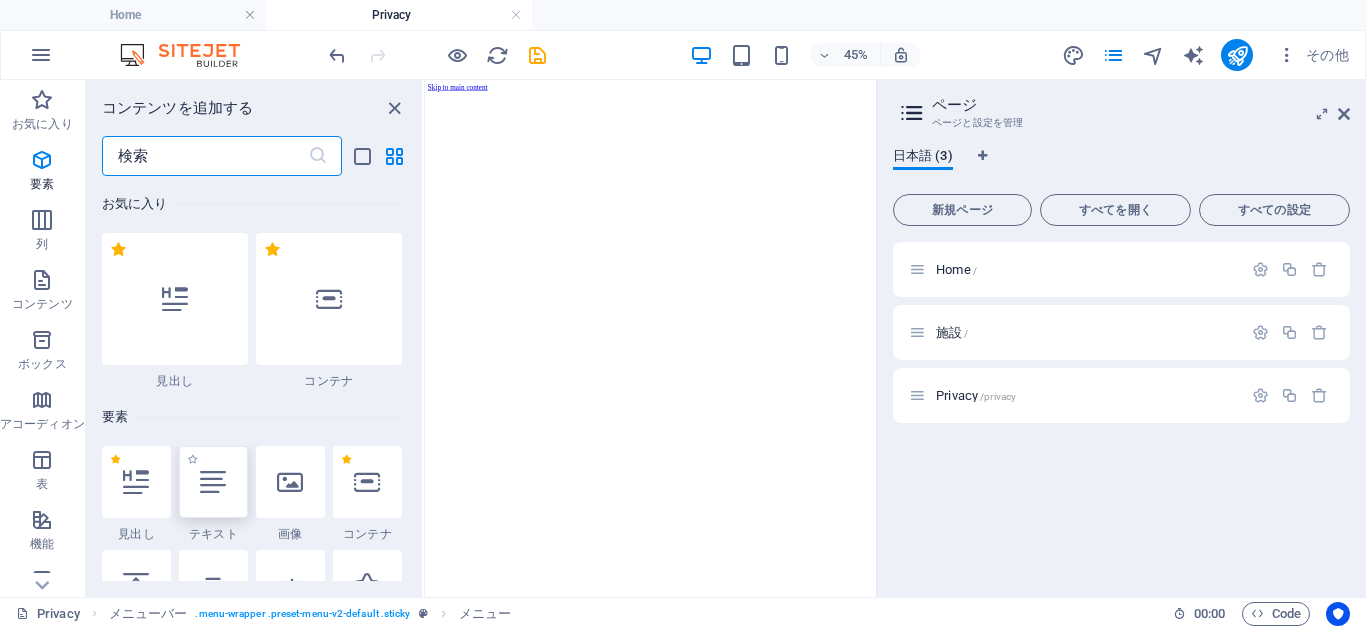 click at bounding box center [213, 482] 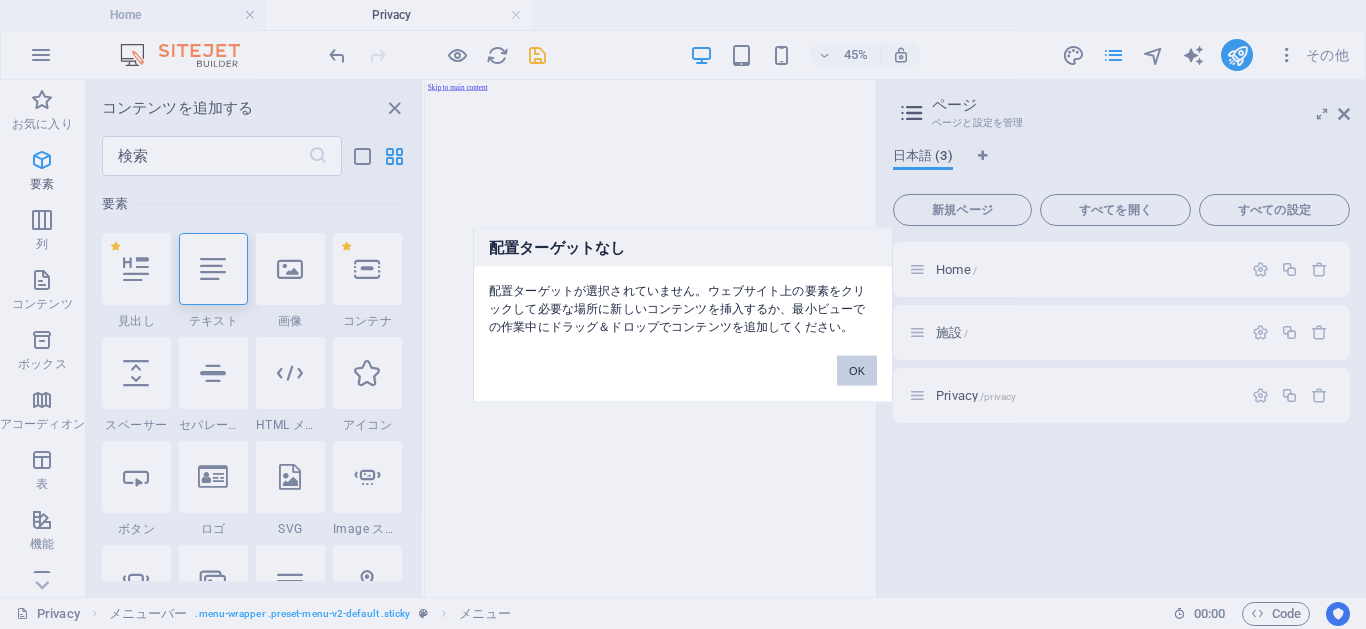 click on "OK" at bounding box center [857, 370] 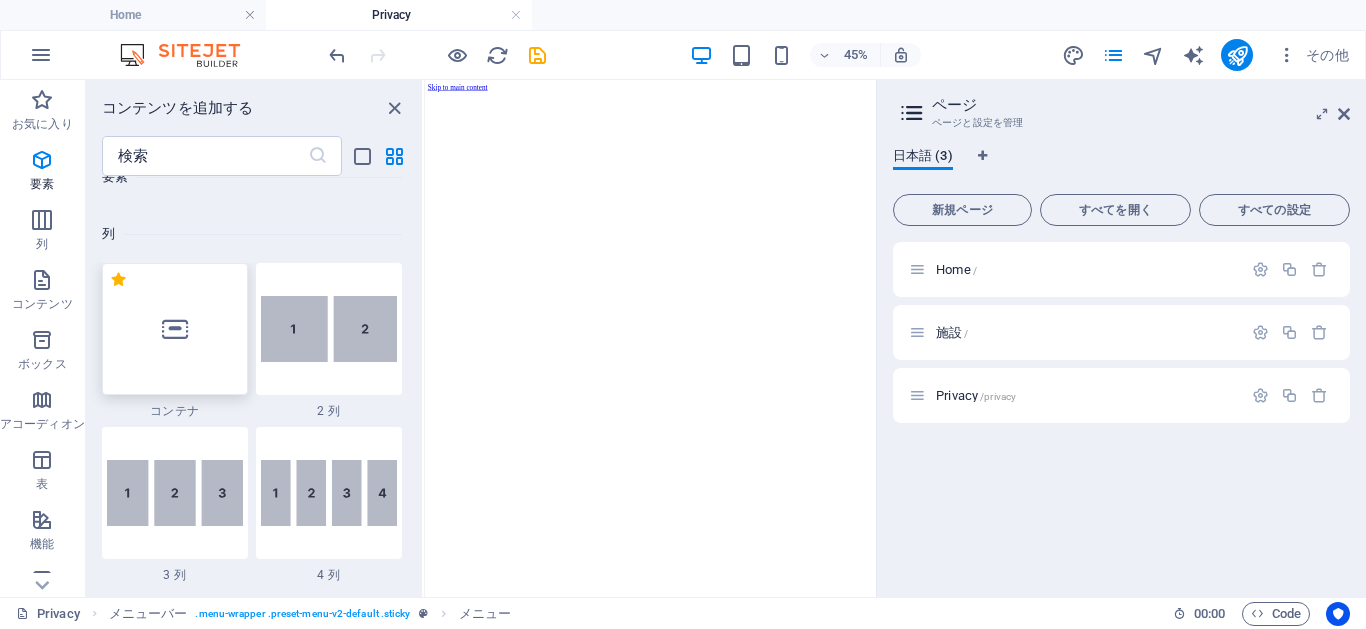 scroll, scrollTop: 933, scrollLeft: 0, axis: vertical 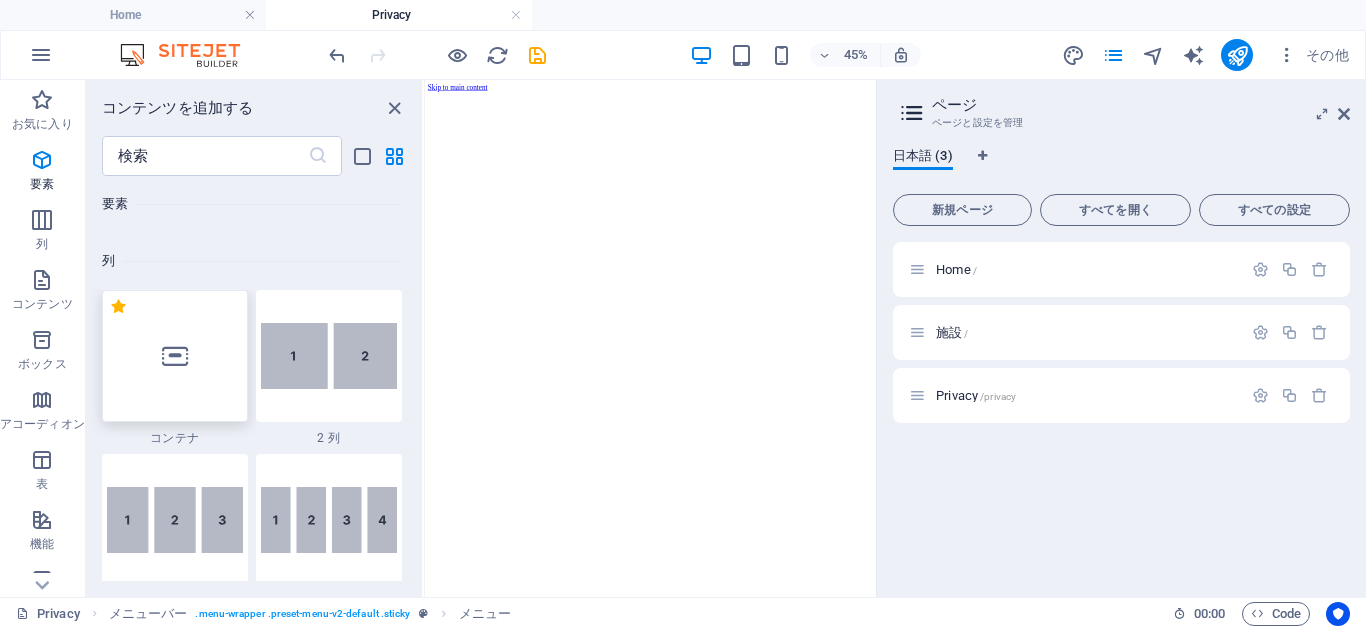 click at bounding box center (175, 356) 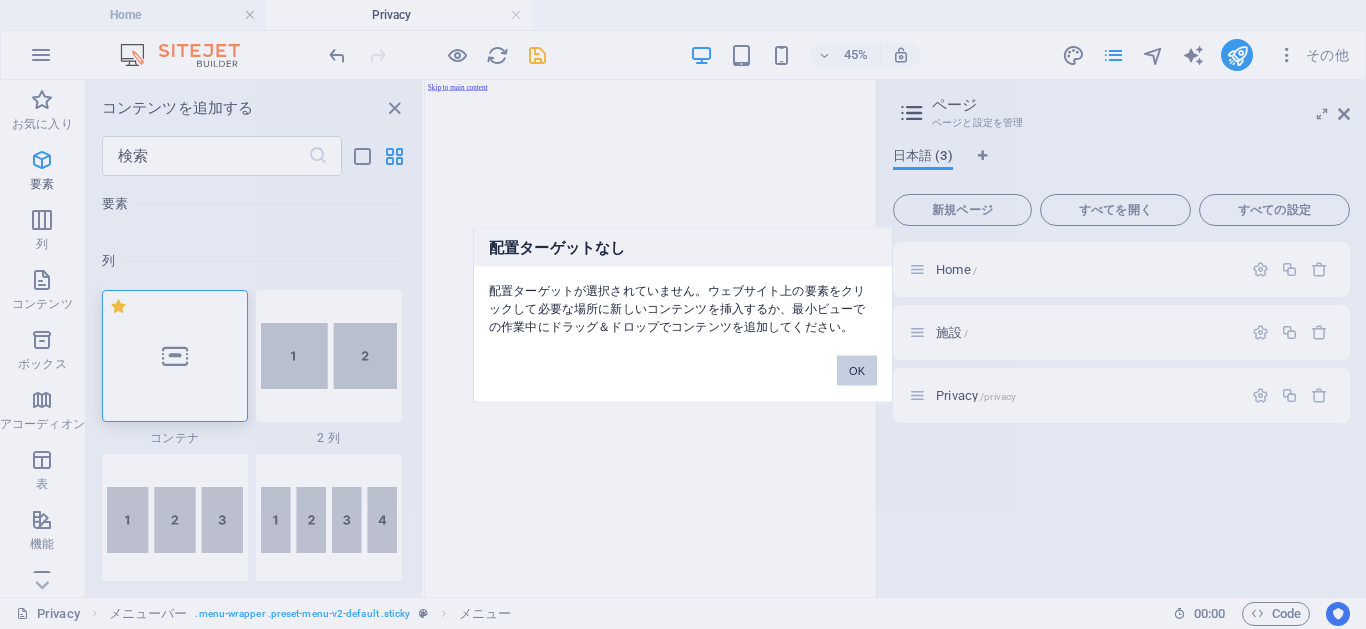 click on "OK" at bounding box center (857, 370) 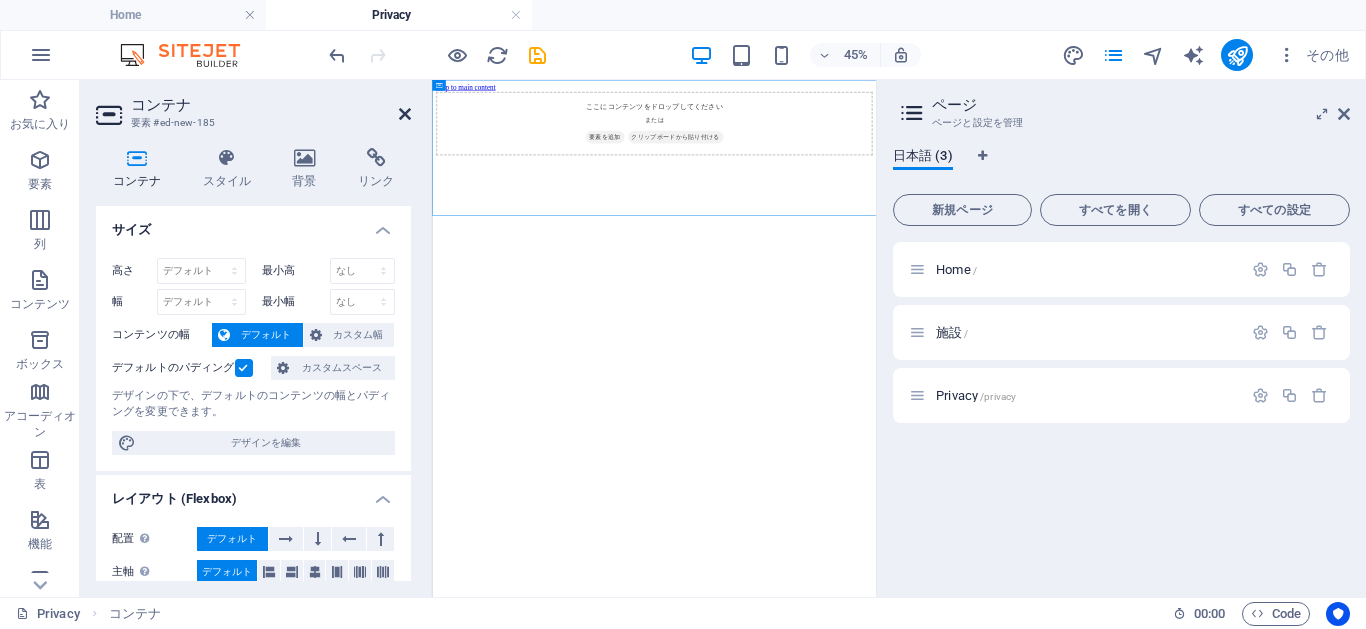 click at bounding box center (405, 114) 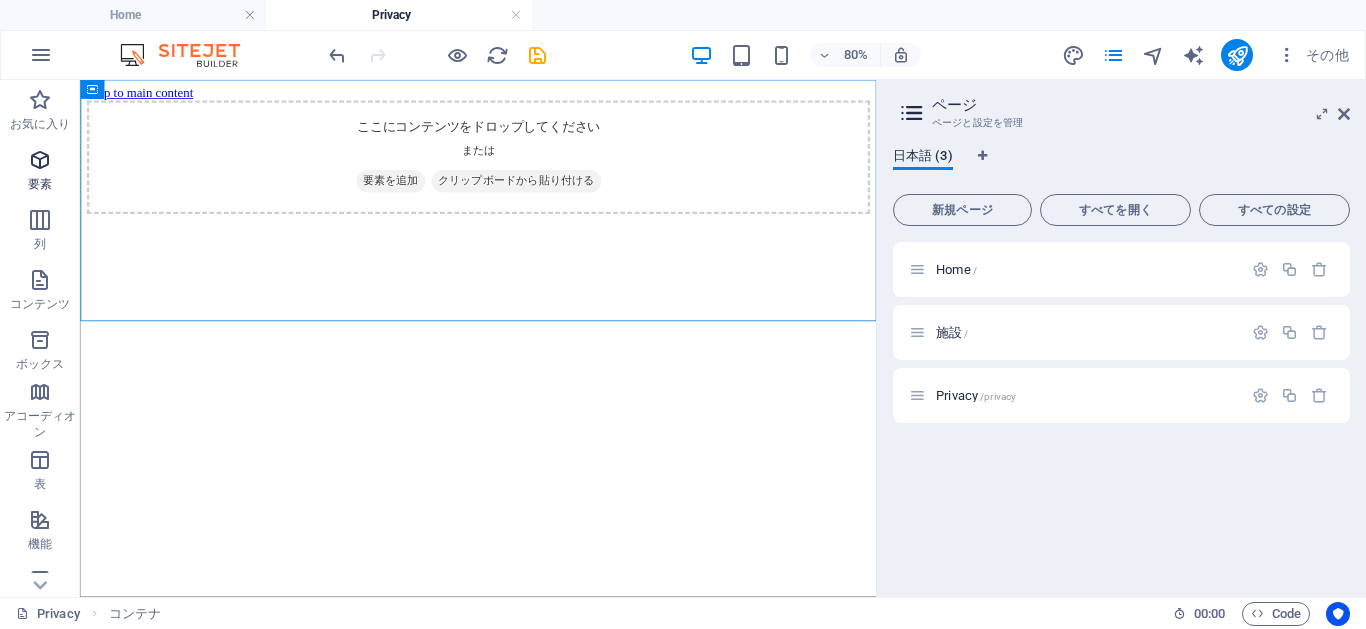 click at bounding box center [40, 160] 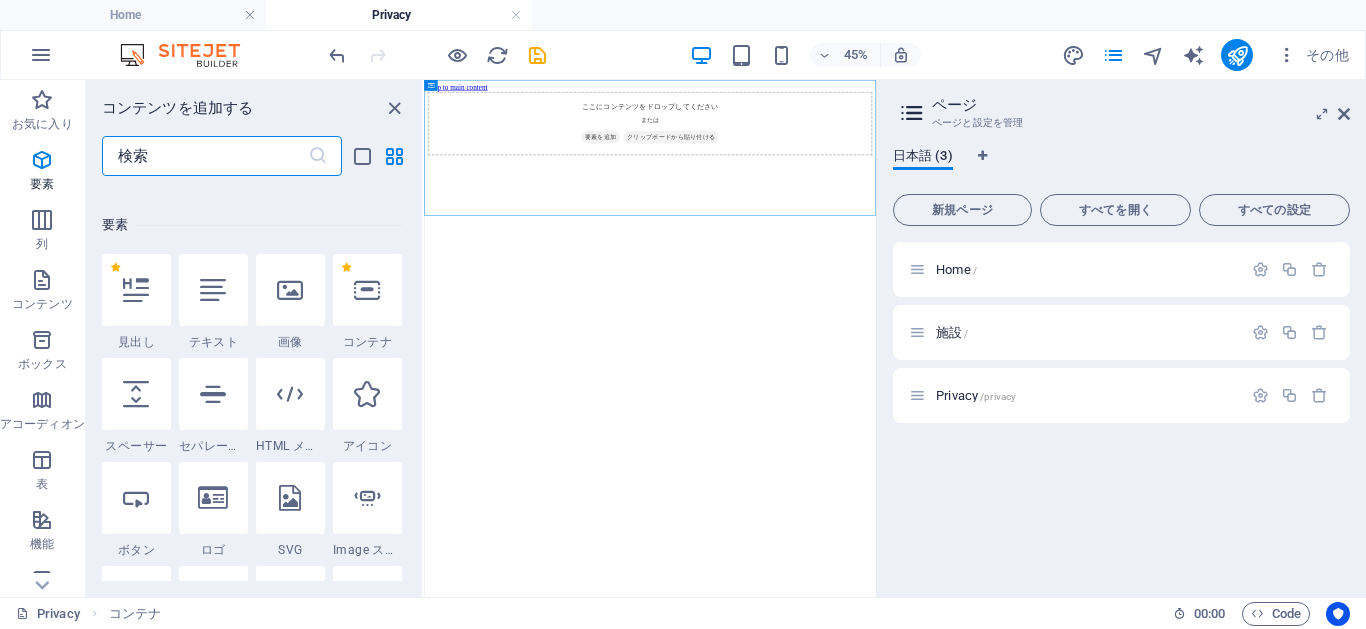 scroll, scrollTop: 213, scrollLeft: 0, axis: vertical 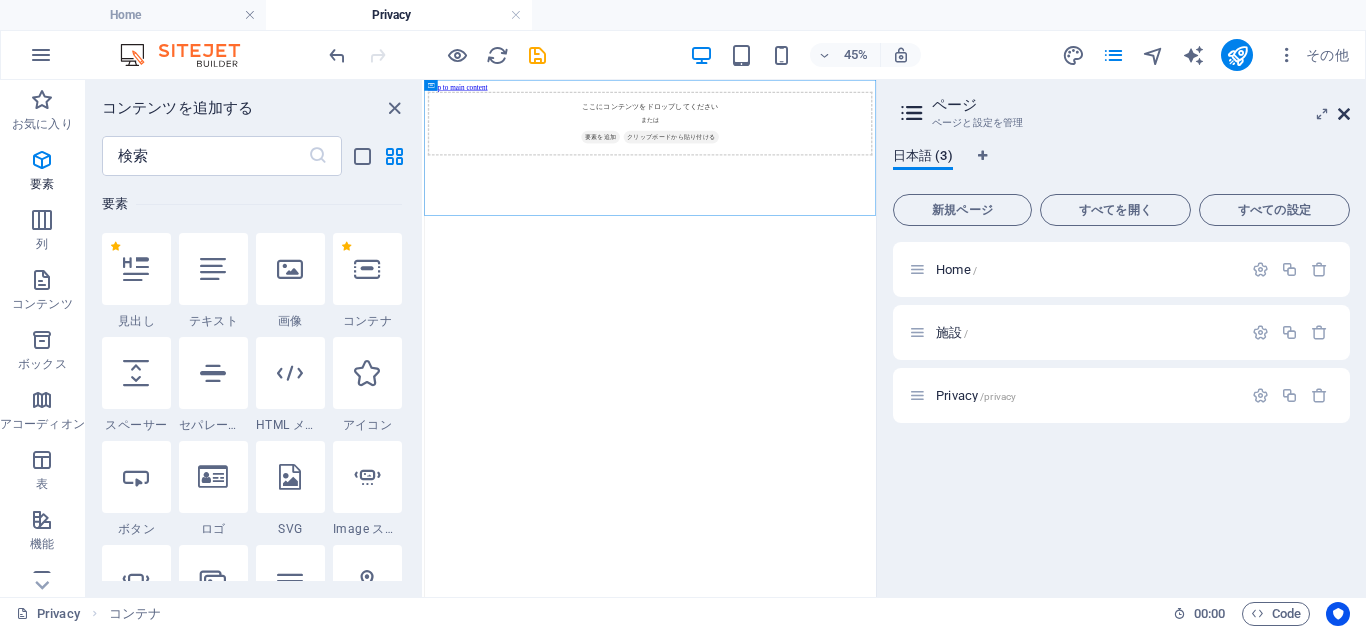 click at bounding box center [1344, 114] 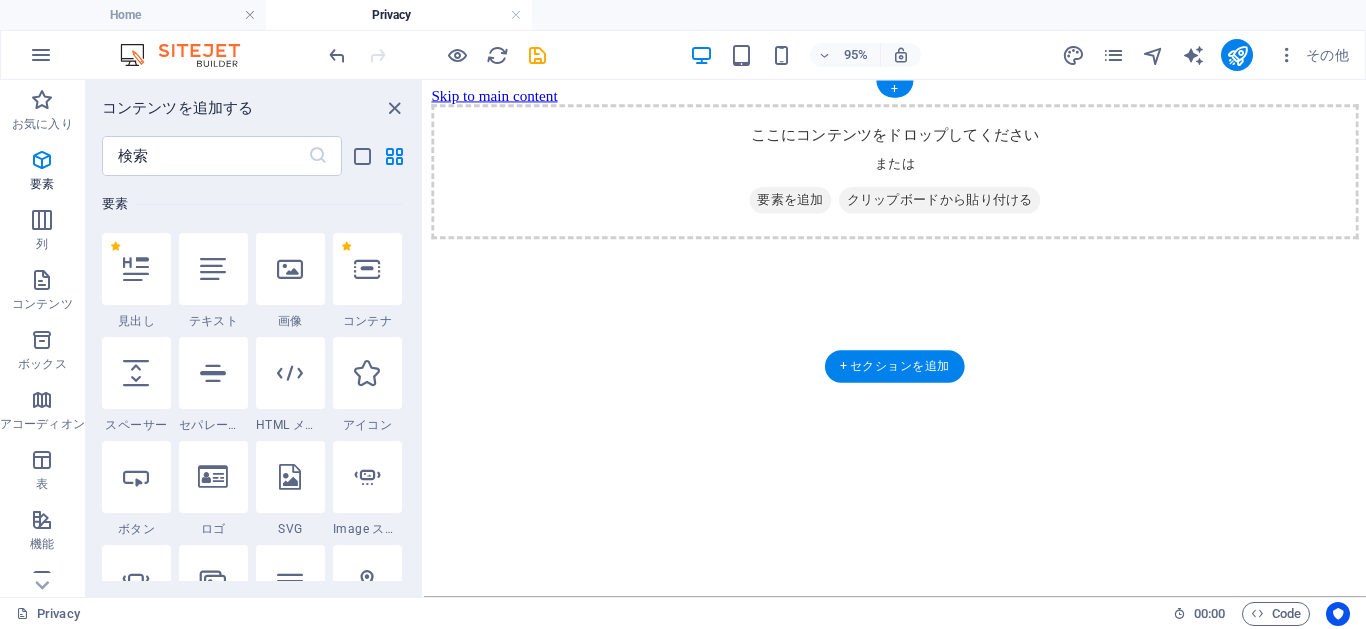 click on "要素を追加" at bounding box center (810, 207) 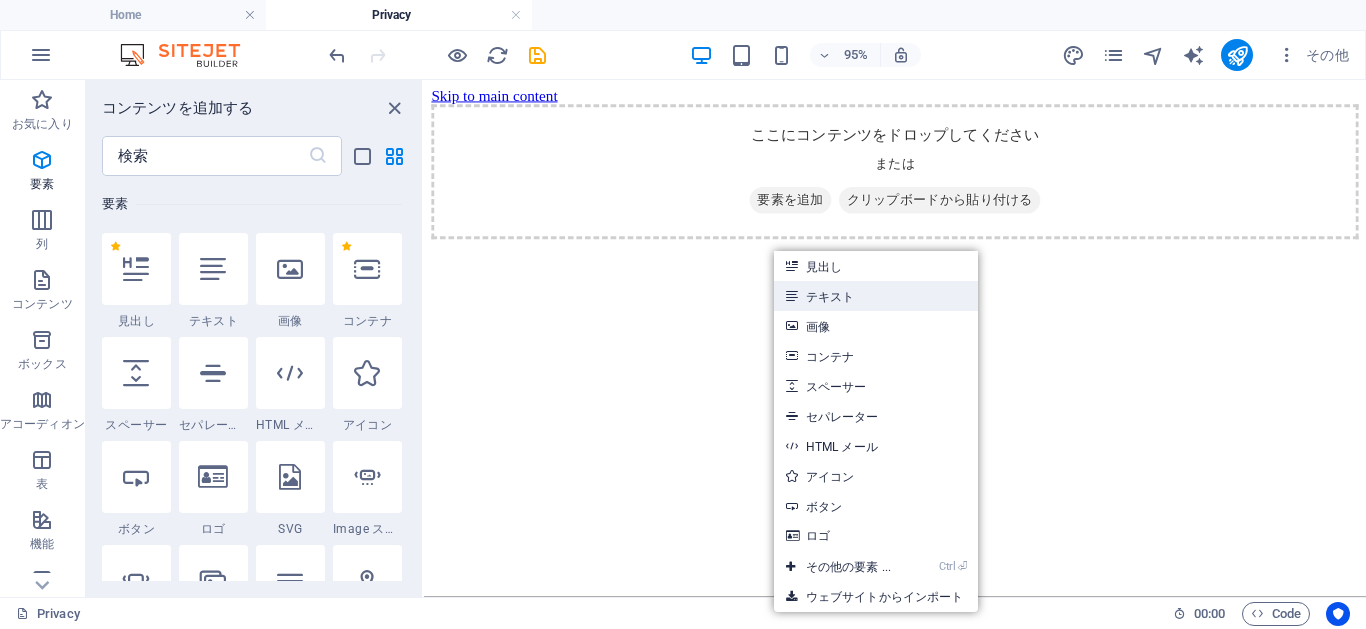 click at bounding box center [791, 296] 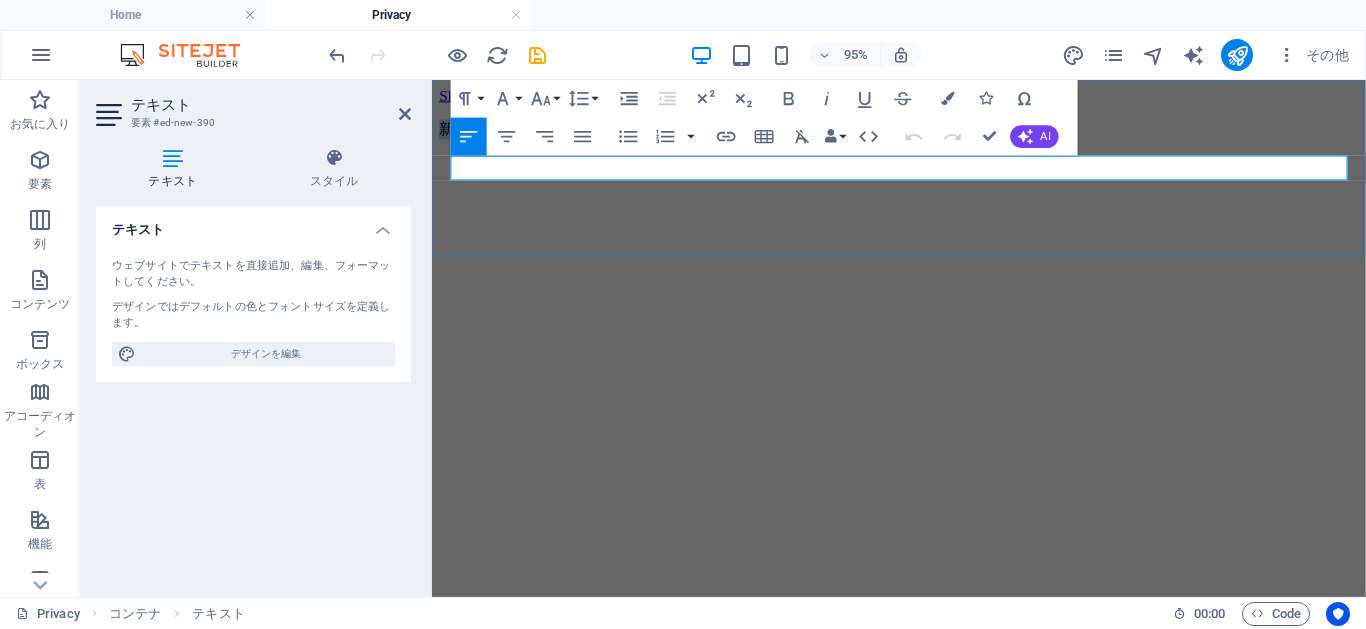 type 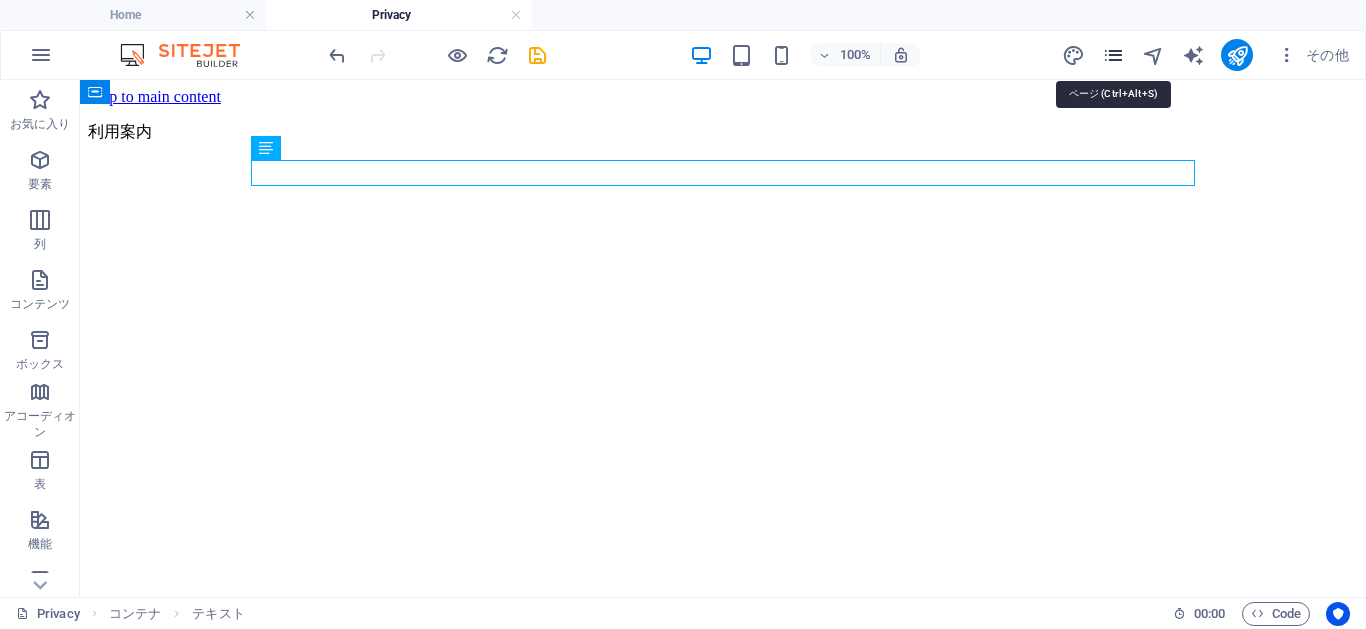 click at bounding box center [1113, 55] 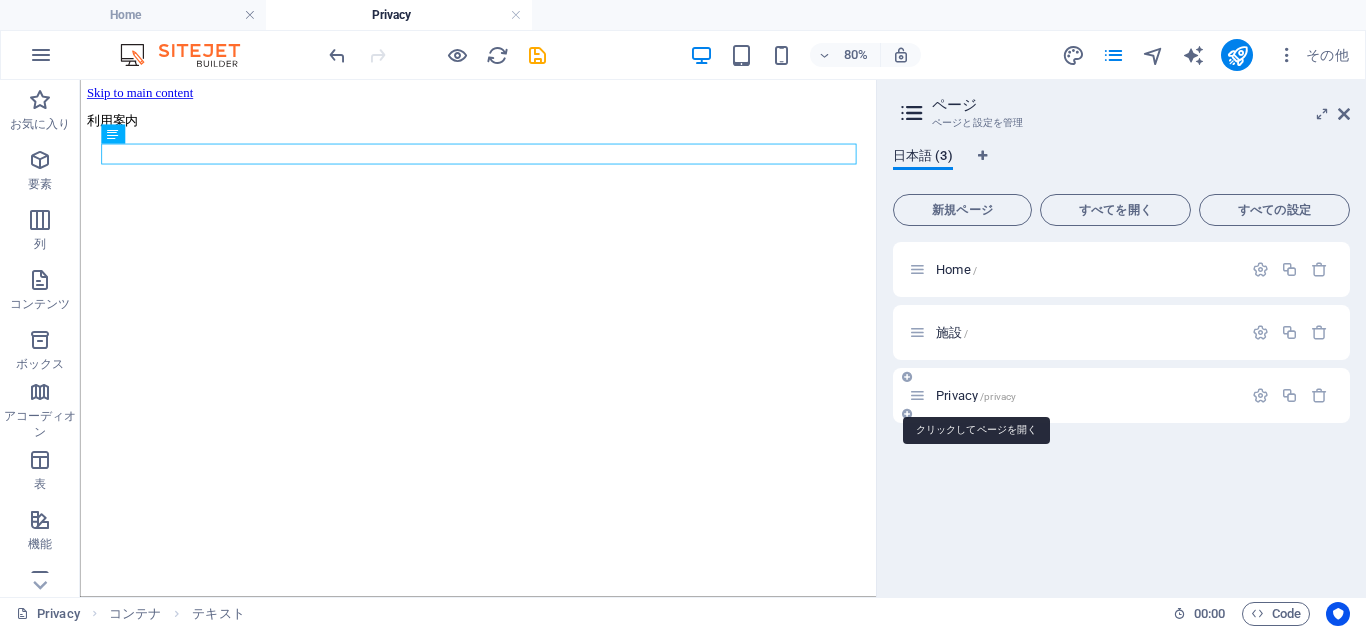 click on "Privacy /privacy" at bounding box center [976, 395] 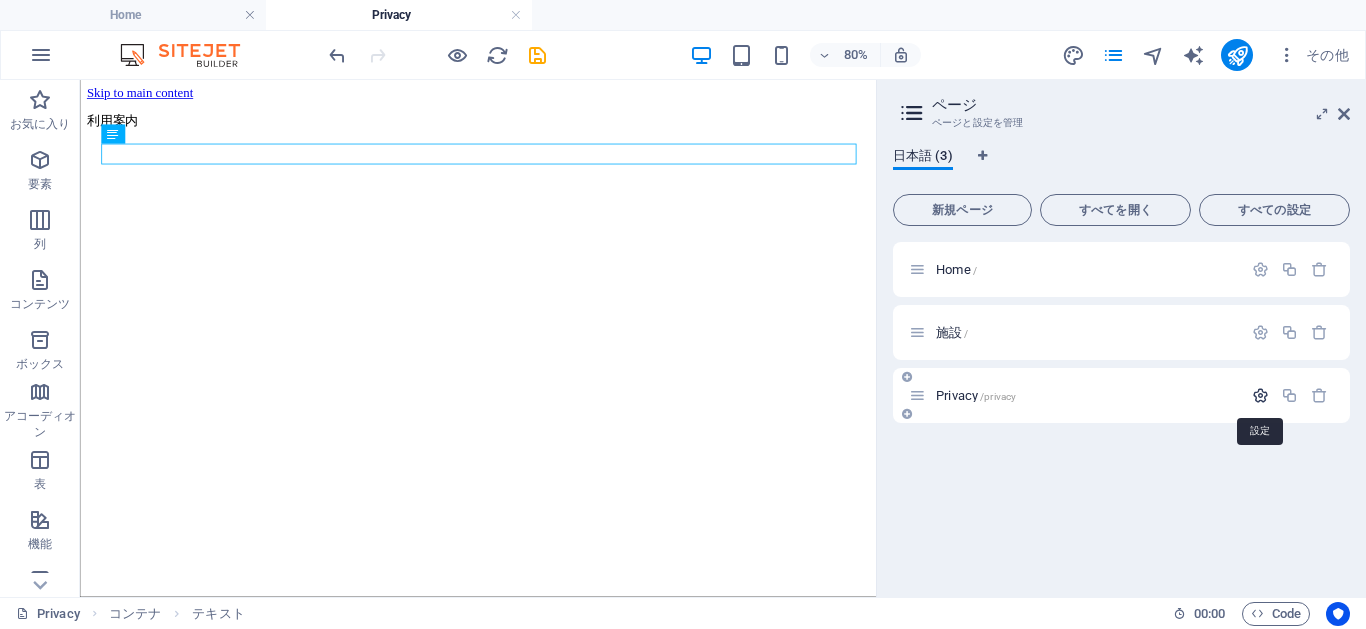 click at bounding box center (1260, 395) 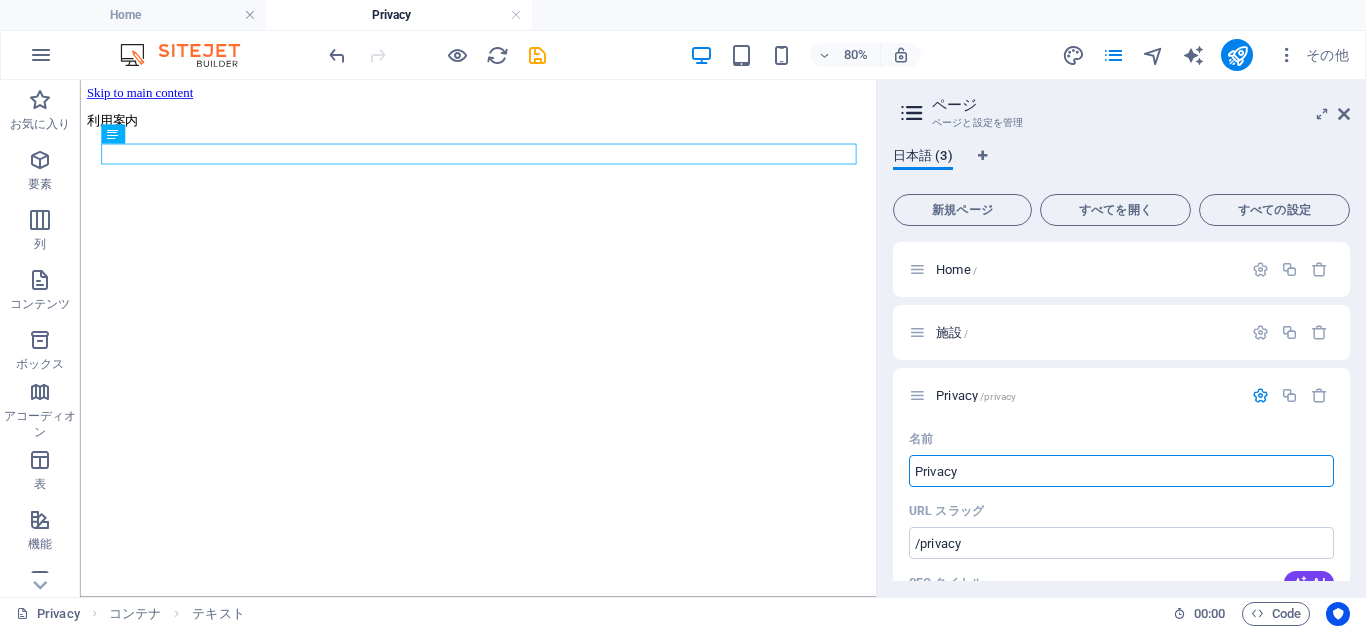 drag, startPoint x: 1048, startPoint y: 549, endPoint x: 1060, endPoint y: 551, distance: 12.165525 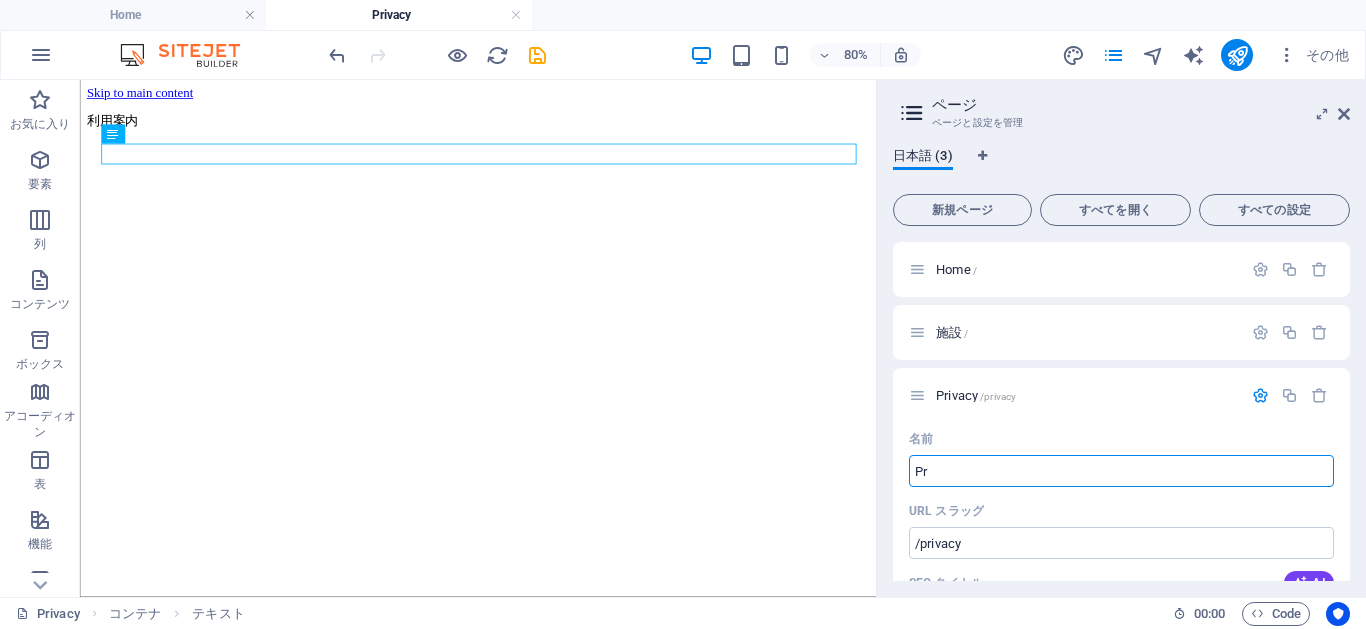type on "P" 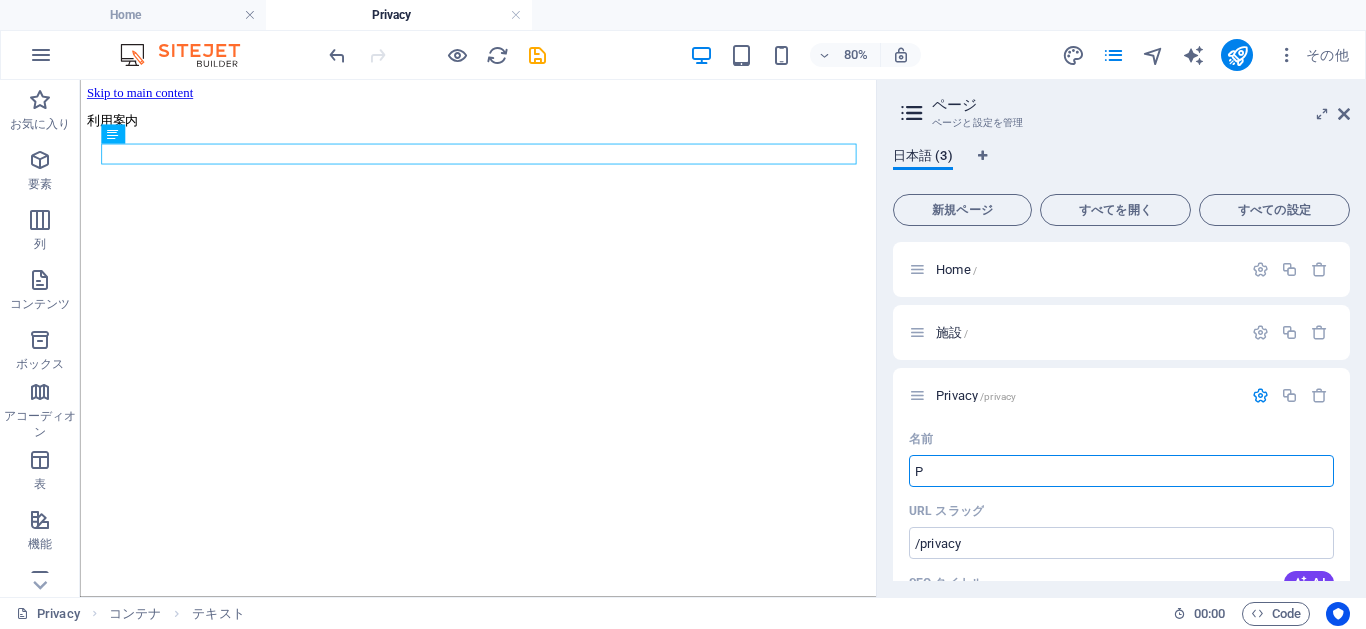 type 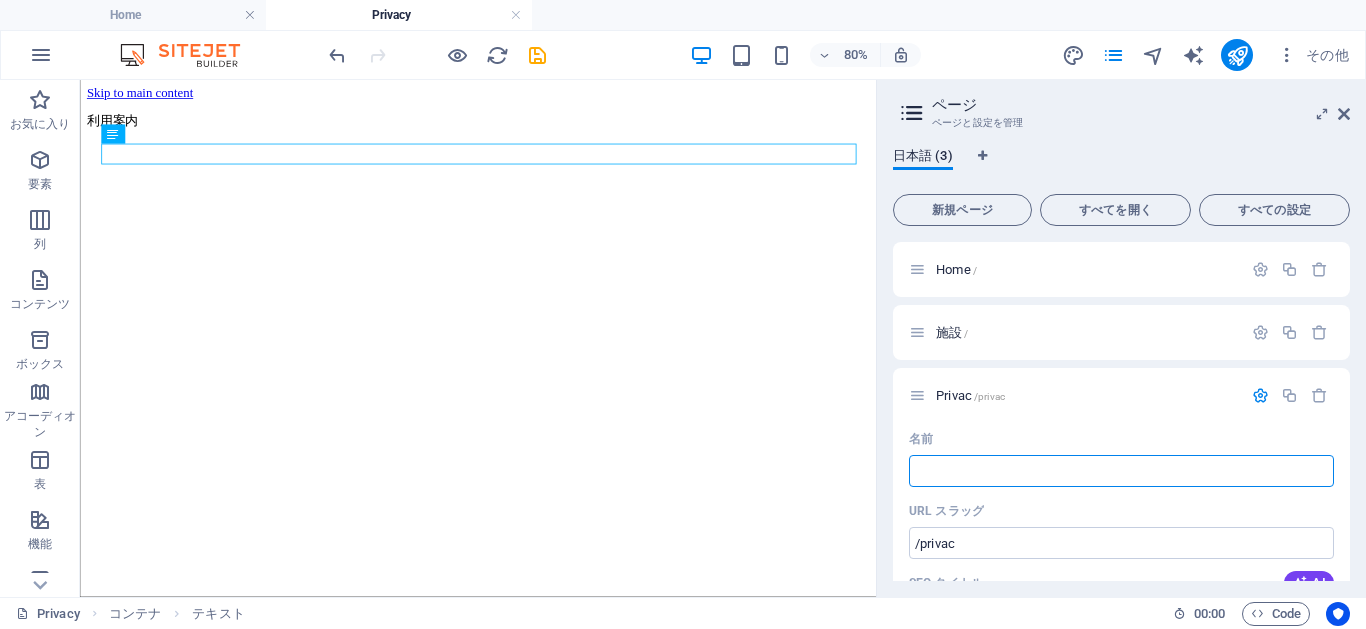 type on "/privac" 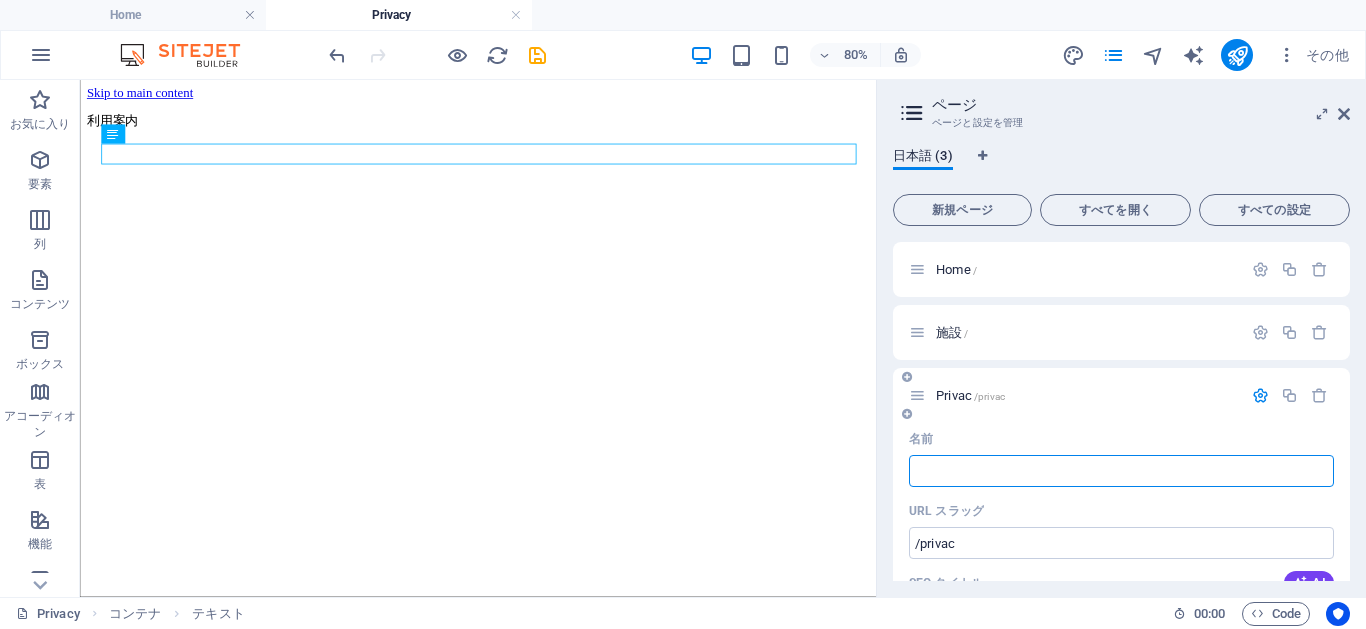 type on "り" 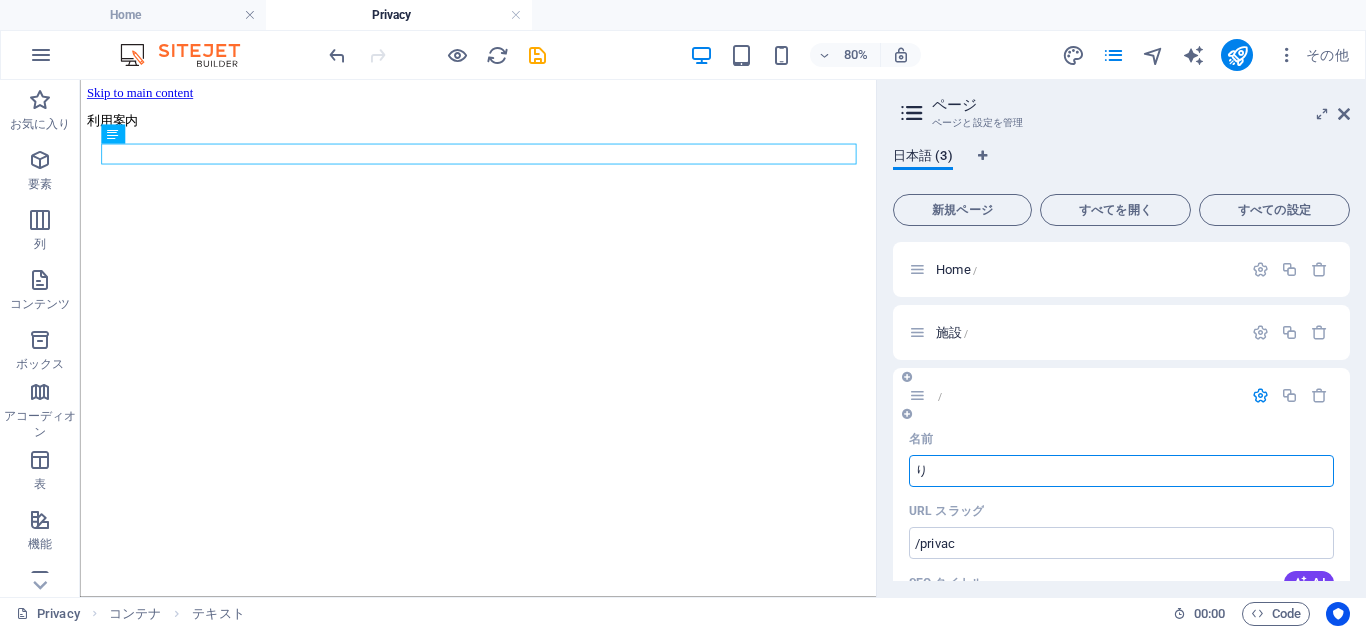 type on "/" 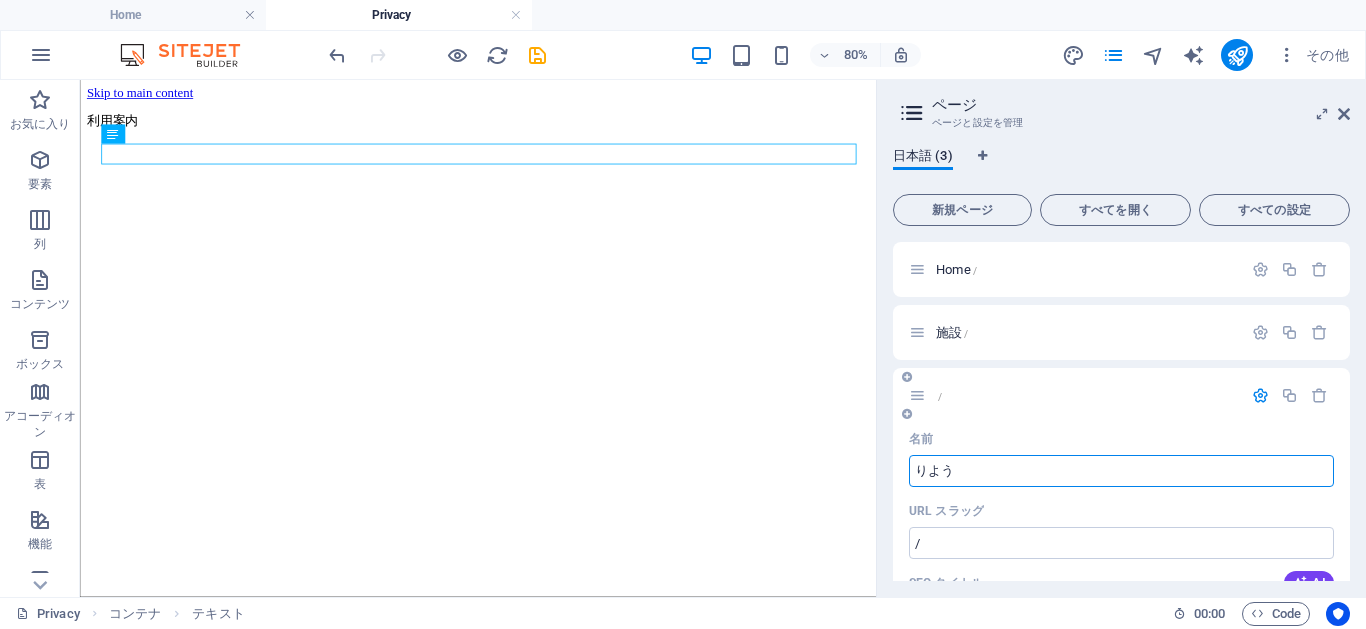 type on "利用" 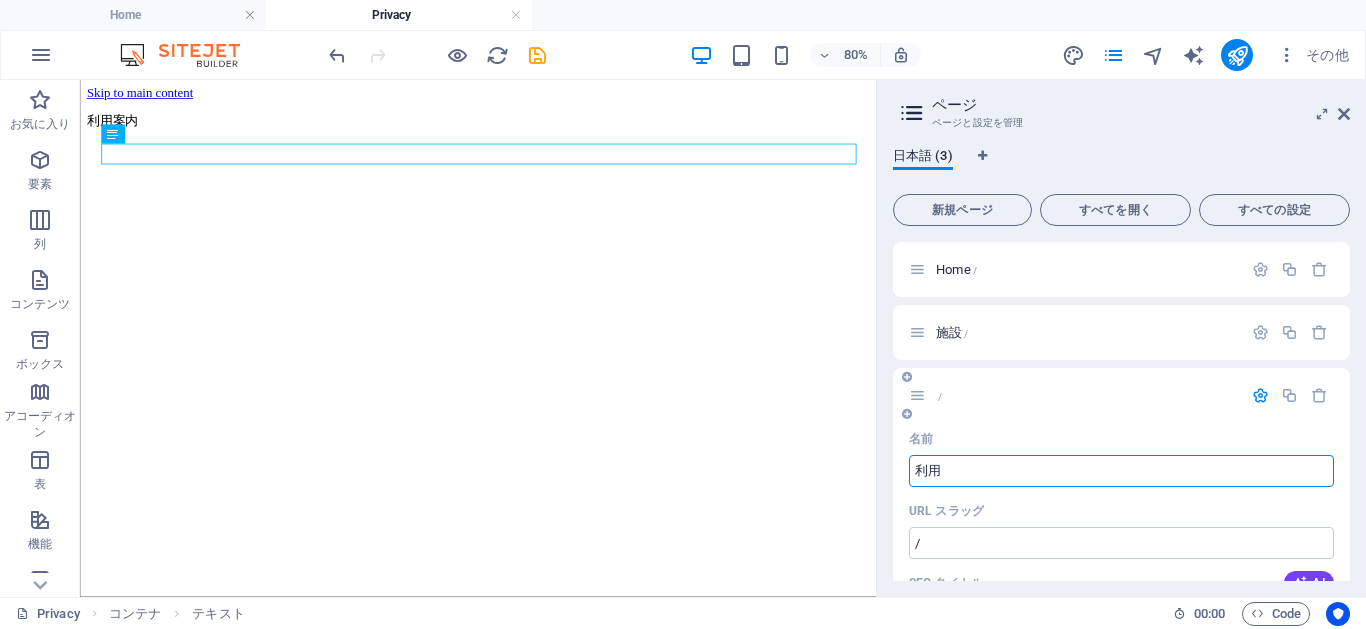 type on "利用" 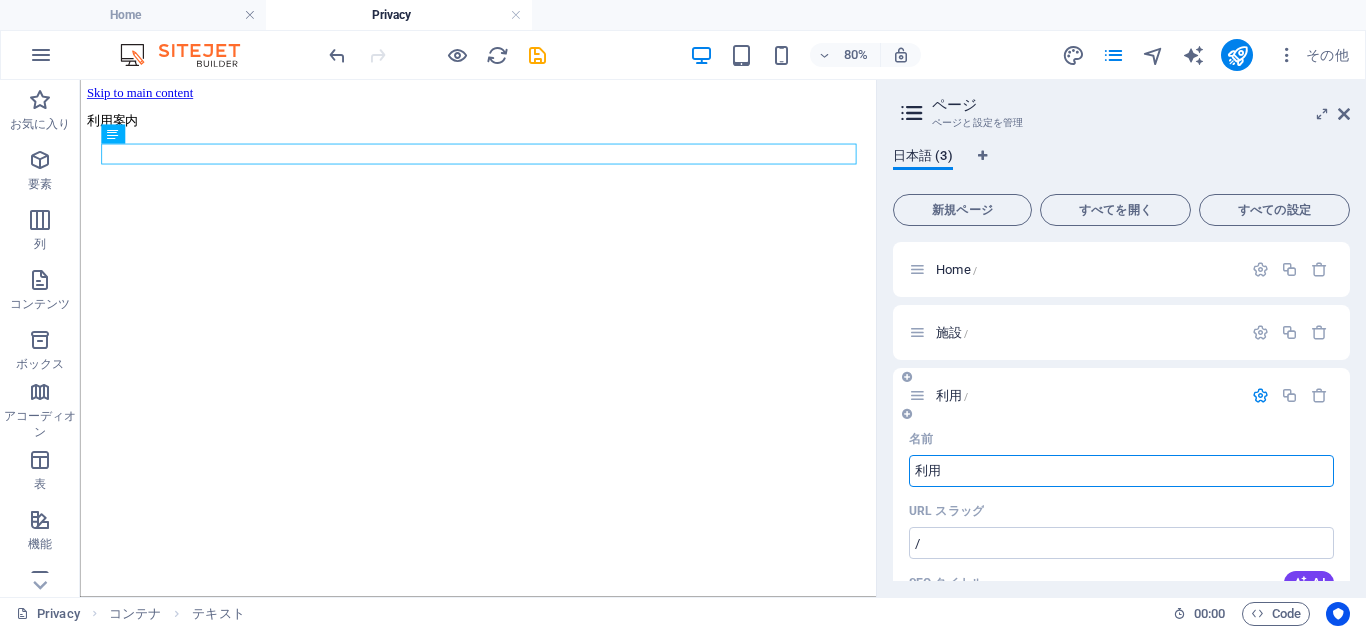 scroll, scrollTop: 180, scrollLeft: 0, axis: vertical 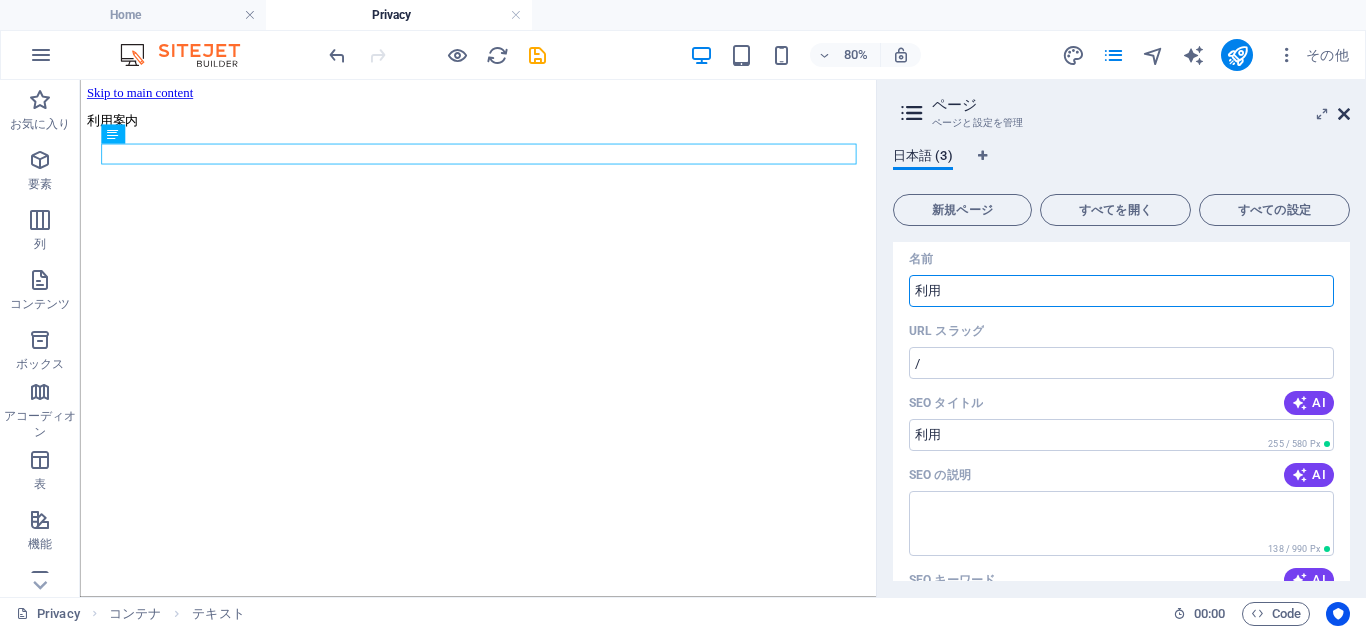 type on "利用" 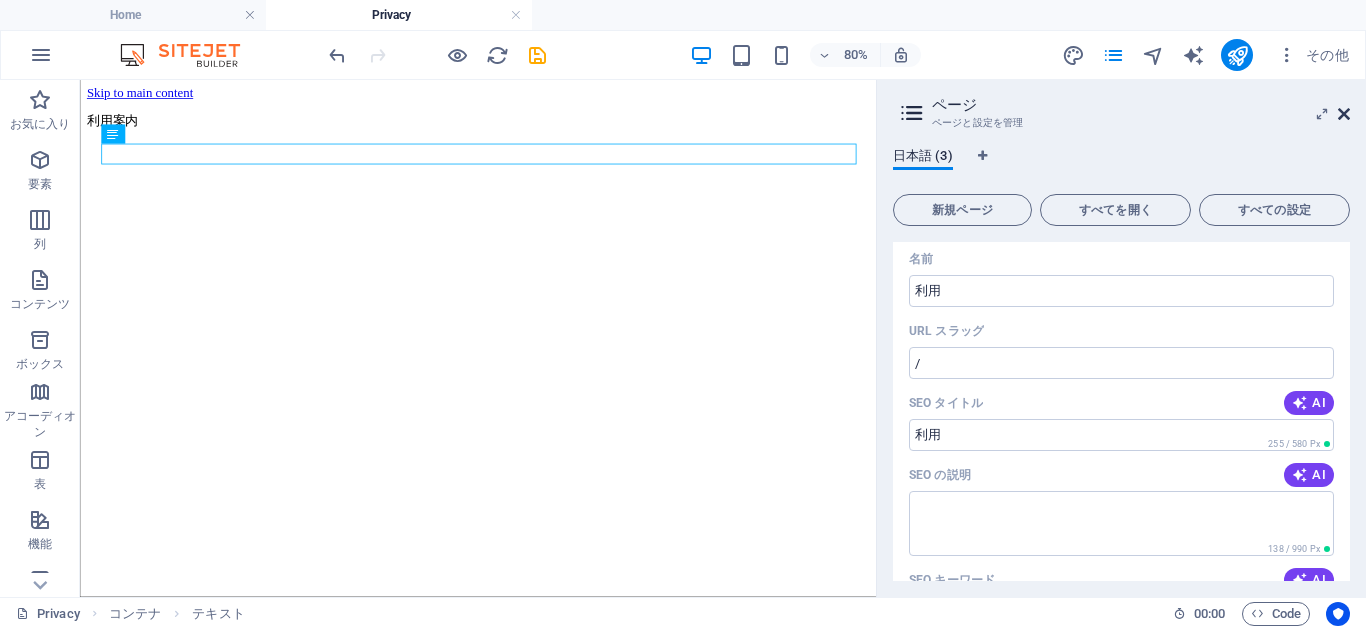 click at bounding box center (1344, 114) 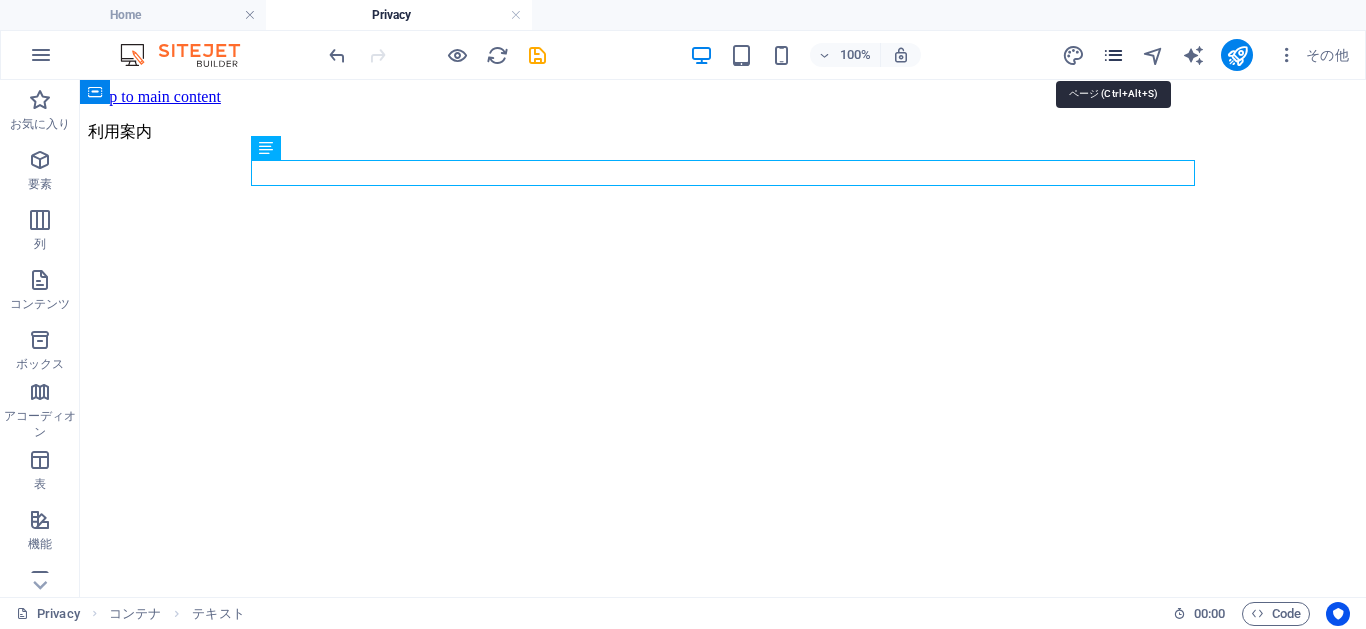 click at bounding box center [1113, 55] 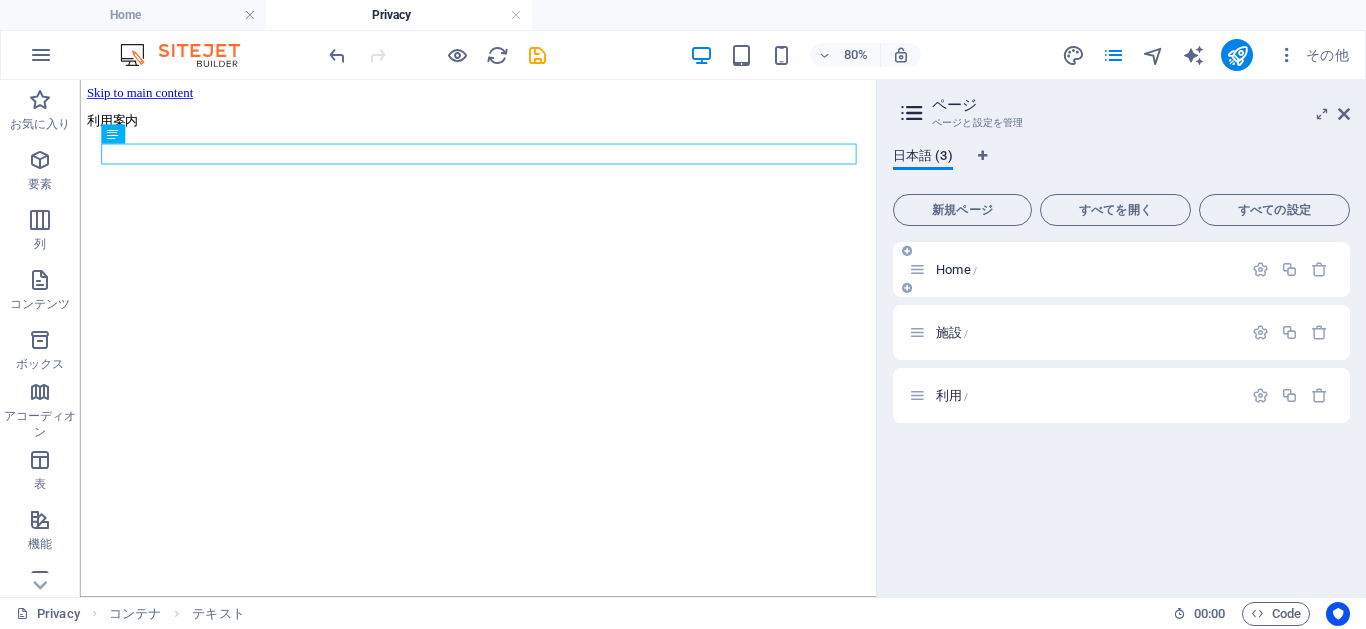 click on "Home /" at bounding box center (1075, 269) 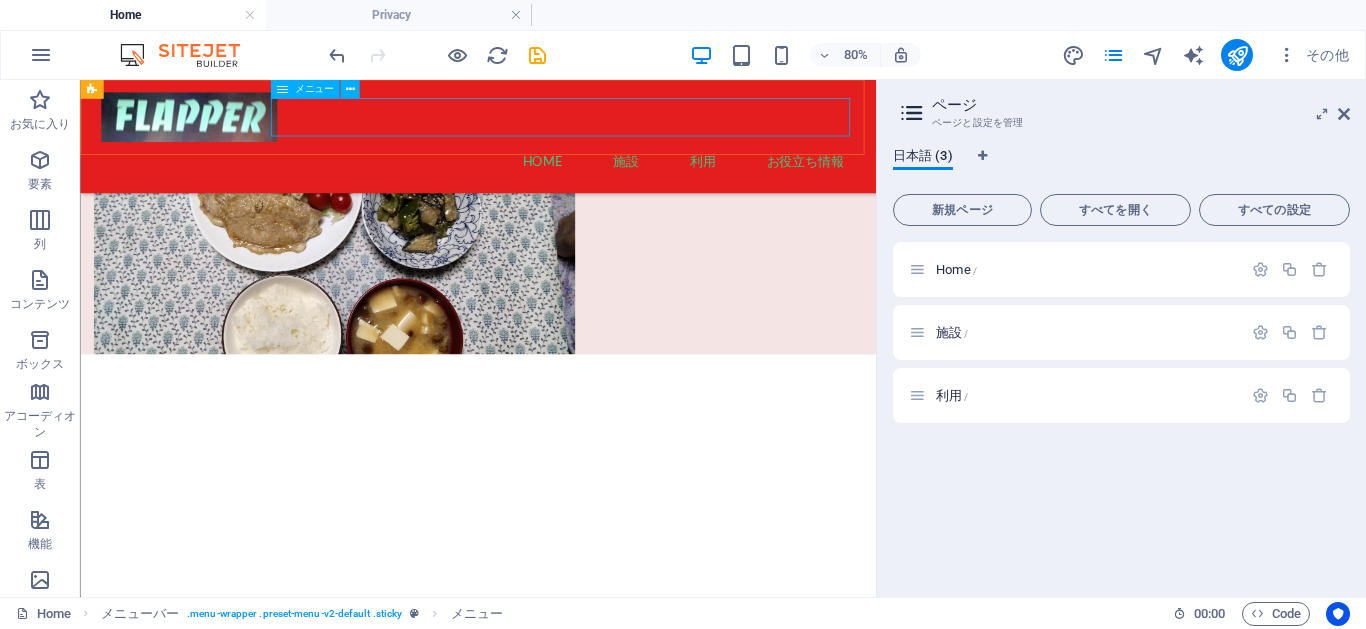 click on "Home 施設 利用 お役立ち情報" at bounding box center (578, 182) 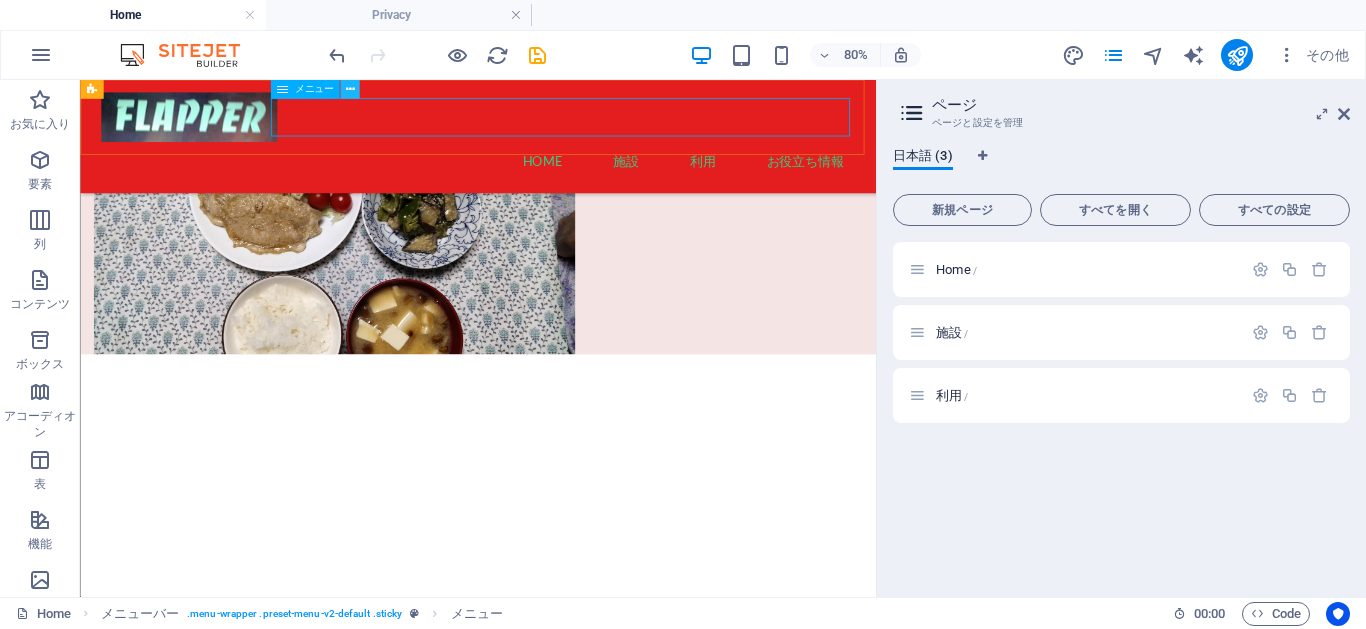 click at bounding box center (349, 89) 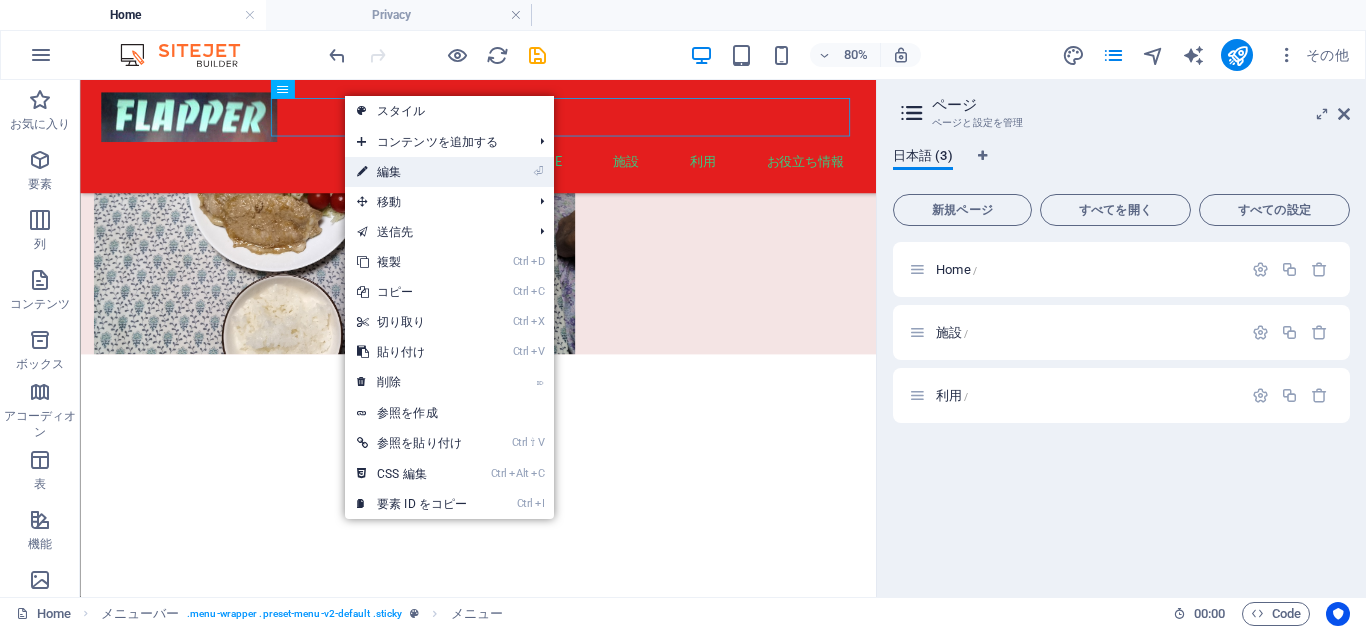 click on "⏎  編集" at bounding box center (412, 172) 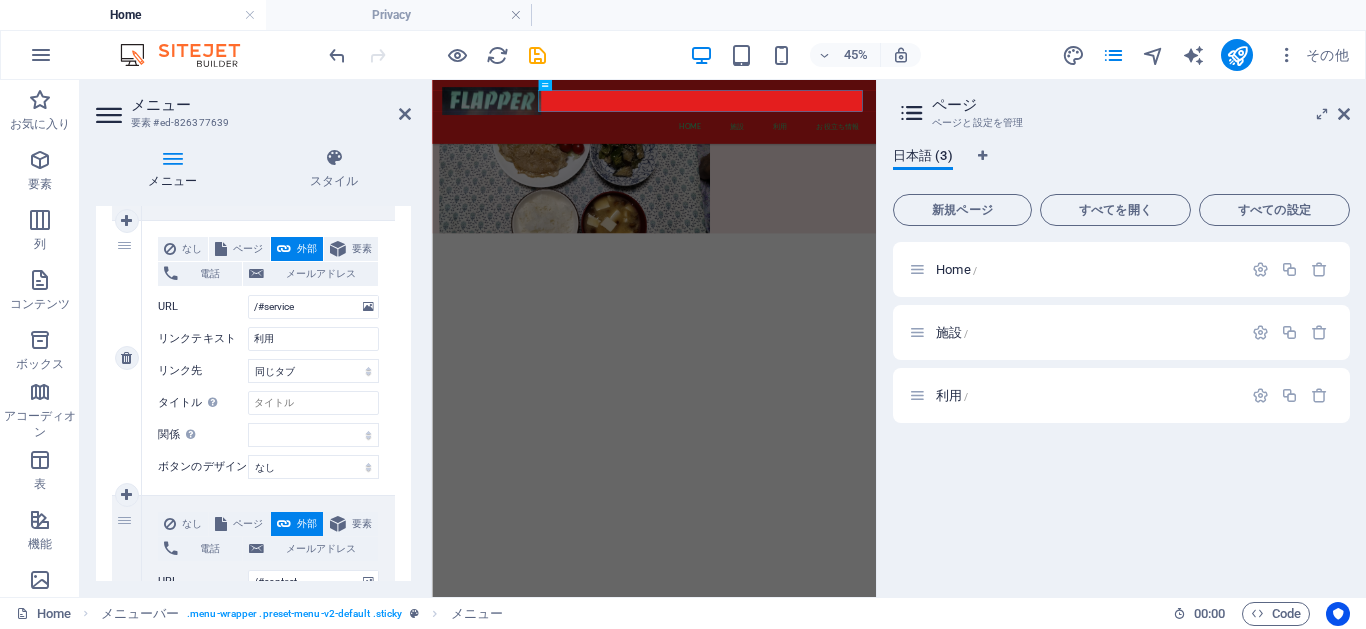 scroll, scrollTop: 720, scrollLeft: 0, axis: vertical 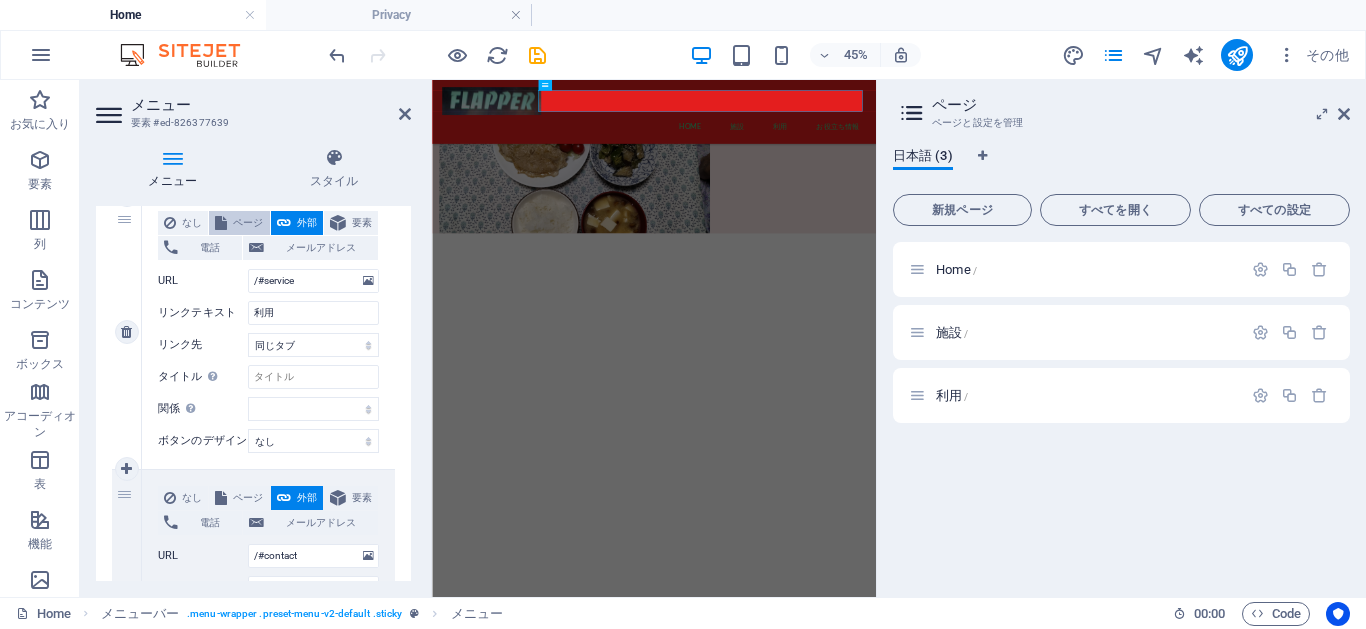 click on "ページ" at bounding box center [248, 223] 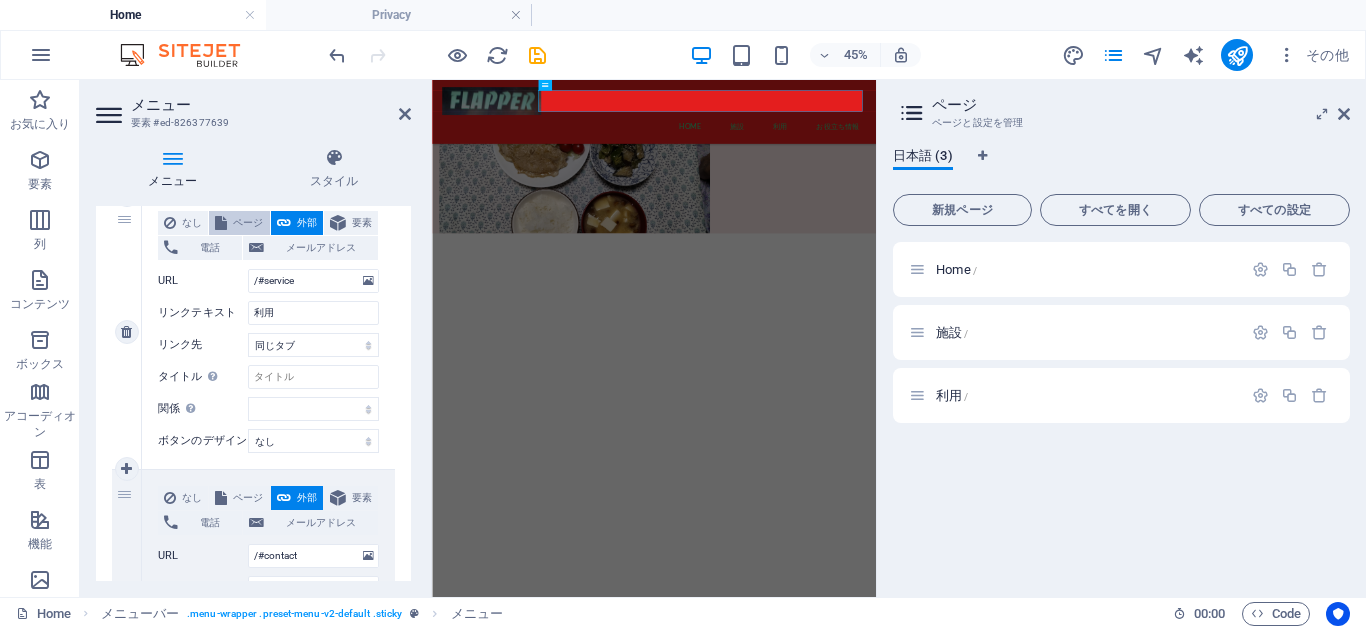 select 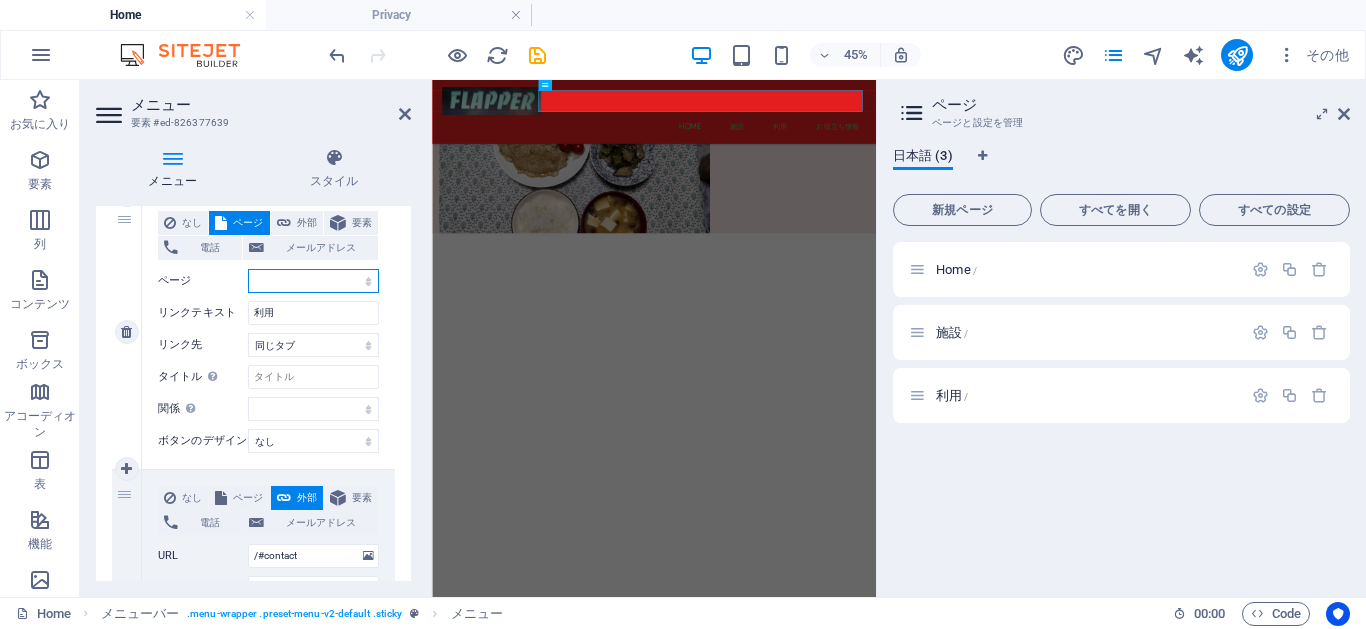 select on "2" 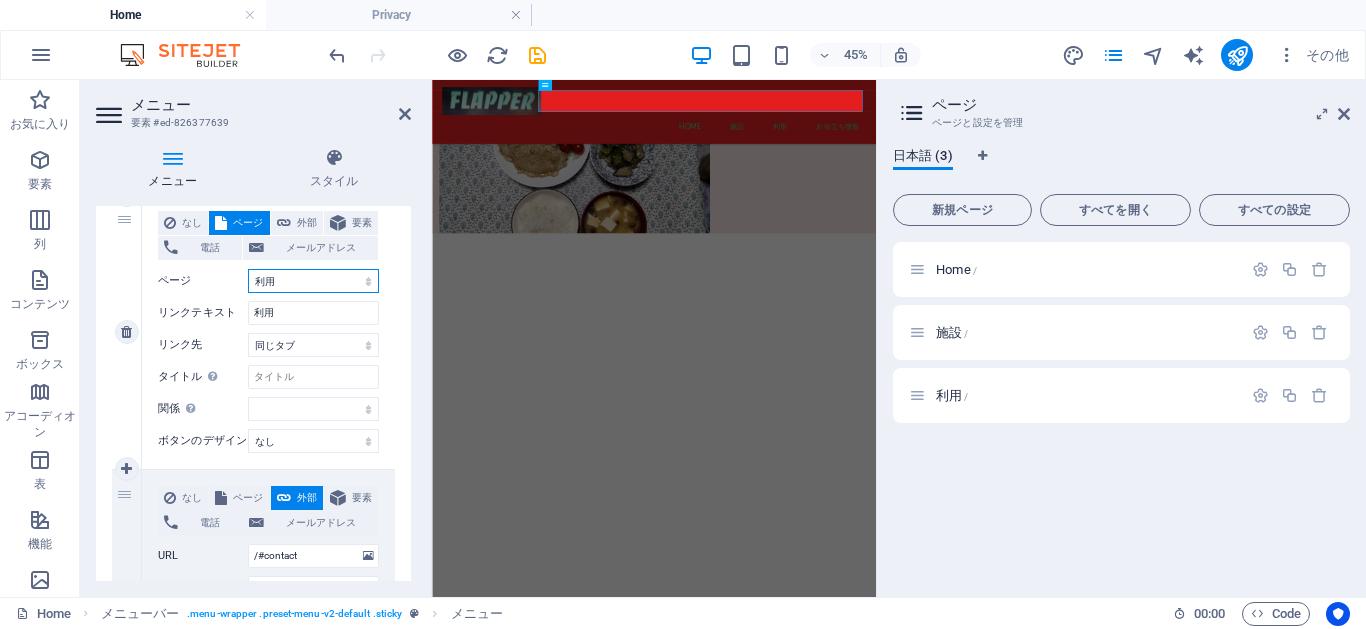 click on "Home 施設 利用" at bounding box center [313, 281] 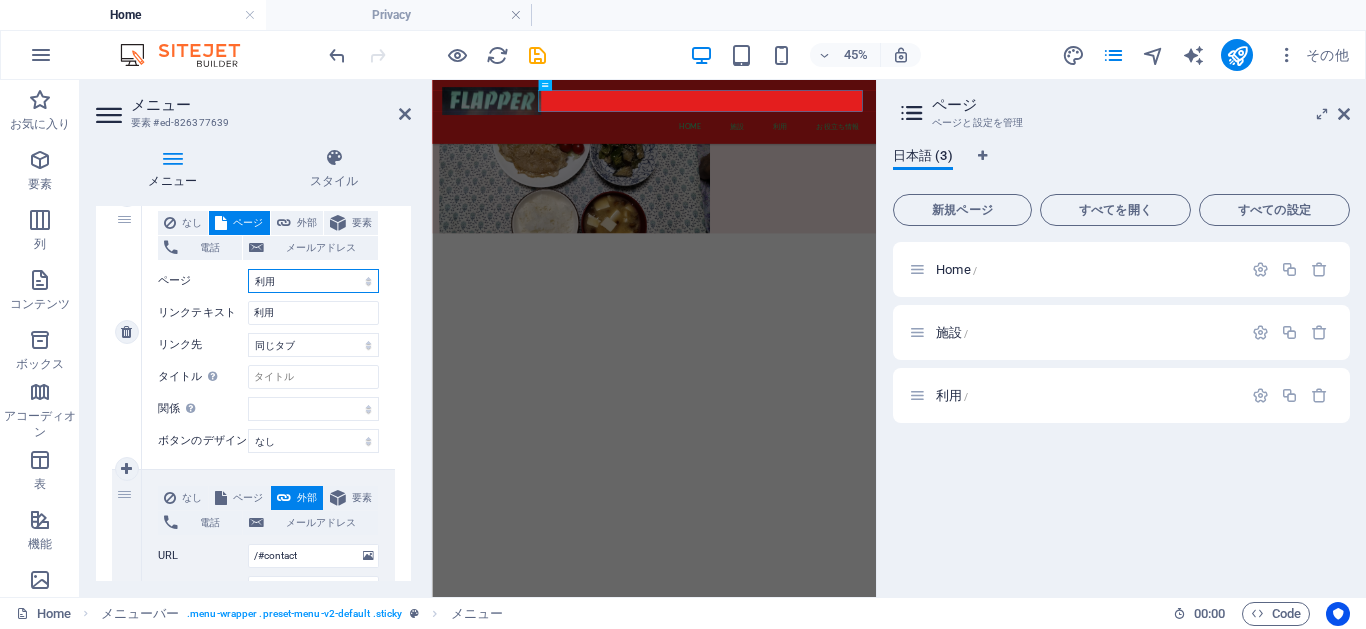 scroll, scrollTop: 540, scrollLeft: 0, axis: vertical 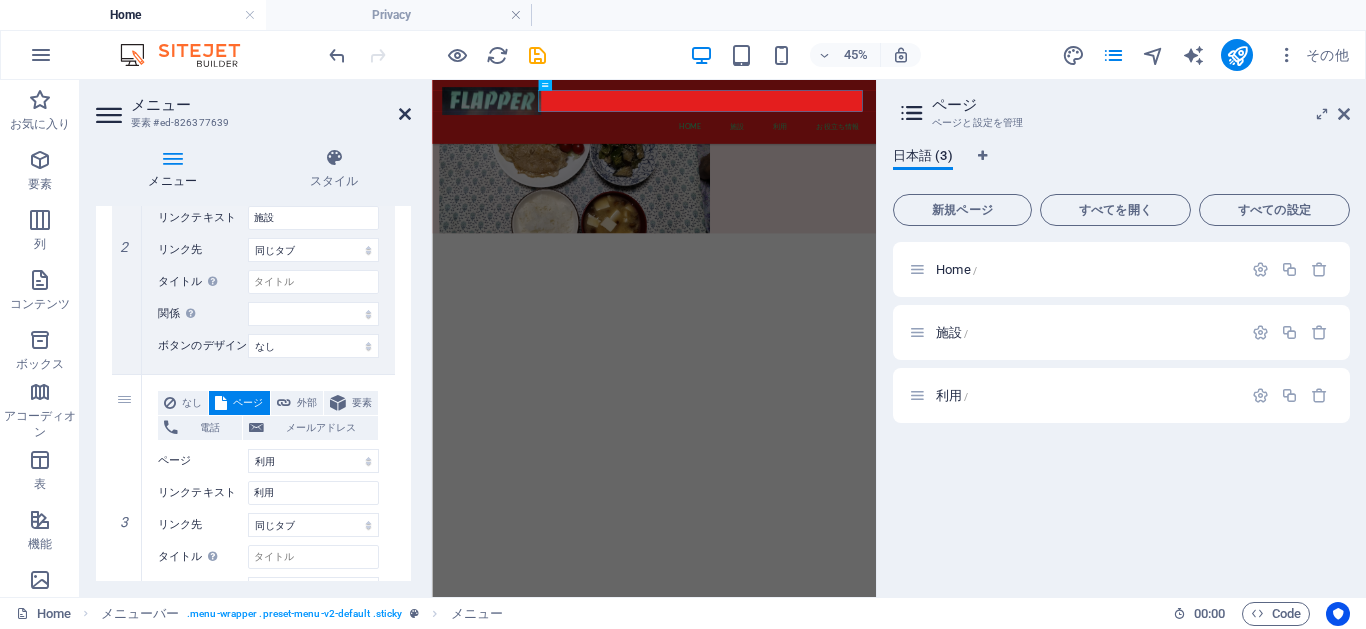 click at bounding box center (405, 114) 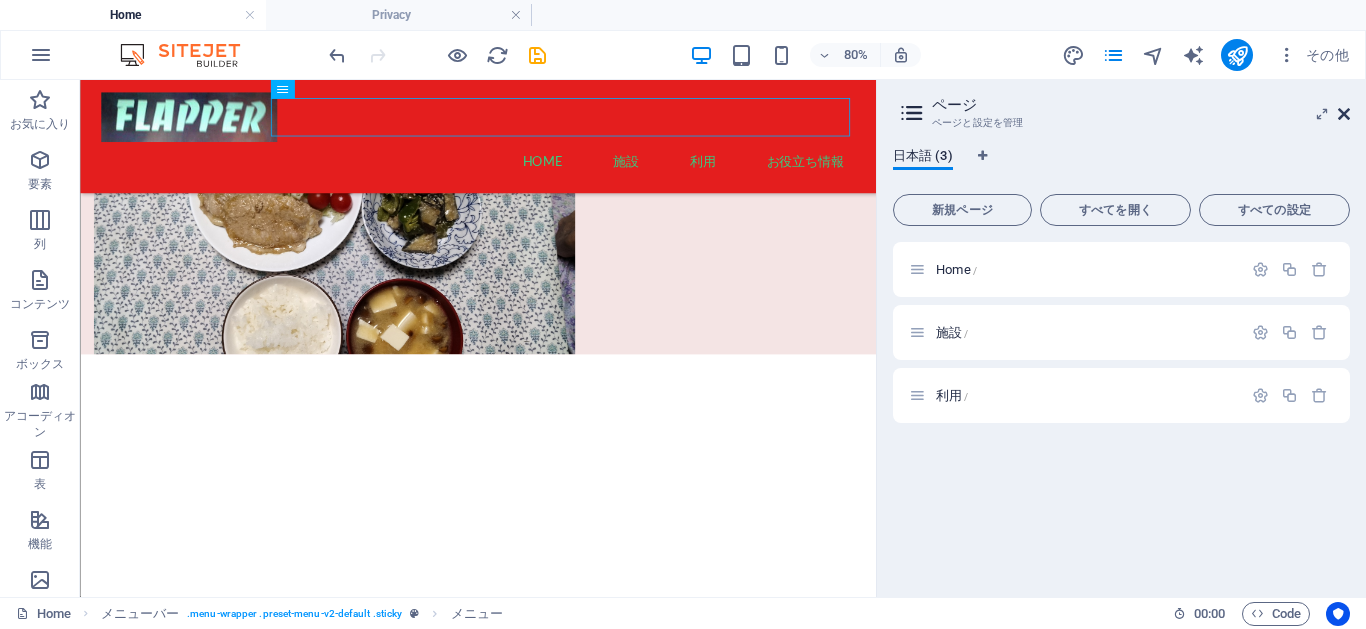 click at bounding box center (1344, 114) 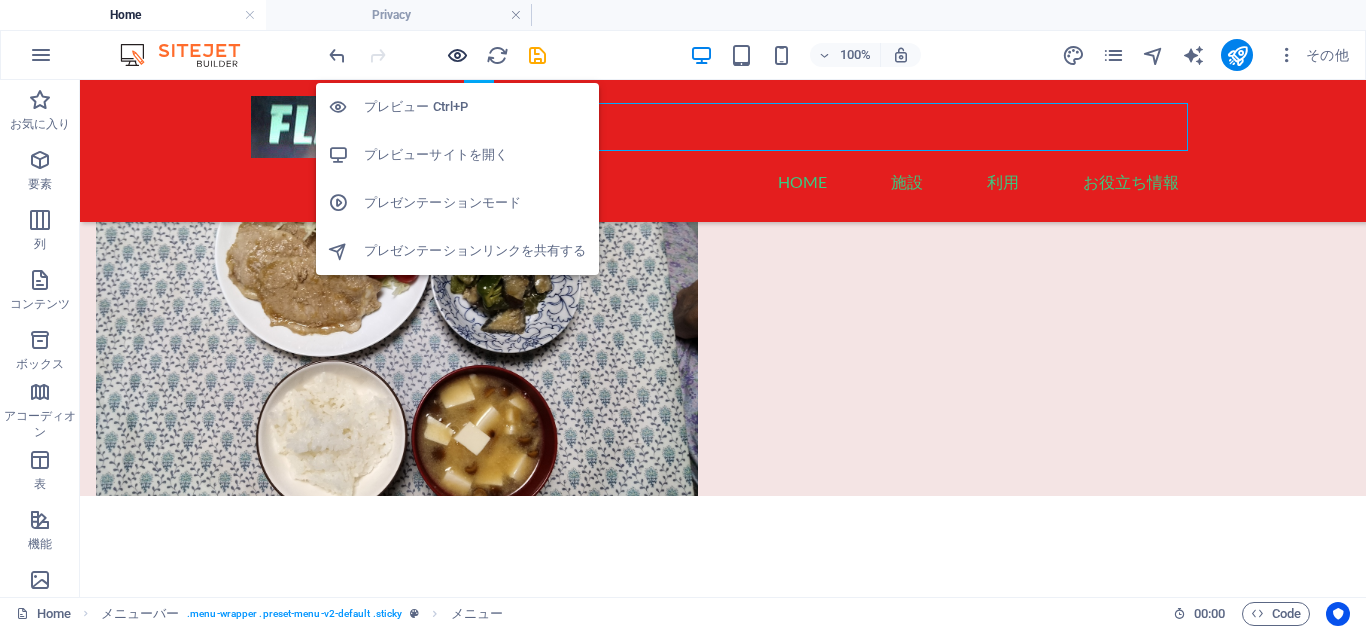 click at bounding box center [457, 55] 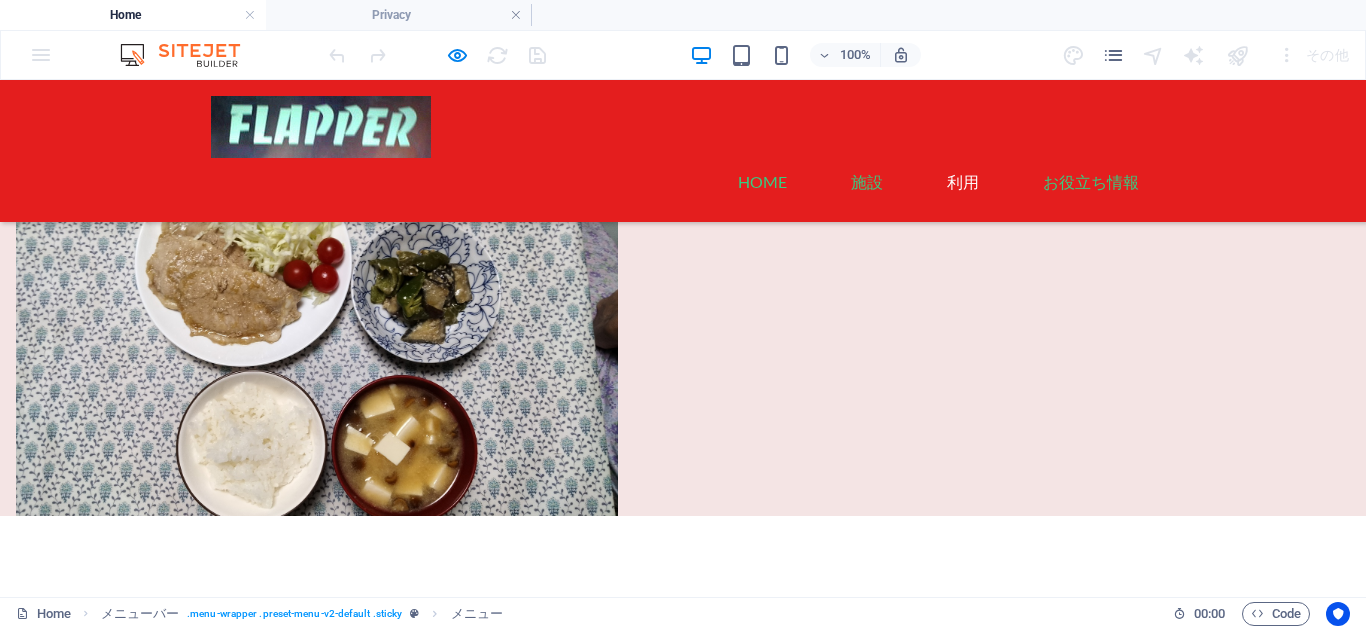 click on "利用" at bounding box center (963, 182) 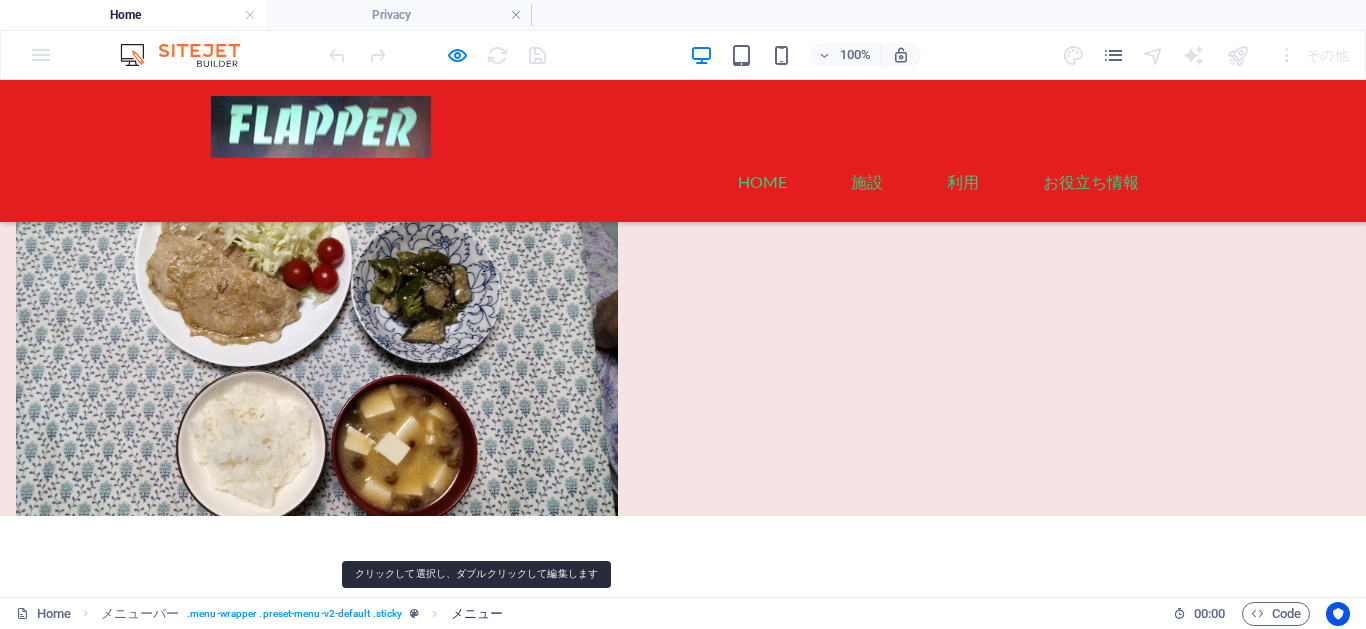 click on "メニュー" at bounding box center [477, 614] 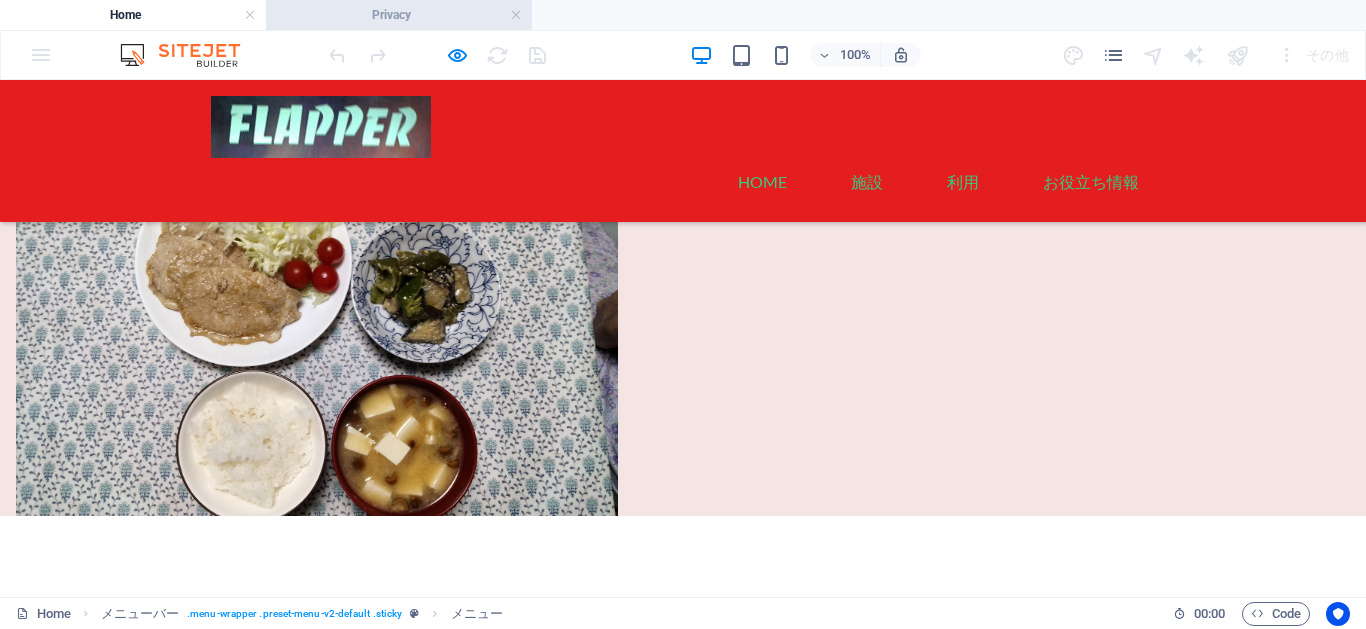 click on "Privacy" at bounding box center [399, 15] 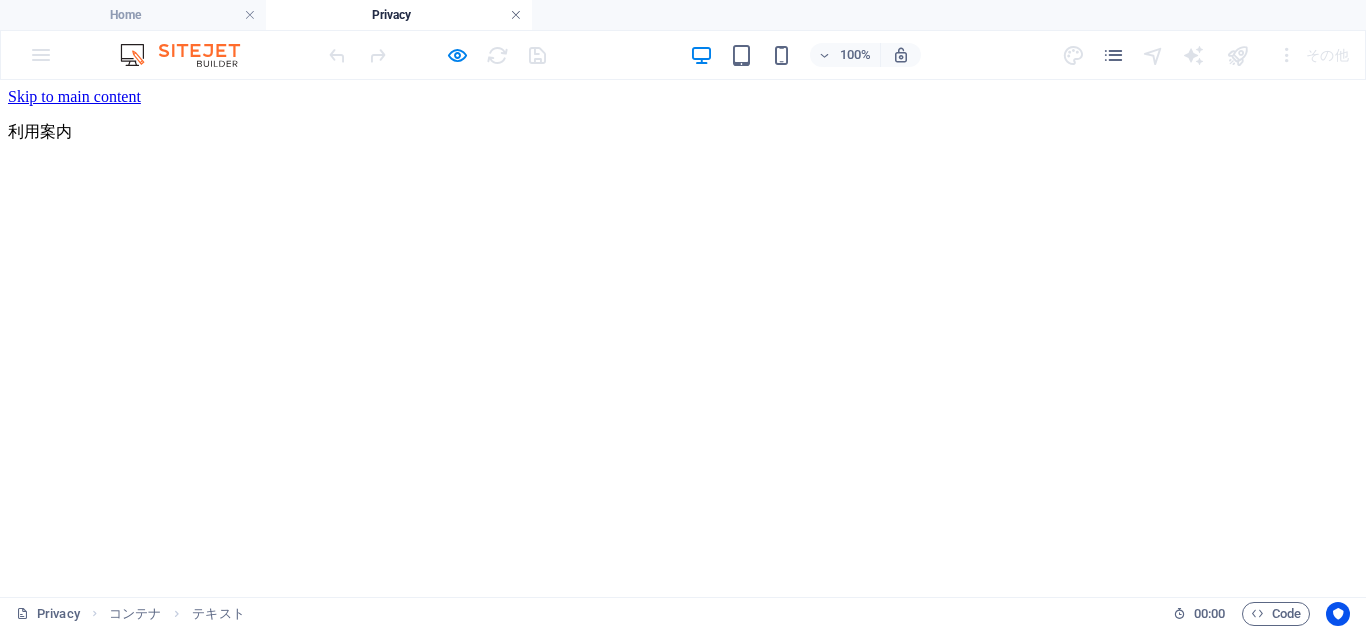 click at bounding box center (516, 15) 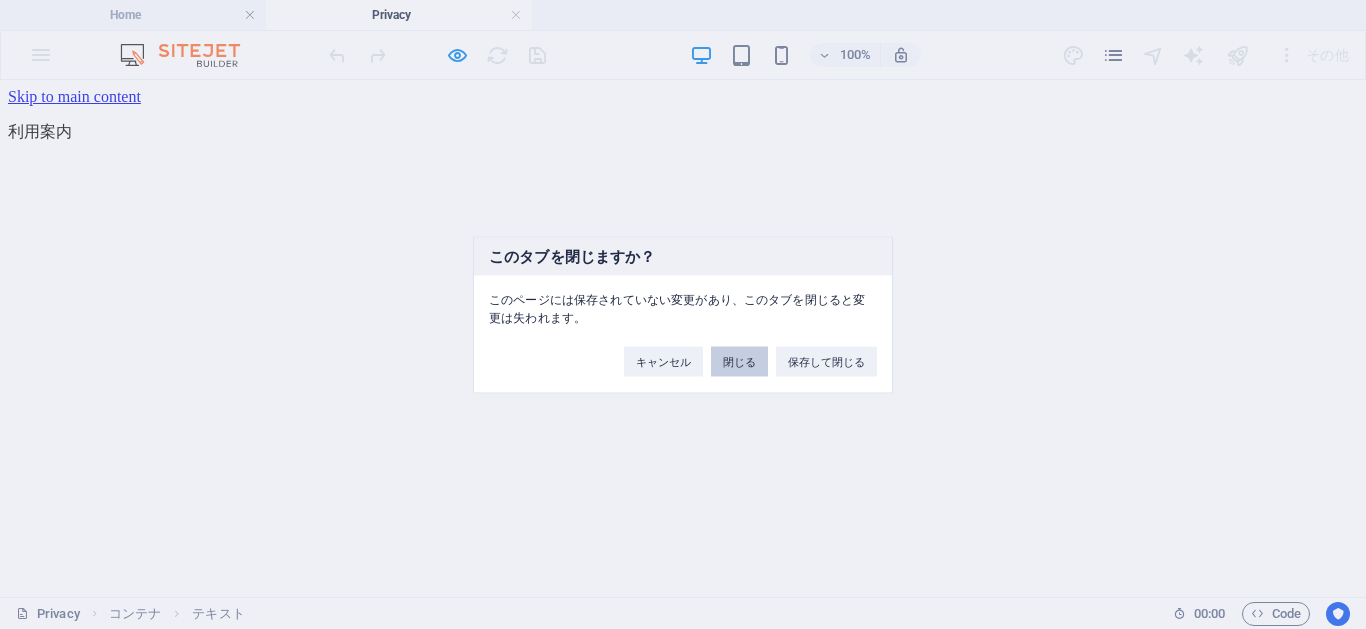 click on "閉じる" at bounding box center (739, 361) 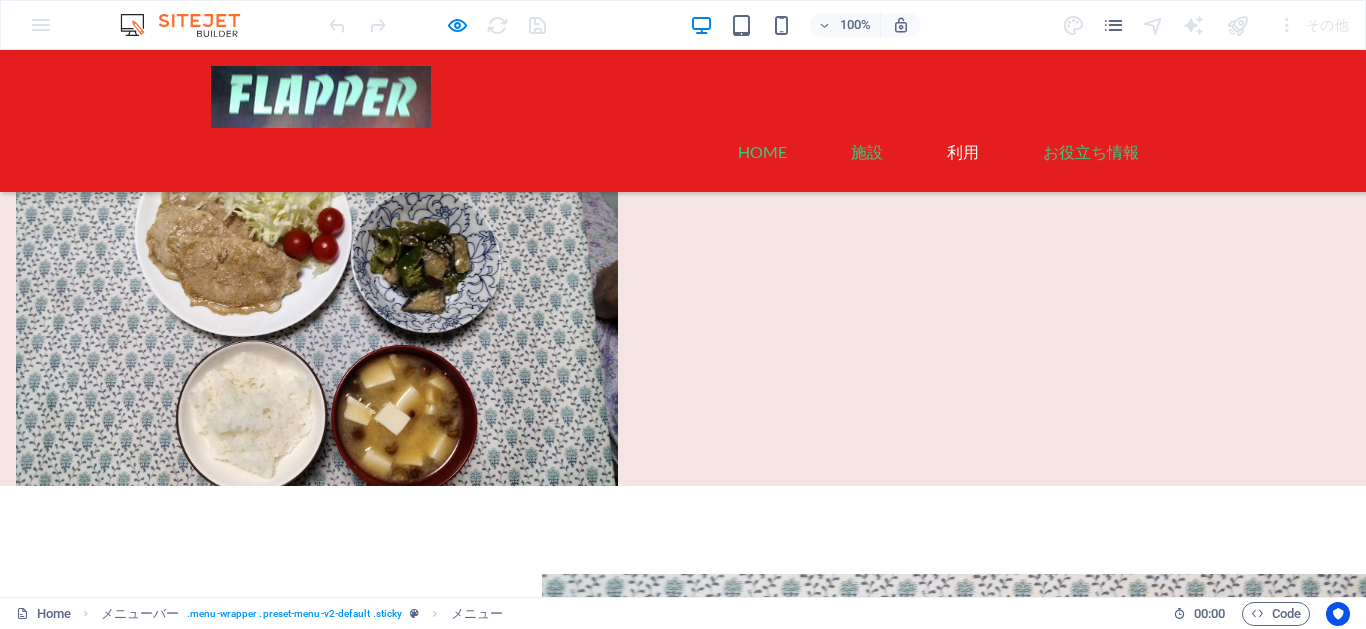 click on "利用" at bounding box center (963, 152) 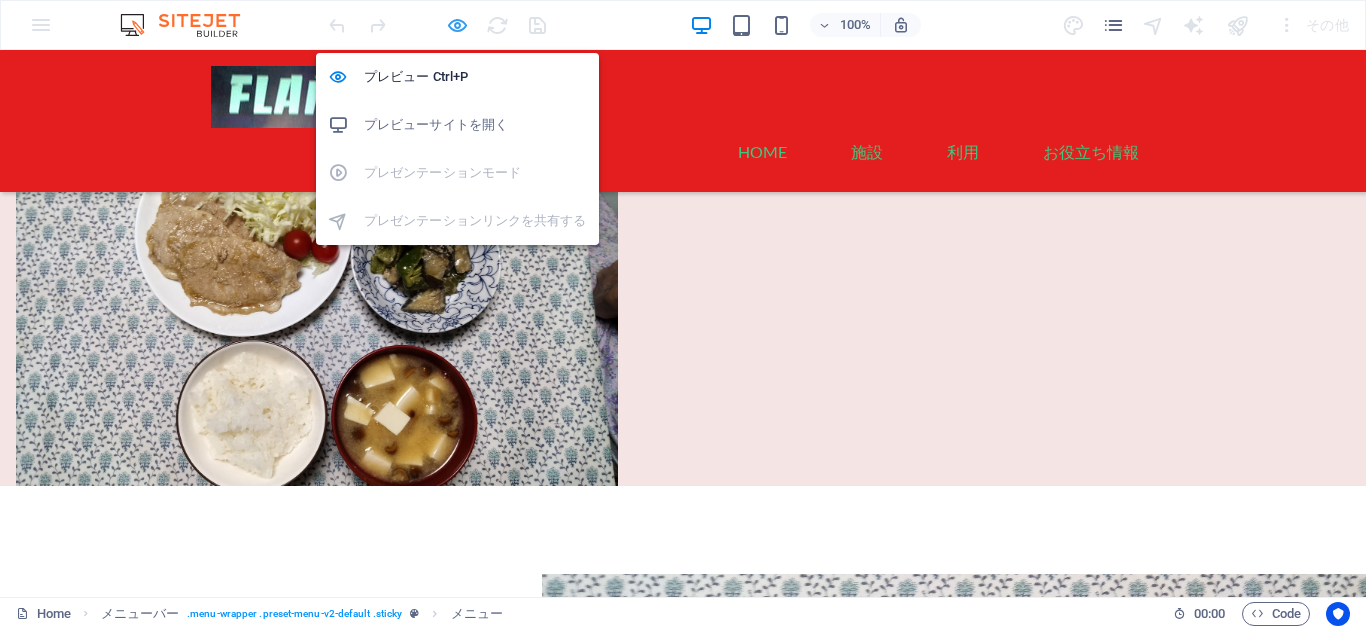 click at bounding box center [457, 25] 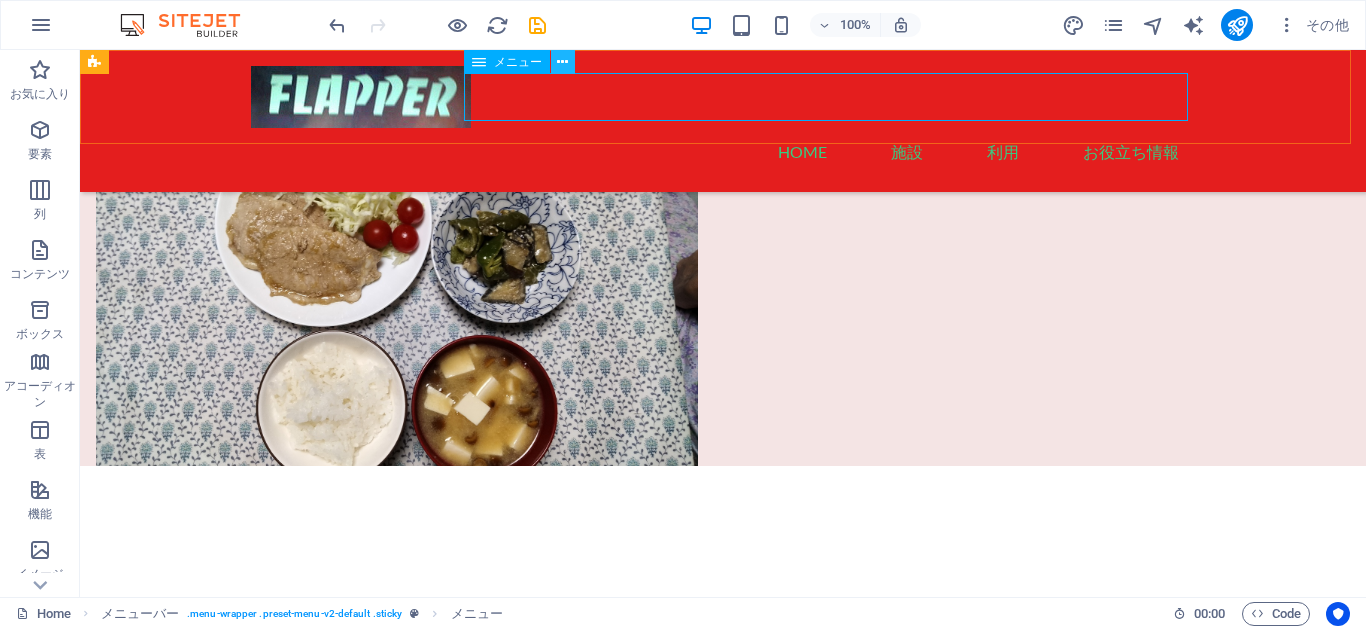click at bounding box center (562, 62) 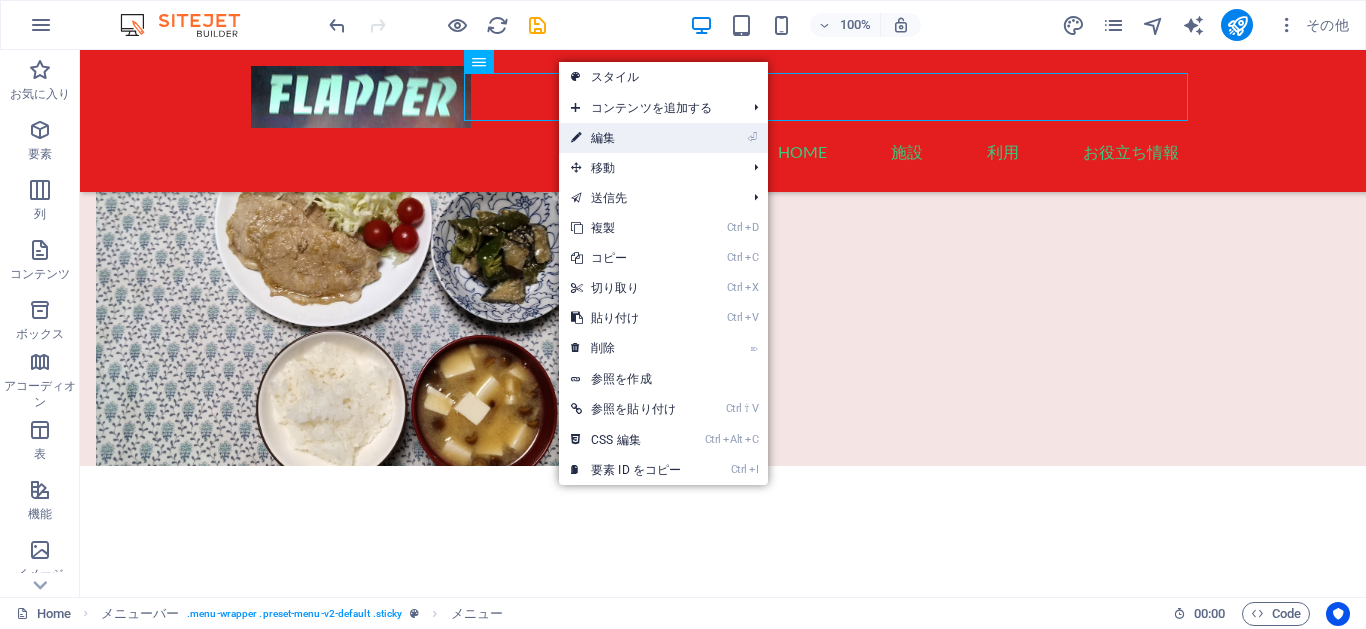 click on "⏎  編集" at bounding box center [626, 138] 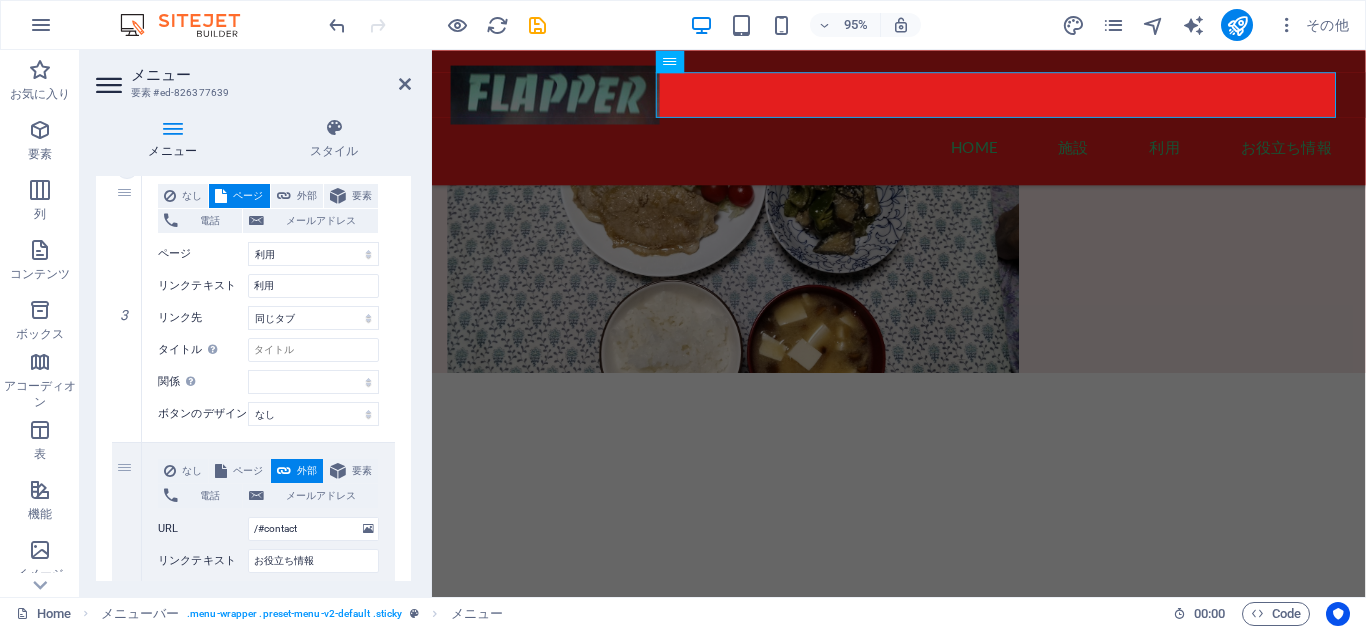 scroll, scrollTop: 720, scrollLeft: 0, axis: vertical 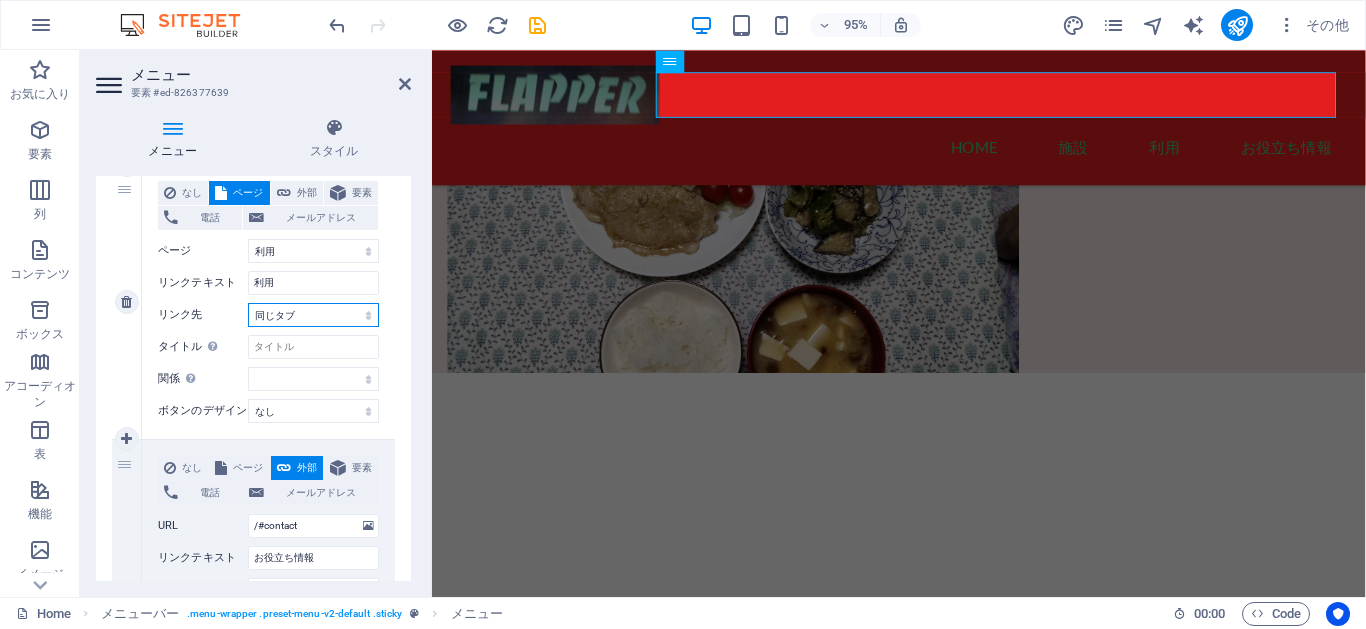 click on "新規タブ 同じタブ オーバーレイ" at bounding box center (313, 315) 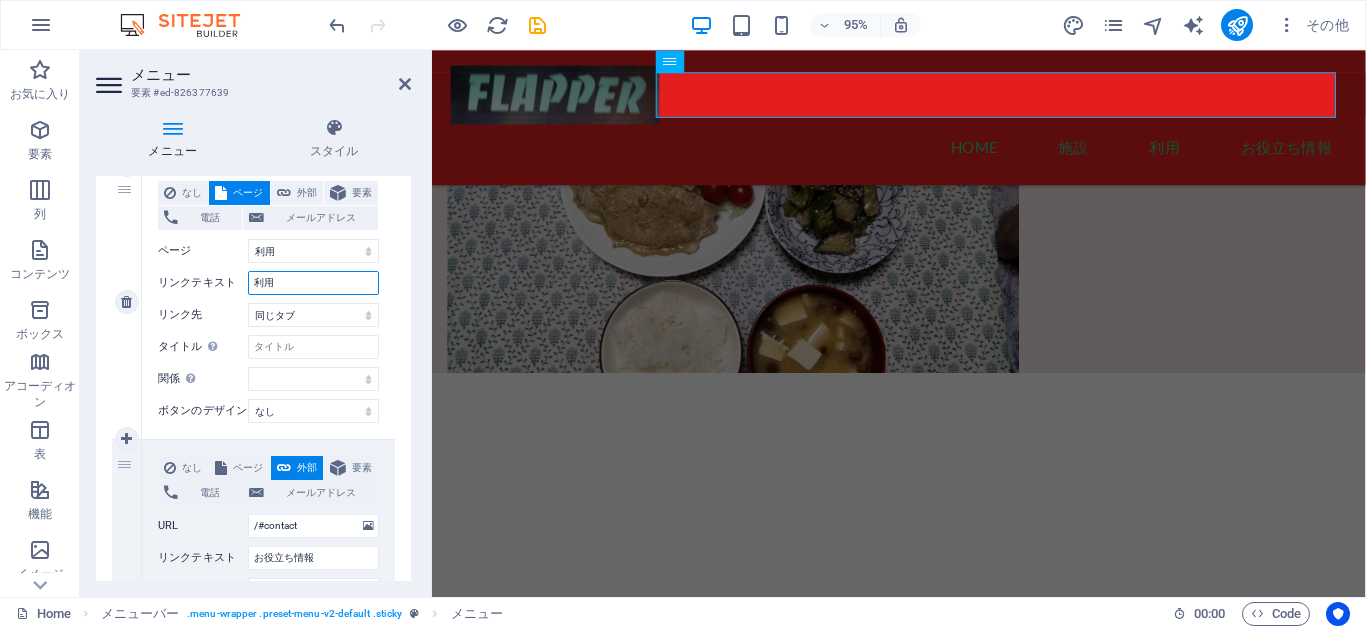 click on "利用" at bounding box center [313, 283] 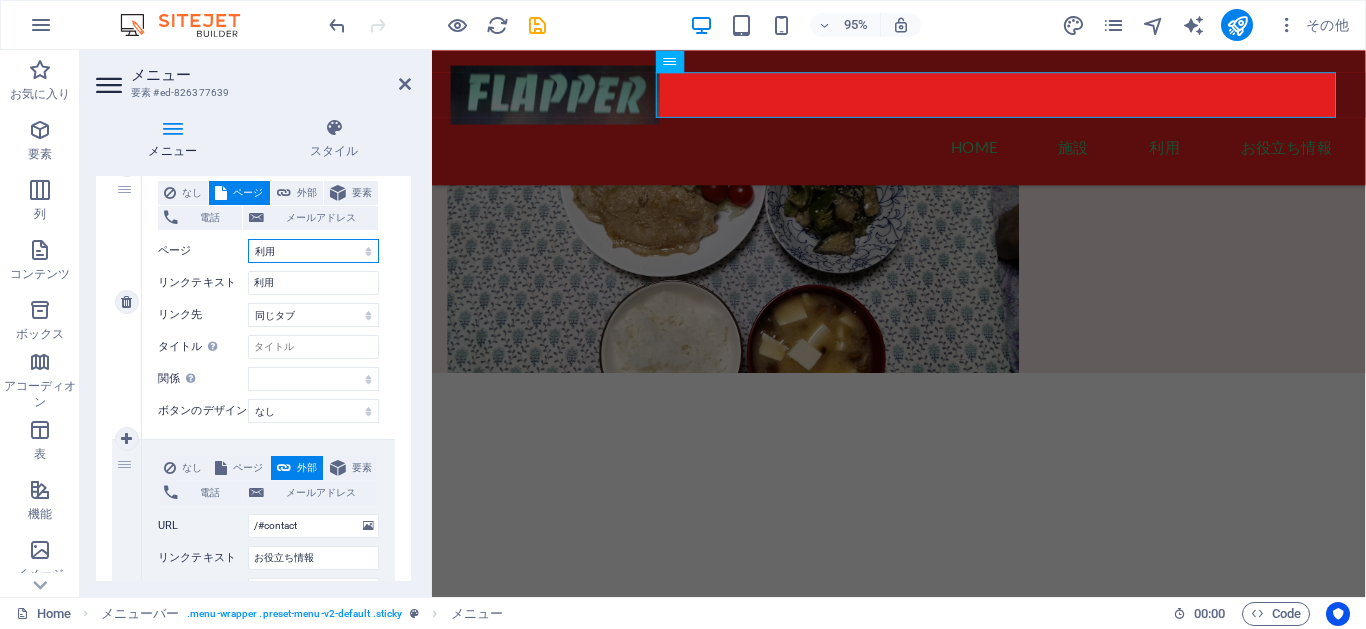 click on "Home 施設 利用" at bounding box center [313, 251] 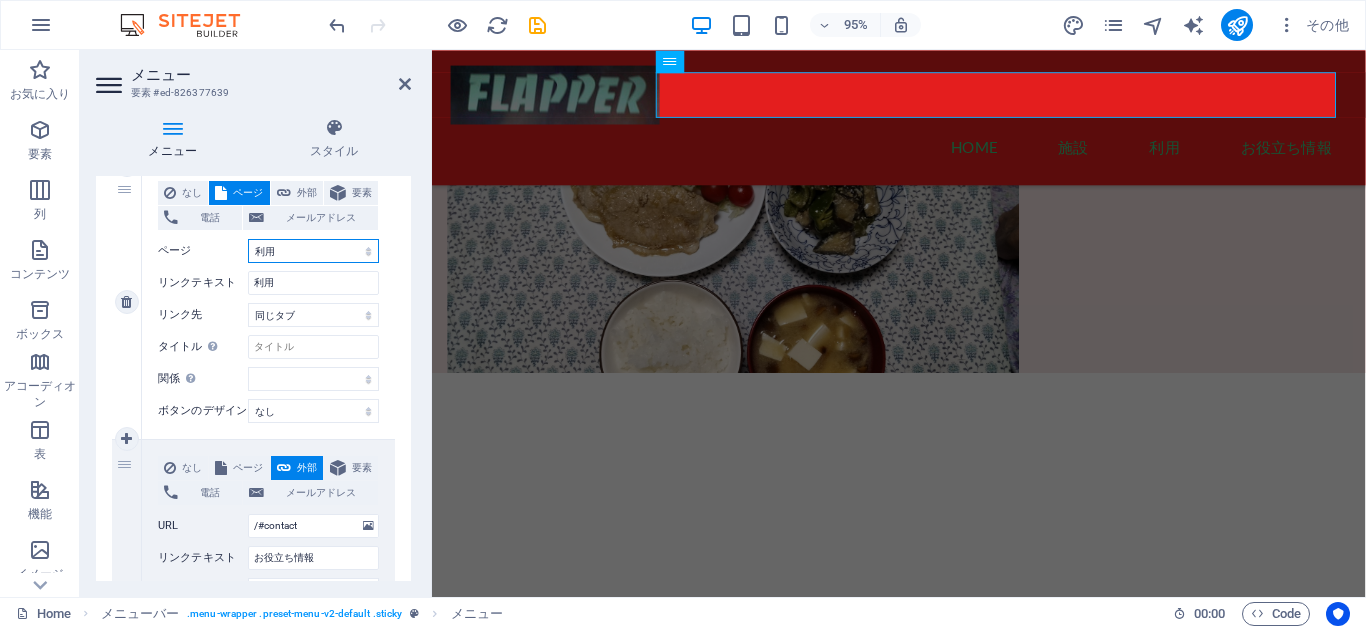 click on "Home 施設 利用" at bounding box center (313, 251) 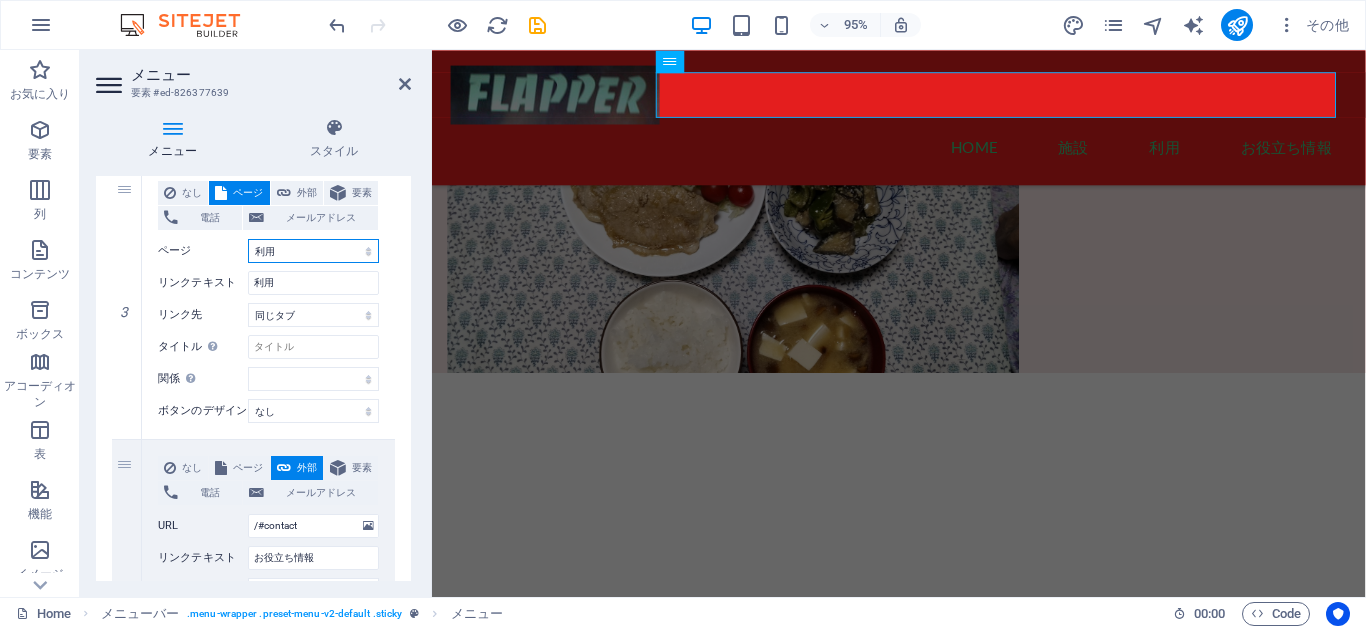 scroll, scrollTop: 540, scrollLeft: 0, axis: vertical 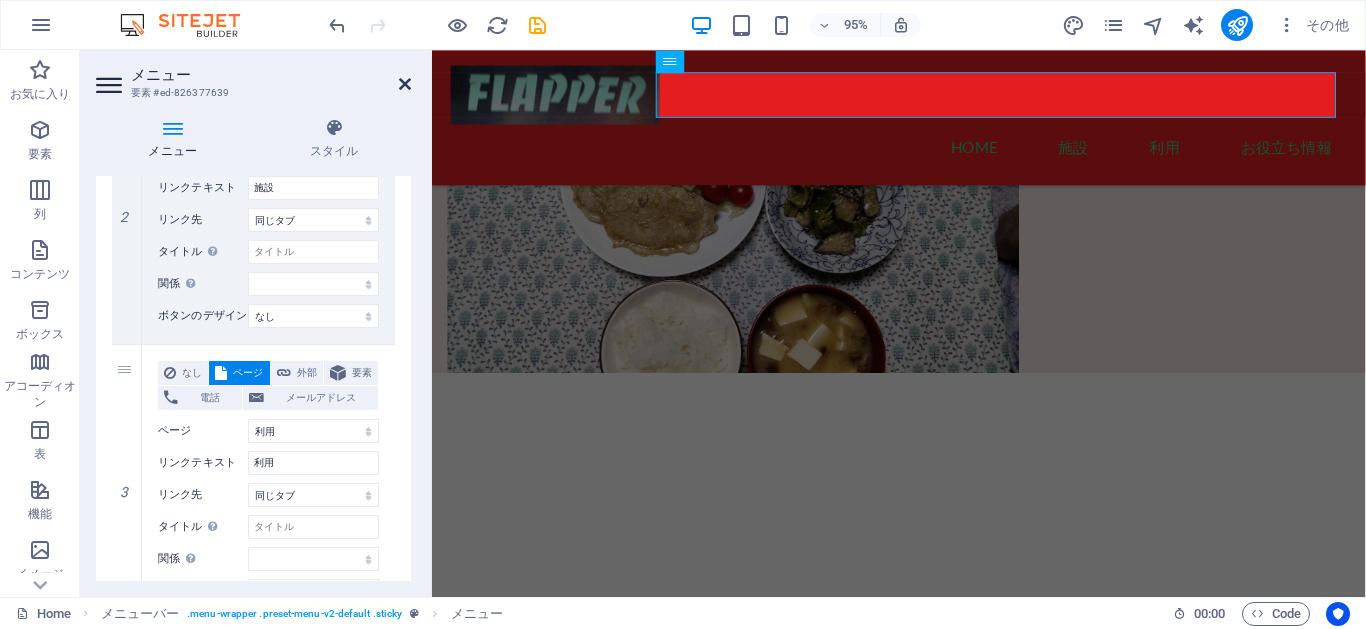 click at bounding box center [405, 84] 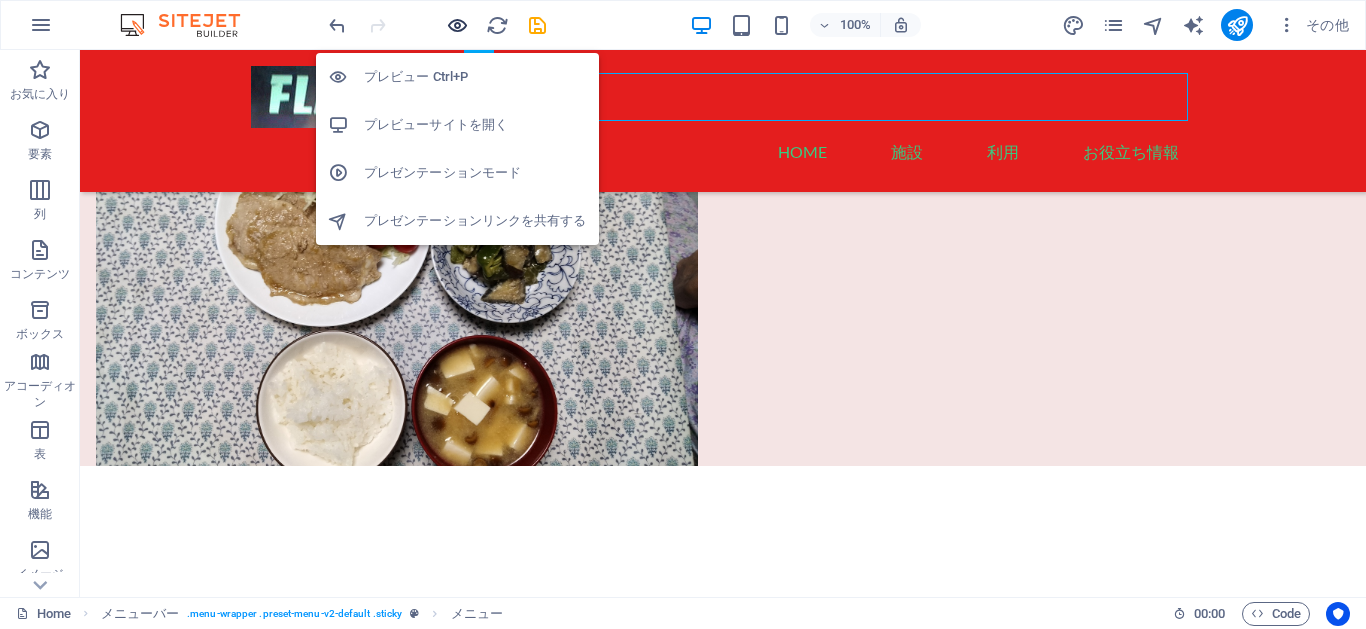 click at bounding box center [457, 25] 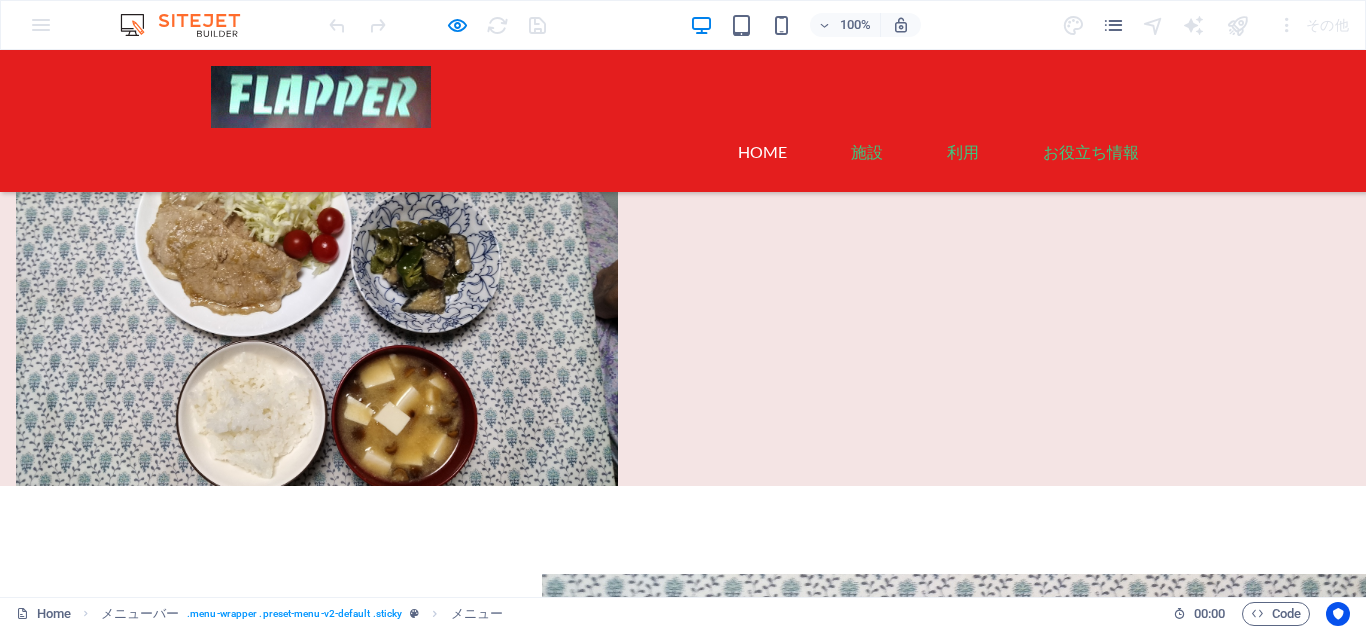 click on "Home" at bounding box center (762, 152) 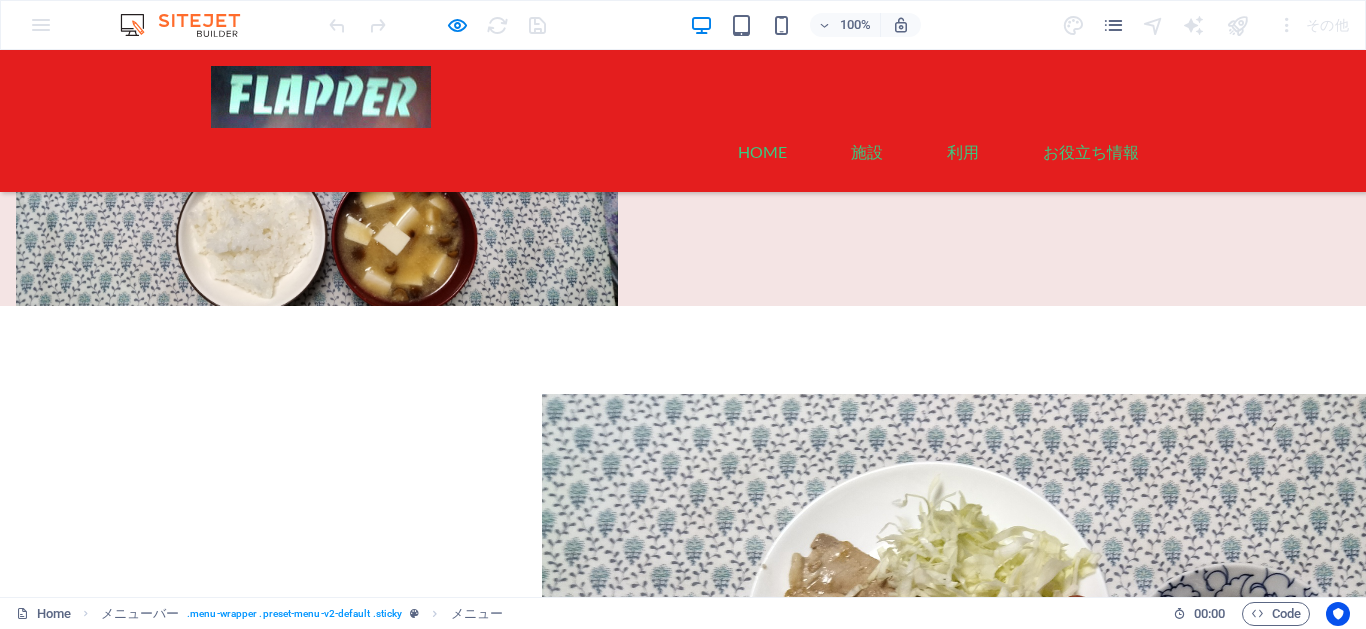 scroll, scrollTop: 360, scrollLeft: 0, axis: vertical 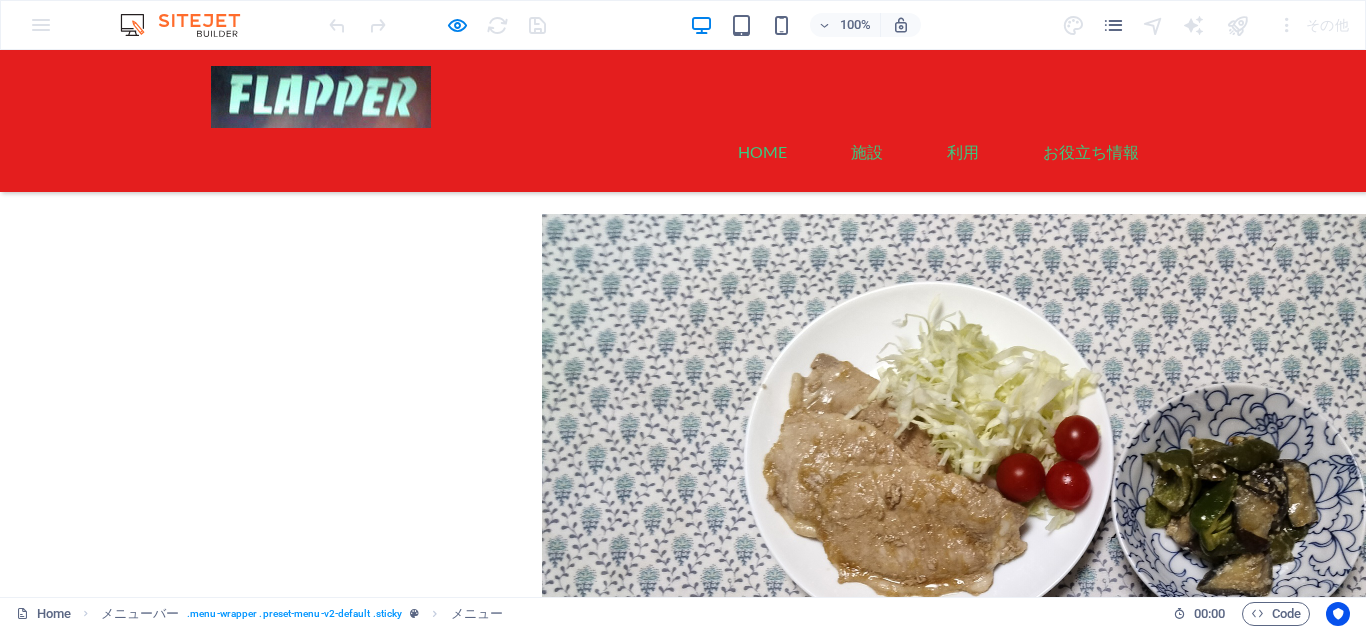 click on "会議室A" at bounding box center [102, 921] 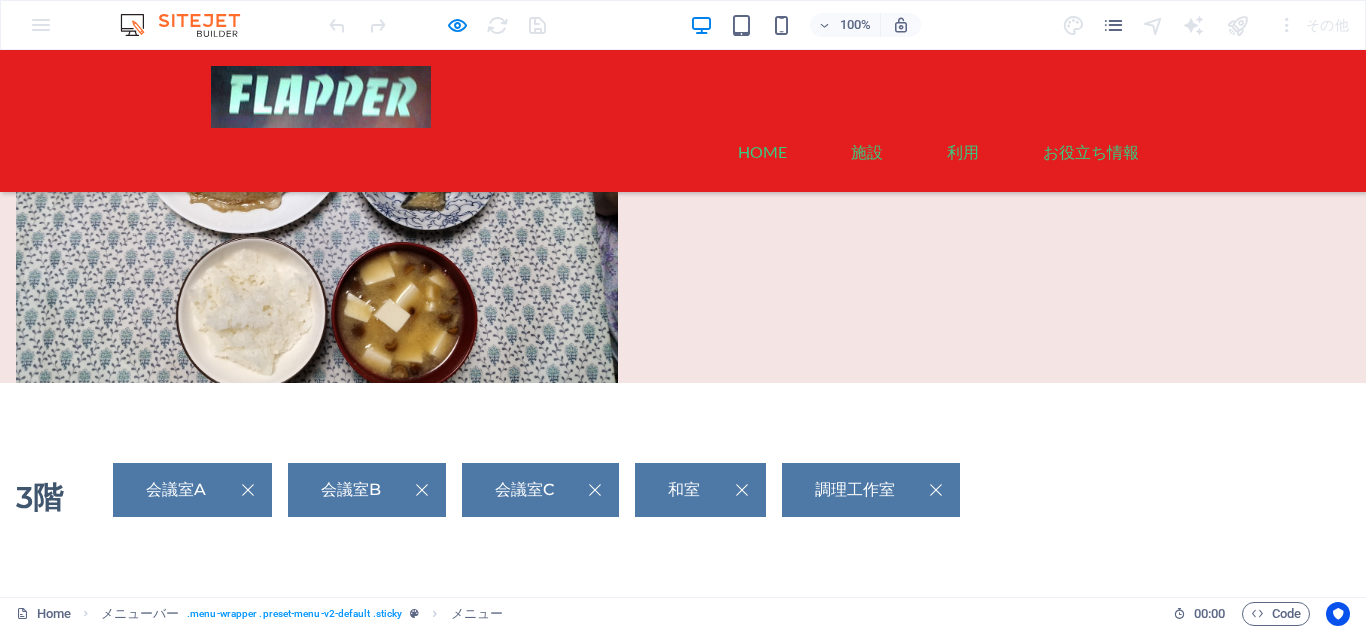 scroll, scrollTop: 95, scrollLeft: 0, axis: vertical 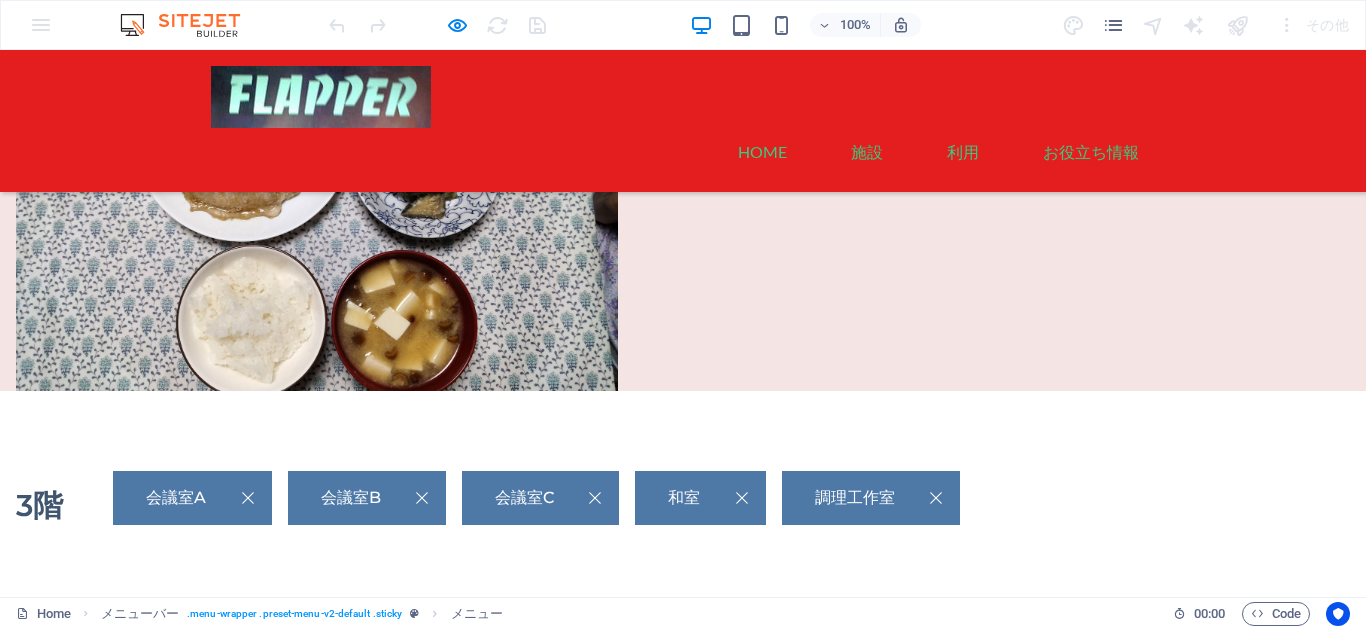 click on "会議室A" at bounding box center (192, 498) 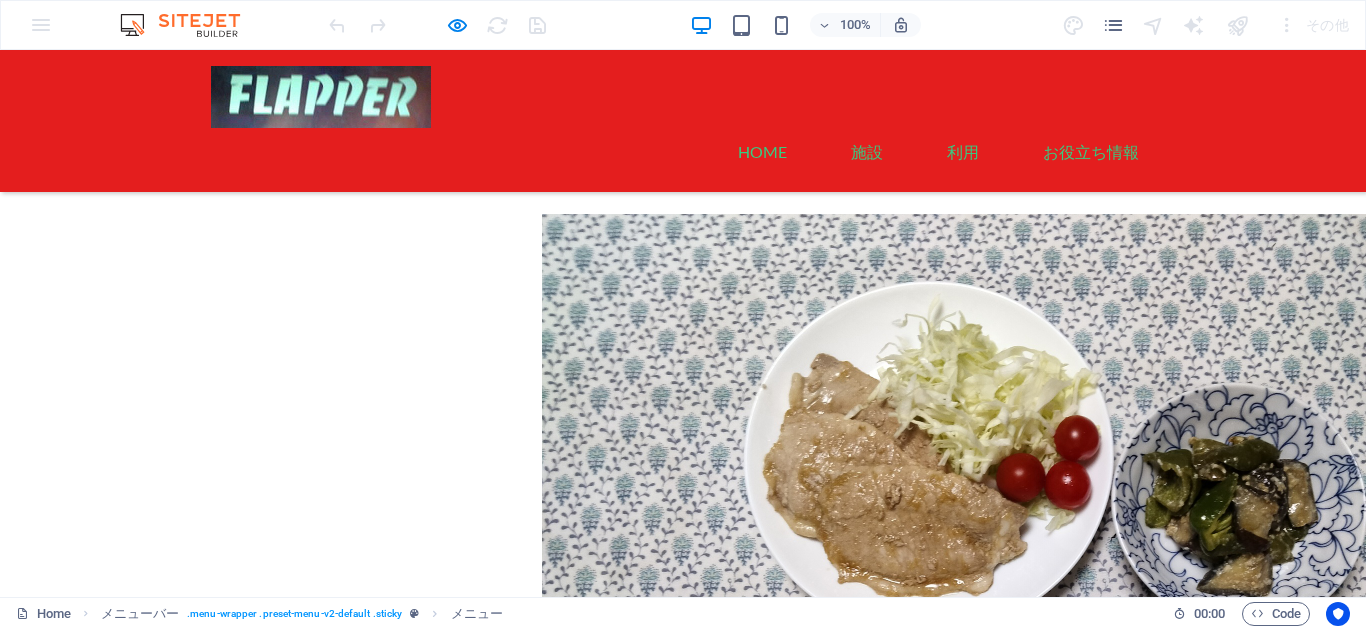 scroll, scrollTop: 453, scrollLeft: 0, axis: vertical 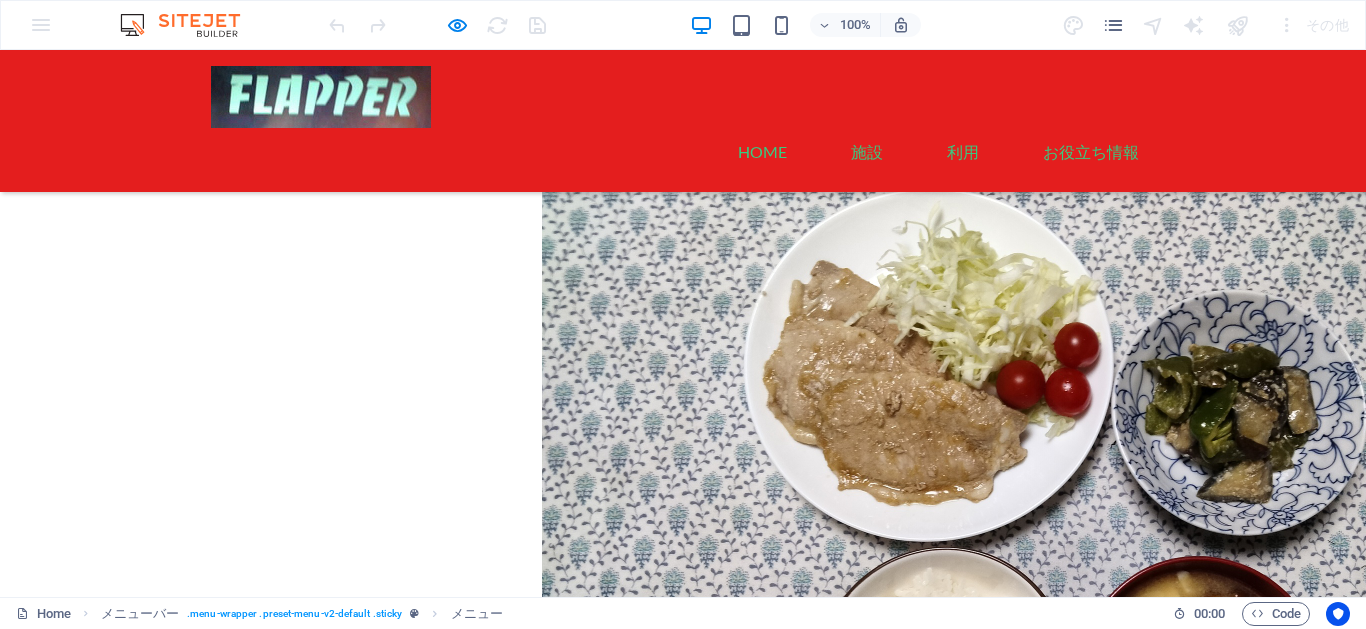 click on "会議室B" at bounding box center [198, 828] 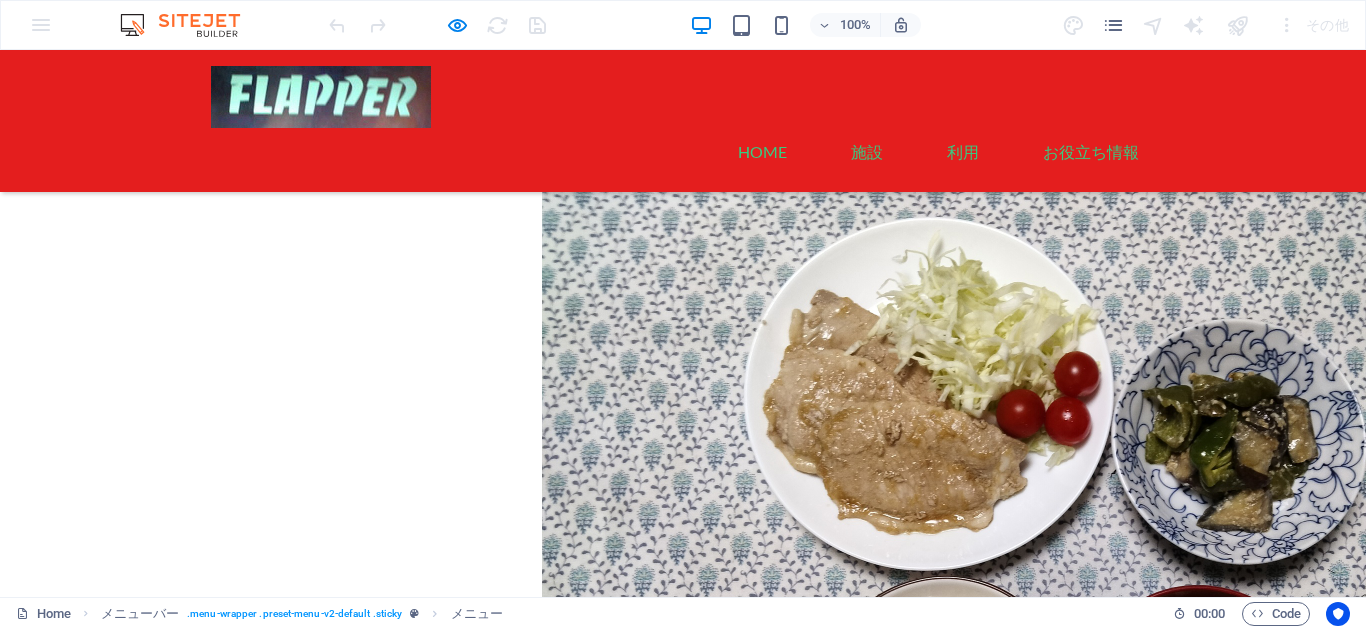 scroll, scrollTop: 422, scrollLeft: 0, axis: vertical 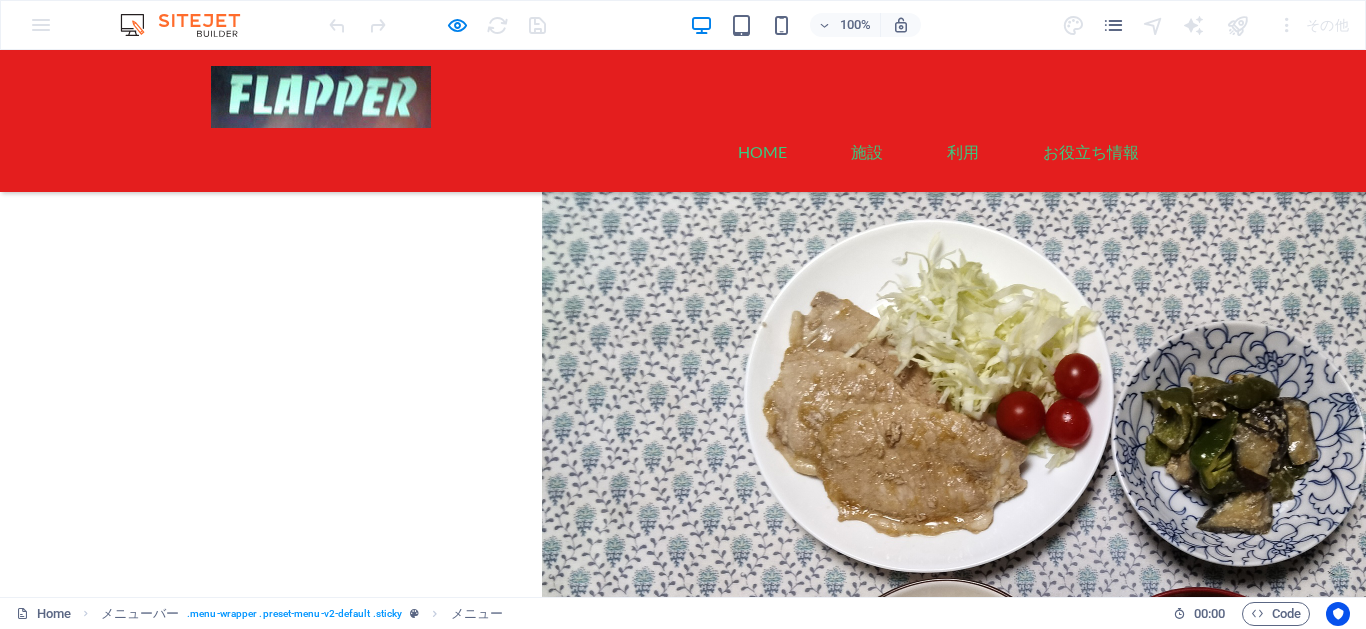 click on "会議室C" at bounding box center (294, 859) 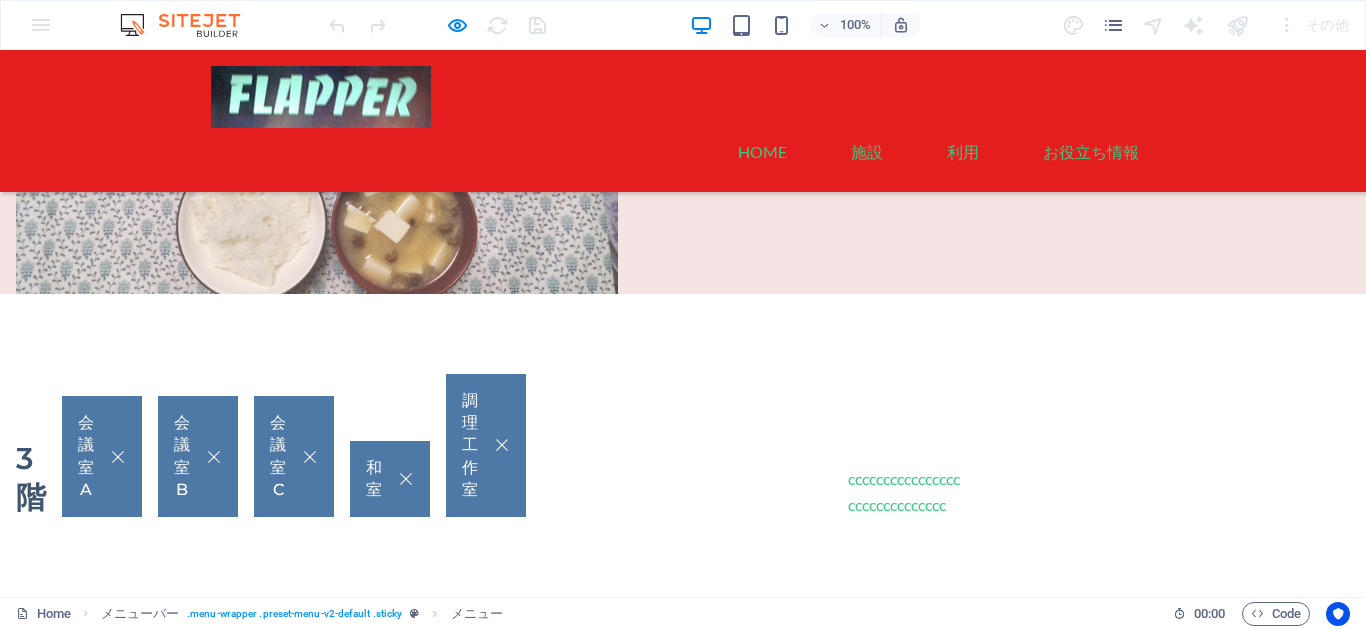 scroll, scrollTop: 162, scrollLeft: 0, axis: vertical 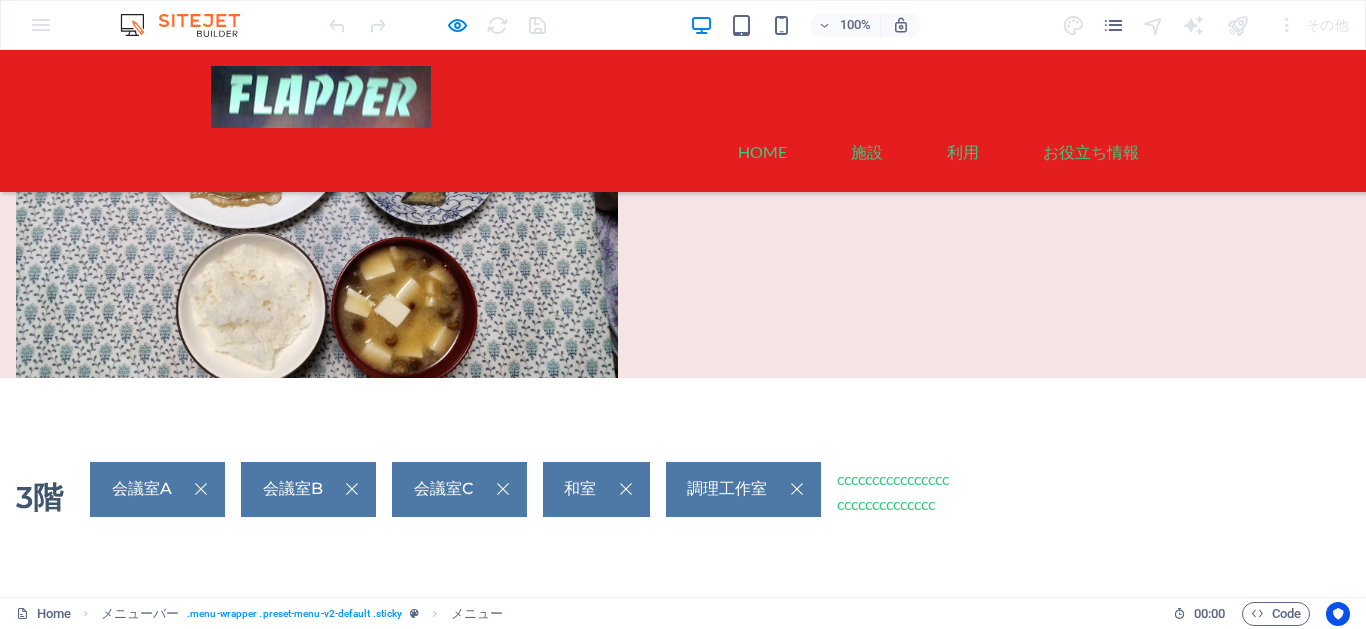 click on "会議室A" at bounding box center (157, 489) 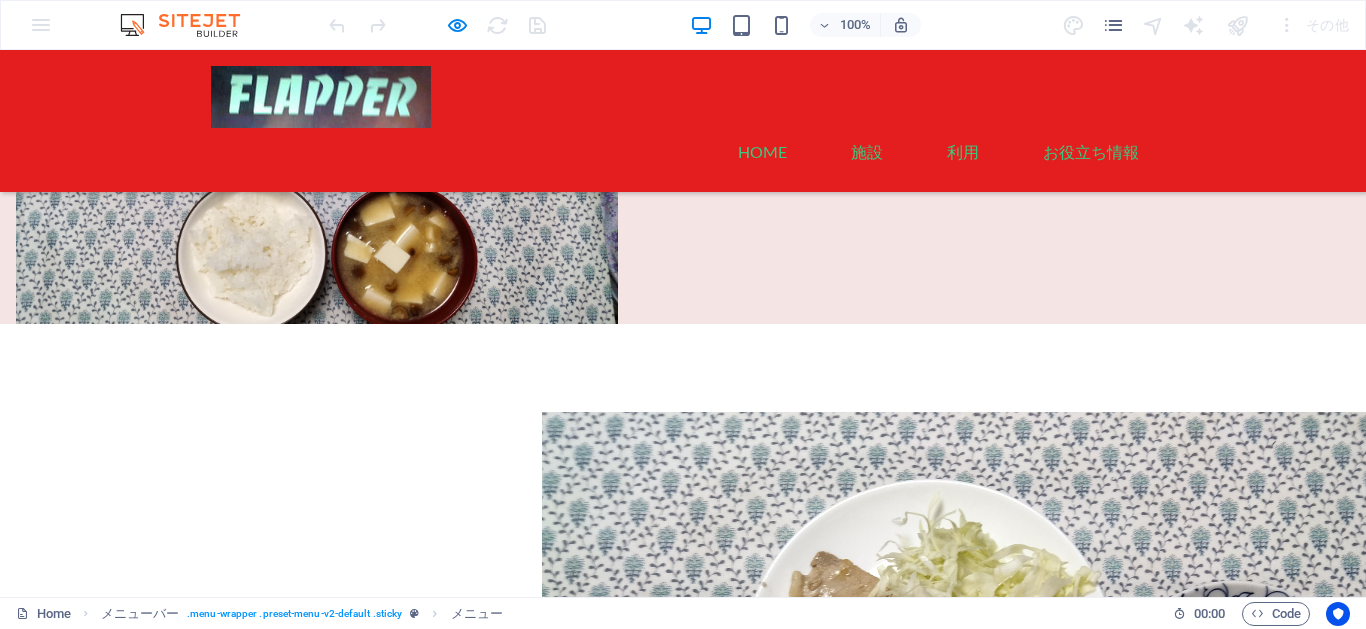 click on "会議室B" at bounding box center (198, 1119) 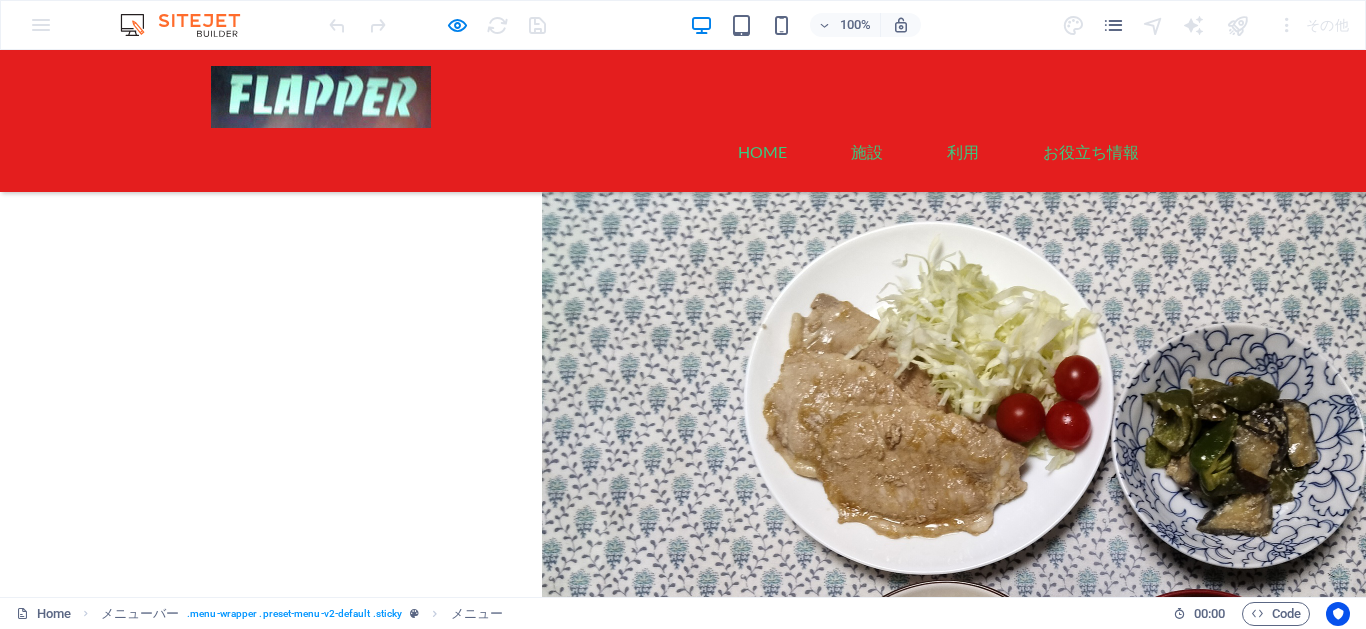 scroll, scrollTop: 422, scrollLeft: 0, axis: vertical 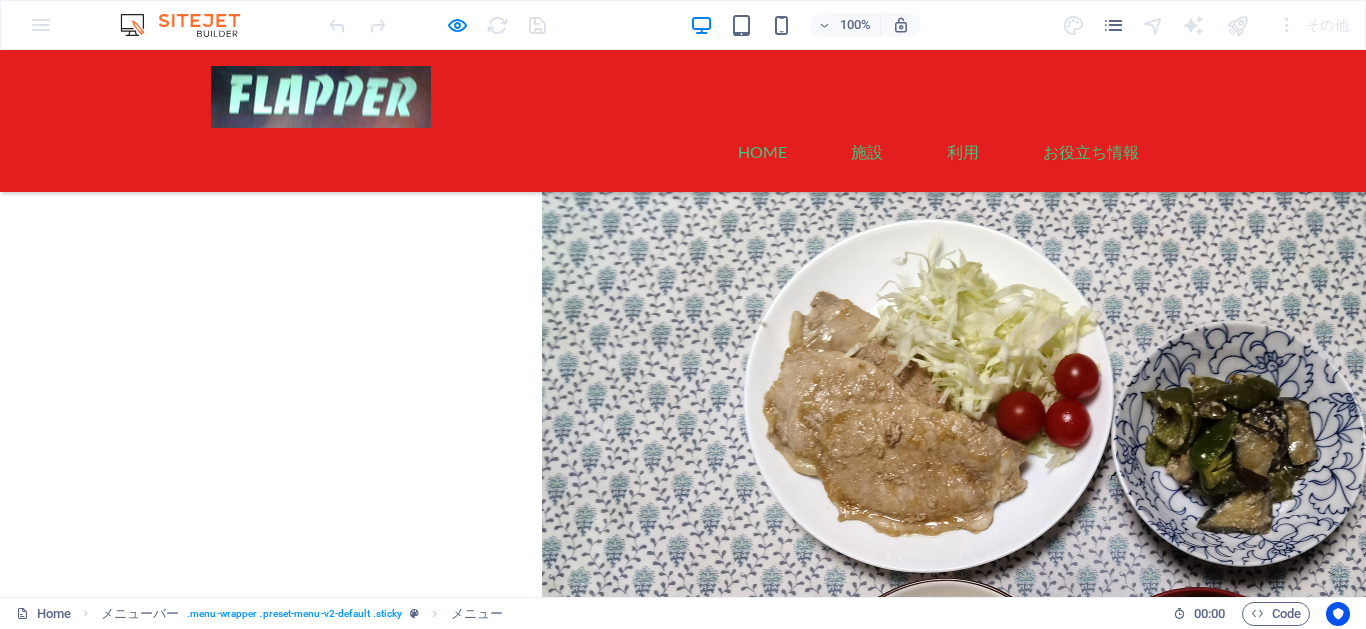 click on "会議室B" at bounding box center [198, 859] 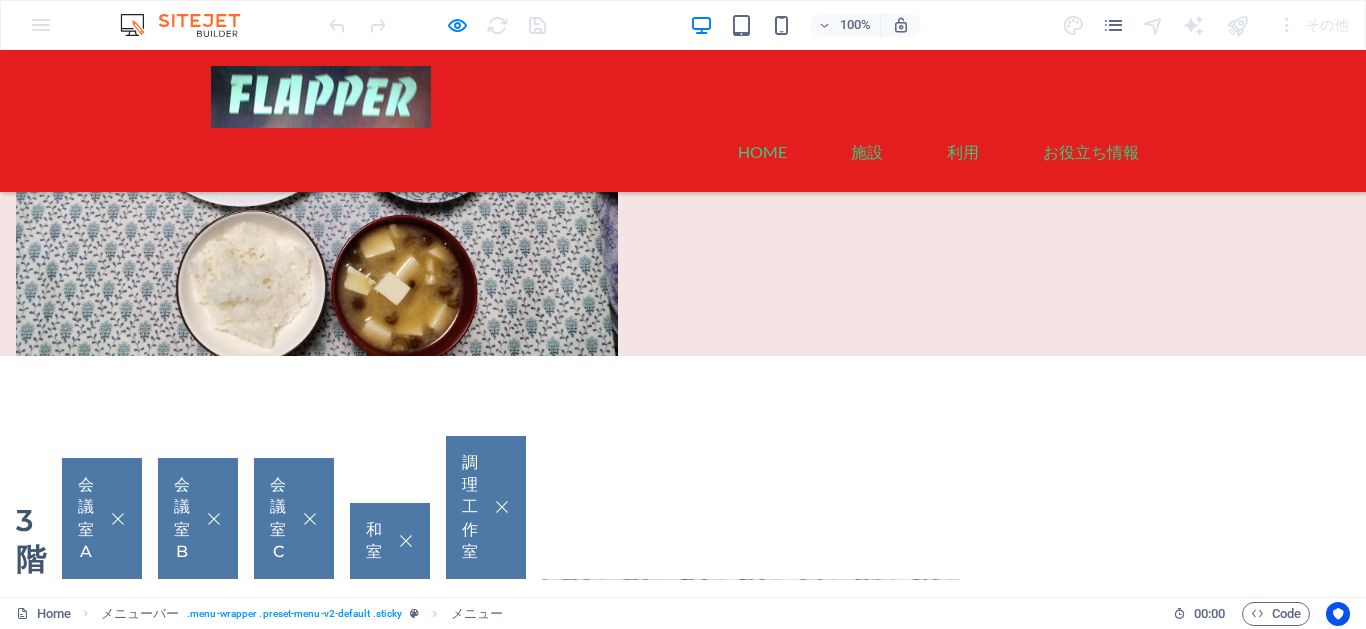 scroll, scrollTop: 95, scrollLeft: 0, axis: vertical 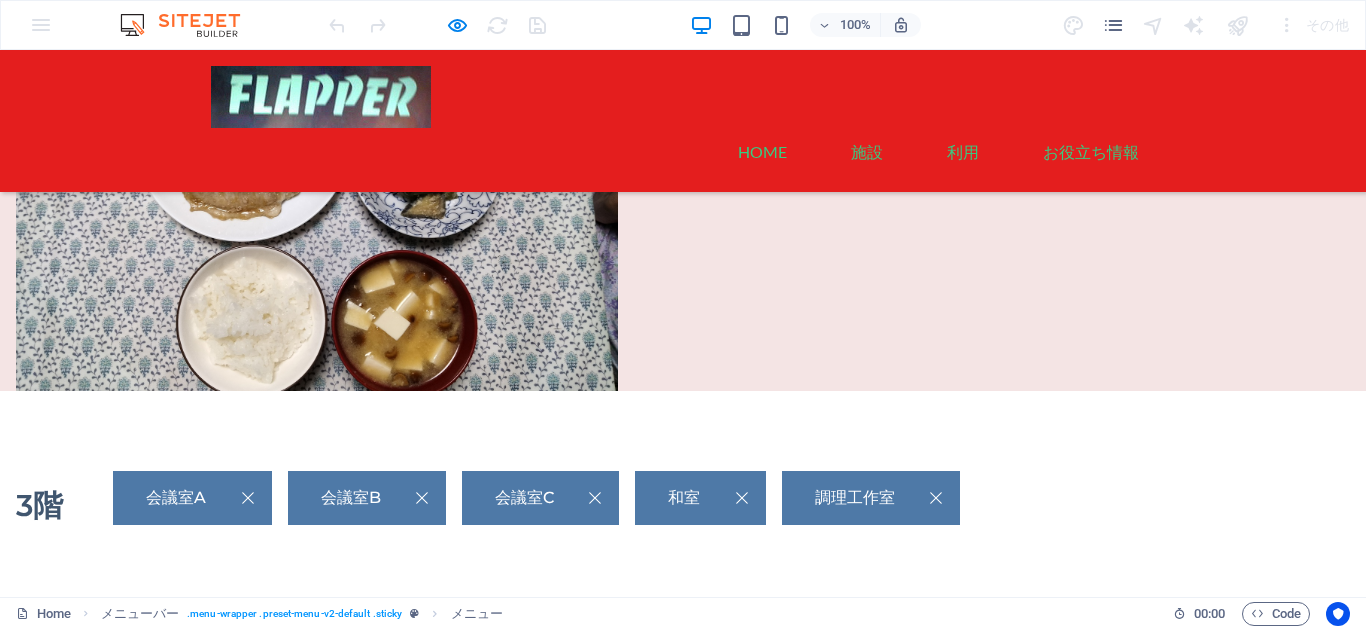 click on "会議室C" at bounding box center [540, 498] 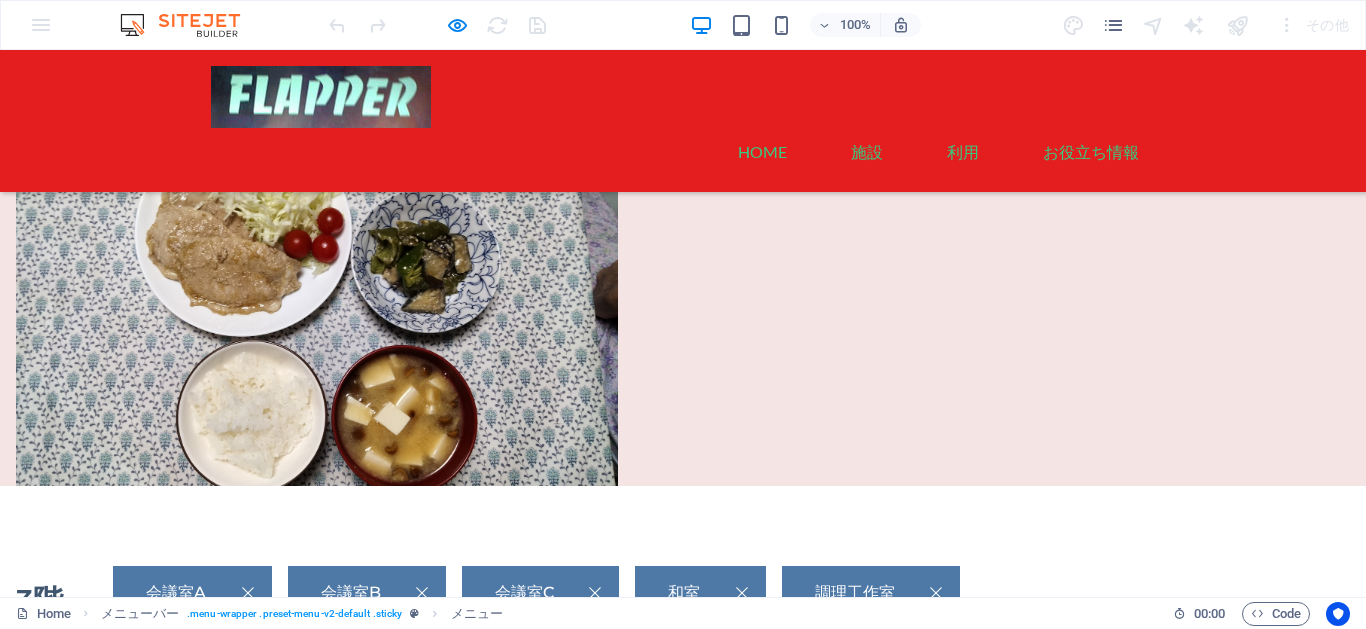 scroll, scrollTop: 95, scrollLeft: 0, axis: vertical 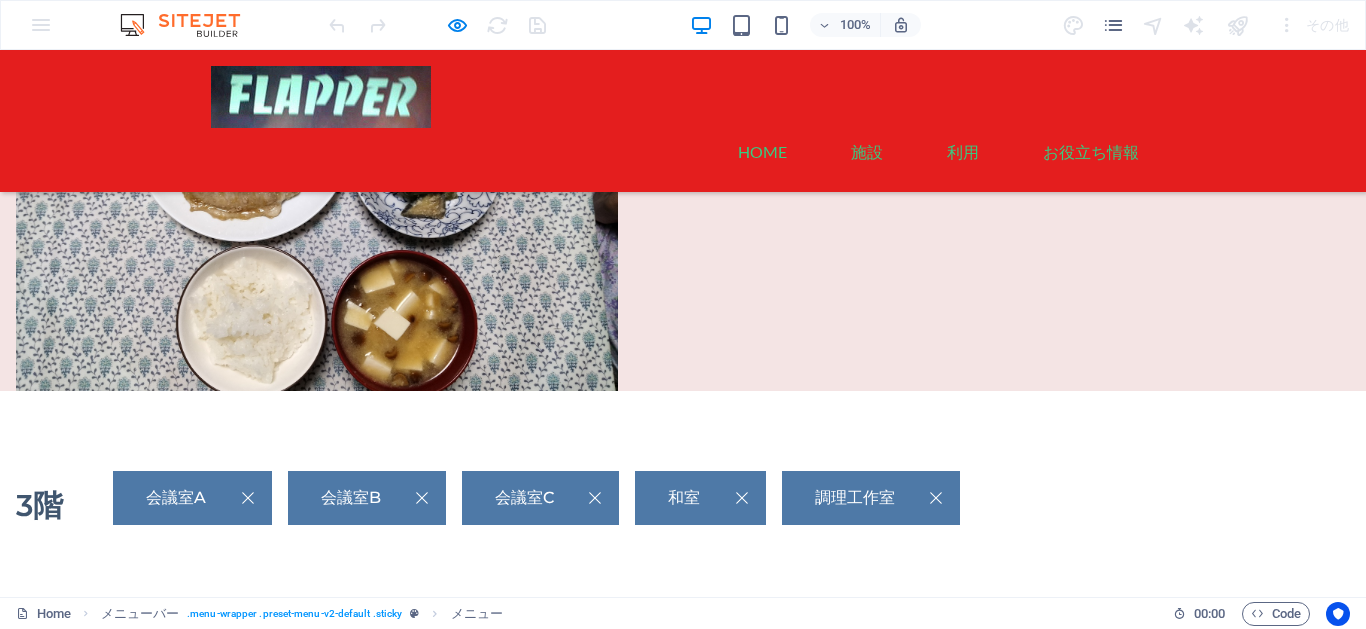 click on "和室" at bounding box center [700, 498] 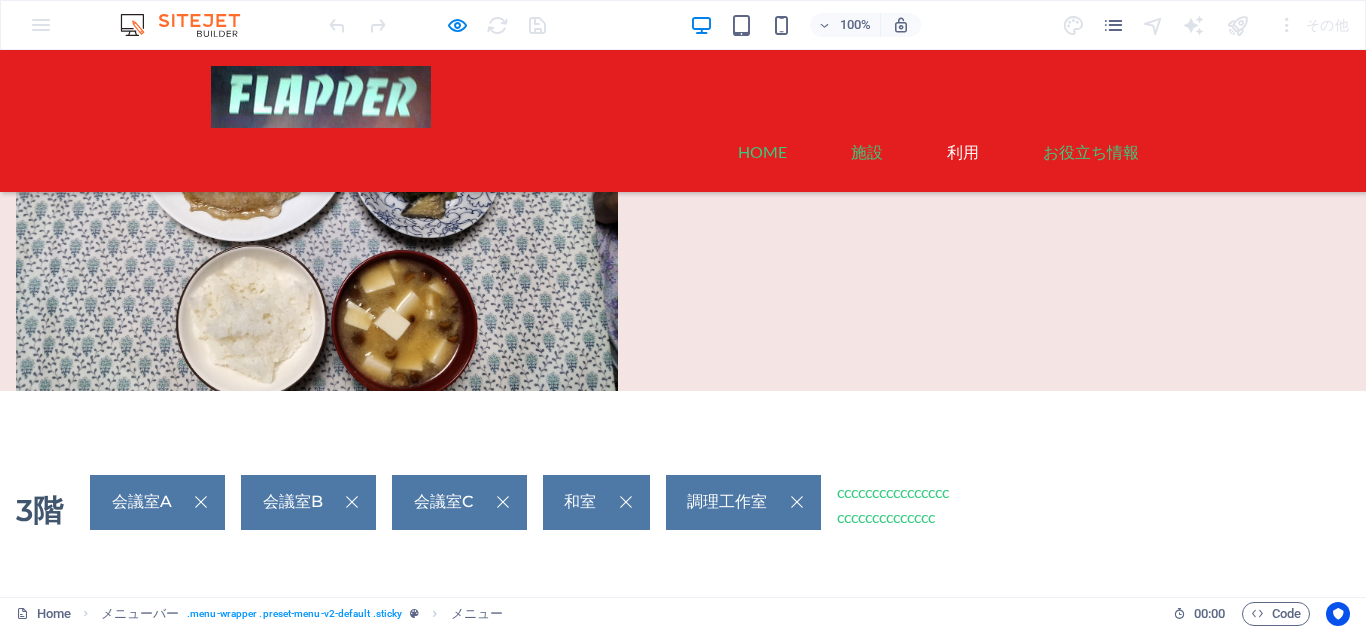 click on "利用" at bounding box center [963, 152] 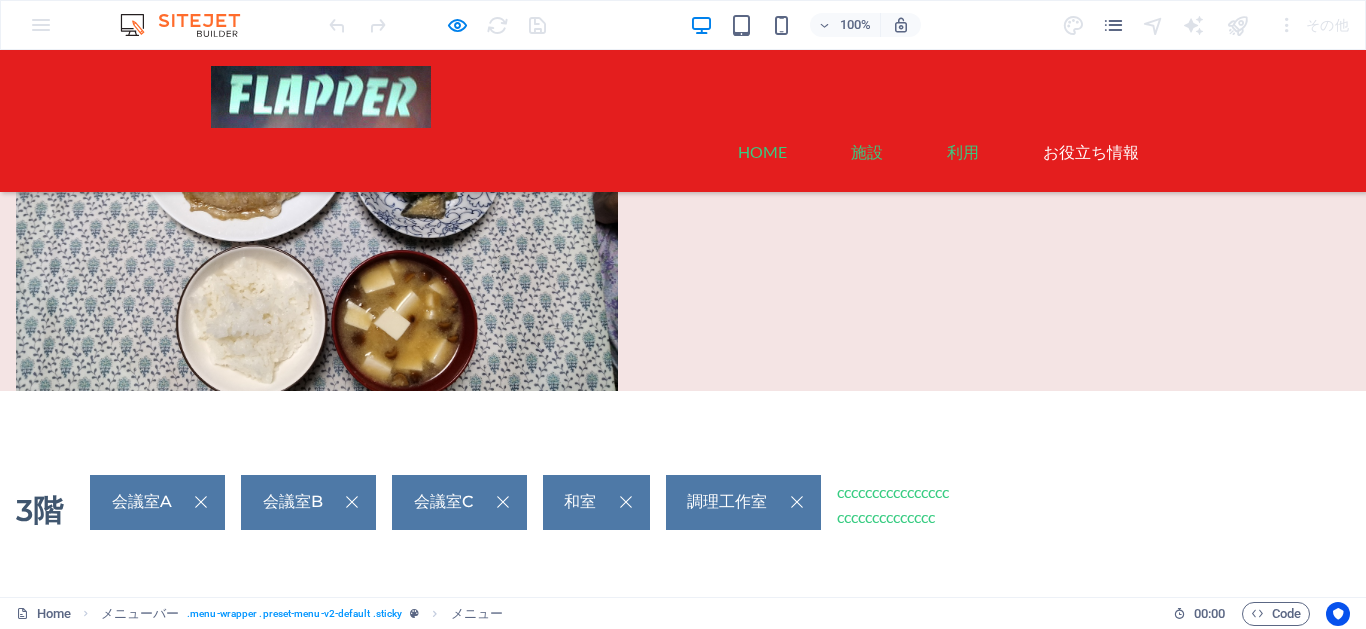 click on "お役立ち情報" at bounding box center (1091, 152) 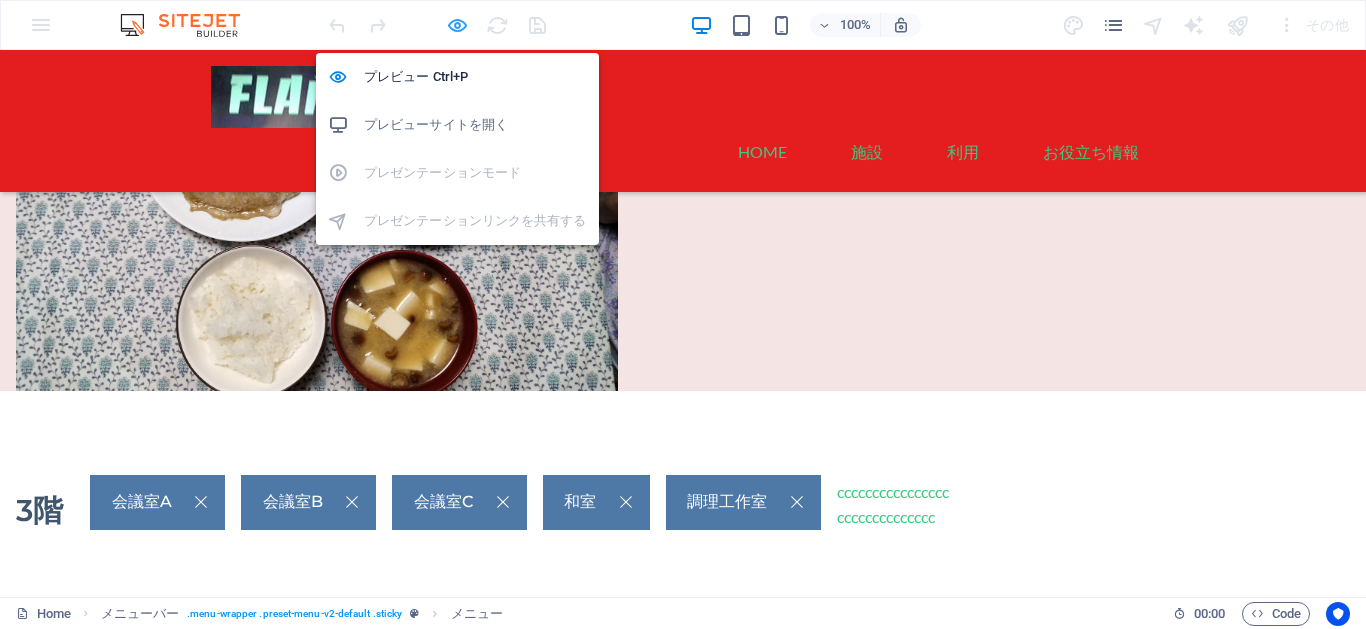 click at bounding box center (457, 25) 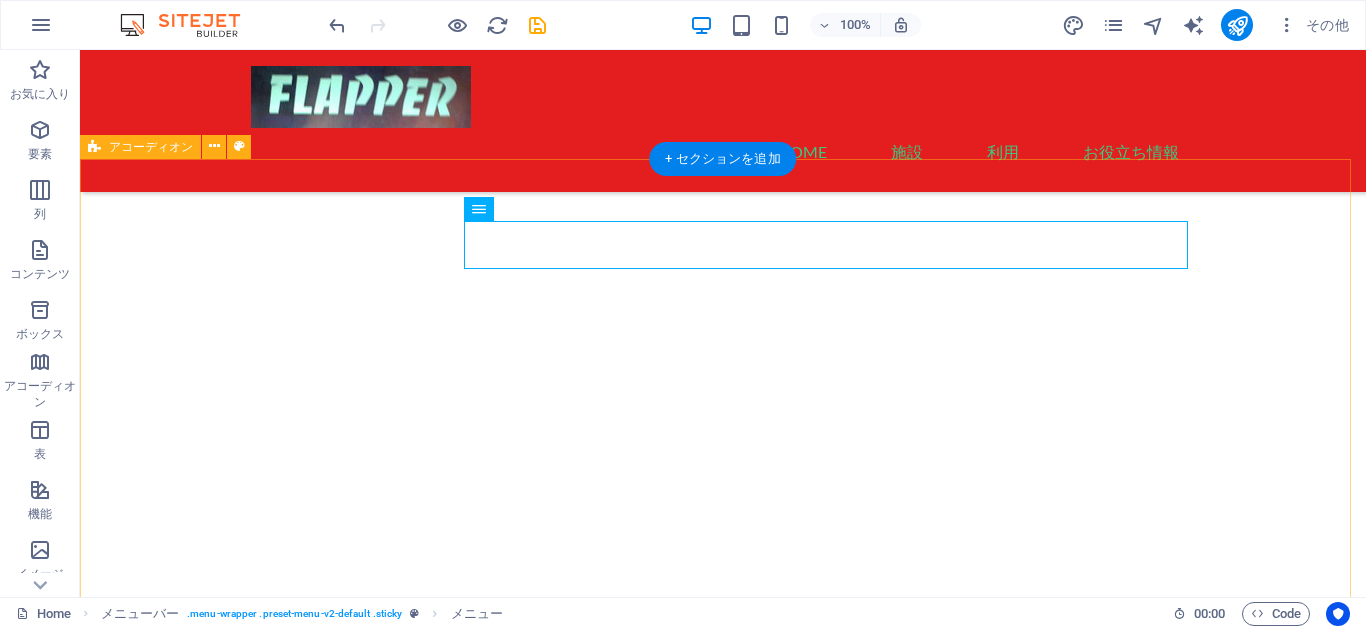 scroll, scrollTop: 275, scrollLeft: 0, axis: vertical 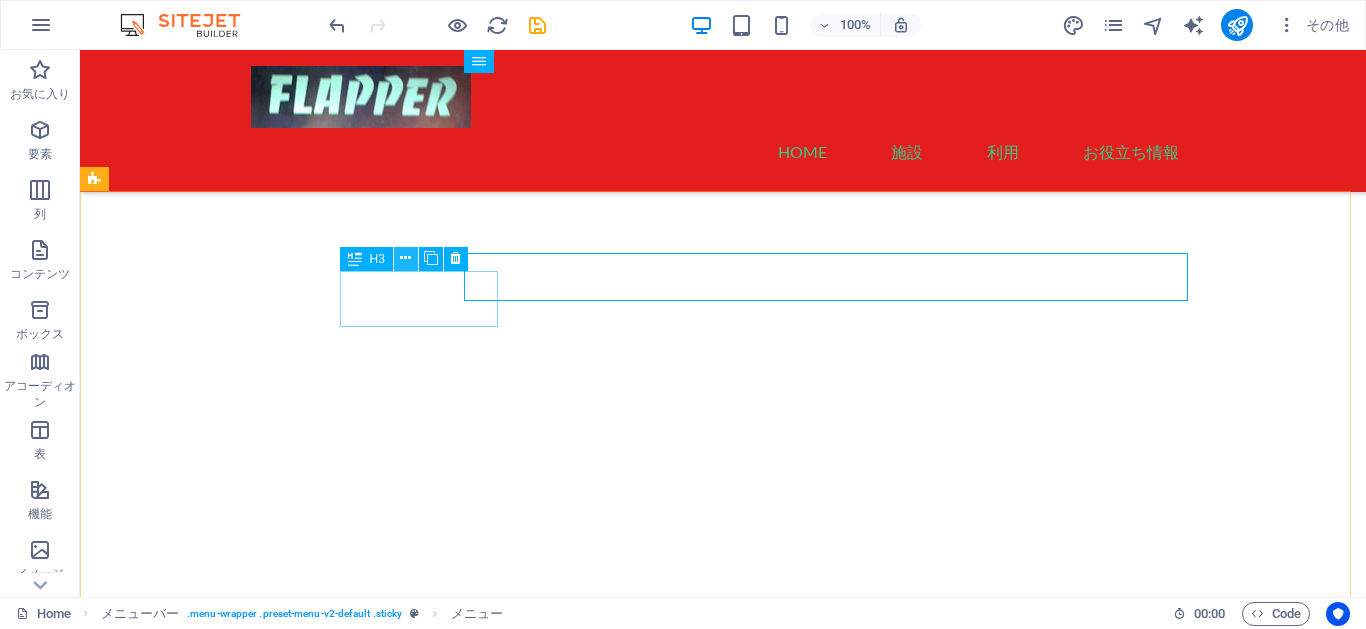click at bounding box center [405, 258] 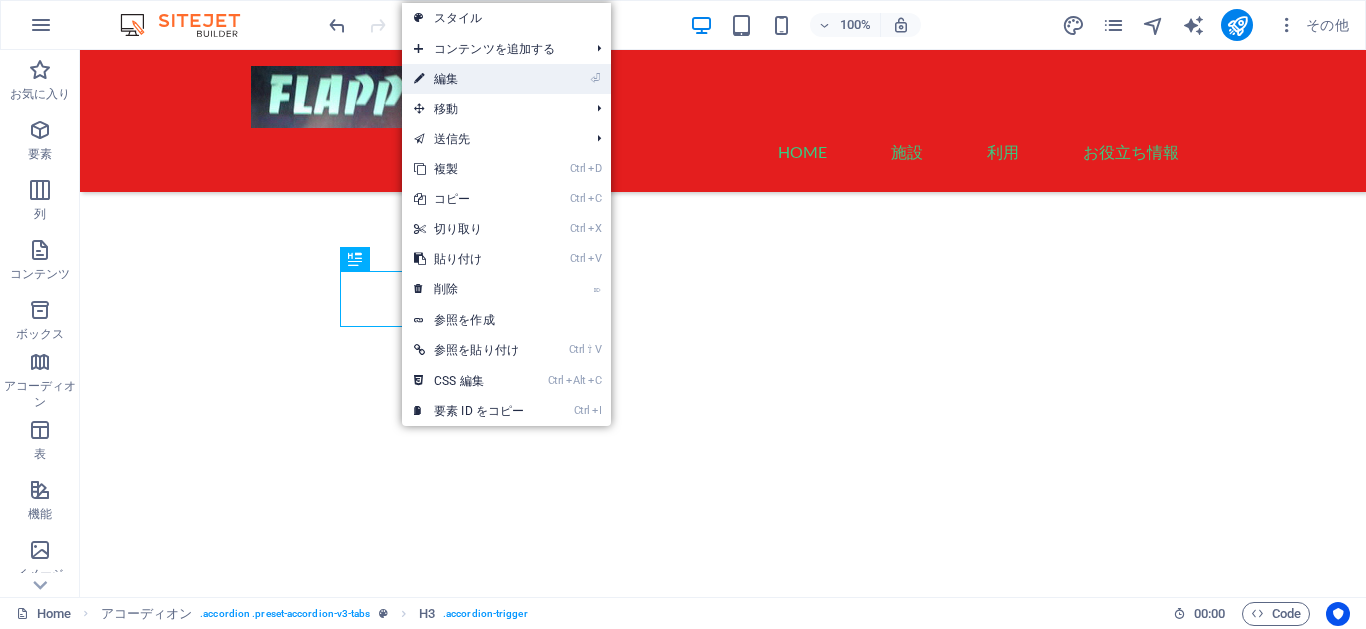 click on "⏎  編集" at bounding box center [469, 79] 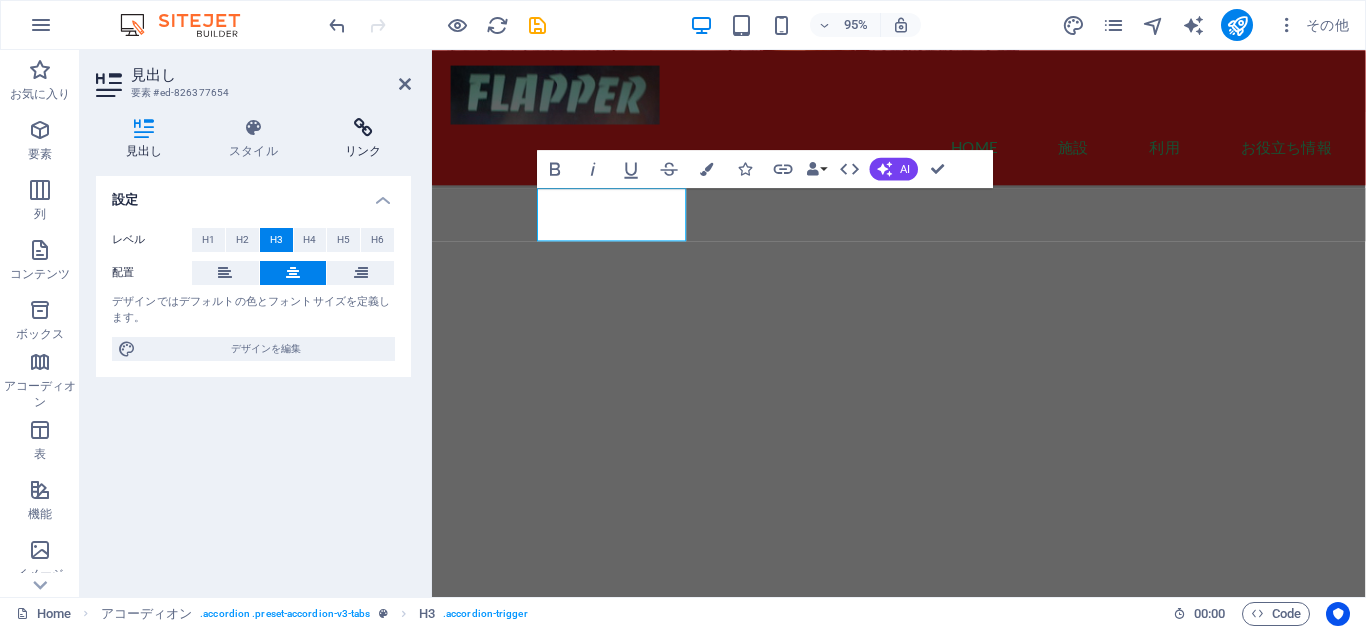 click at bounding box center (363, 128) 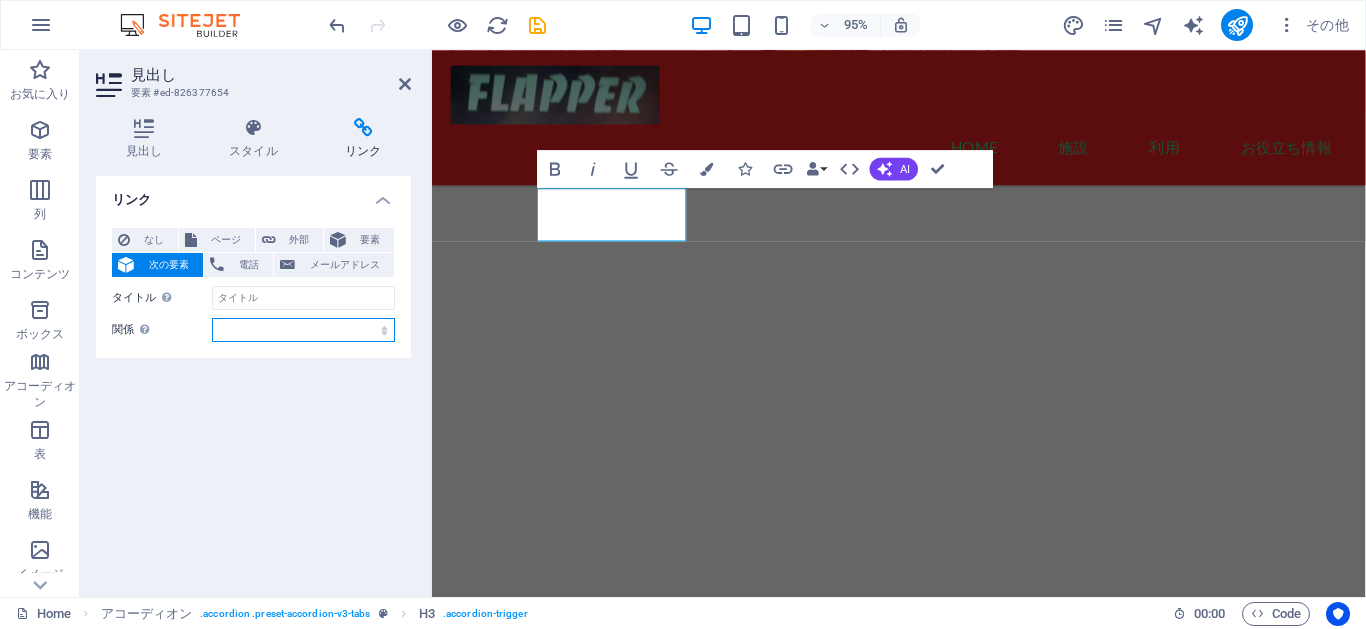 click on "alternate 作成者 bookmark 外部 ヘルプ ライセンス 次へ nofollow noreferrer noopener 前へ 検索 タグ" at bounding box center [303, 330] 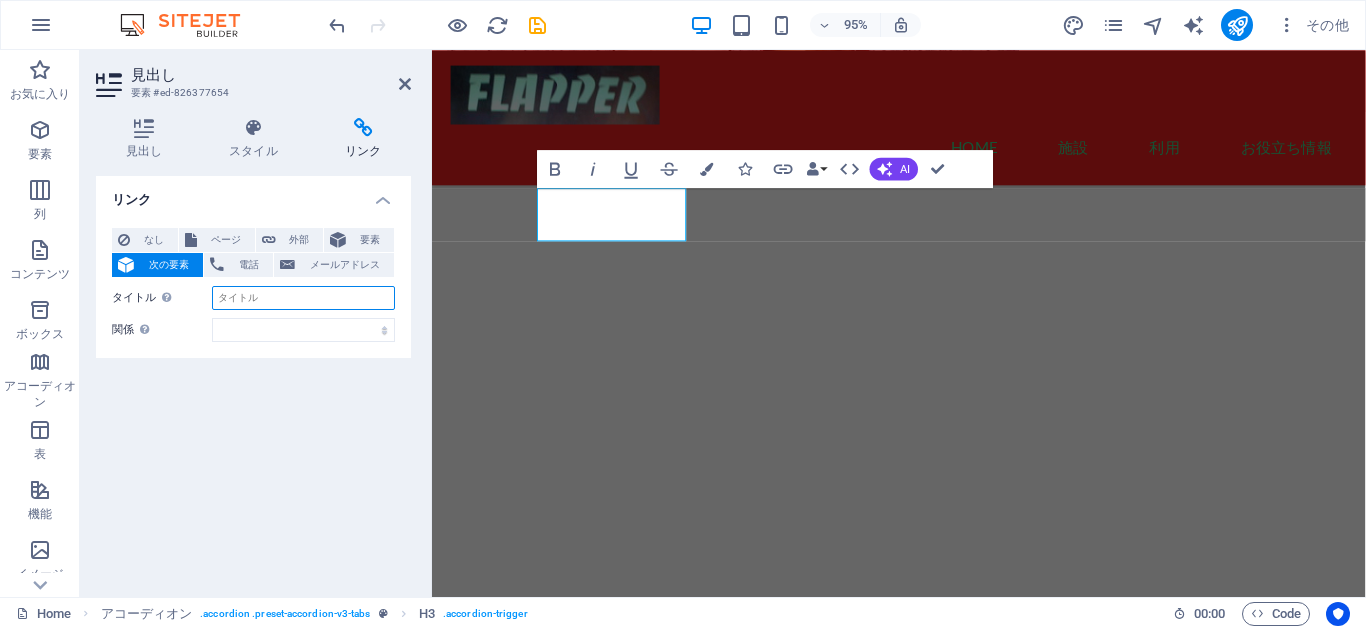 click on "タイトル 追加リンクの説明。リンクテキストと同じにしないでください。タイトルは、要素の上にカーソルを動かしたときにヒントのテキストとしてよく表示されます。よくわからない場合は空のままにしてください。" at bounding box center (303, 298) 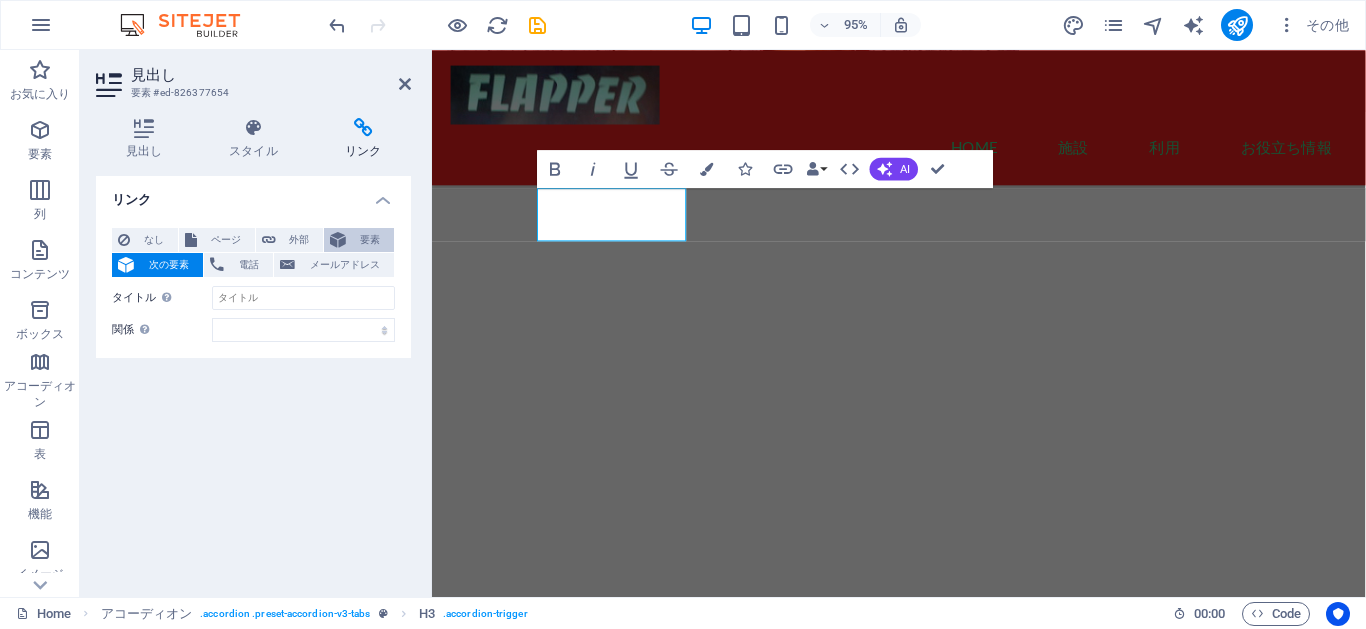 click on "要素" at bounding box center [370, 240] 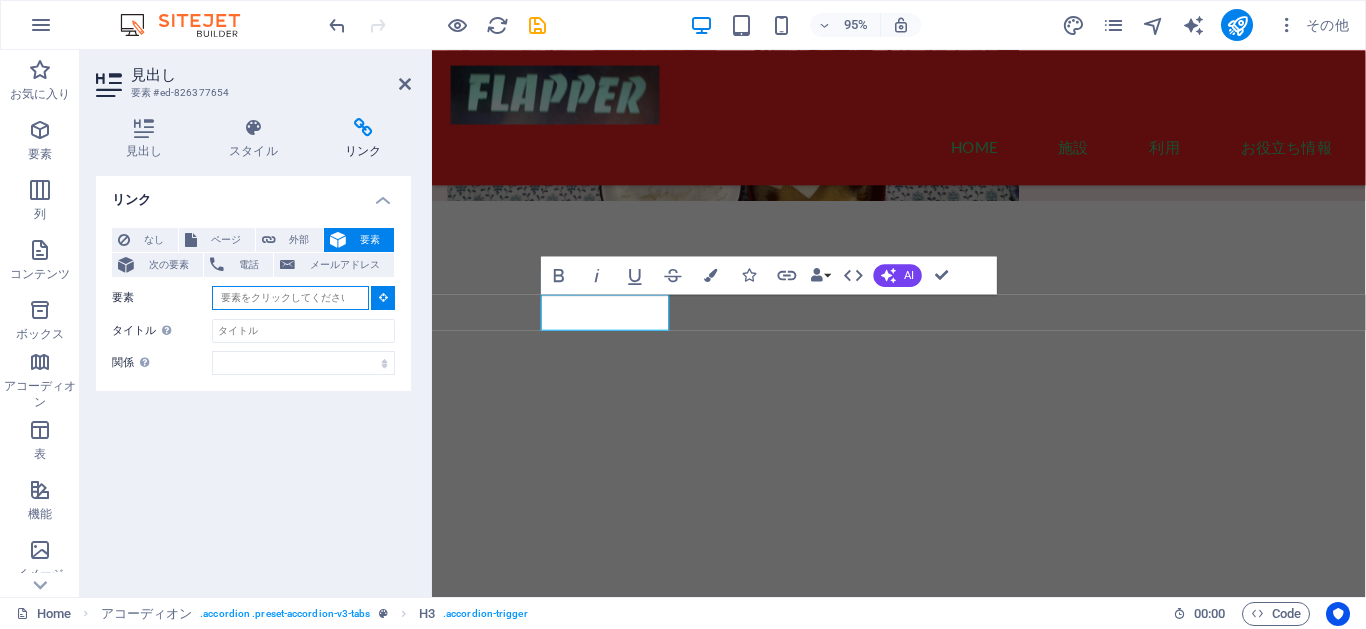 scroll, scrollTop: 180, scrollLeft: 0, axis: vertical 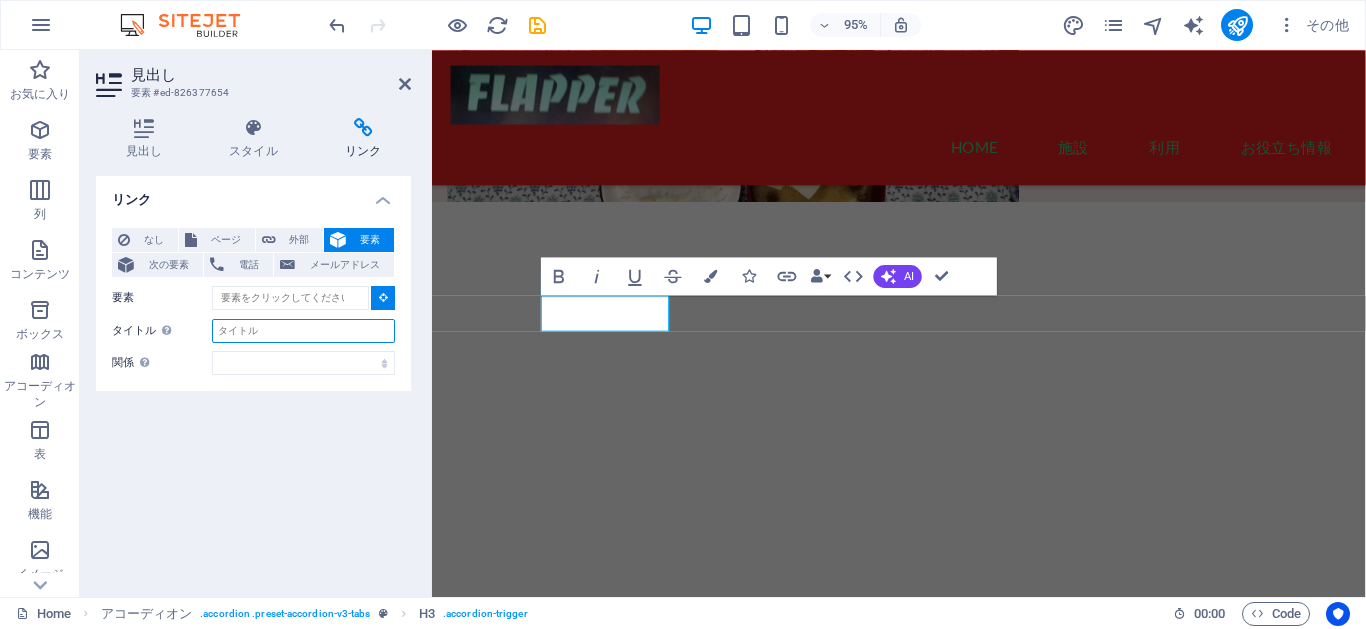 click on "タイトル 追加リンクの説明。リンクテキストと同じにしないでください。タイトルは、要素の上にカーソルを動かしたときにヒントのテキストとしてよく表示されます。よくわからない場合は空のままにしてください。" at bounding box center (303, 331) 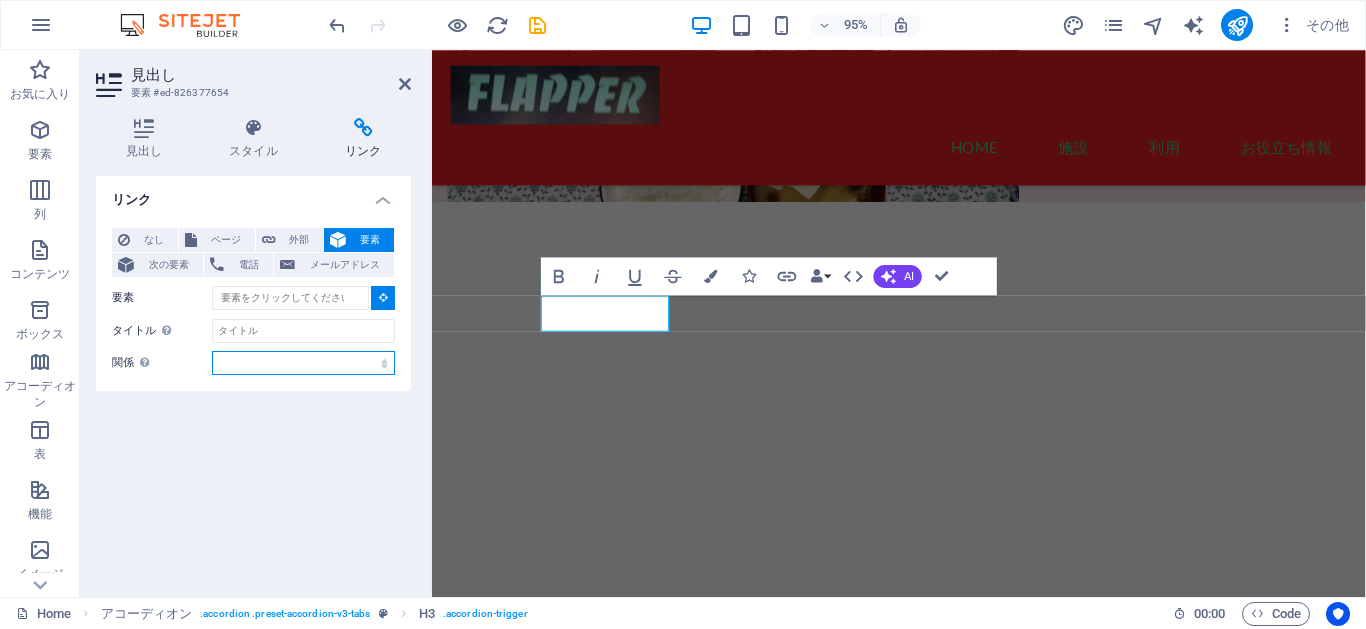 click on "リンク なし ページ 外部 要素 次の要素 電話 メールアドレス ページ Home 施設 利用 要素
URL 電話 メールアドレス リンク先 新規タブ 同じタブ オーバーレイ タイトル 追加リンクの説明。リンクテキストと同じにしないでください。タイトルは、要素の上にカーソルを動かしたときにヒントのテキストとしてよく表示されます。よくわからない場合は空のままにしてください。 関係 このリンクからリンク先への関係 を設定します。たとえば、値 "nofollow" は検索エンジンに対し、リンクを辿らないように指示します。空のまま残すことができます。 alternate 作成者 bookmark 外部 ヘルプ ライセンス 次へ nofollow noreferrer noopener 前へ 検索 タグ" at bounding box center [253, 378] 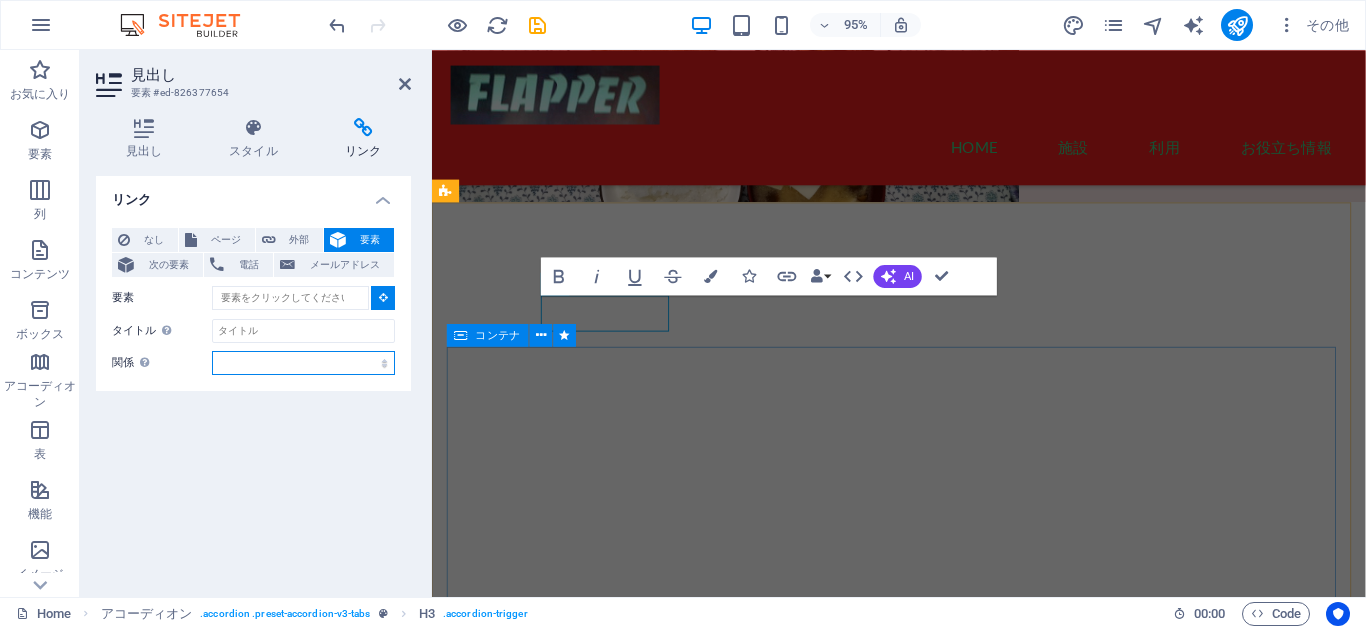 click on "コンテナ" at bounding box center (488, 335) 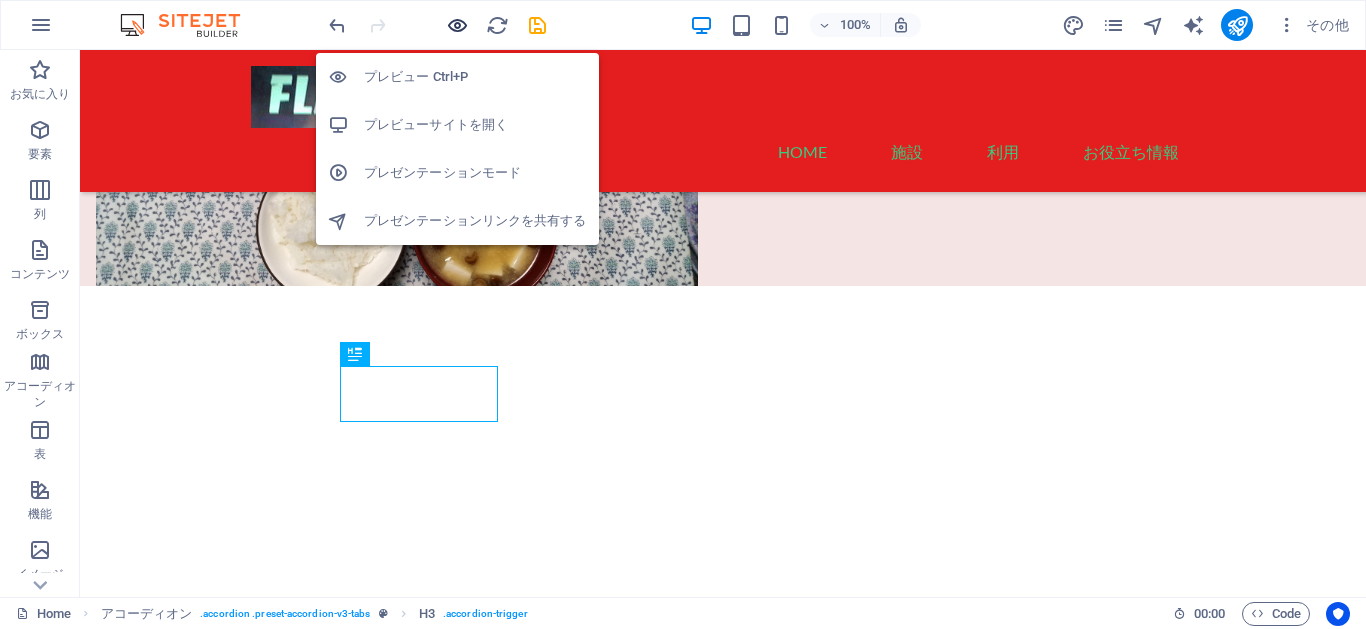 click at bounding box center (457, 25) 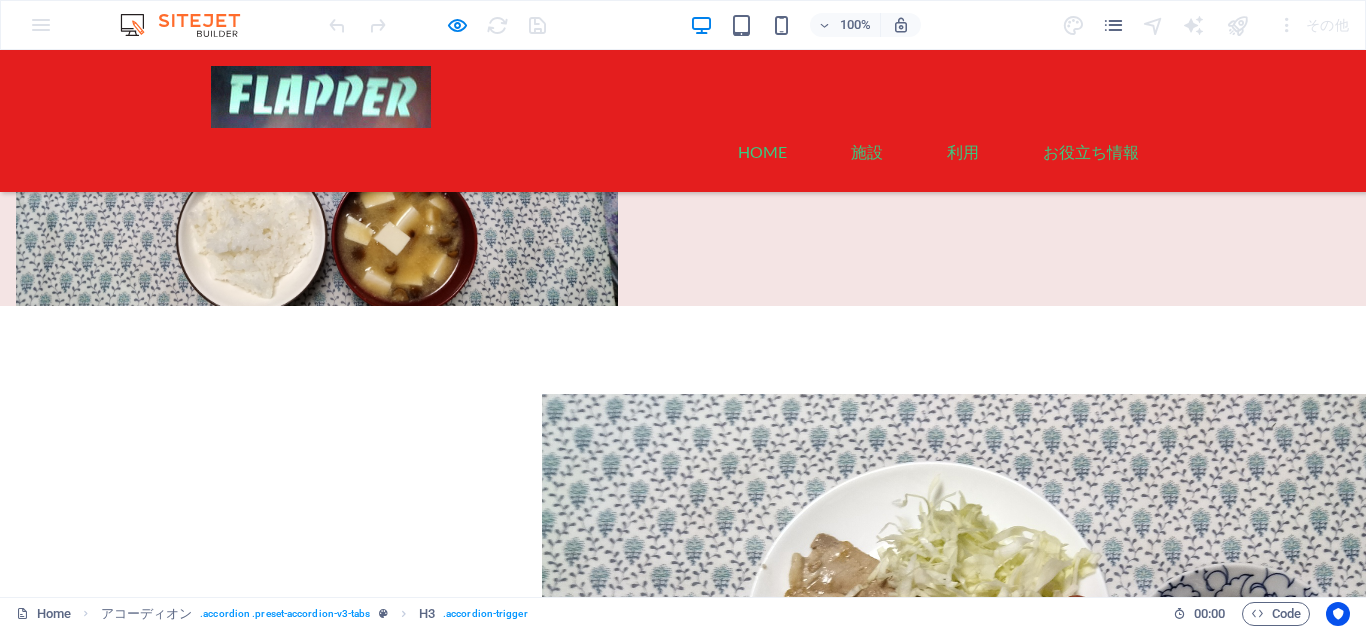 click on "会議室A" at bounding box center [102, 1101] 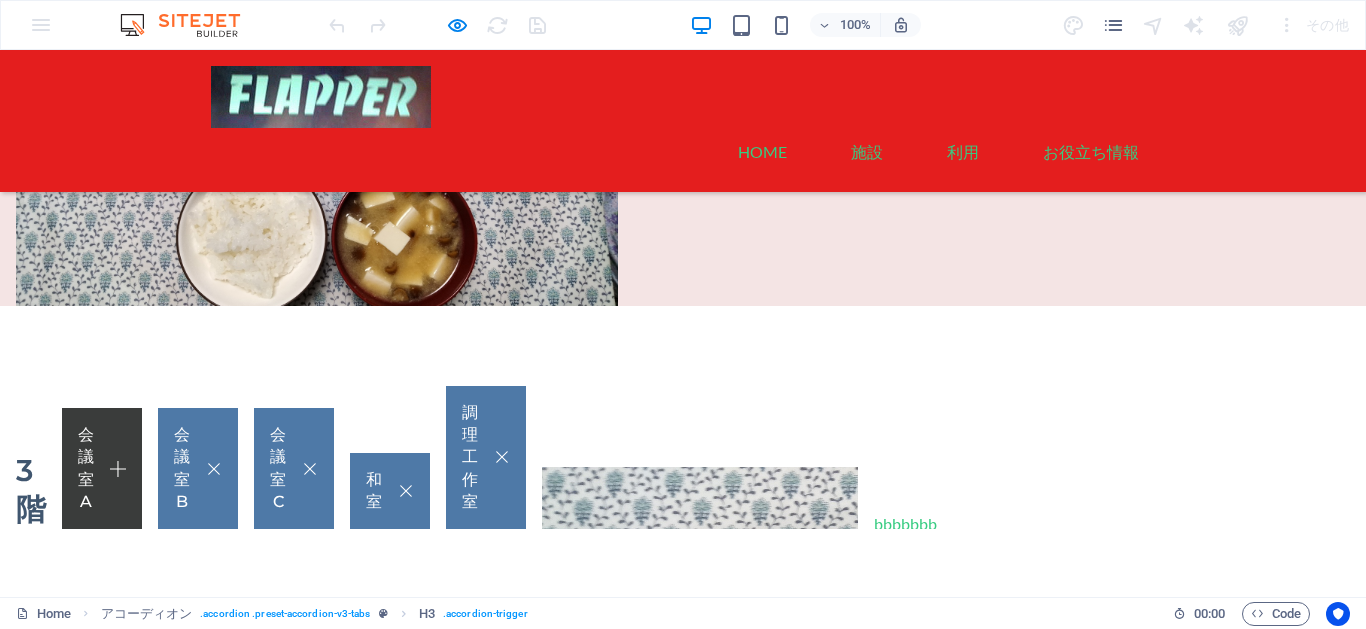 scroll, scrollTop: 95, scrollLeft: 0, axis: vertical 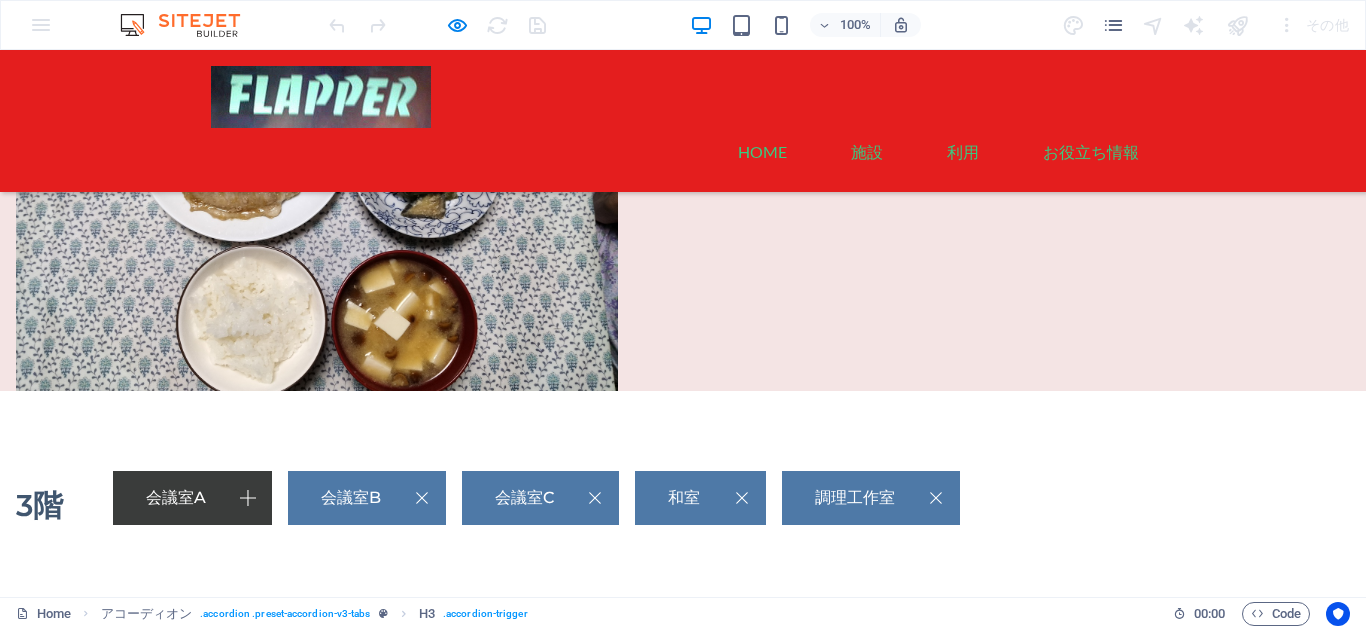 click on "会議室A" at bounding box center [192, 498] 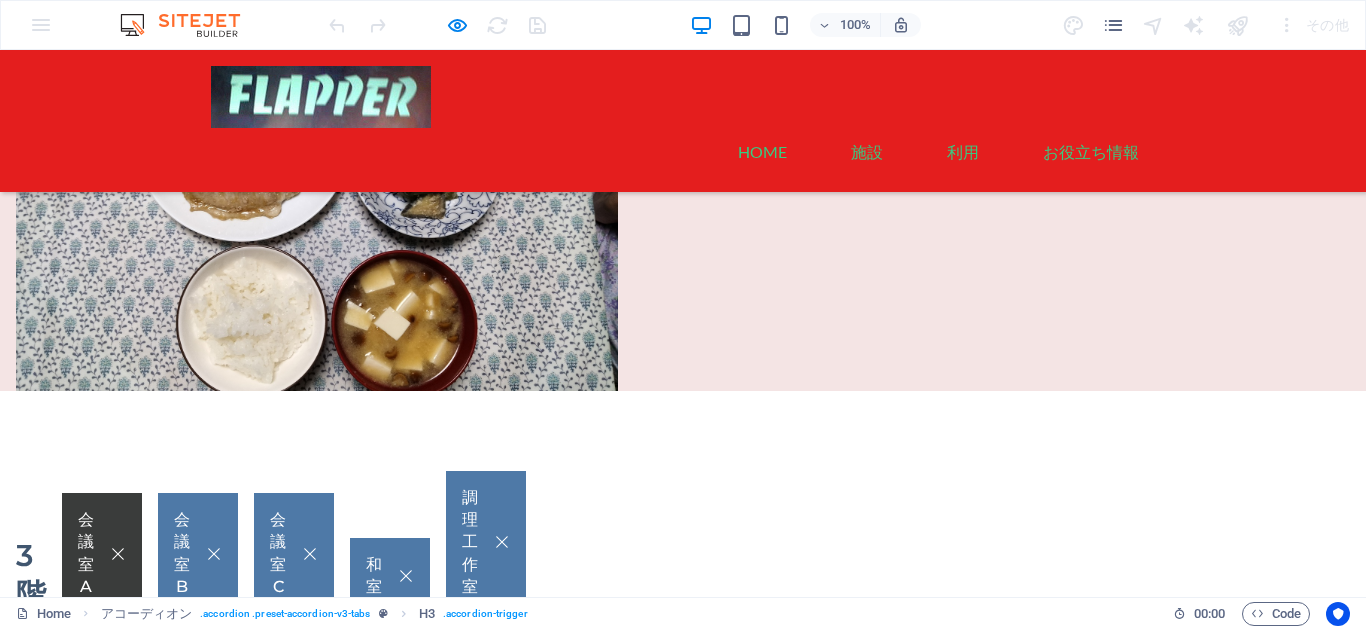 scroll, scrollTop: 180, scrollLeft: 0, axis: vertical 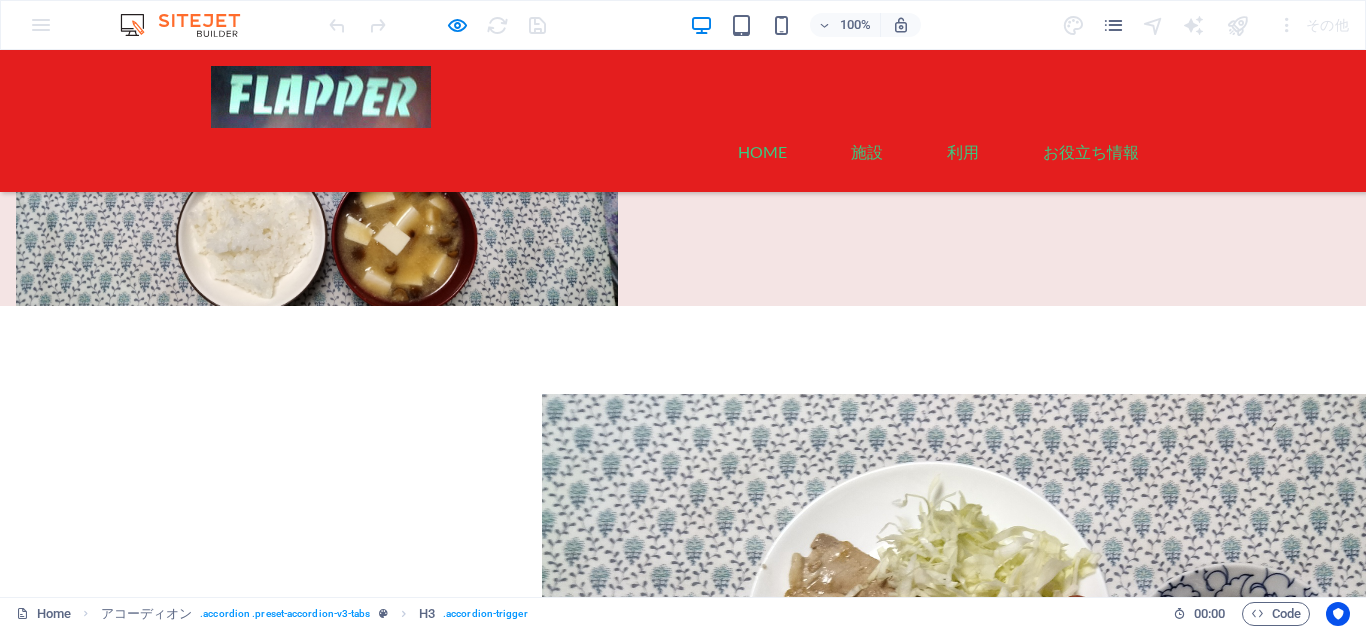 click on "会議室B" at bounding box center [198, 1101] 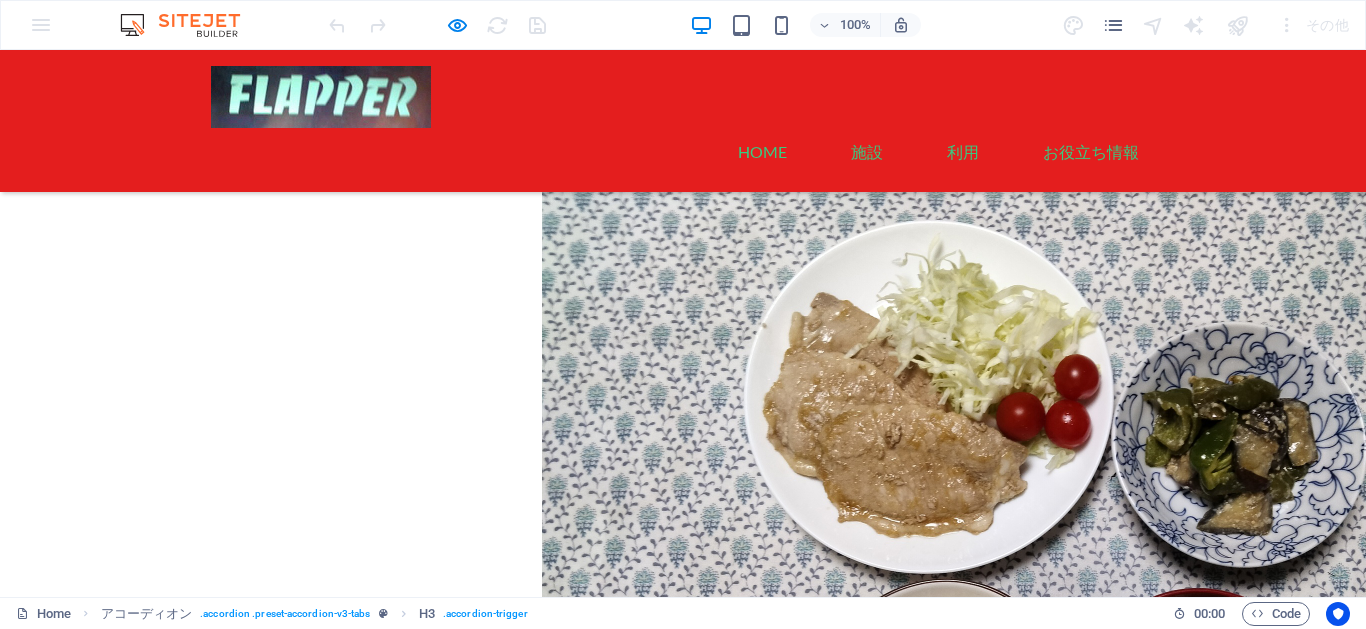 scroll, scrollTop: 422, scrollLeft: 0, axis: vertical 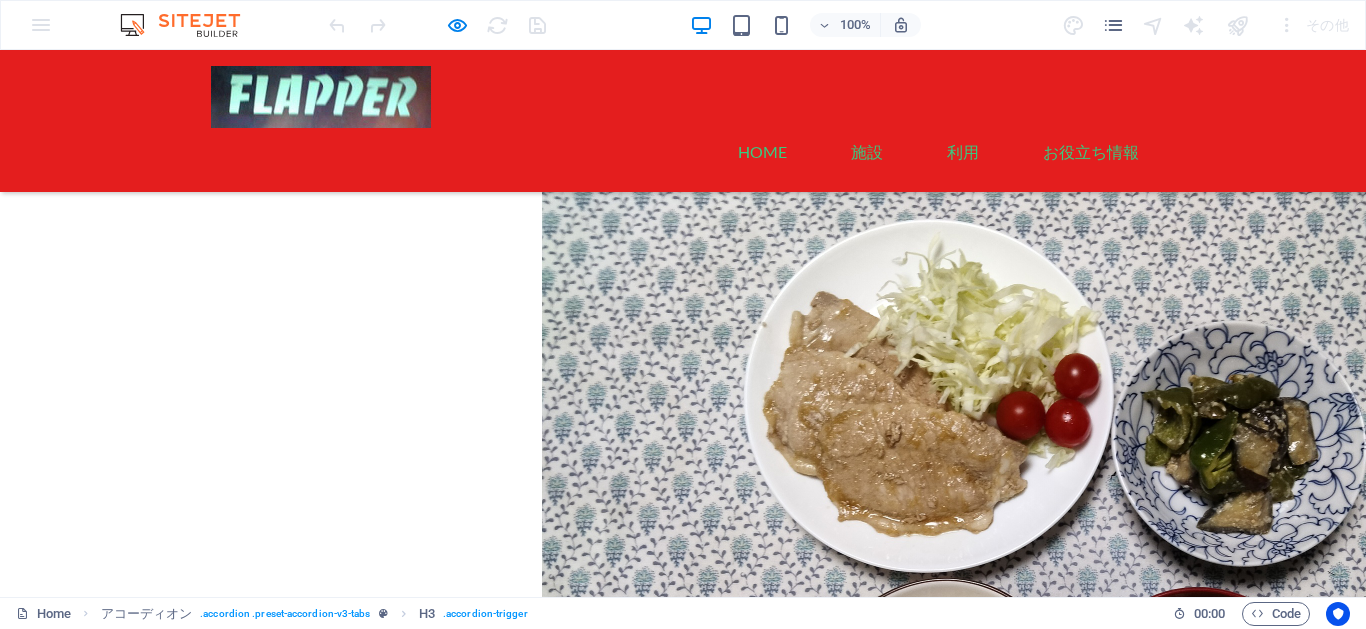 click on "会議室C" at bounding box center [294, 859] 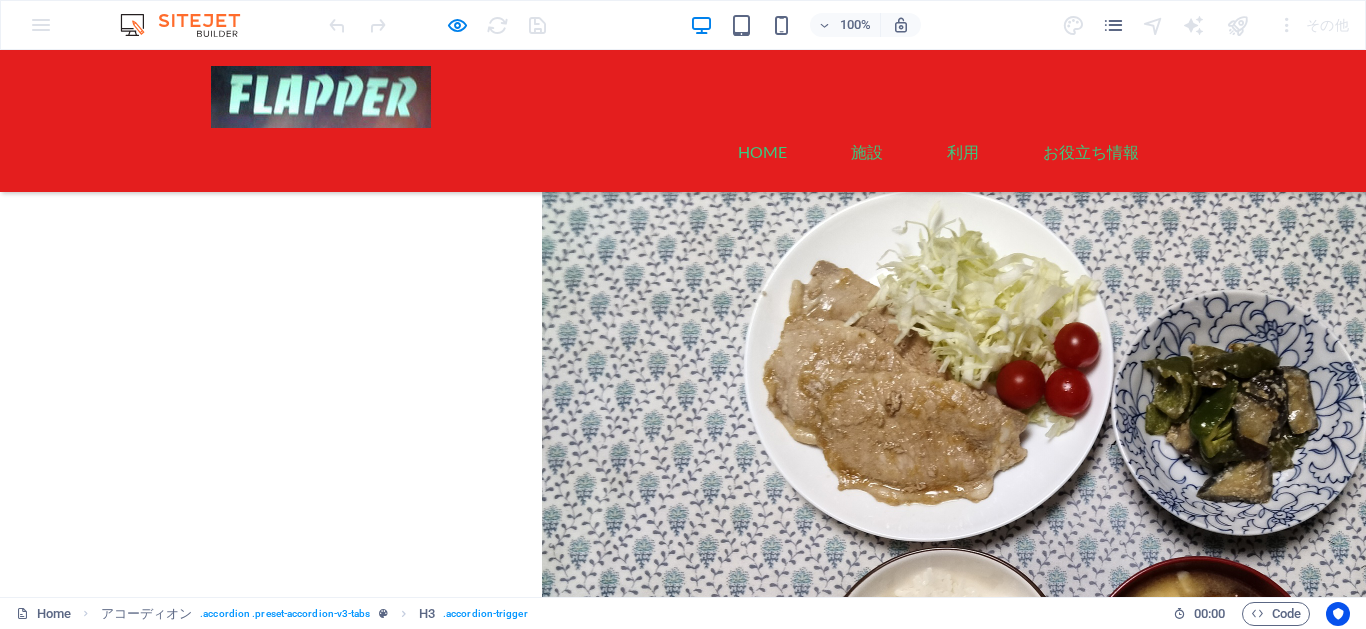 scroll, scrollTop: 273, scrollLeft: 0, axis: vertical 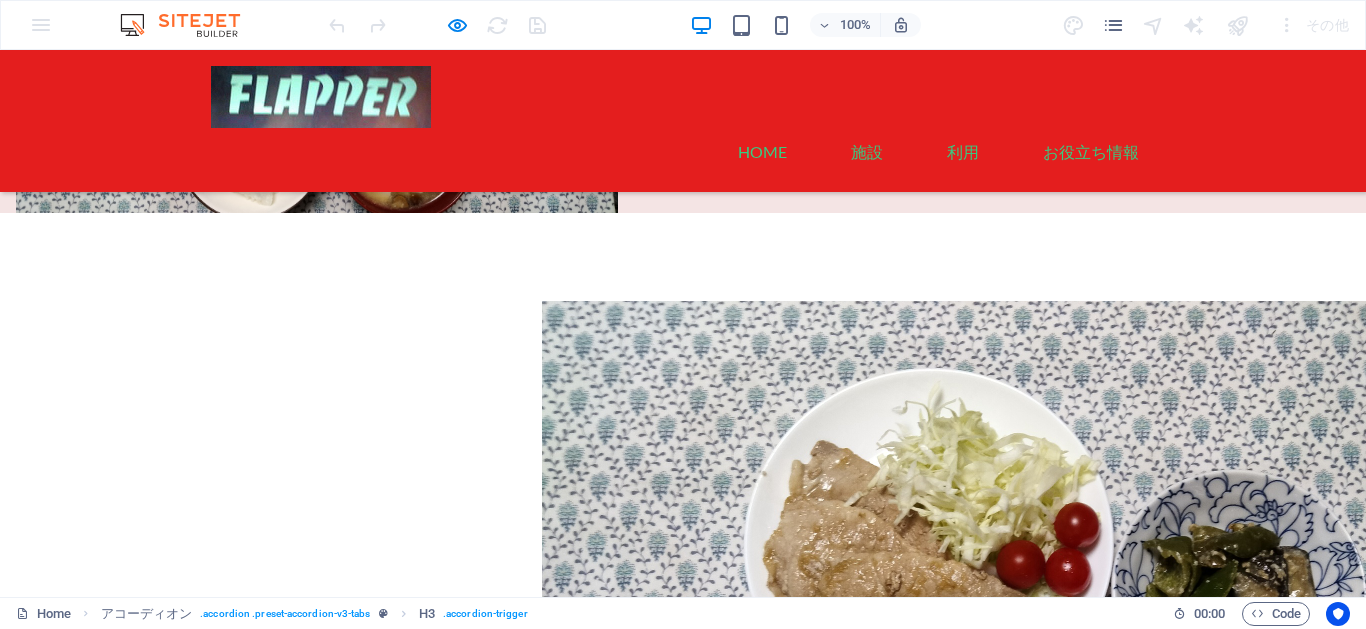 click on "和室" at bounding box center [390, 1030] 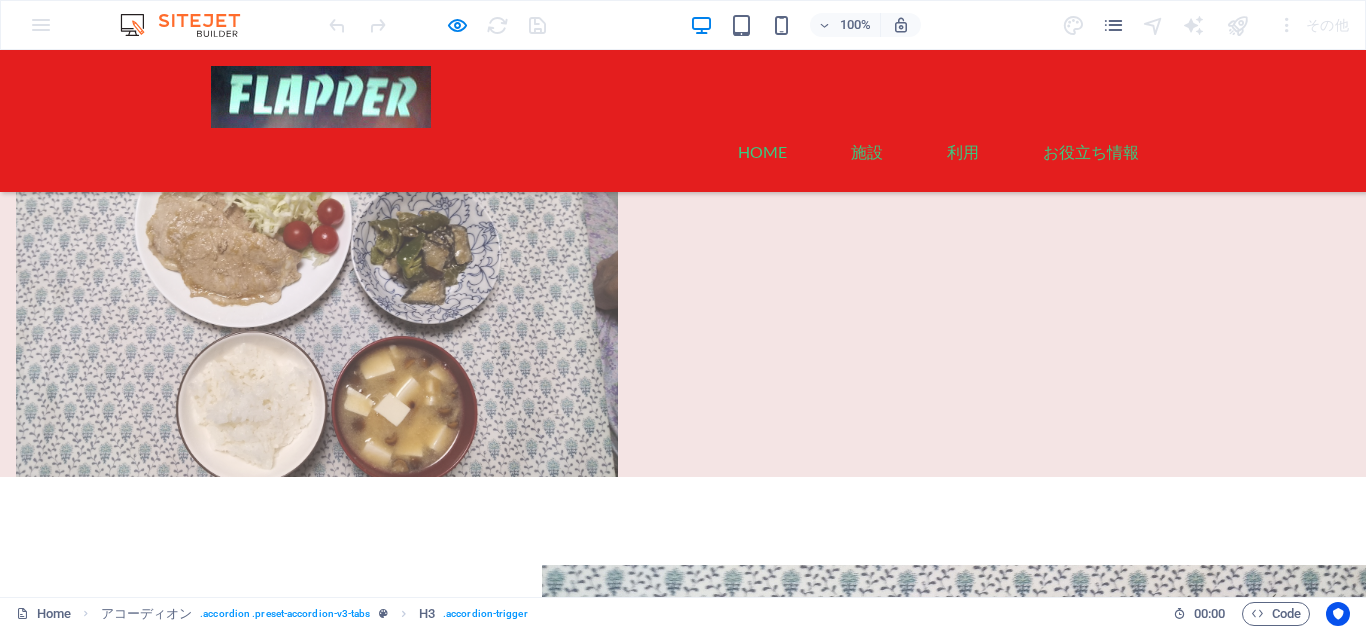 scroll, scrollTop: 0, scrollLeft: 0, axis: both 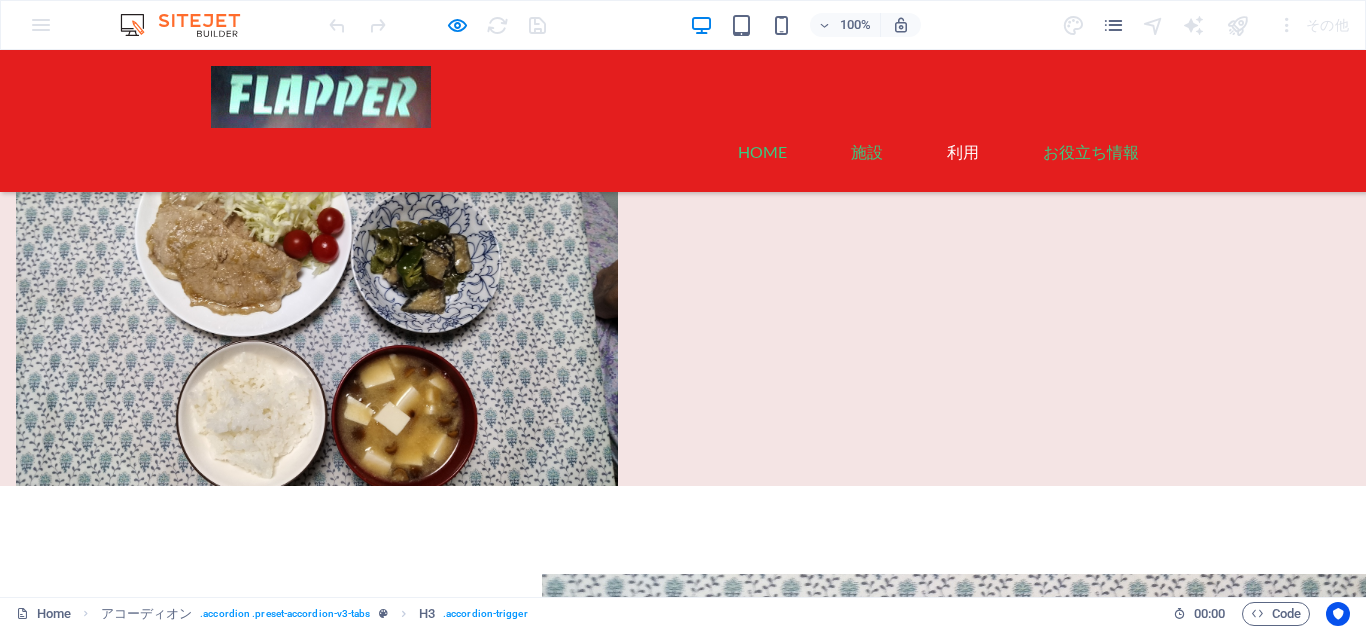 click on "利用" at bounding box center (963, 152) 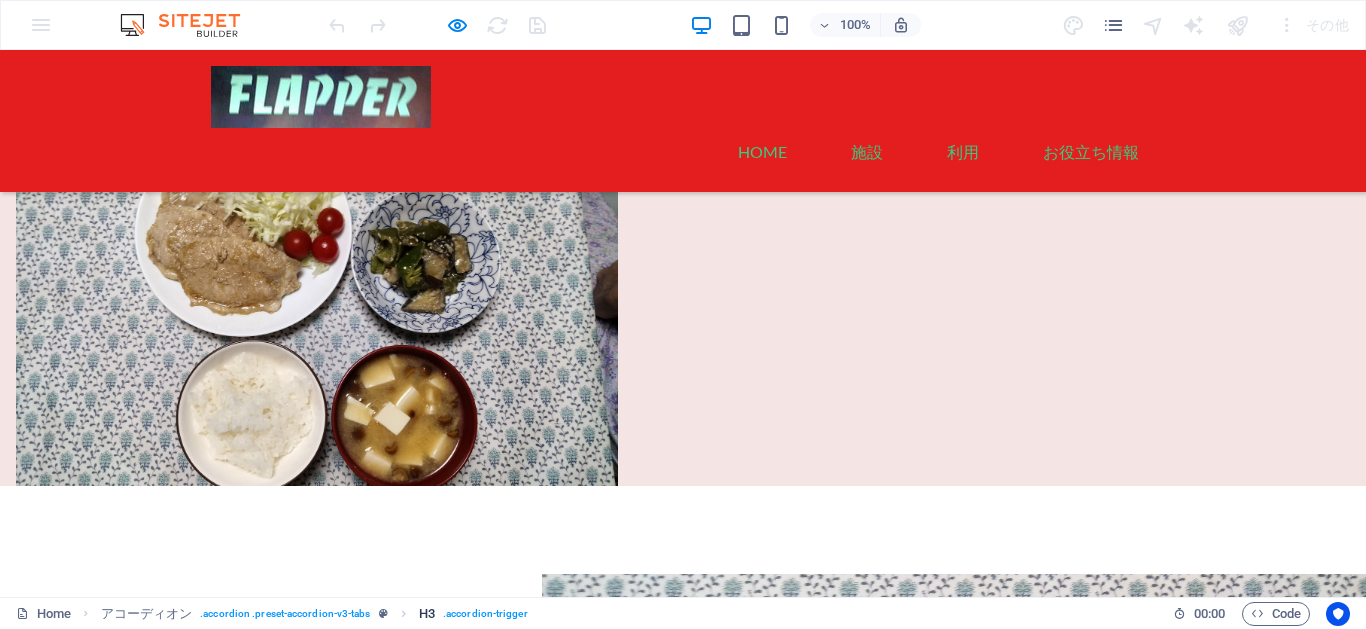 click on ". accordion-trigger" at bounding box center (485, 614) 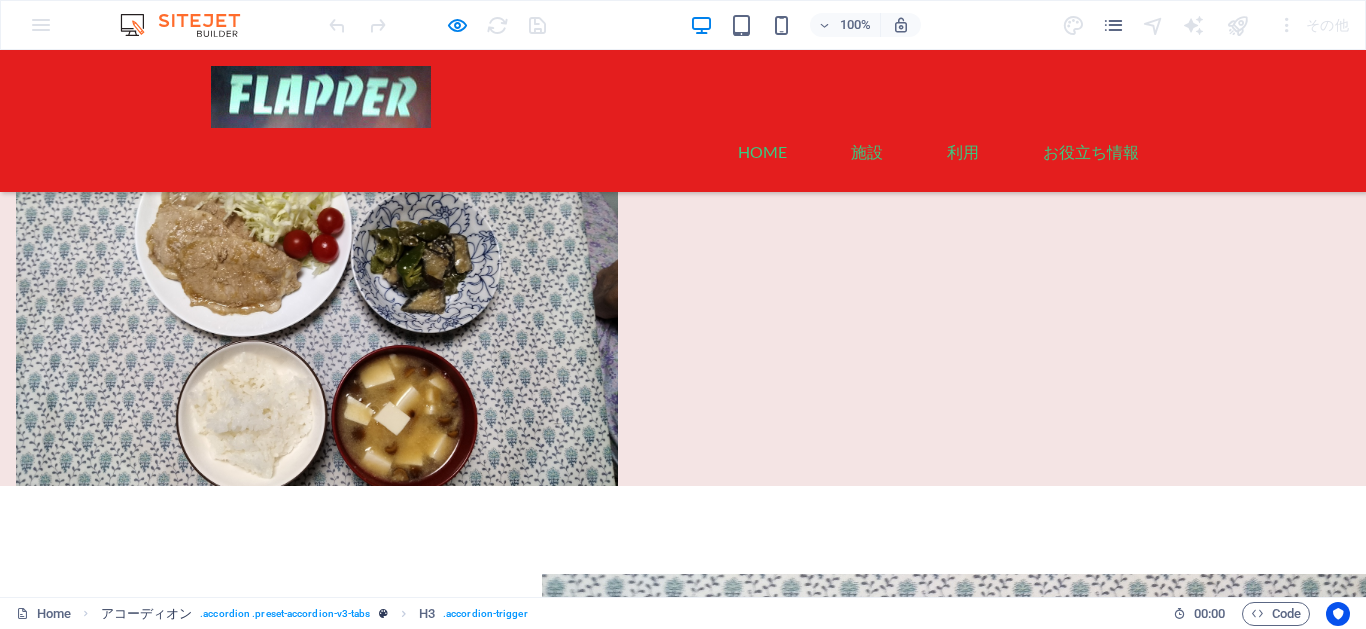 click on ". accordion .preset-accordion-v3-tabs" at bounding box center (285, 614) 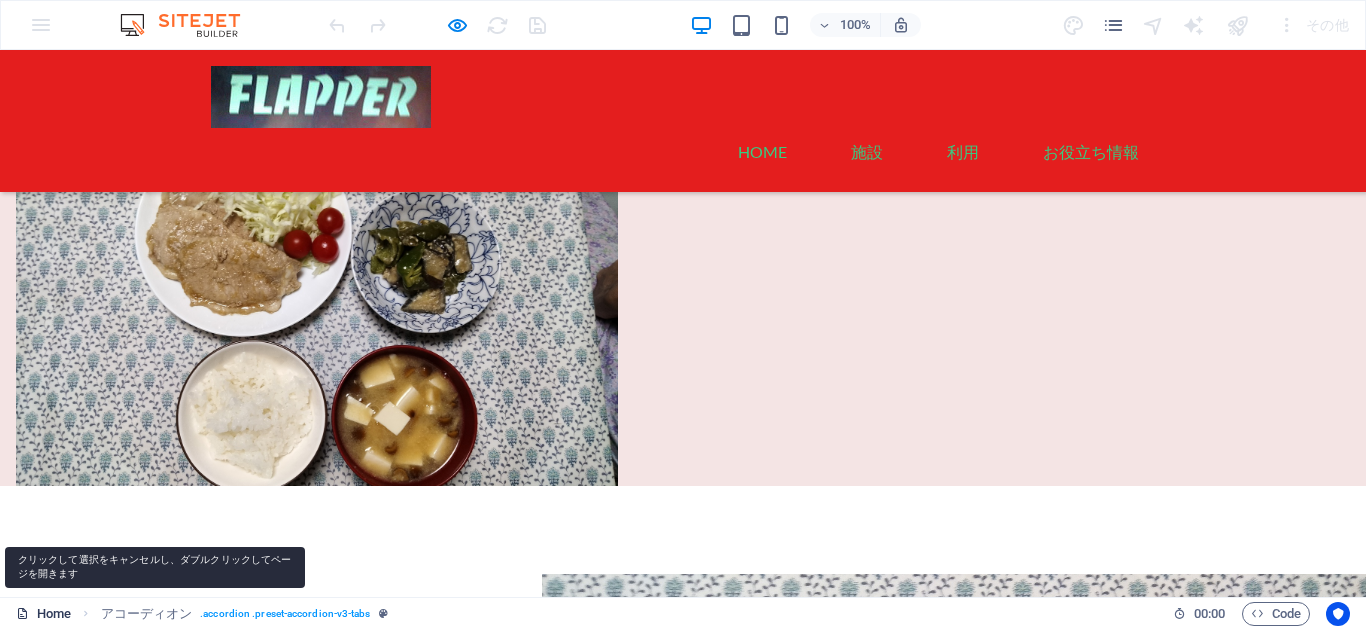 click on "Home" at bounding box center [43, 614] 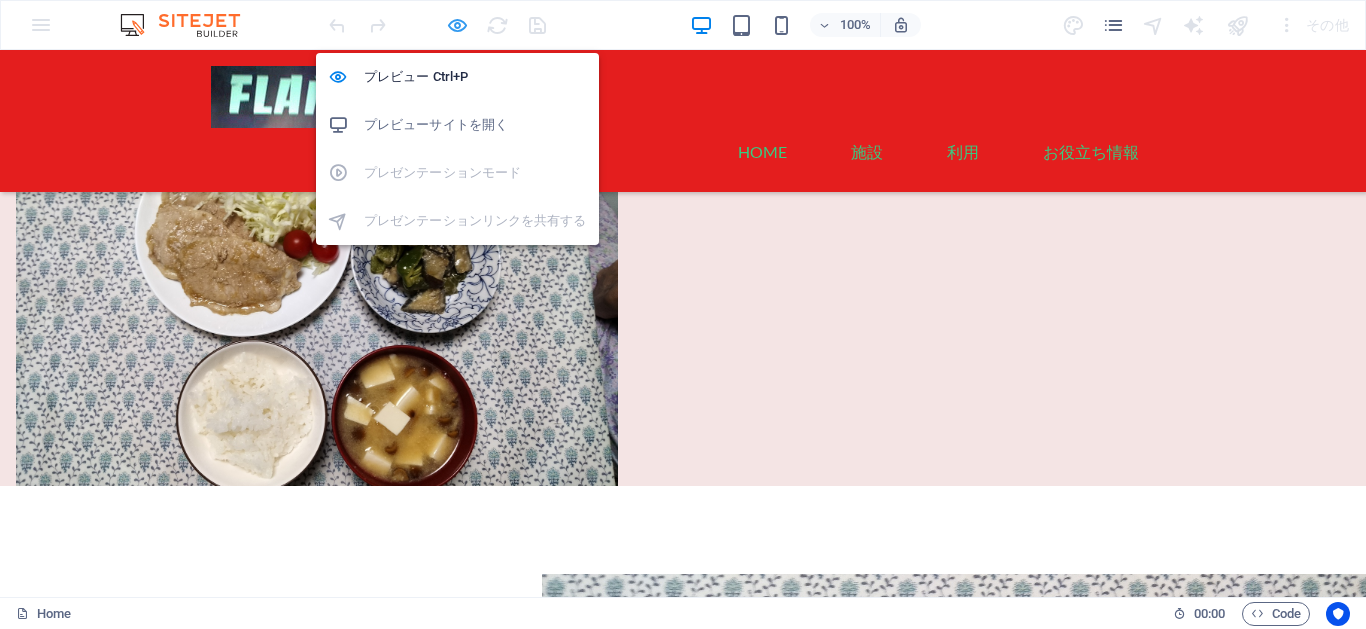 click at bounding box center (457, 25) 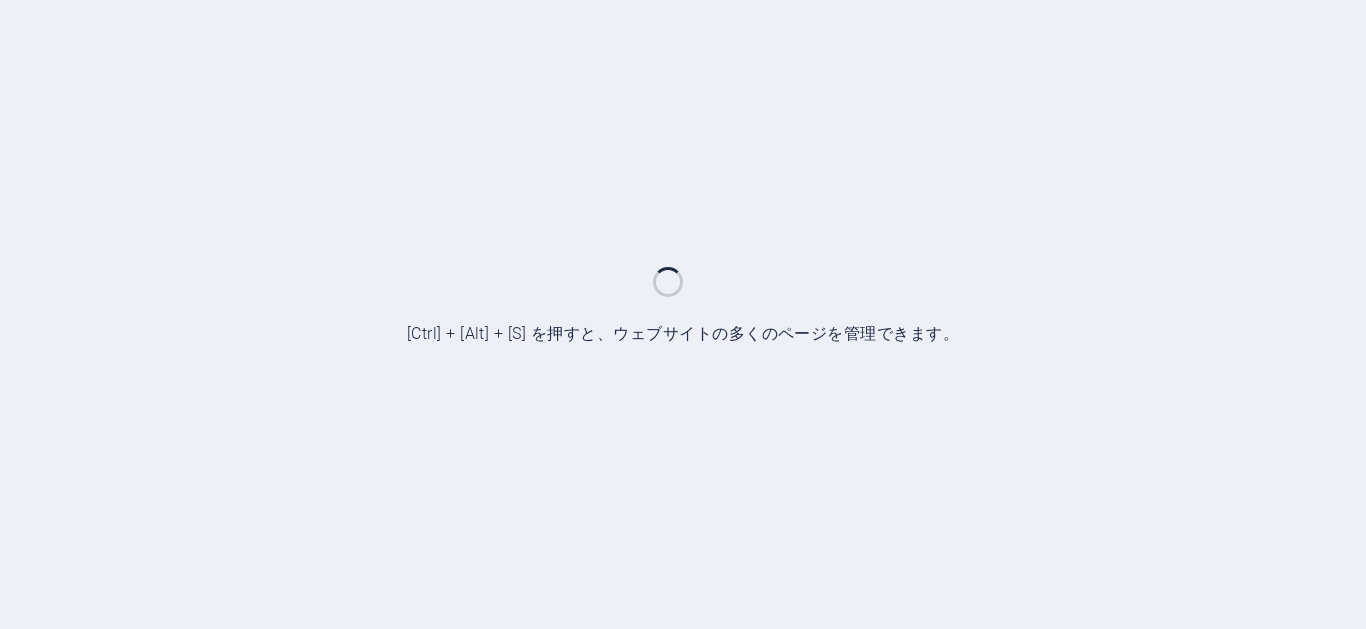 scroll, scrollTop: 0, scrollLeft: 0, axis: both 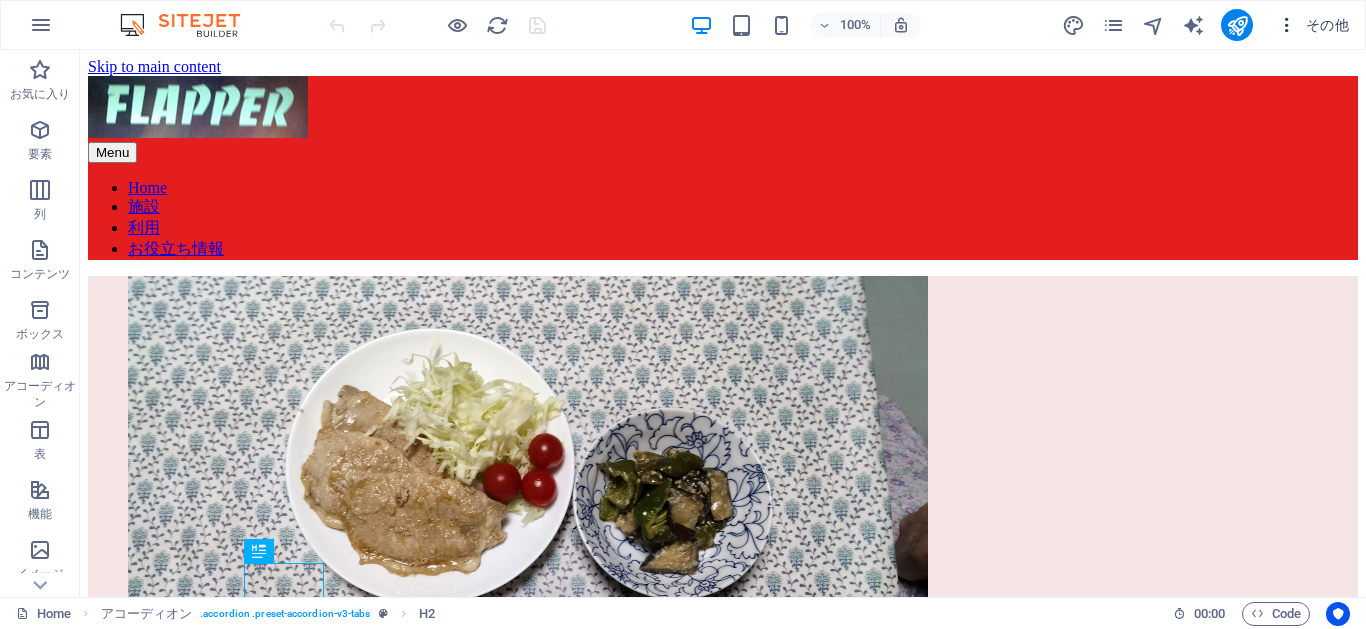 click on "その他" at bounding box center (1313, 25) 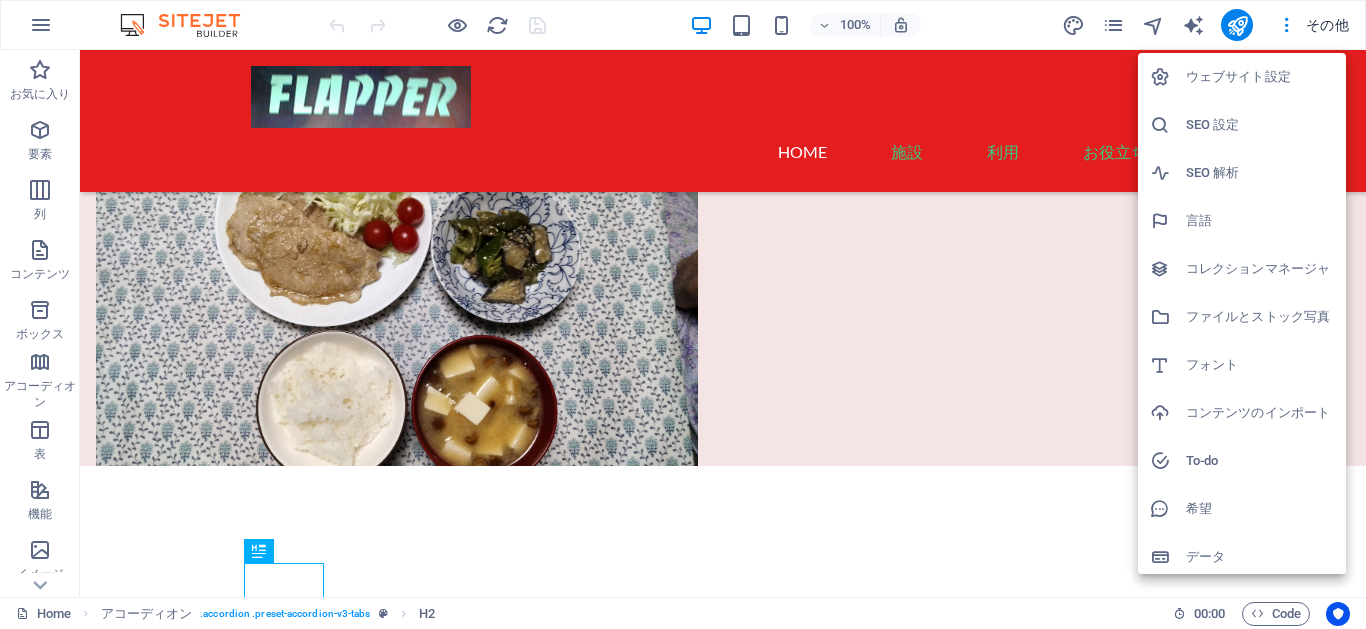 click on "ウェブサイト設定" at bounding box center (1260, 77) 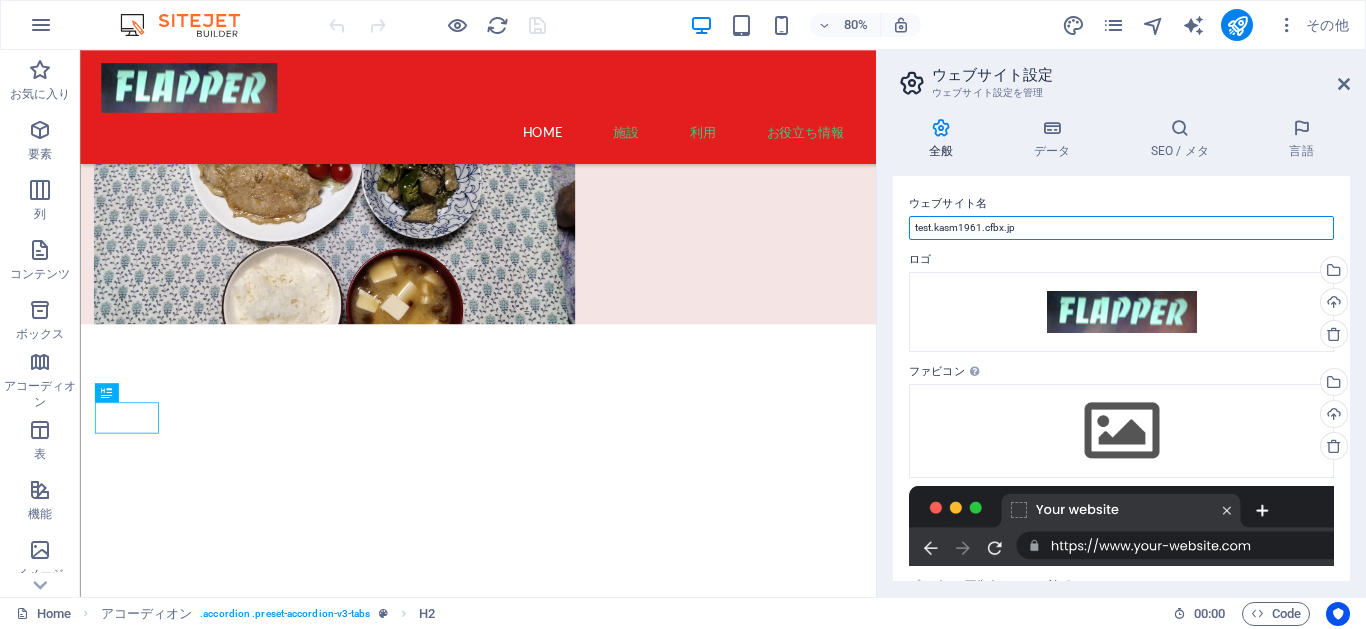 click on "test.kasm1961.cfbx.jp" at bounding box center [1121, 228] 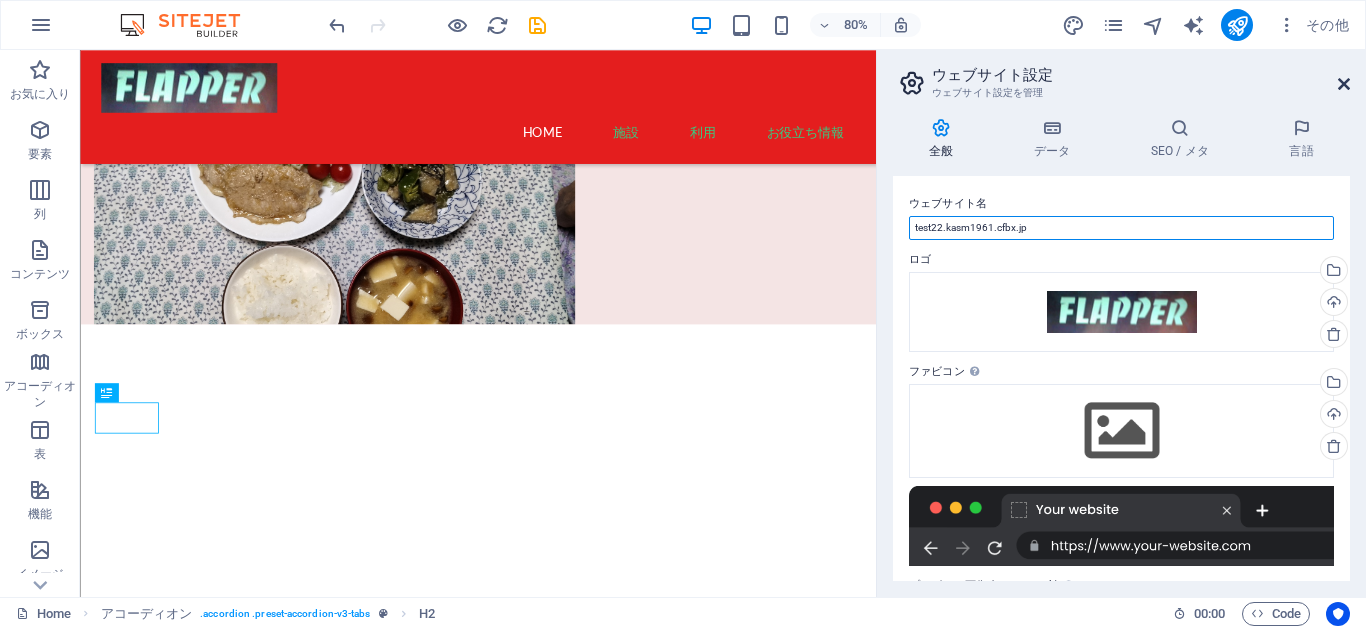 type on "test22.kasm1961.cfbx.jp" 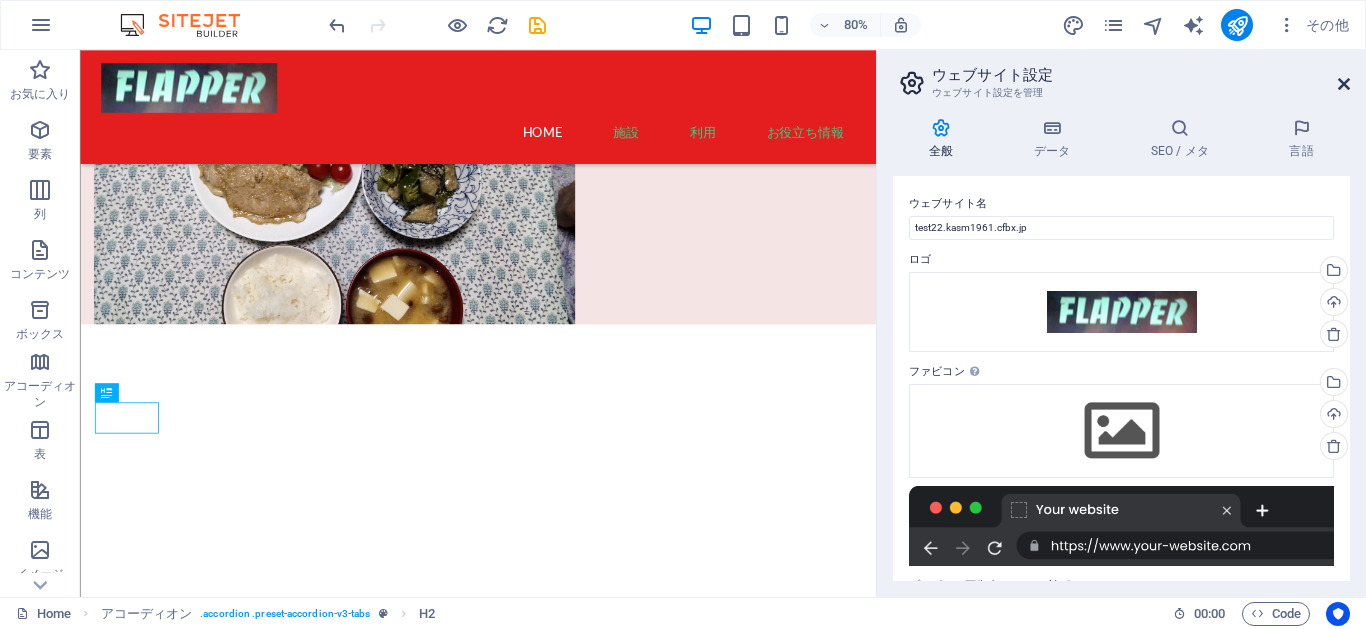 click at bounding box center [1344, 84] 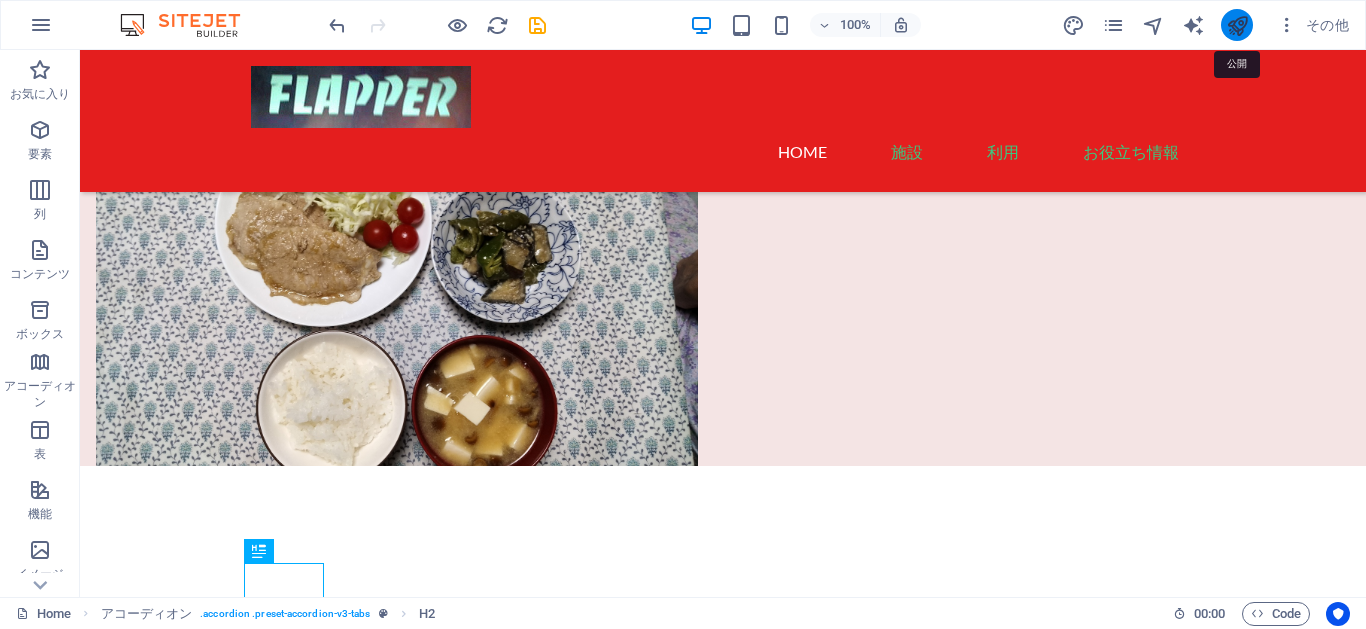 click at bounding box center (1237, 25) 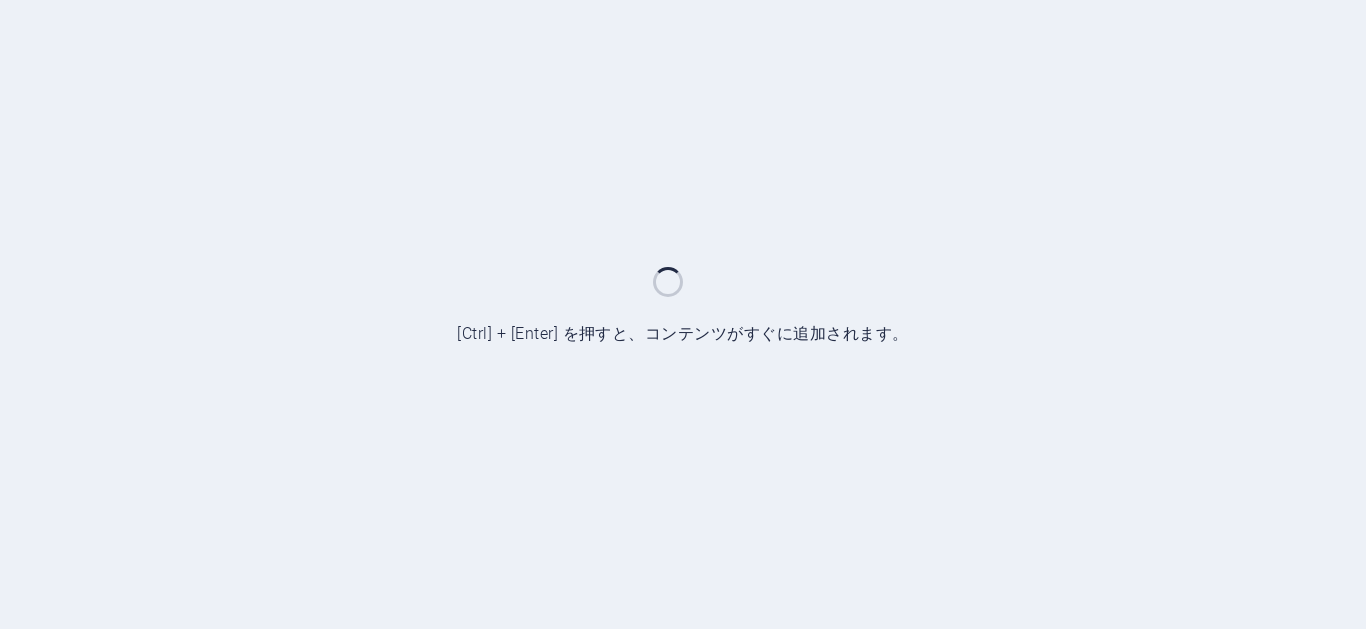 scroll, scrollTop: 0, scrollLeft: 0, axis: both 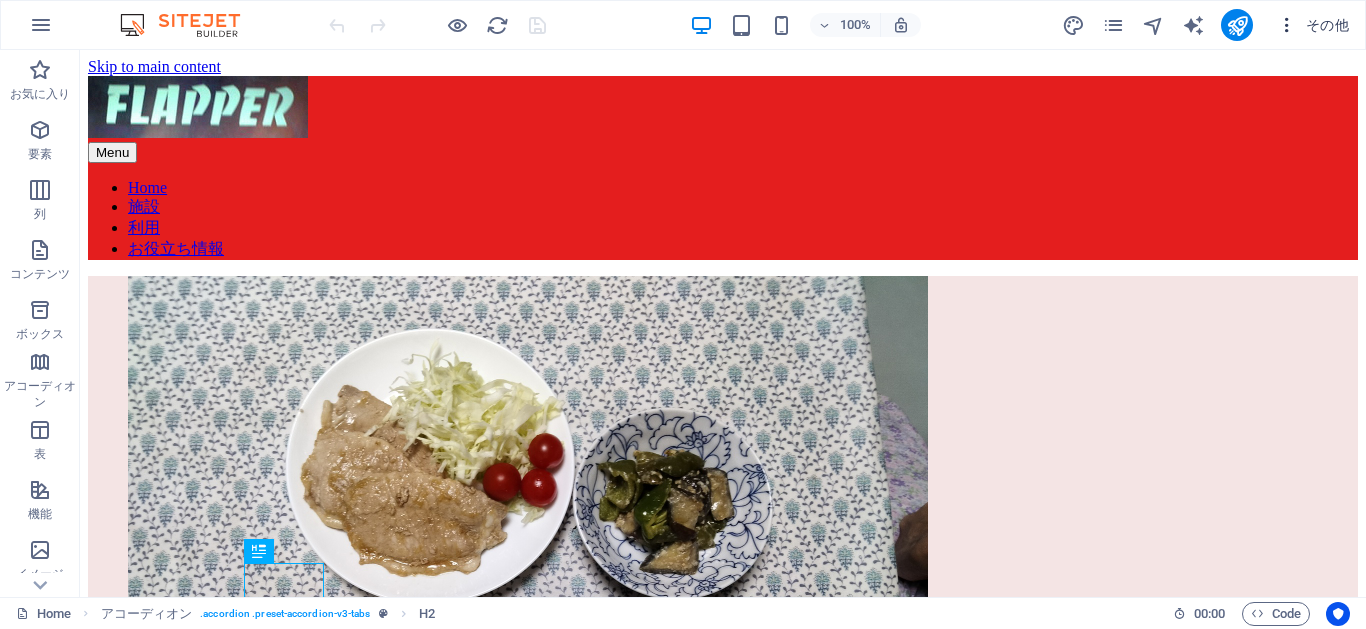 click on "その他" at bounding box center (1313, 25) 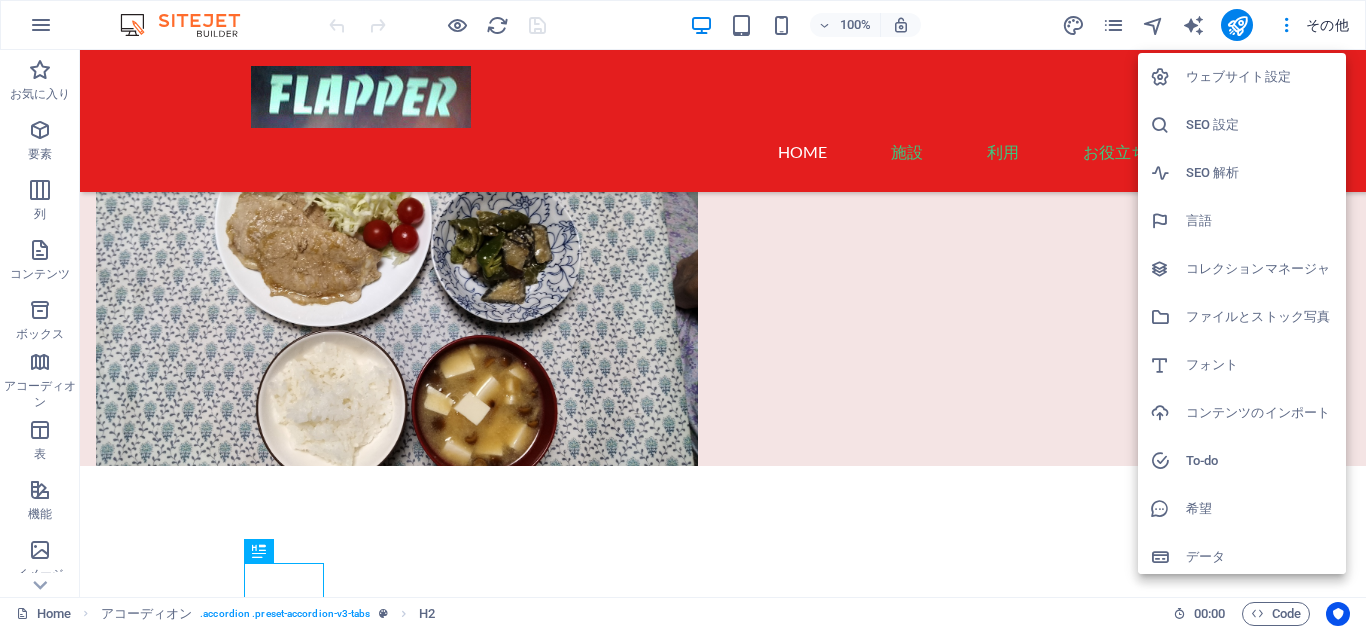 click on "コンテンツのインポート" at bounding box center (1260, 413) 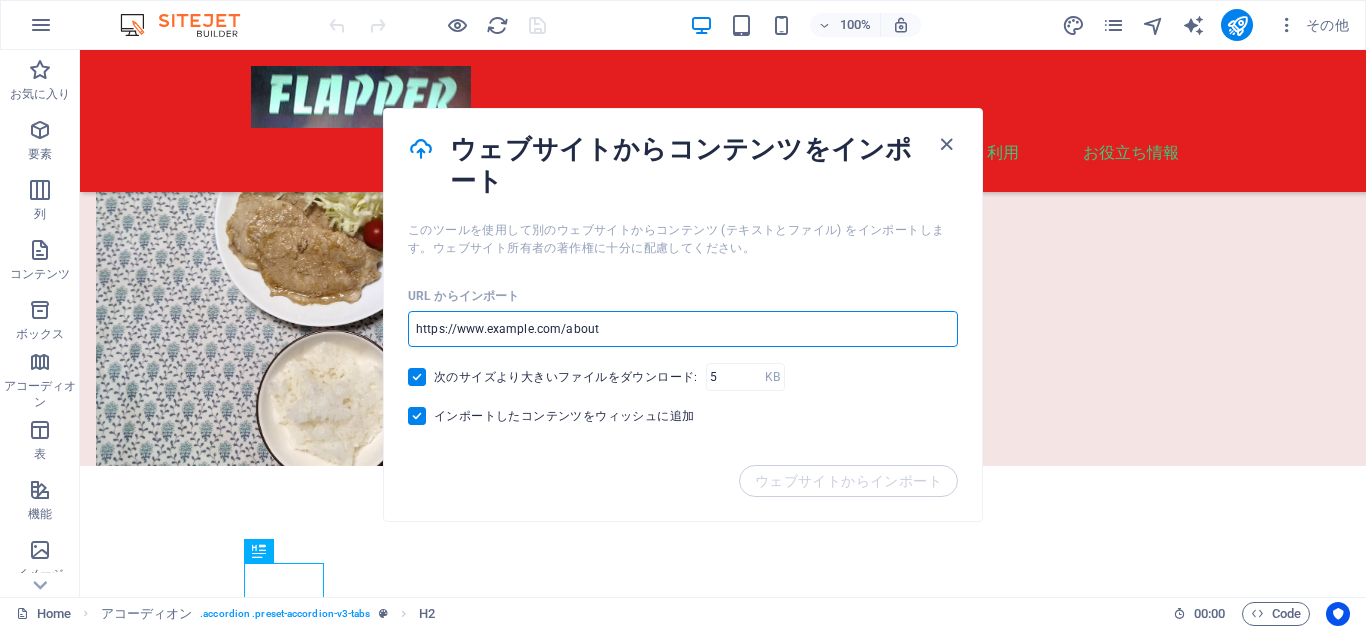 drag, startPoint x: 613, startPoint y: 334, endPoint x: 475, endPoint y: 329, distance: 138.09055 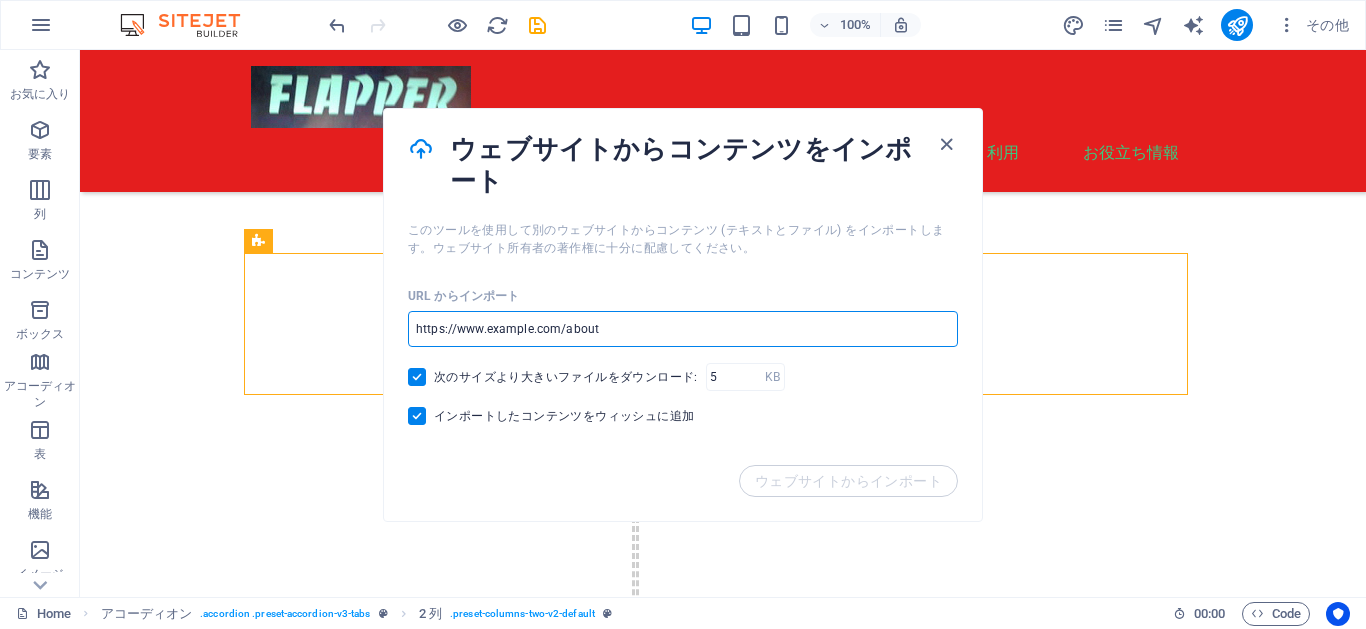 scroll, scrollTop: 349, scrollLeft: 0, axis: vertical 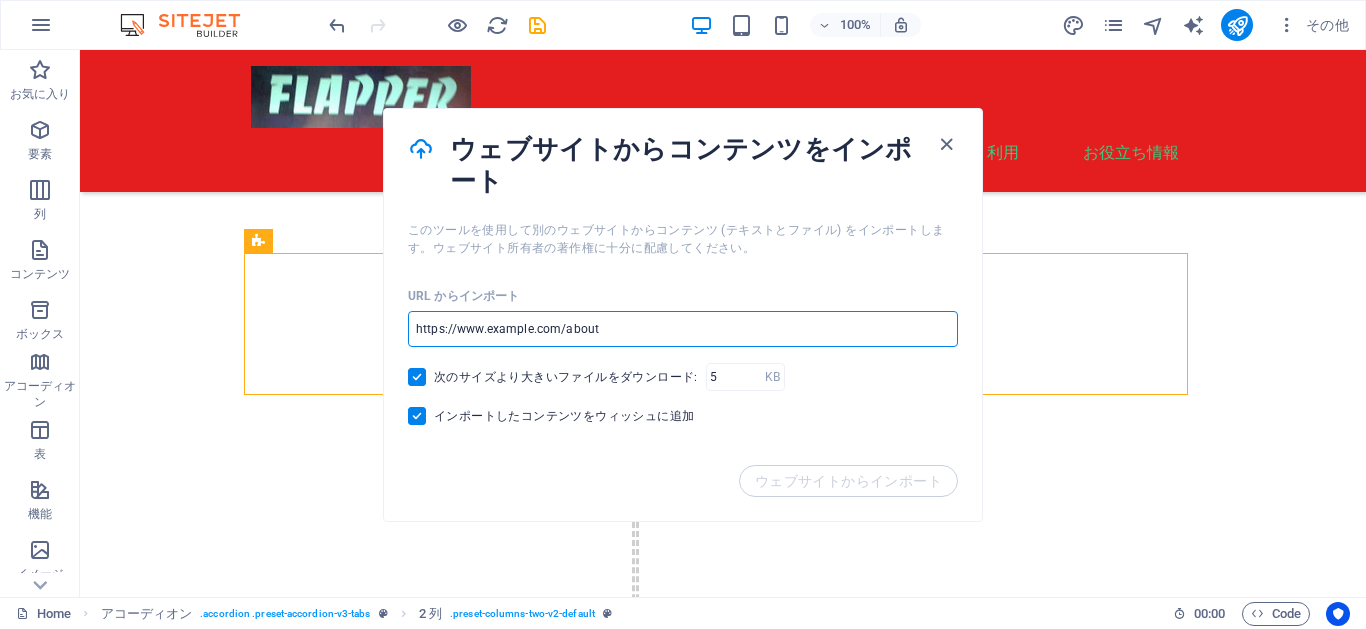 click at bounding box center (683, 329) 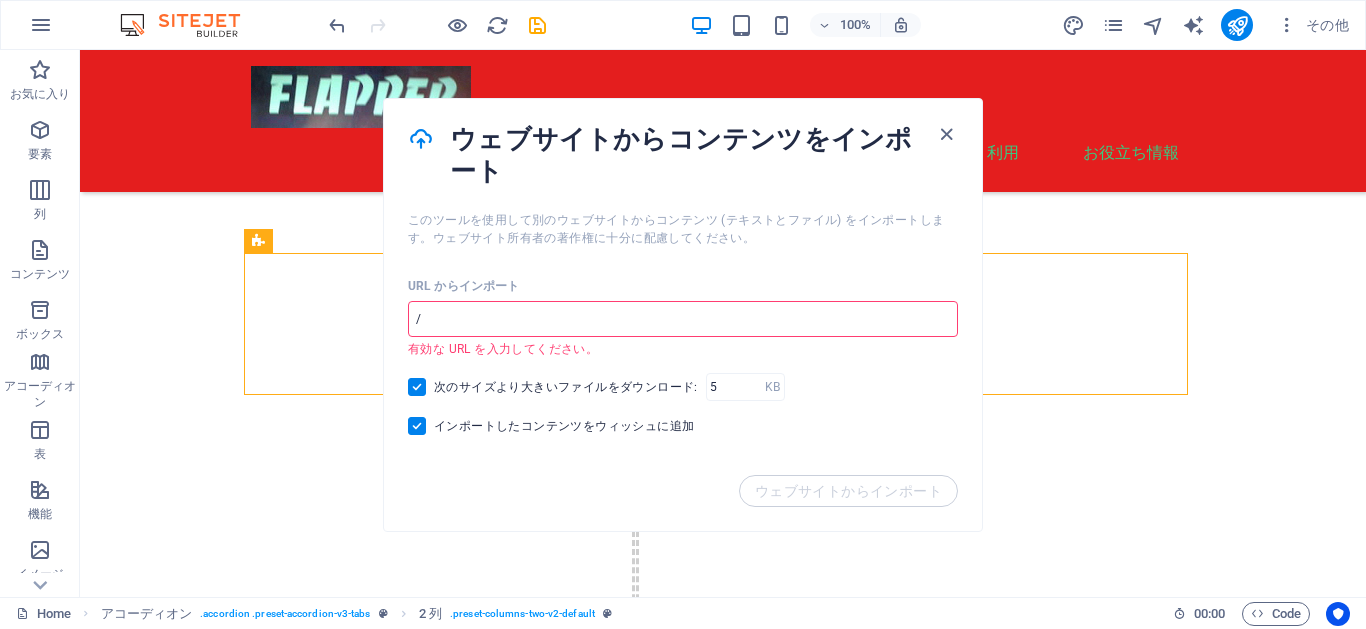 paste on "https://flapper.tokyo/" 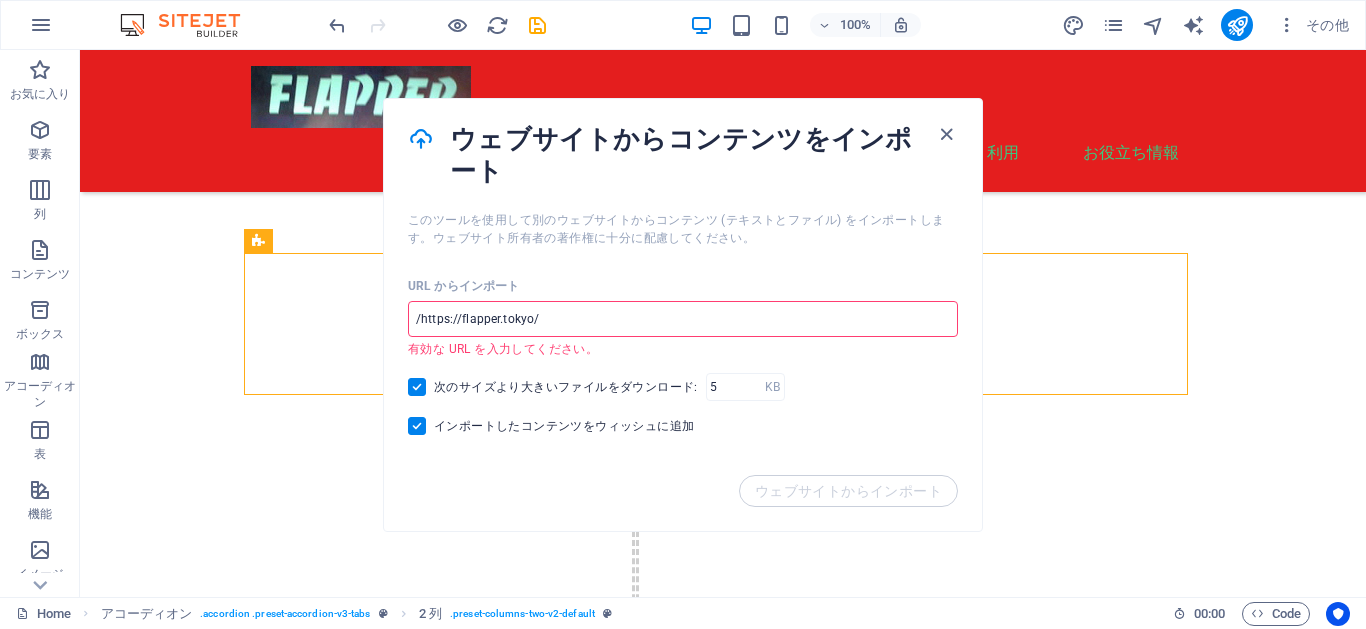 click on "ウェブサイトからインポート" at bounding box center [683, 503] 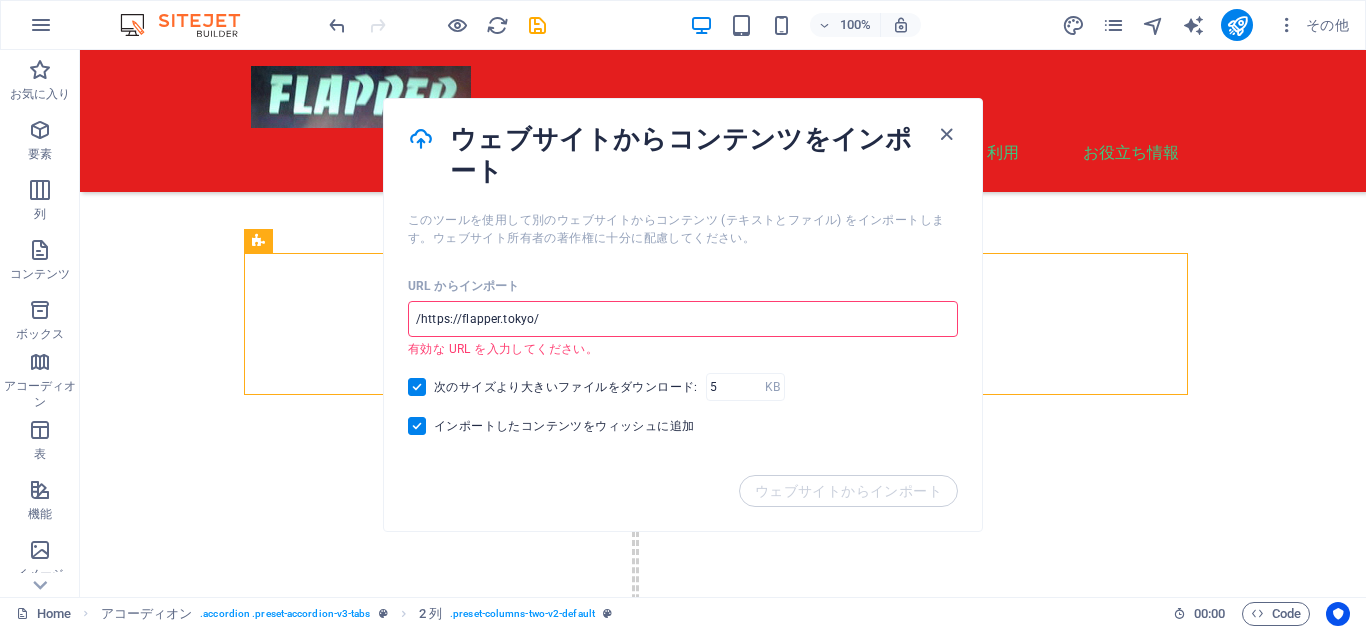 click on "/https://flapper.tokyo/" at bounding box center [683, 319] 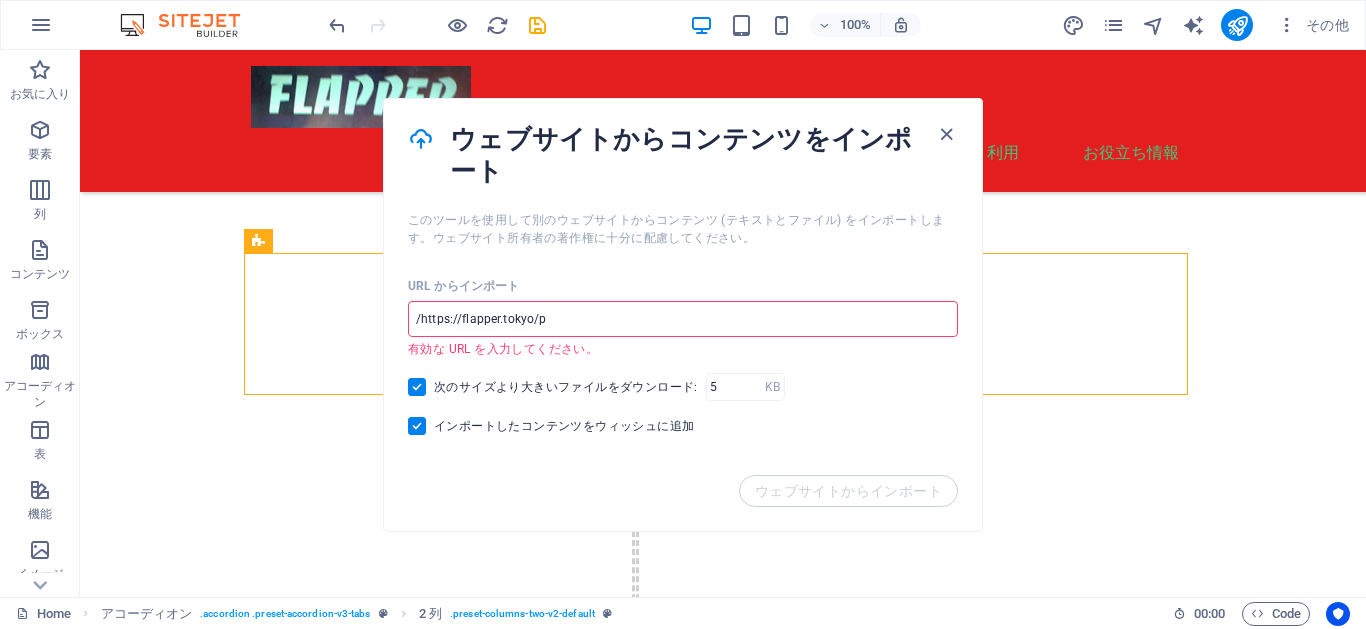 type on "/https://flapper.tokyo/" 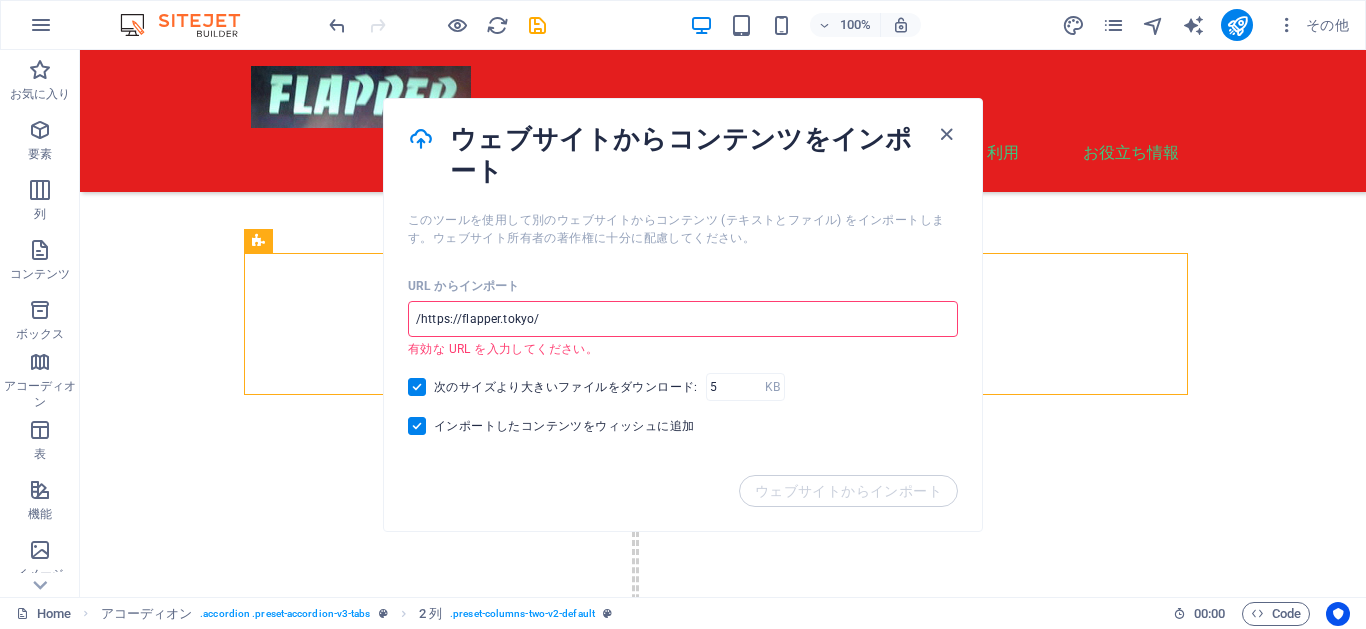 drag, startPoint x: 850, startPoint y: 479, endPoint x: 852, endPoint y: 490, distance: 11.18034 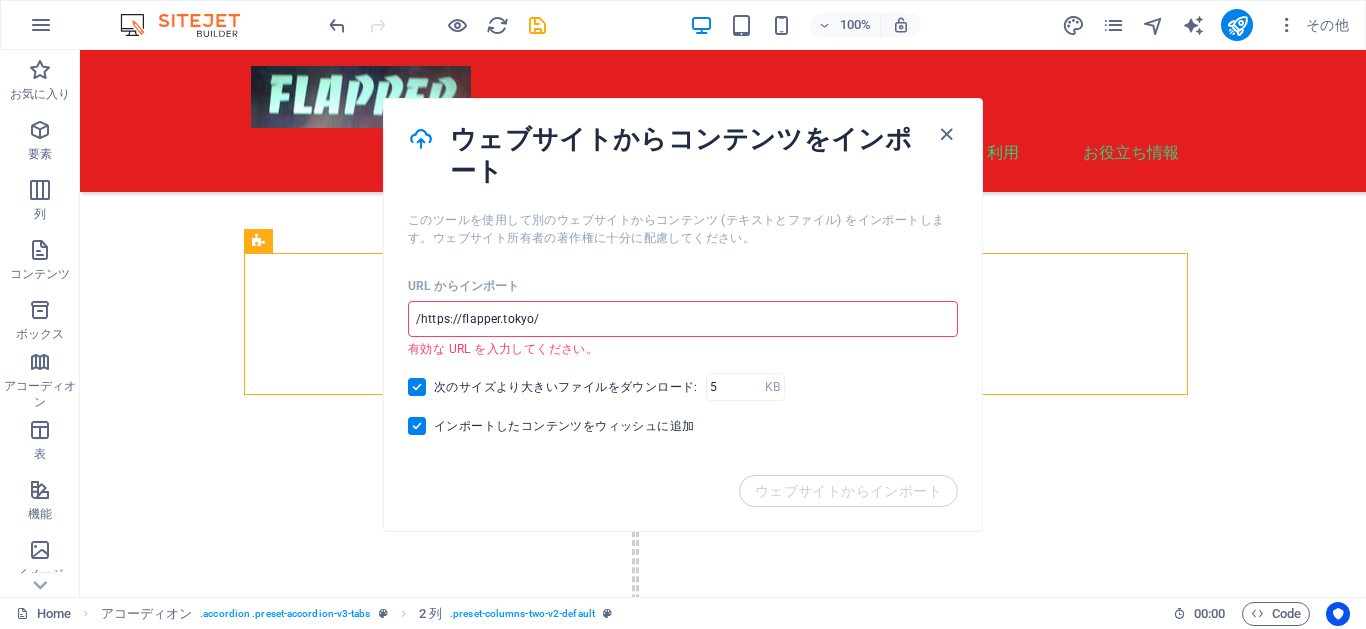 click on "インポートしたコンテンツをウィッシュに追加" at bounding box center (421, 426) 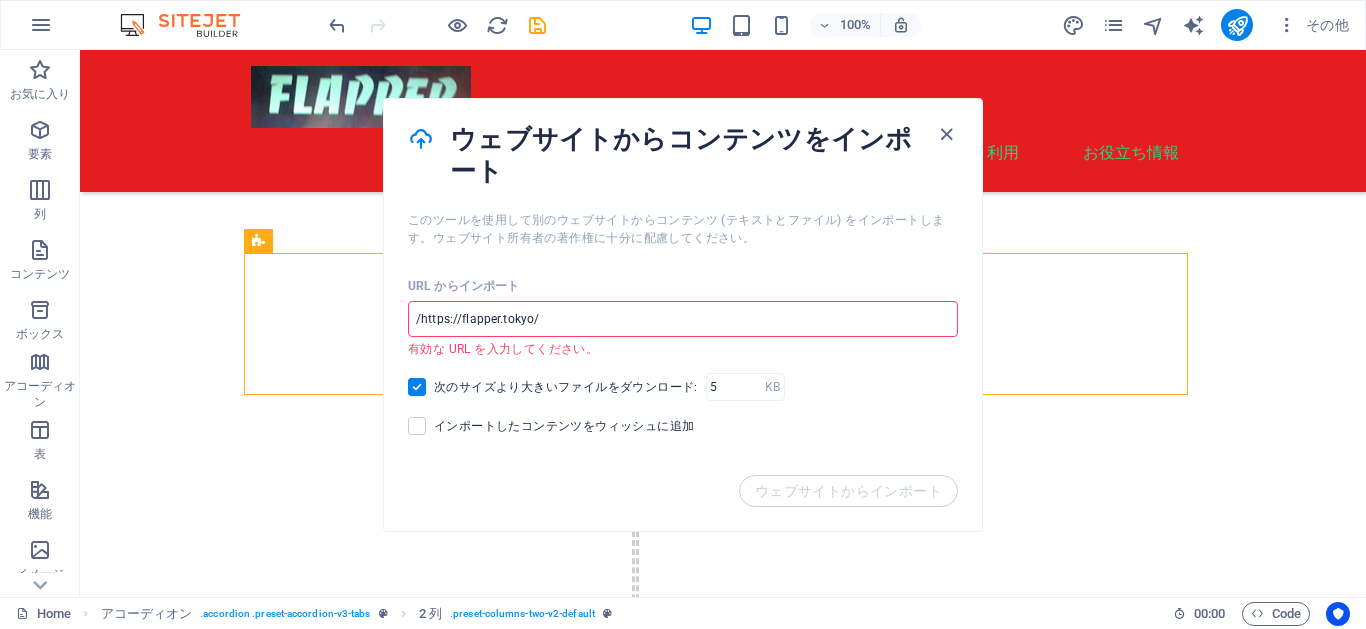 click on "ウェブサイトからインポート" at bounding box center [683, 503] 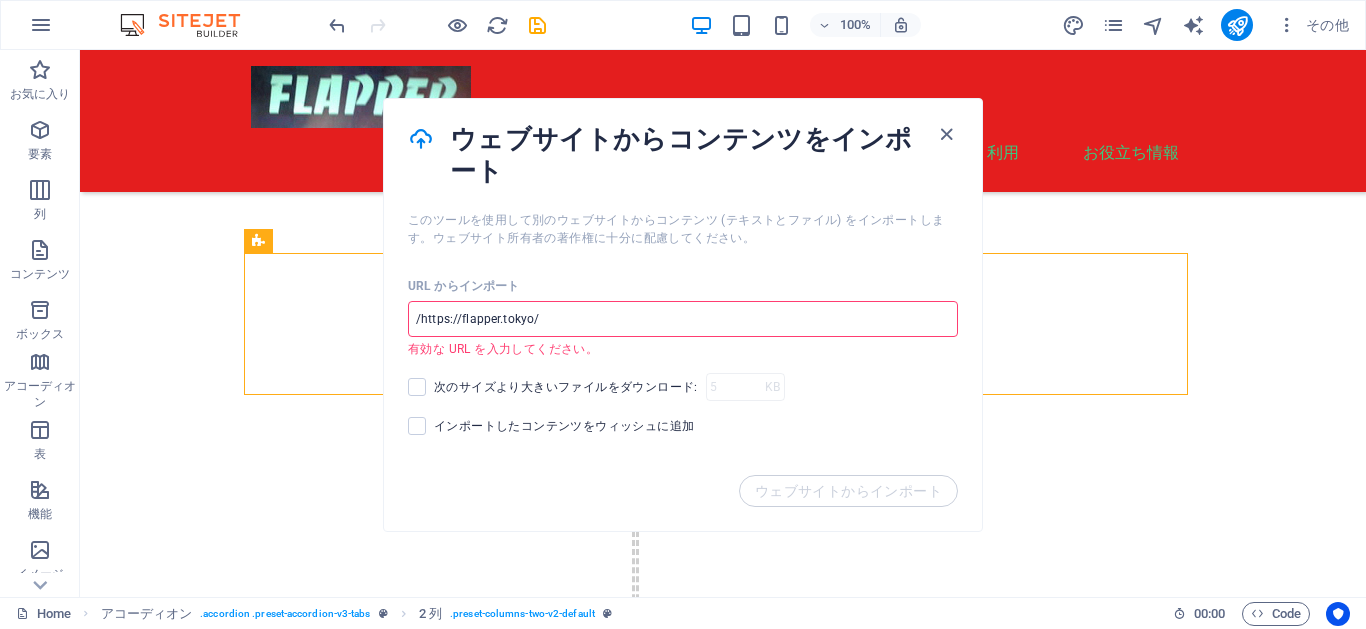 click on "/https://flapper.tokyo/" at bounding box center [683, 319] 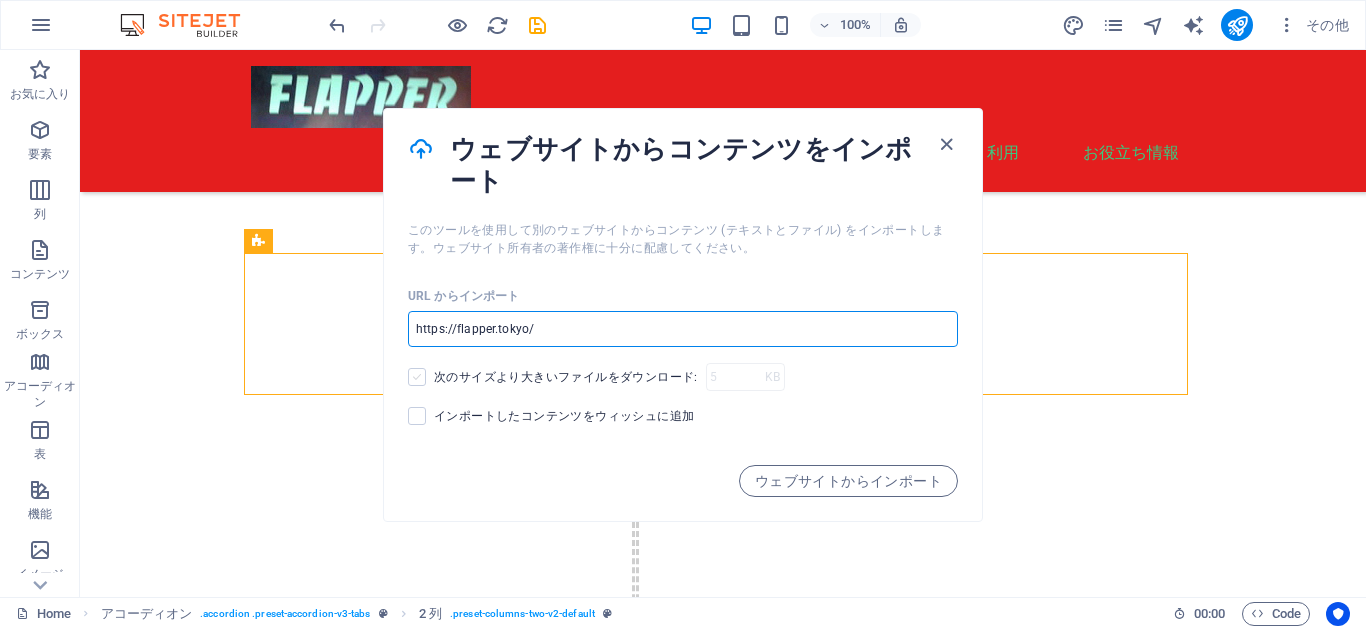 type on "https://flapper.tokyo/" 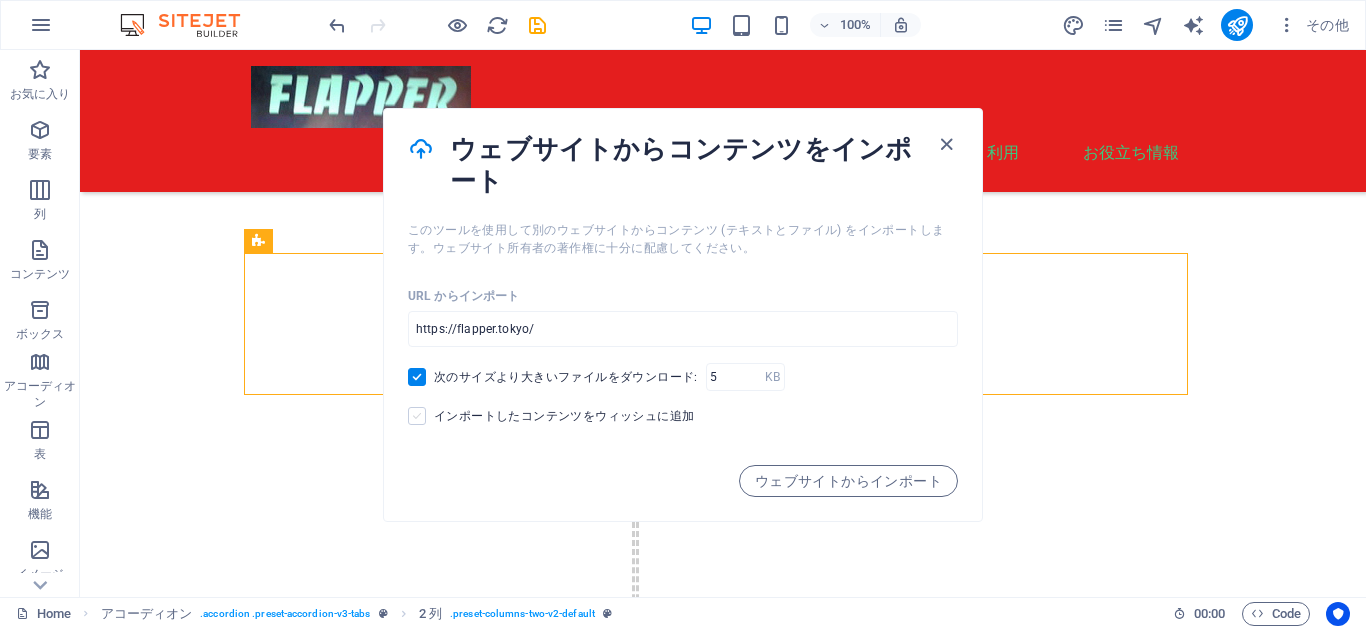 click at bounding box center [417, 416] 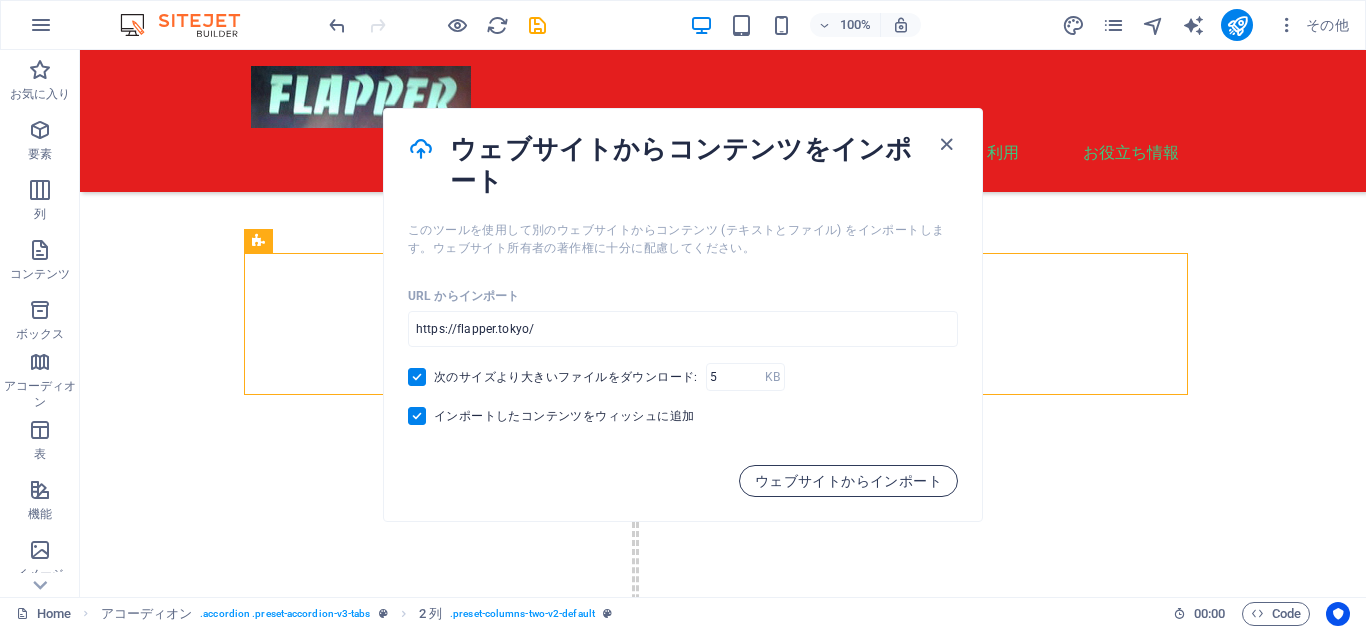 click on "ウェブサイトからインポート" at bounding box center [848, 481] 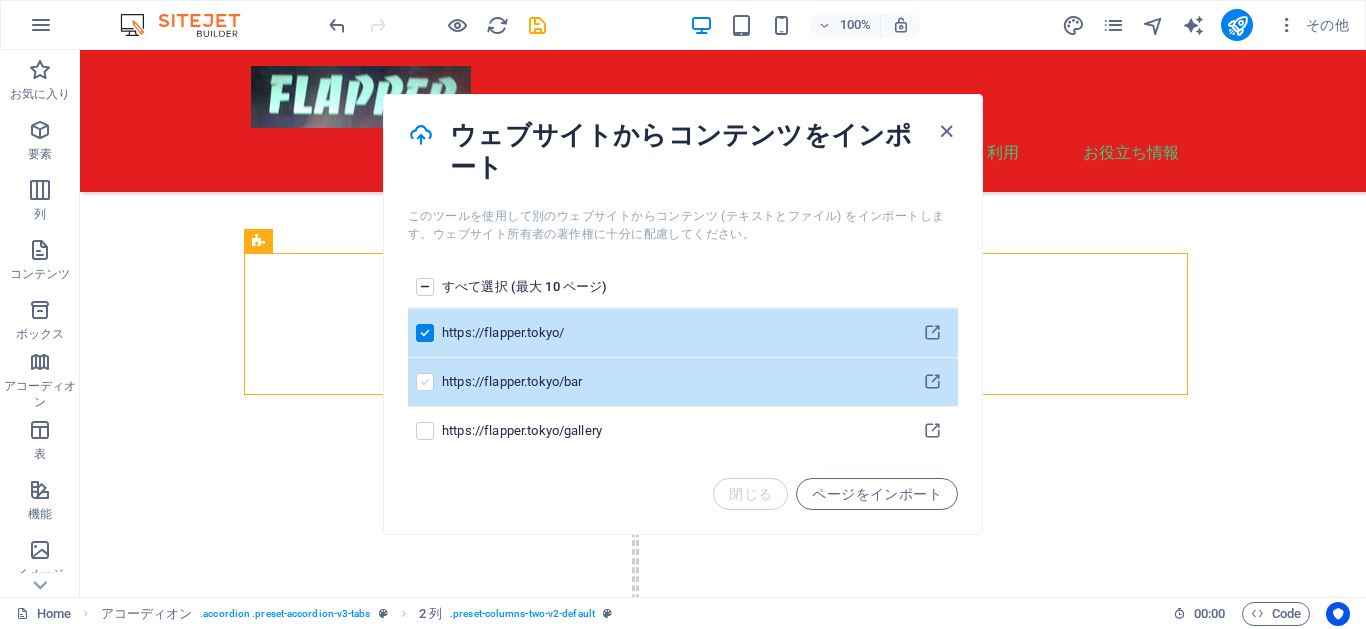 click at bounding box center [425, 382] 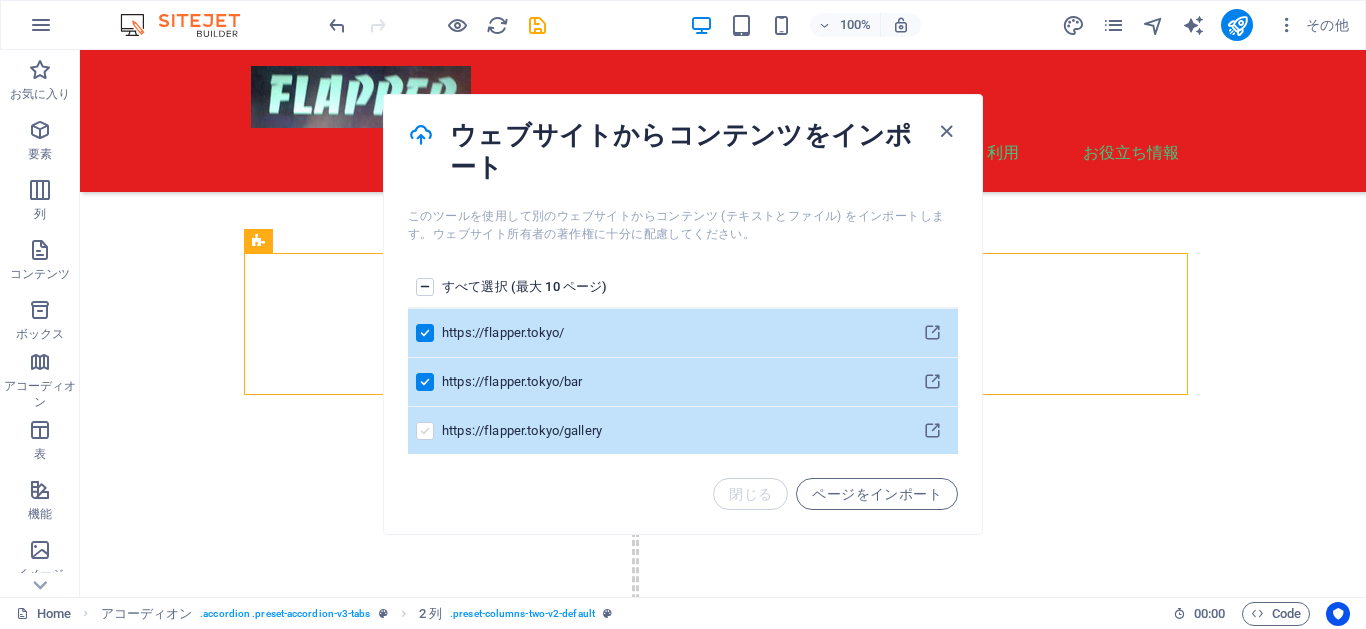 click at bounding box center [425, 431] 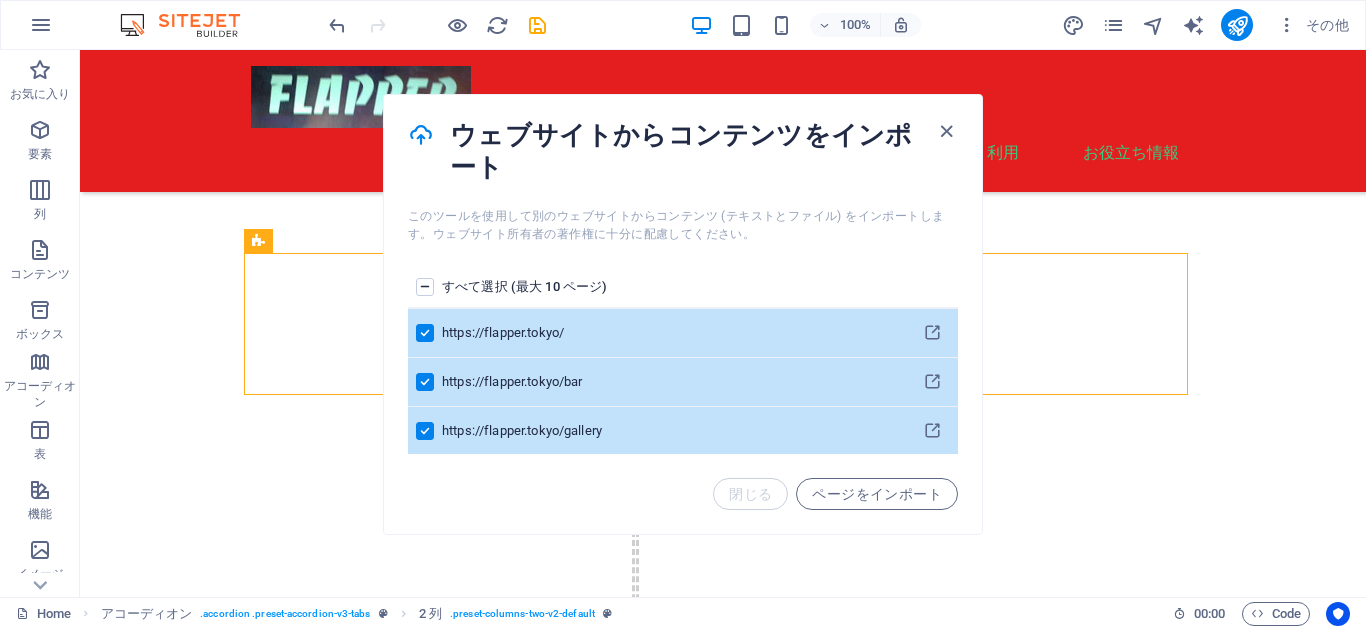 scroll, scrollTop: 100, scrollLeft: 0, axis: vertical 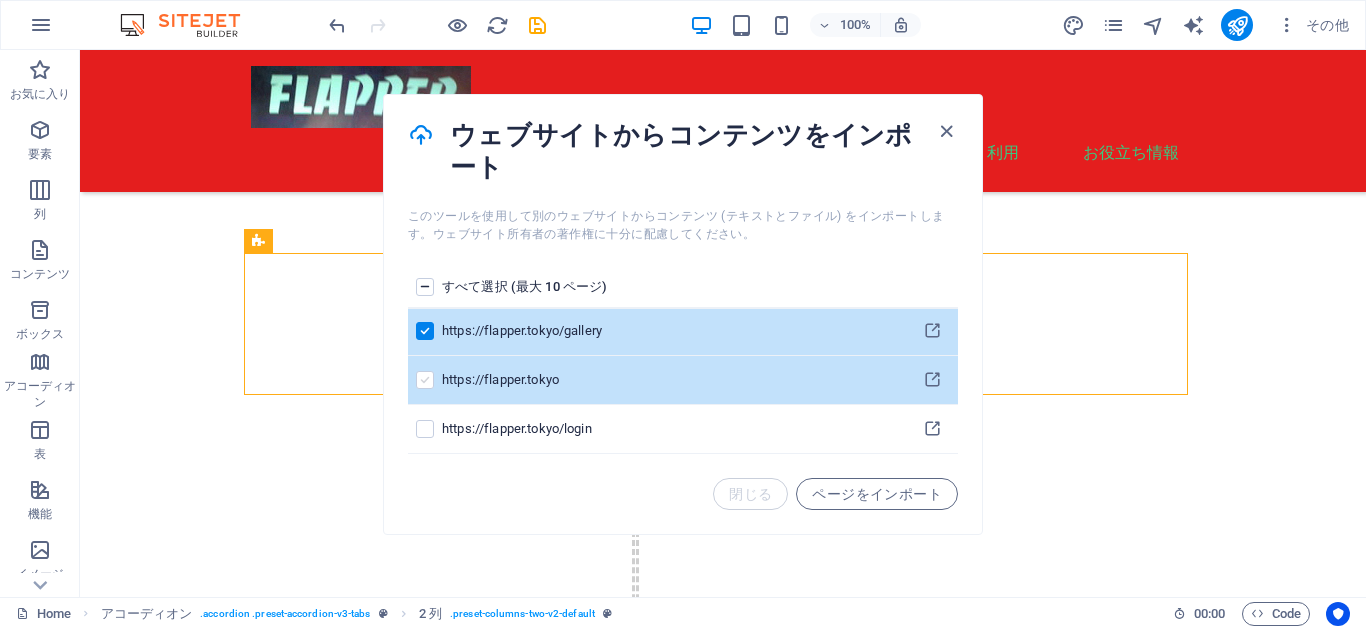 click at bounding box center (425, 380) 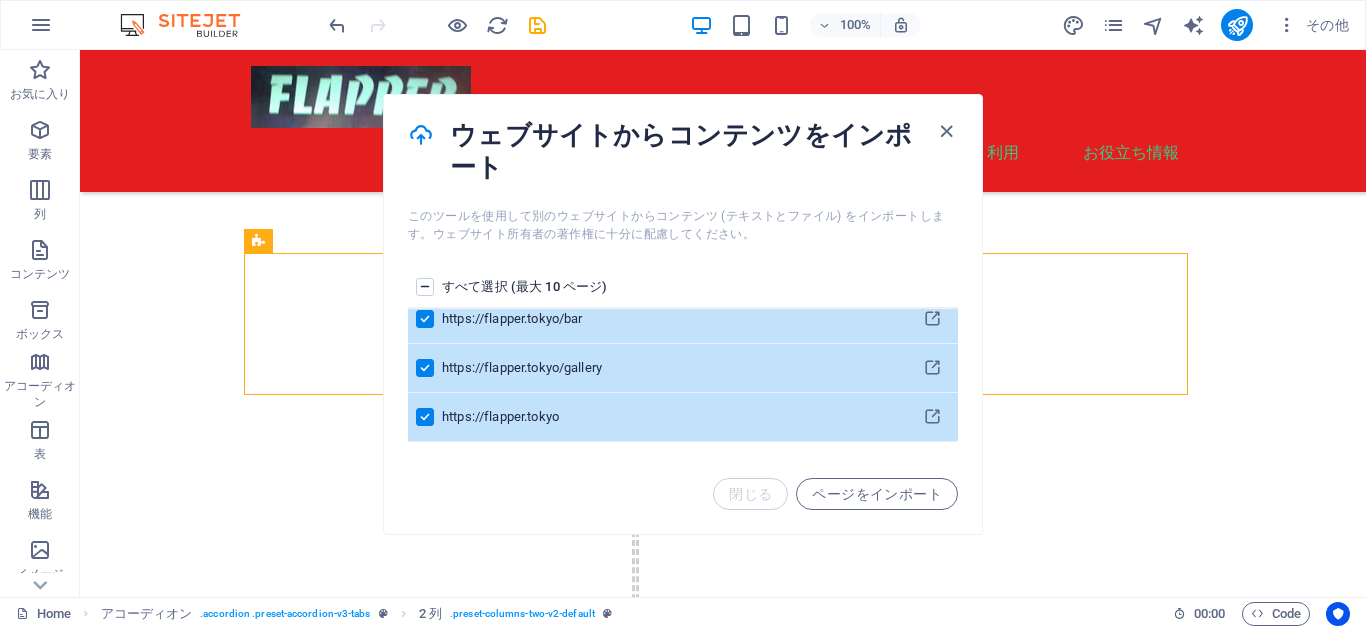 scroll, scrollTop: 100, scrollLeft: 0, axis: vertical 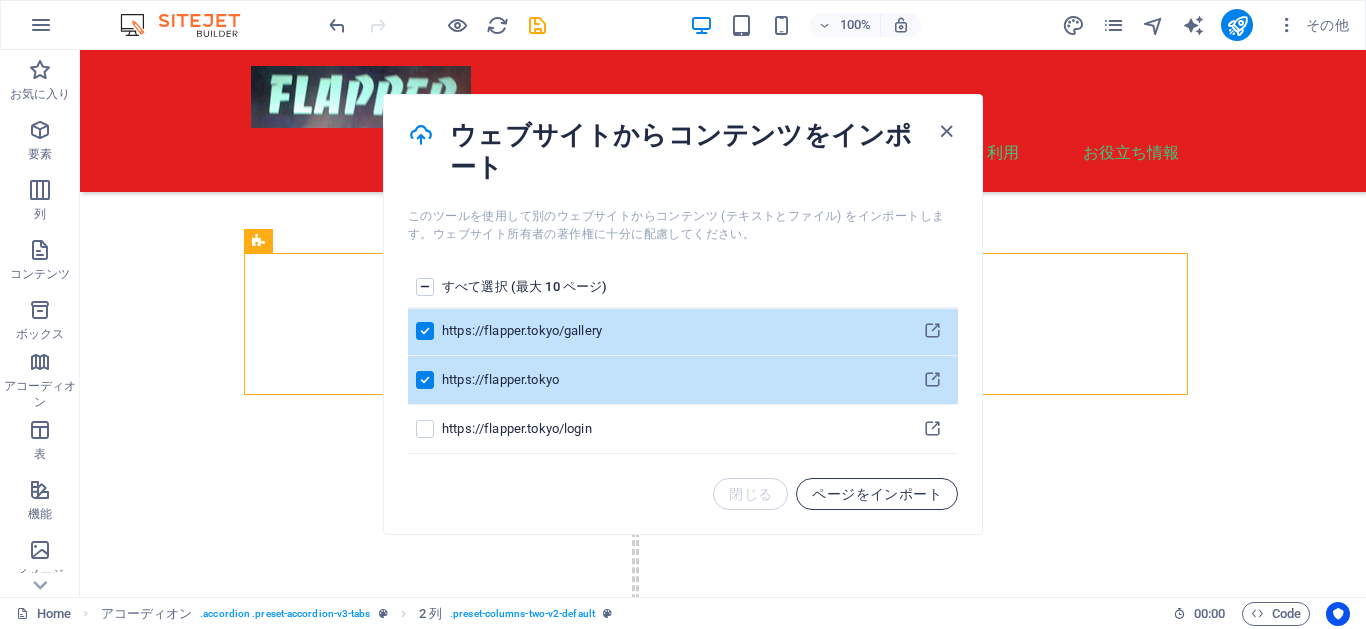 click on "ページをインポート" at bounding box center (877, 494) 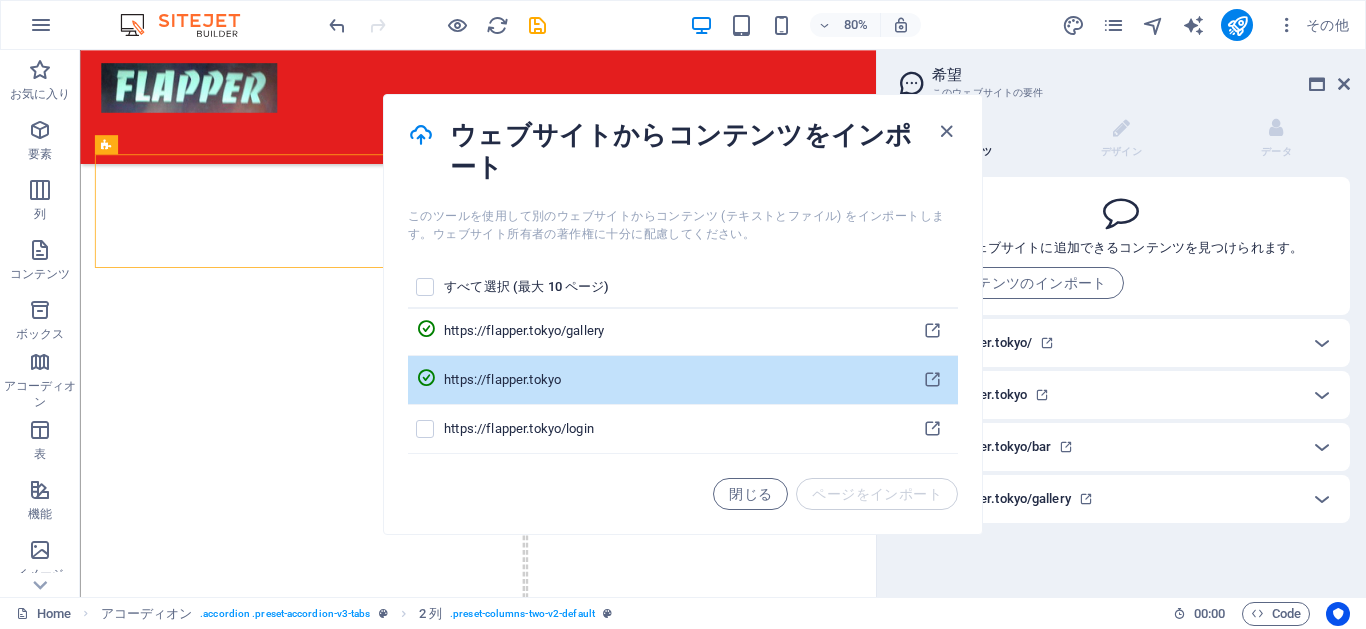 scroll, scrollTop: 100, scrollLeft: 0, axis: vertical 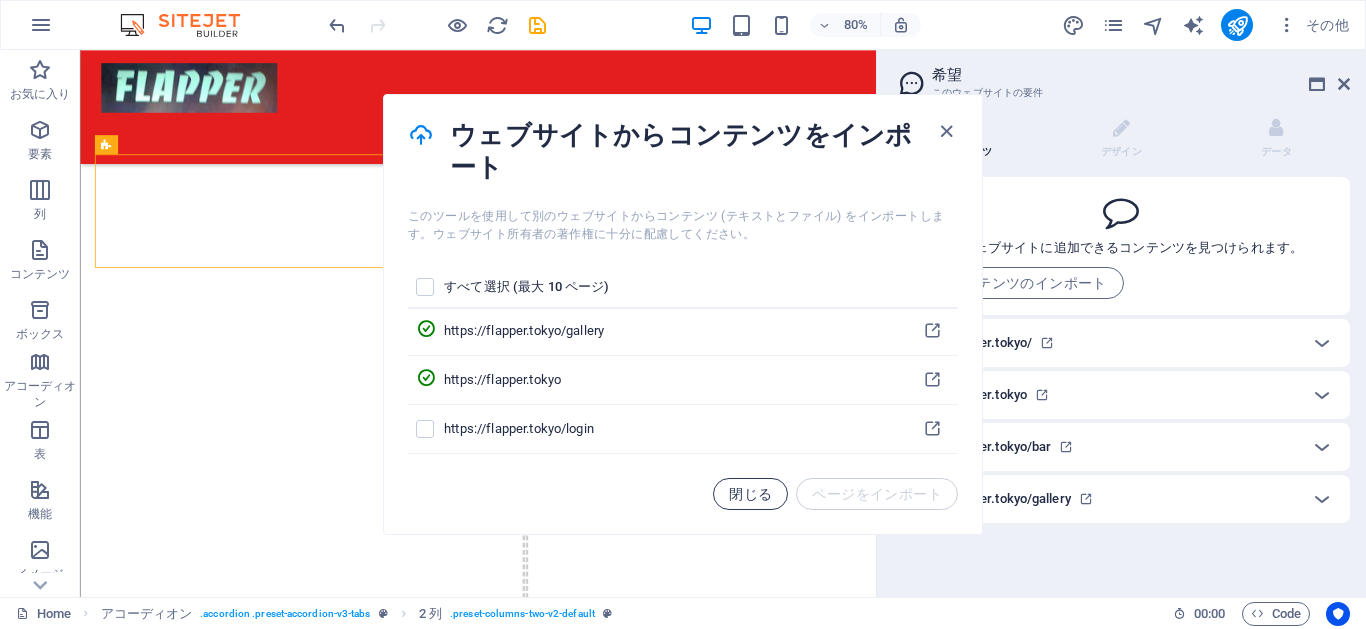 click on "閉じる" at bounding box center (750, 494) 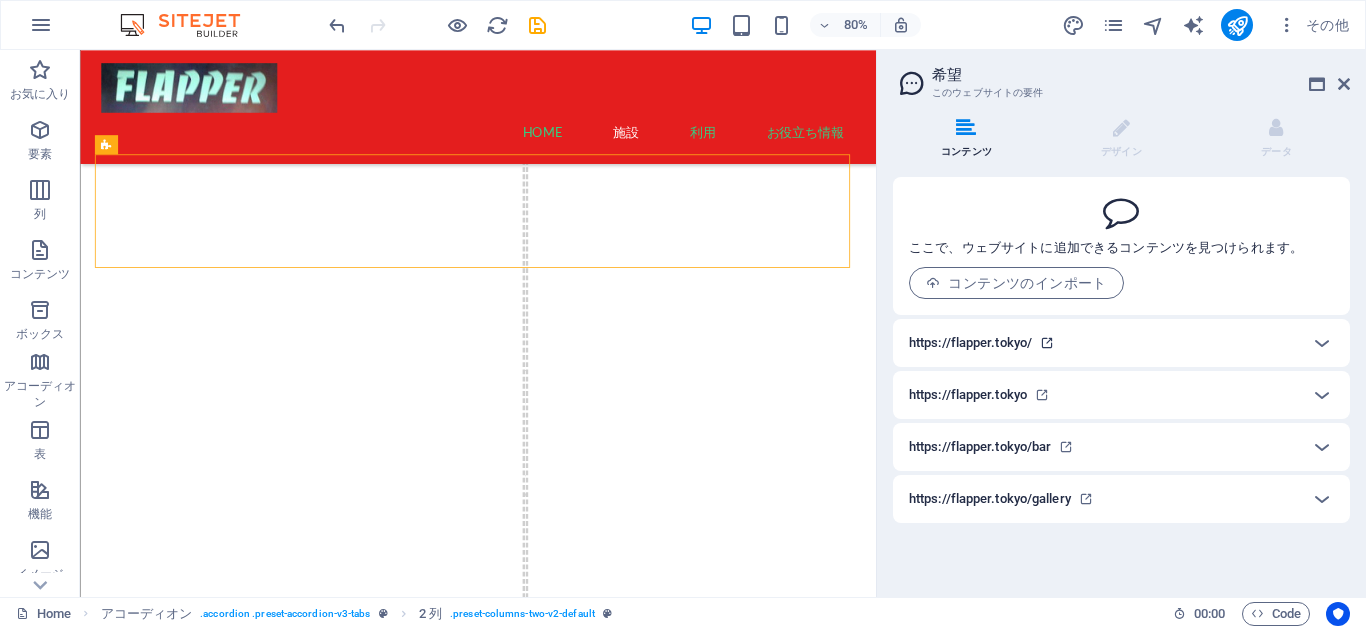 click at bounding box center (1047, 343) 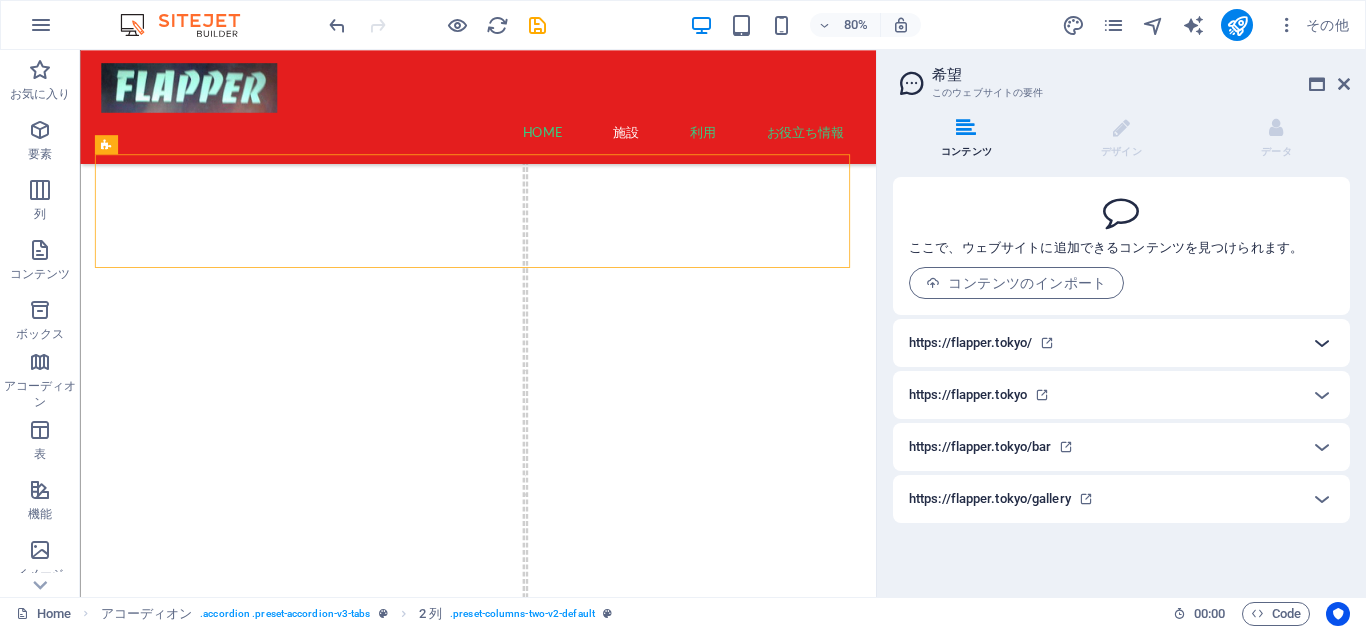 click at bounding box center [1322, 343] 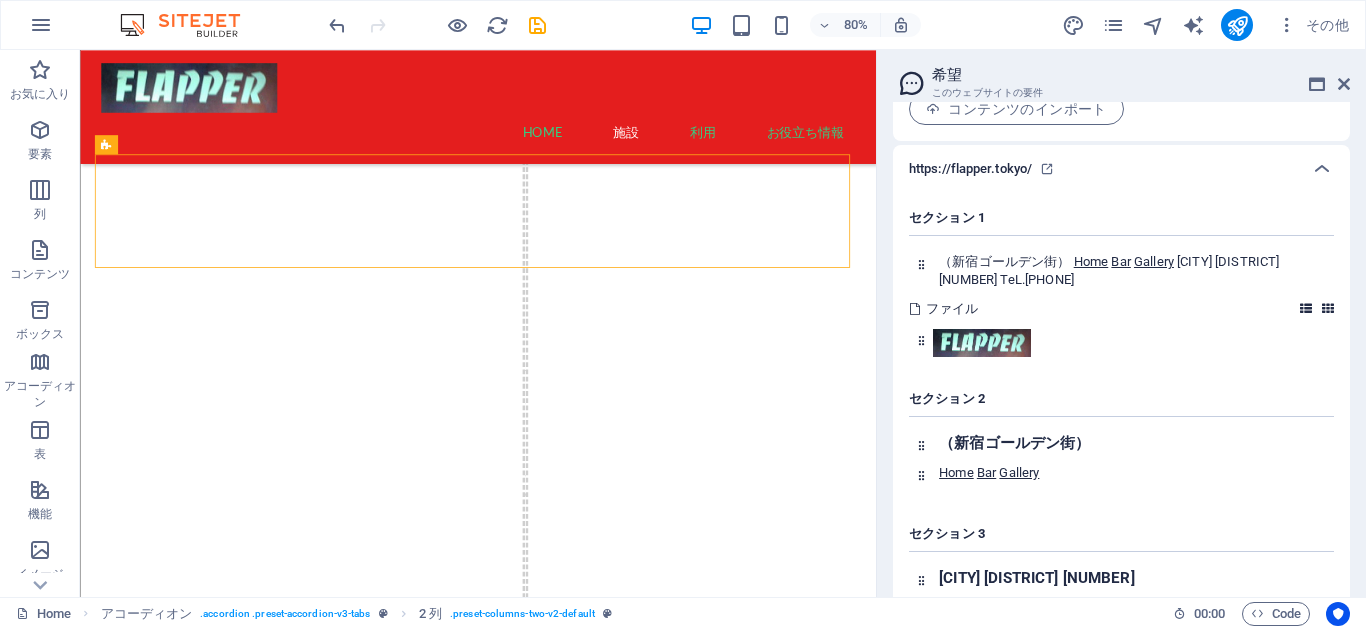 scroll, scrollTop: 180, scrollLeft: 0, axis: vertical 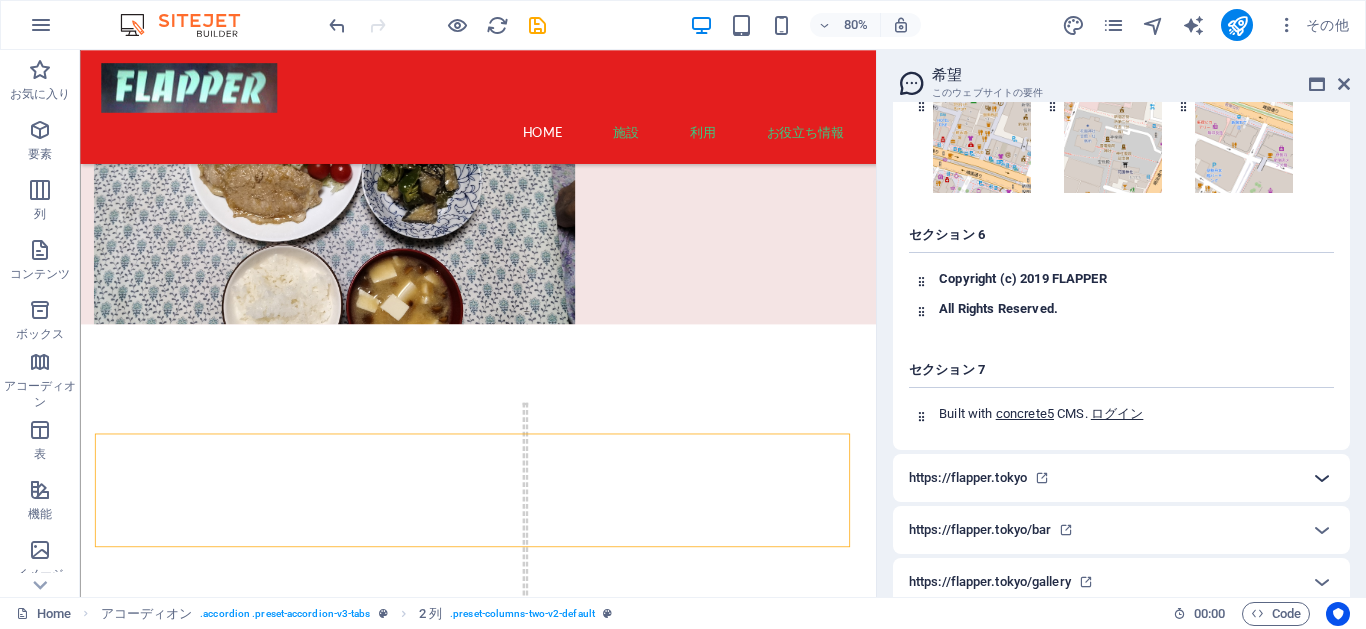 click at bounding box center [1322, 478] 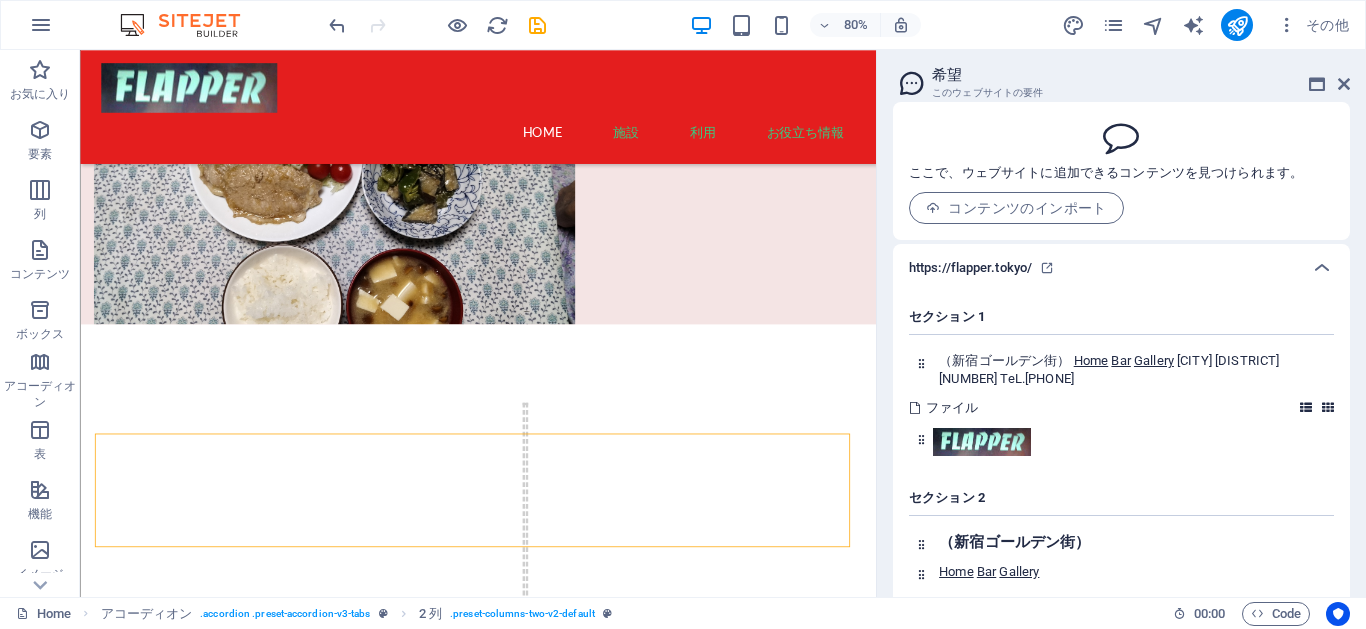scroll, scrollTop: 0, scrollLeft: 0, axis: both 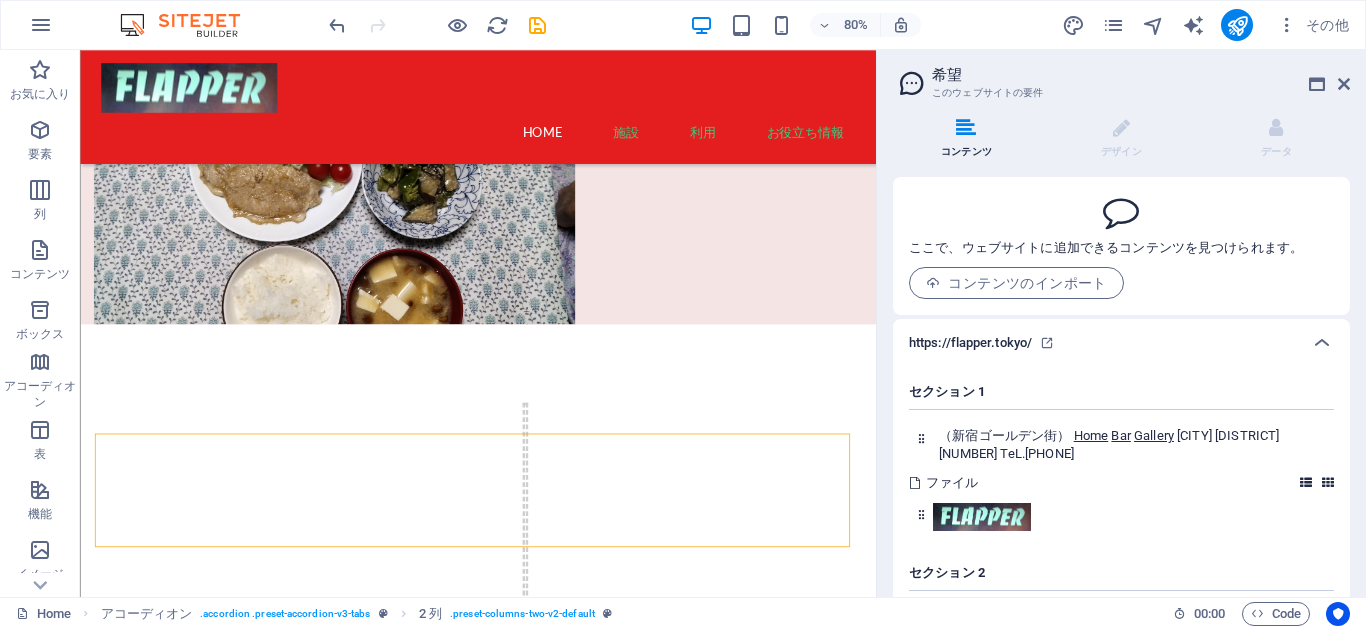 click at bounding box center (966, 128) 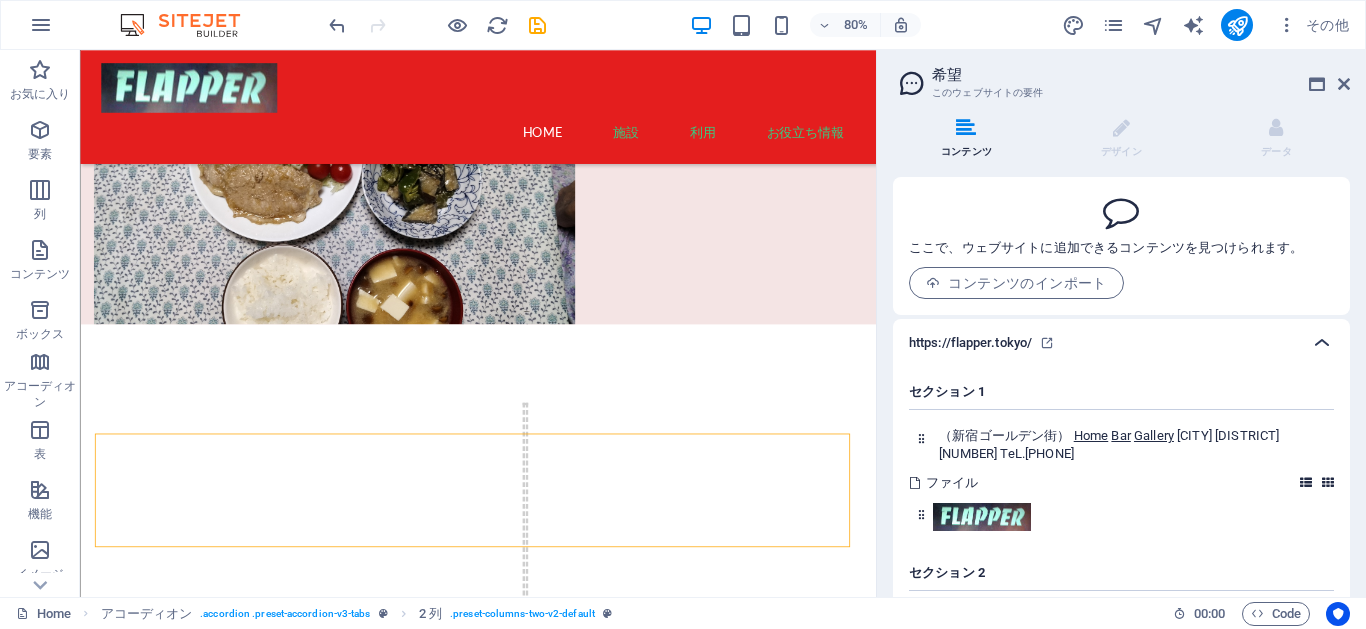 click at bounding box center (1322, 343) 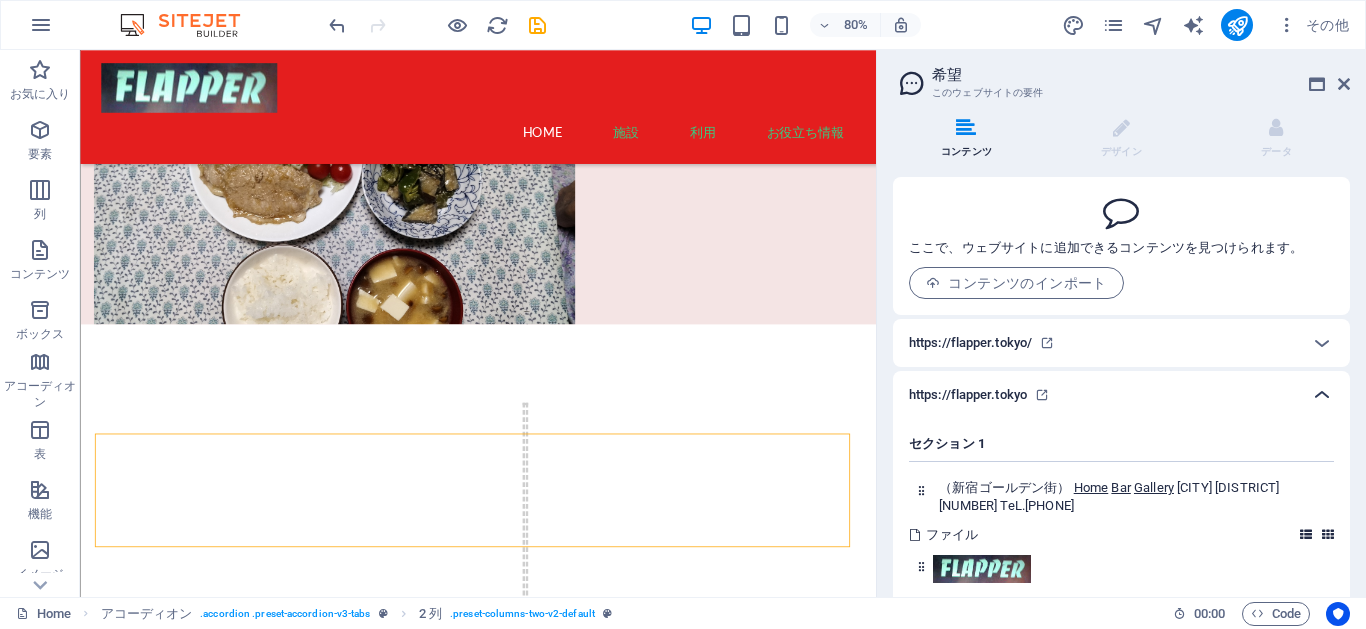 click at bounding box center (1322, 395) 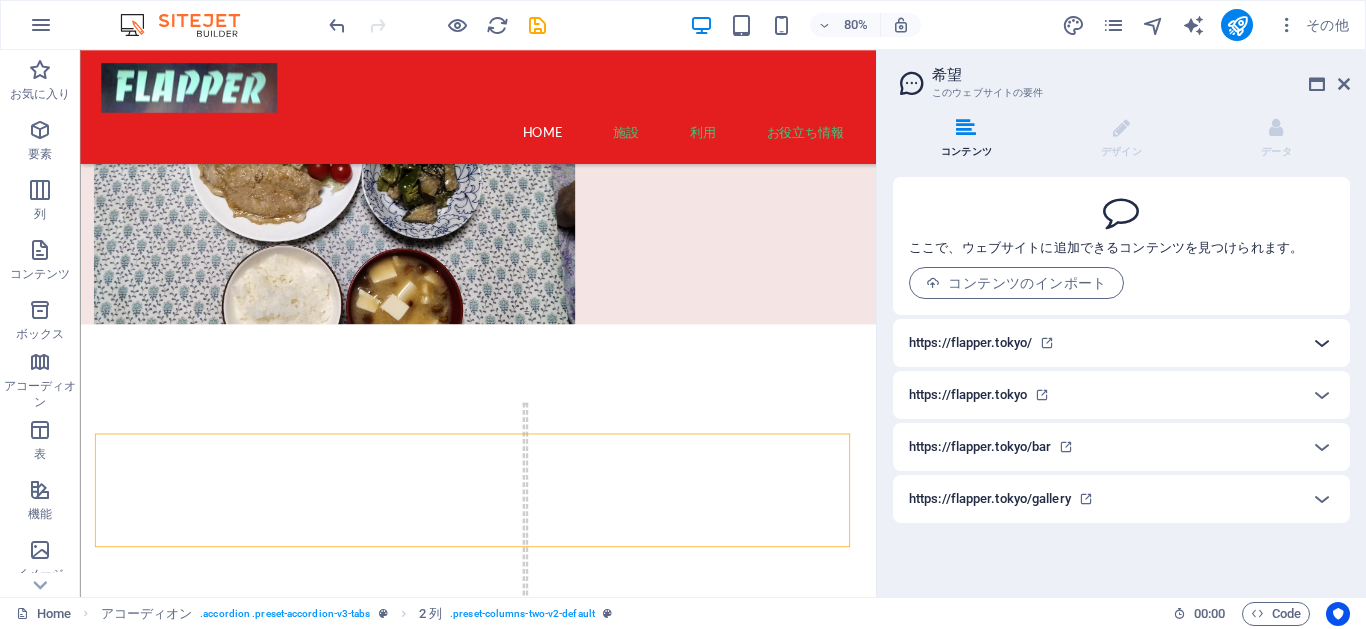 click at bounding box center [1322, 343] 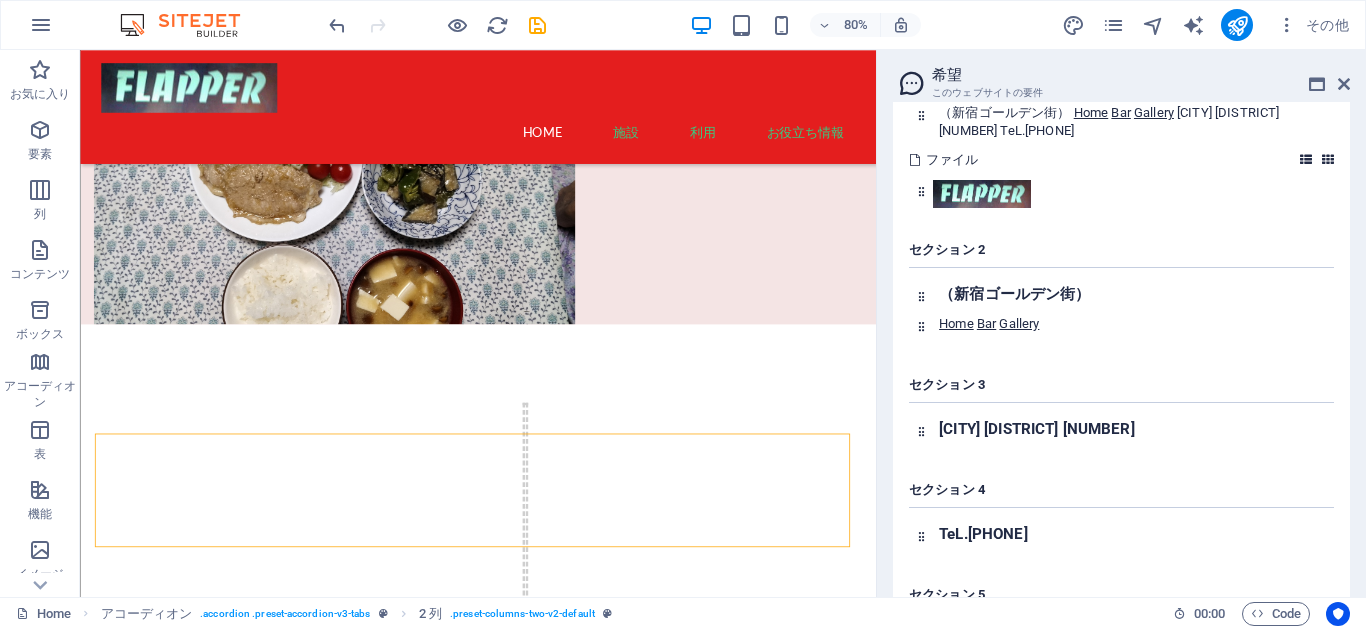 scroll, scrollTop: 0, scrollLeft: 0, axis: both 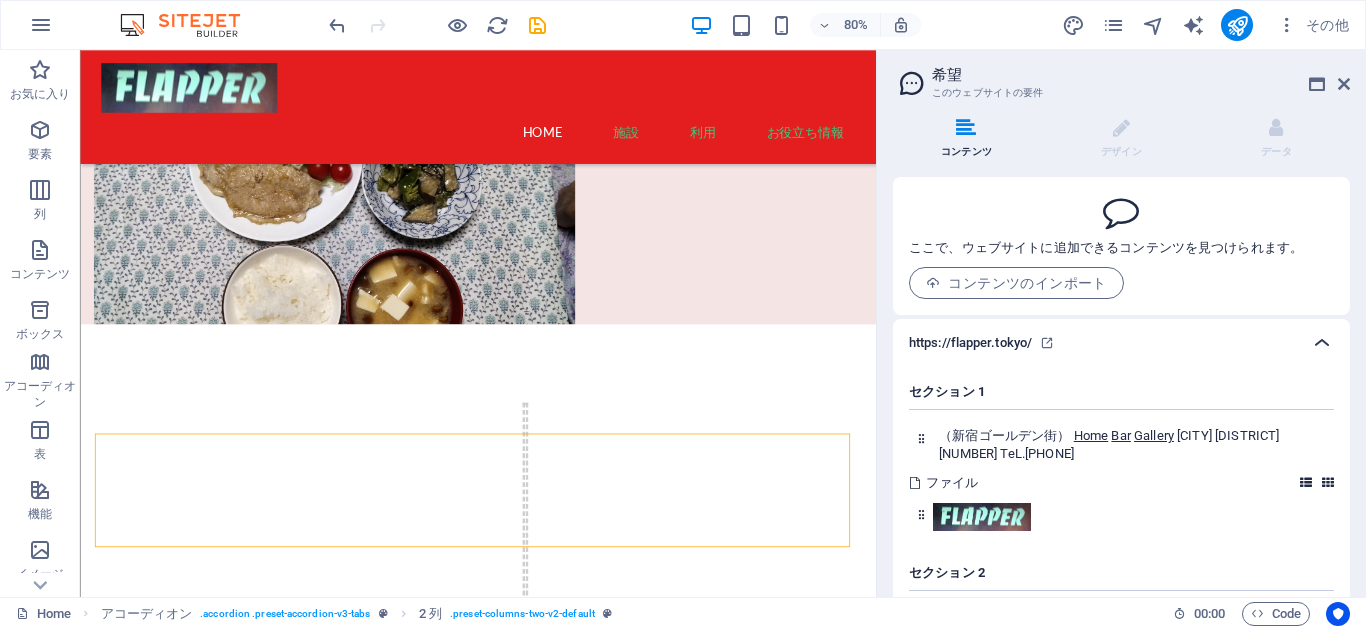 click at bounding box center [1322, 343] 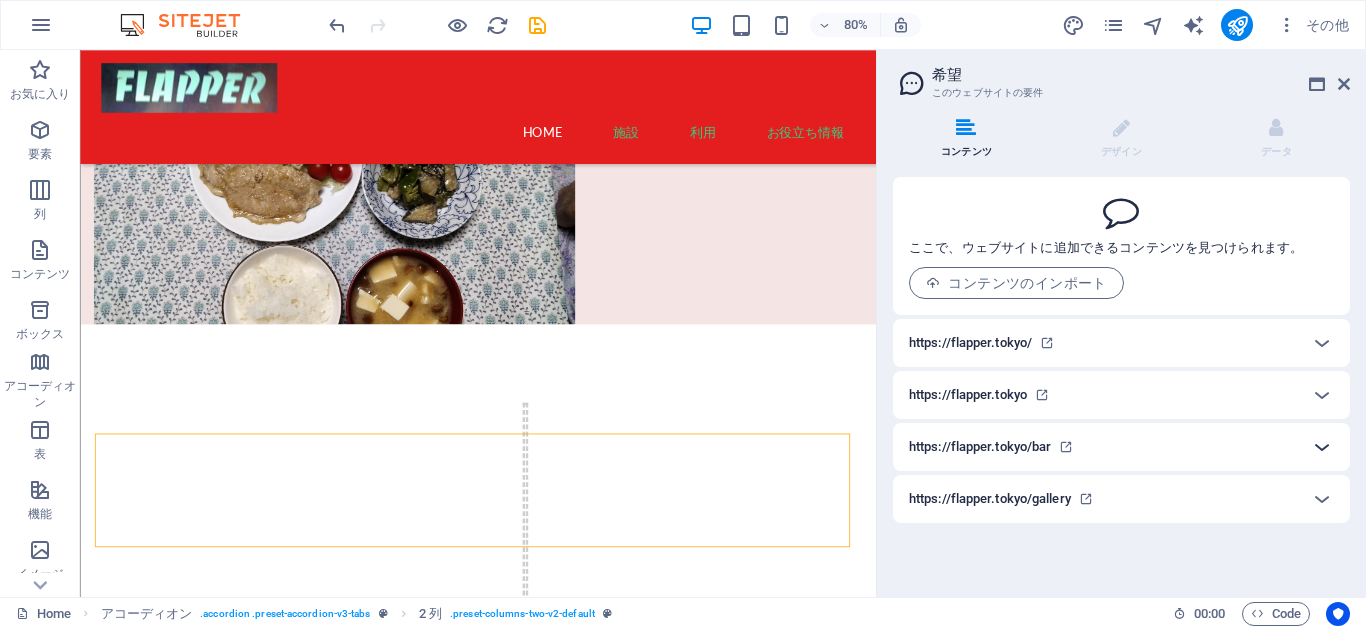 click at bounding box center (1322, 447) 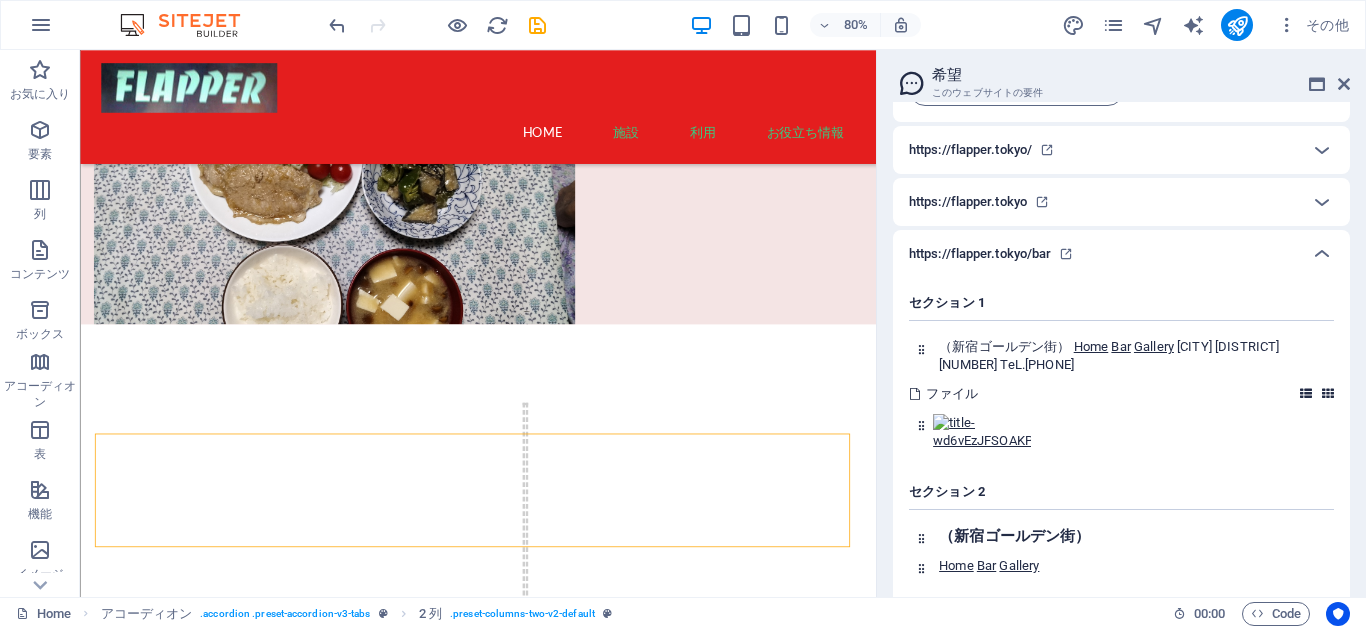 scroll, scrollTop: 0, scrollLeft: 0, axis: both 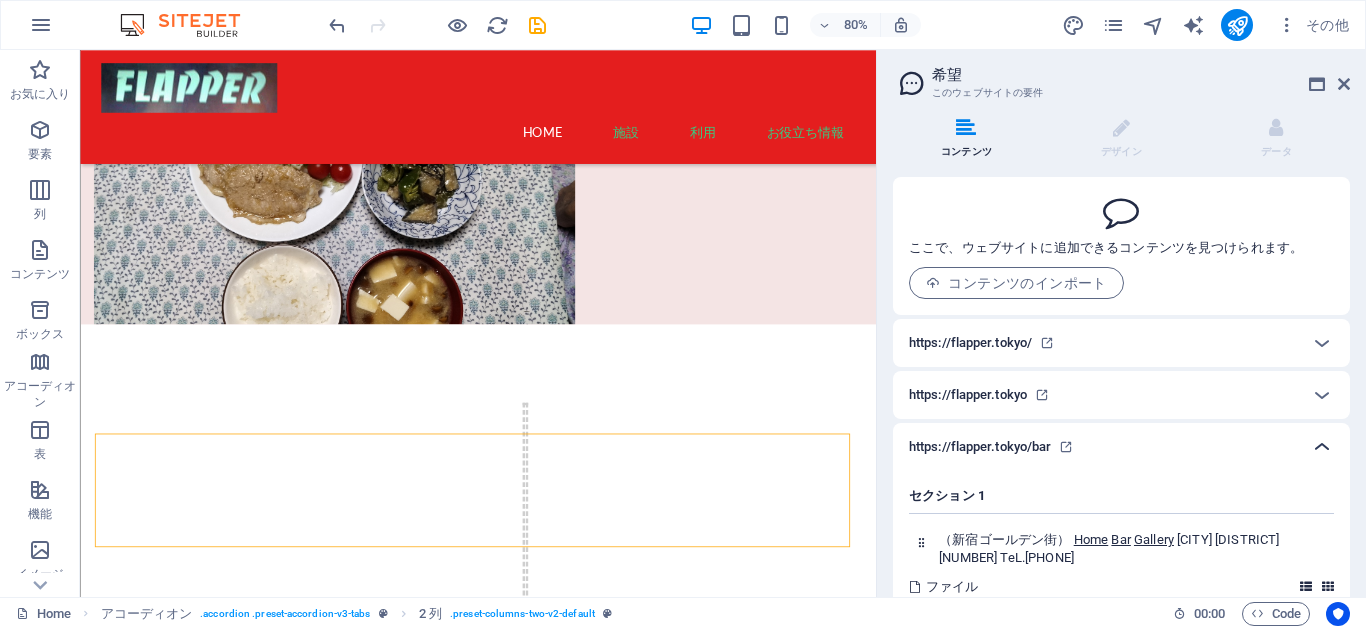 click at bounding box center [1322, 447] 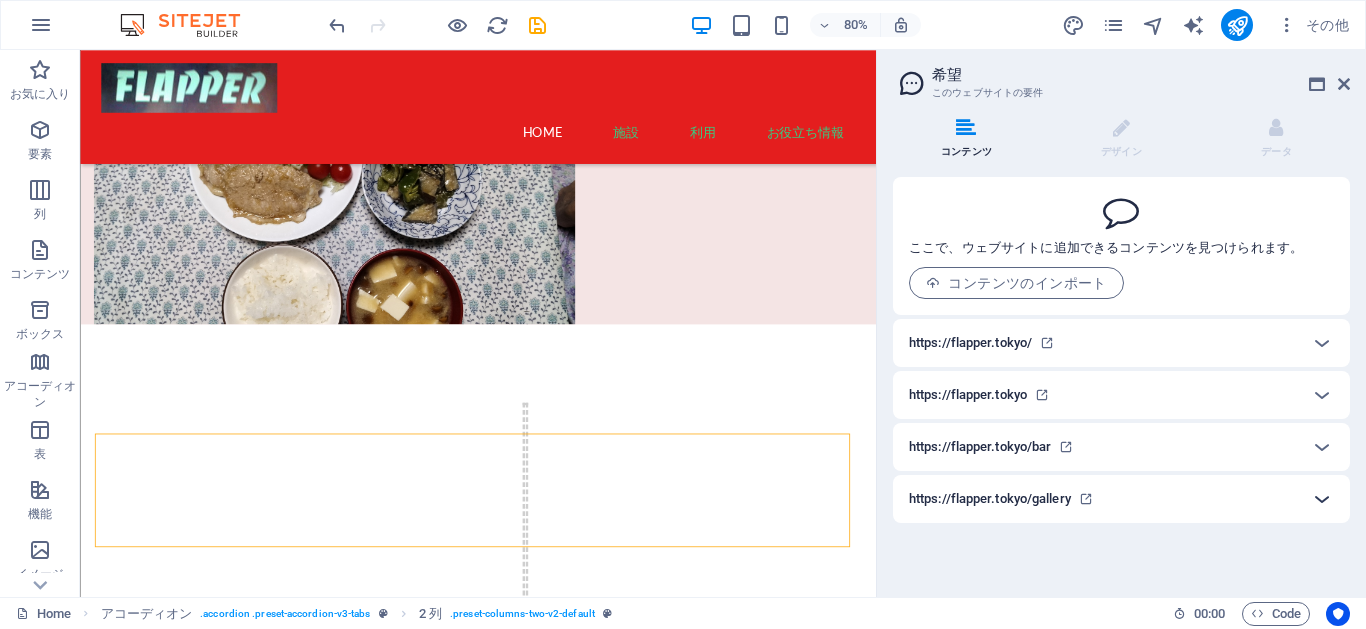 click at bounding box center [1322, 499] 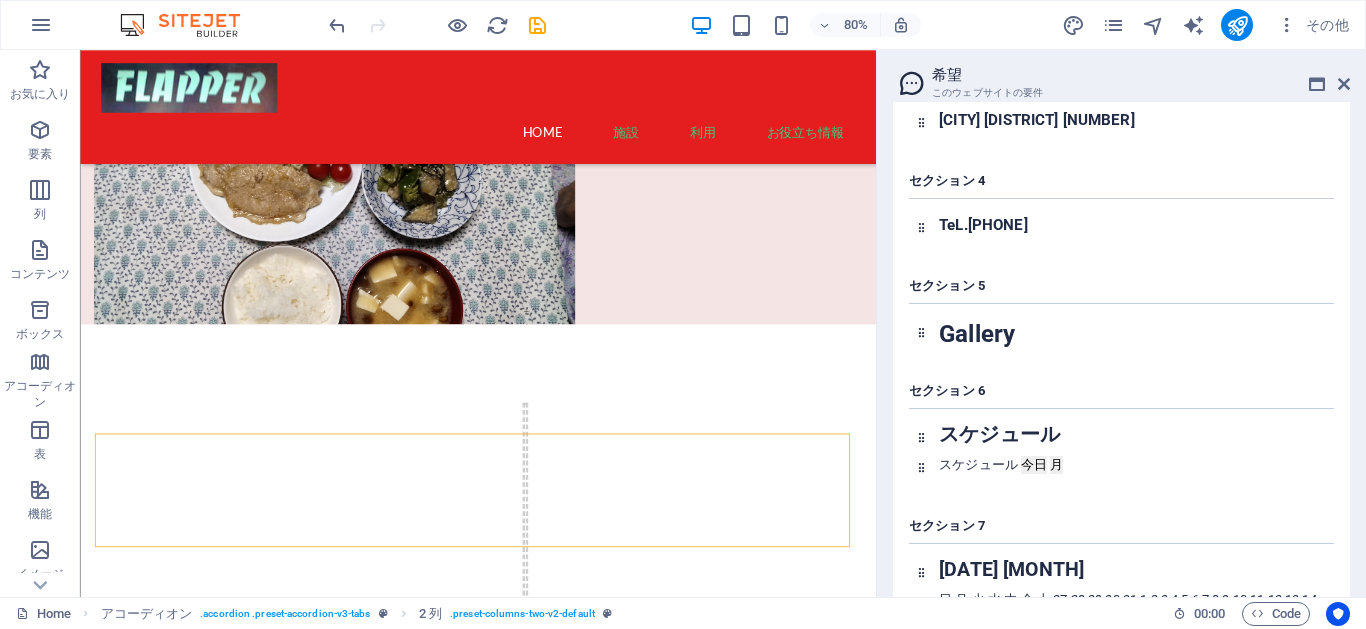scroll, scrollTop: 0, scrollLeft: 0, axis: both 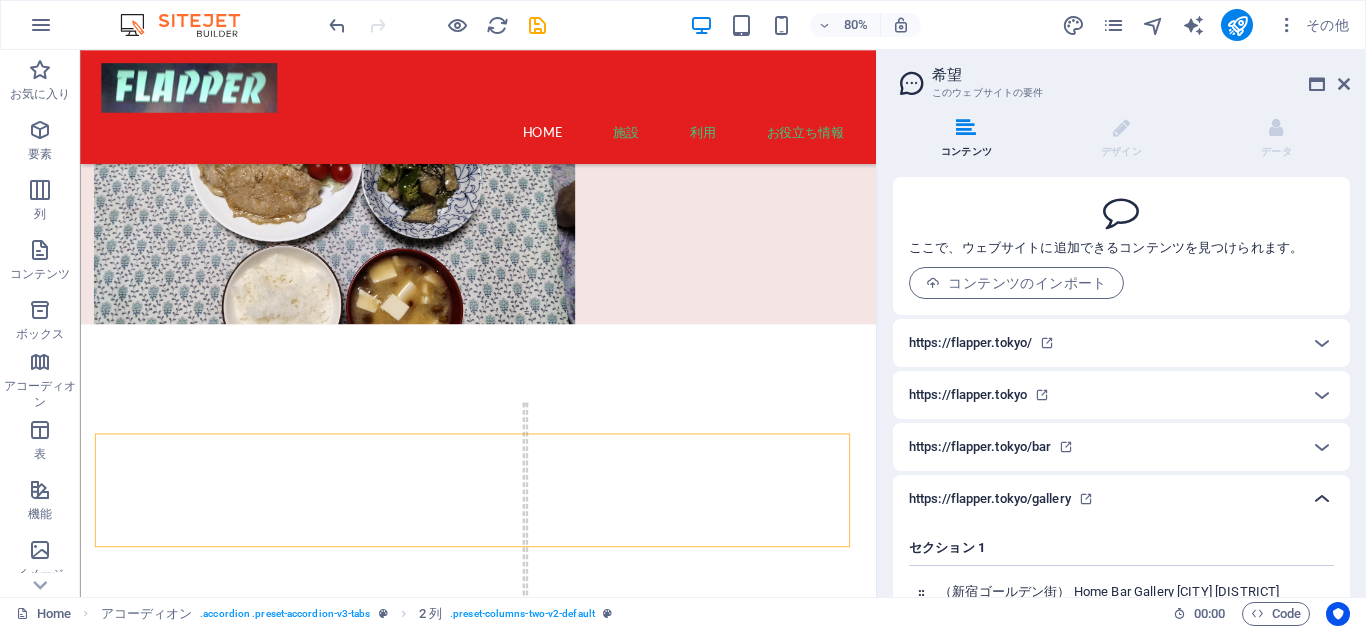 click at bounding box center (1322, 499) 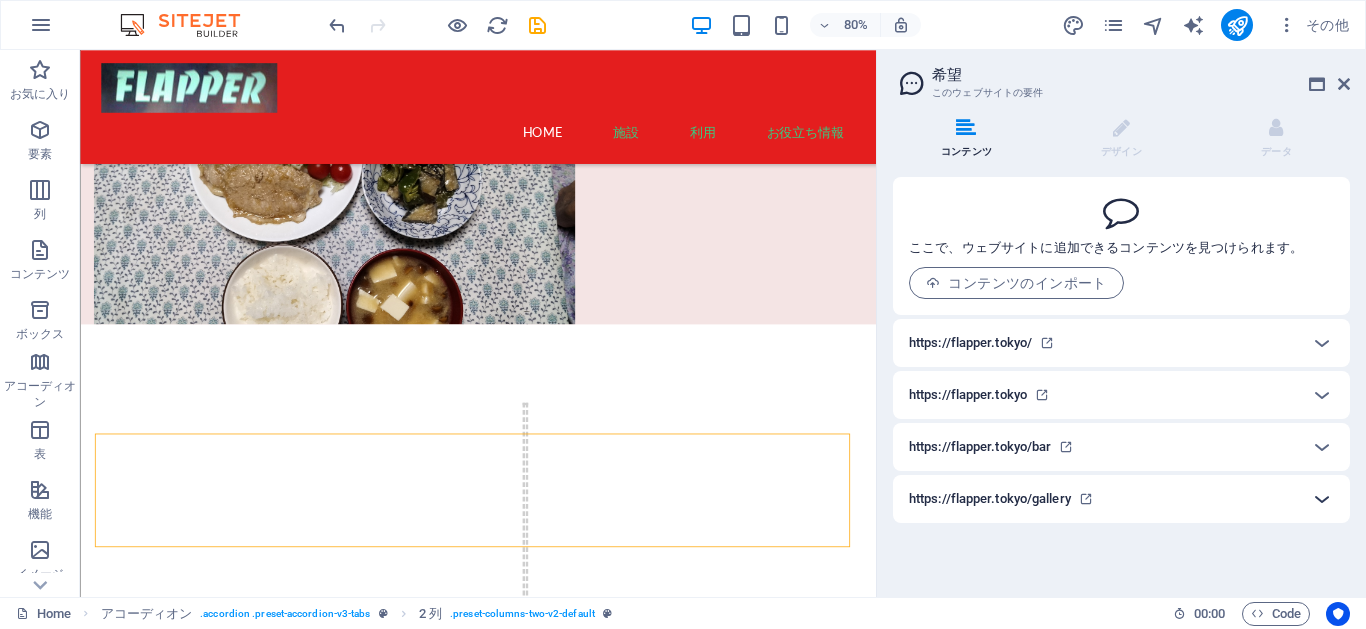 click at bounding box center [1322, 499] 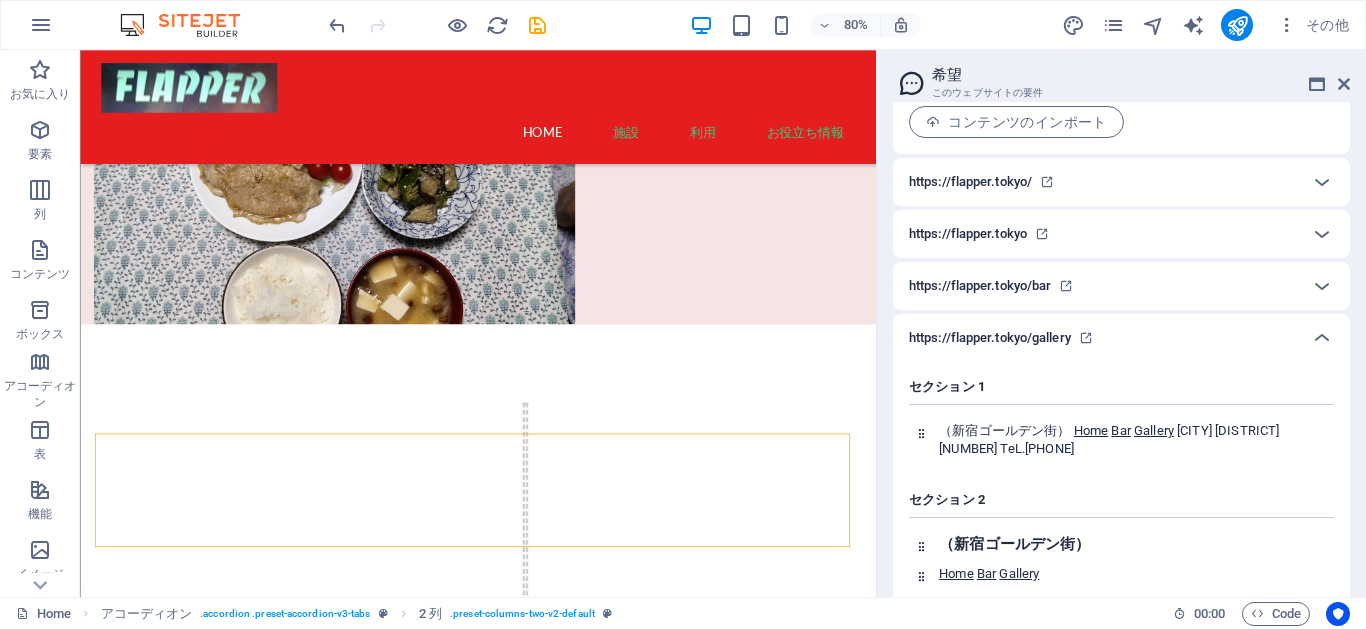 scroll, scrollTop: 0, scrollLeft: 0, axis: both 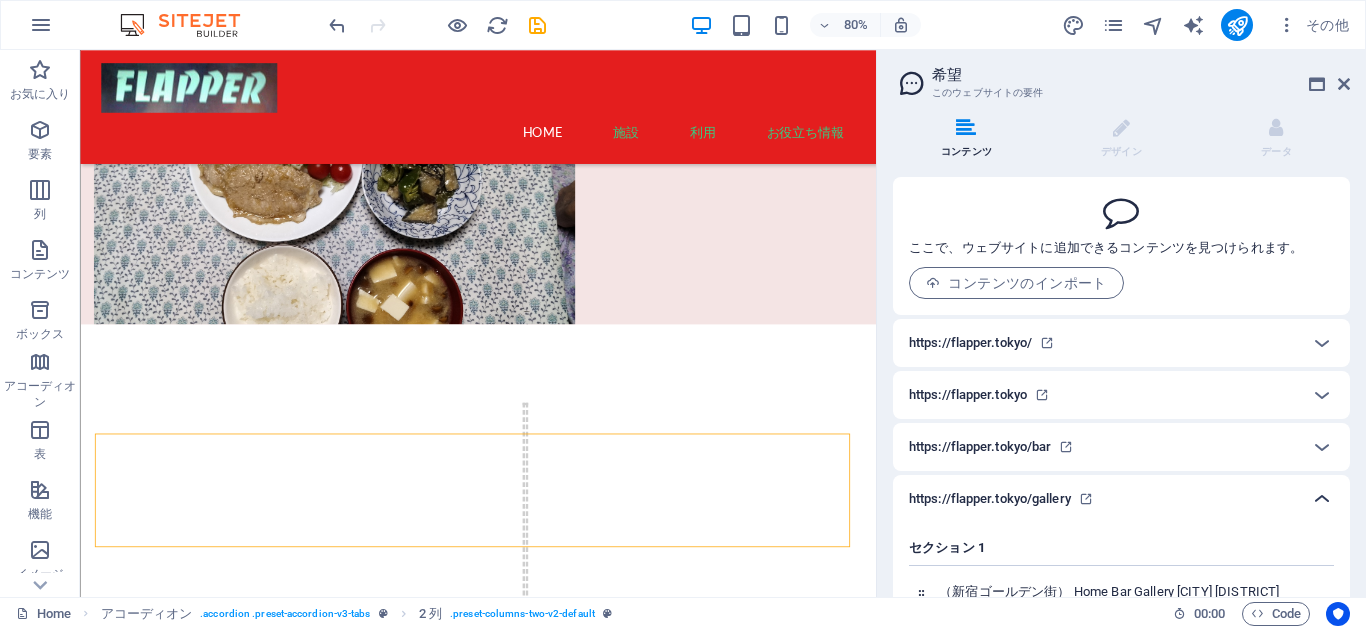 click at bounding box center (1322, 499) 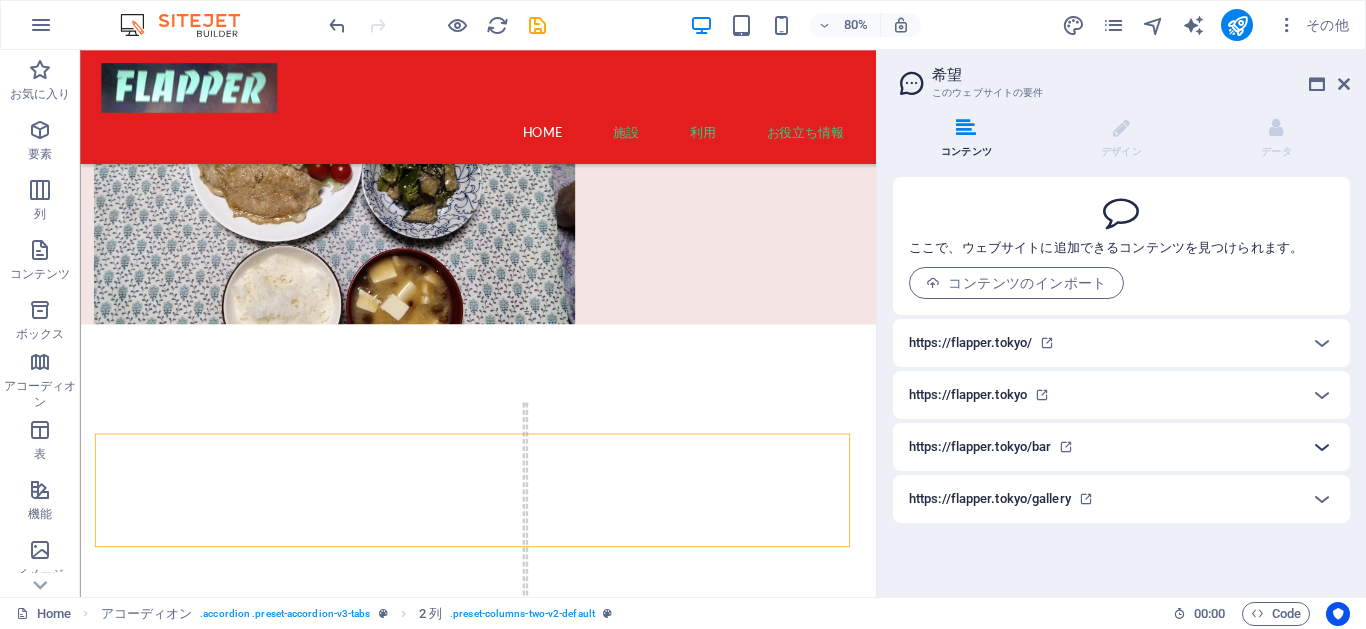 click at bounding box center [1322, 447] 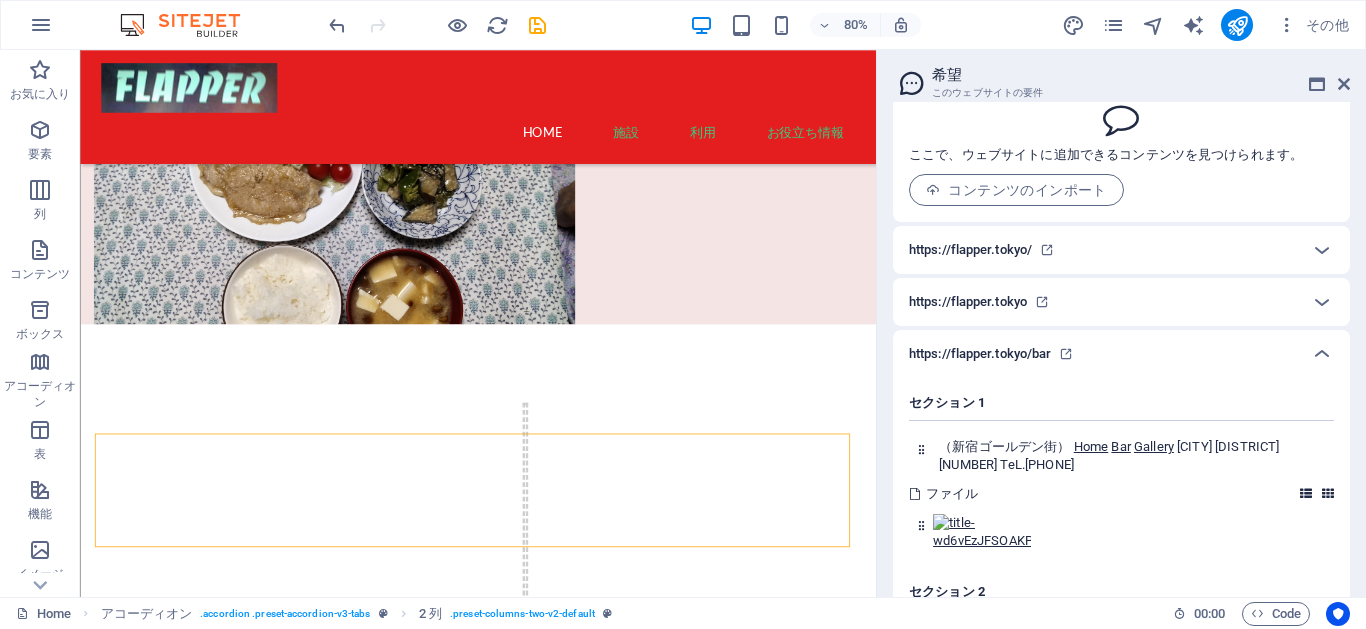 scroll, scrollTop: 0, scrollLeft: 0, axis: both 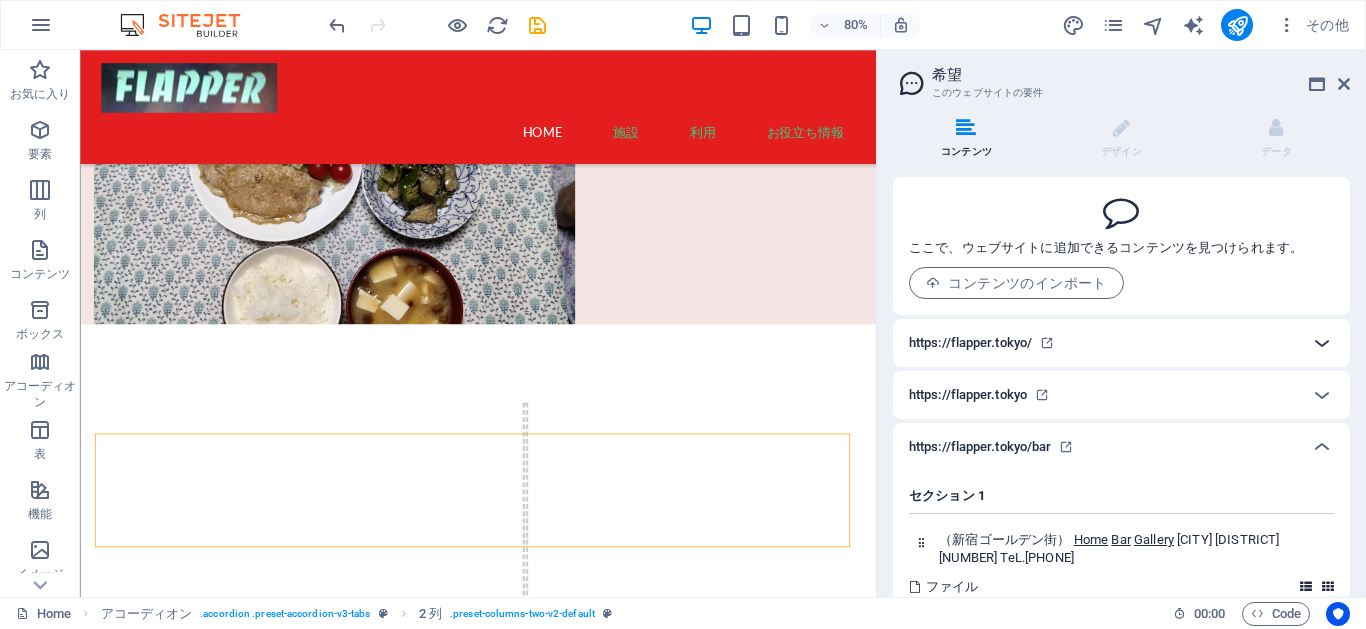 click at bounding box center (1322, 343) 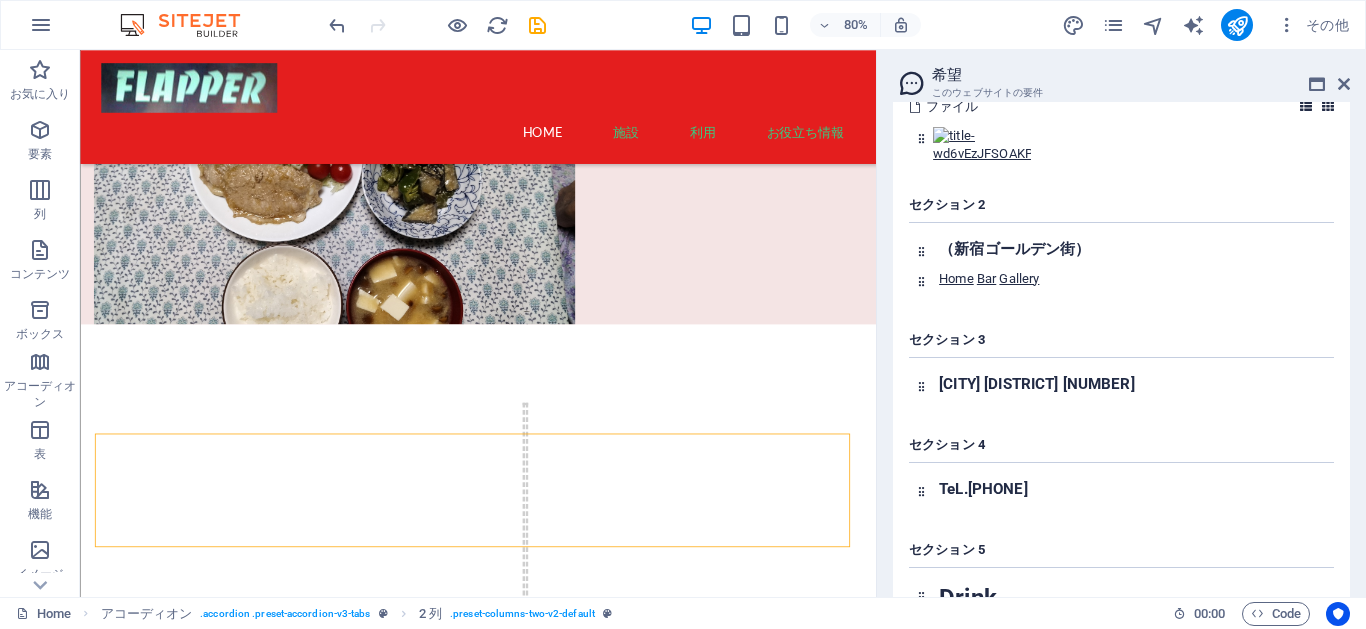 scroll, scrollTop: 1620, scrollLeft: 0, axis: vertical 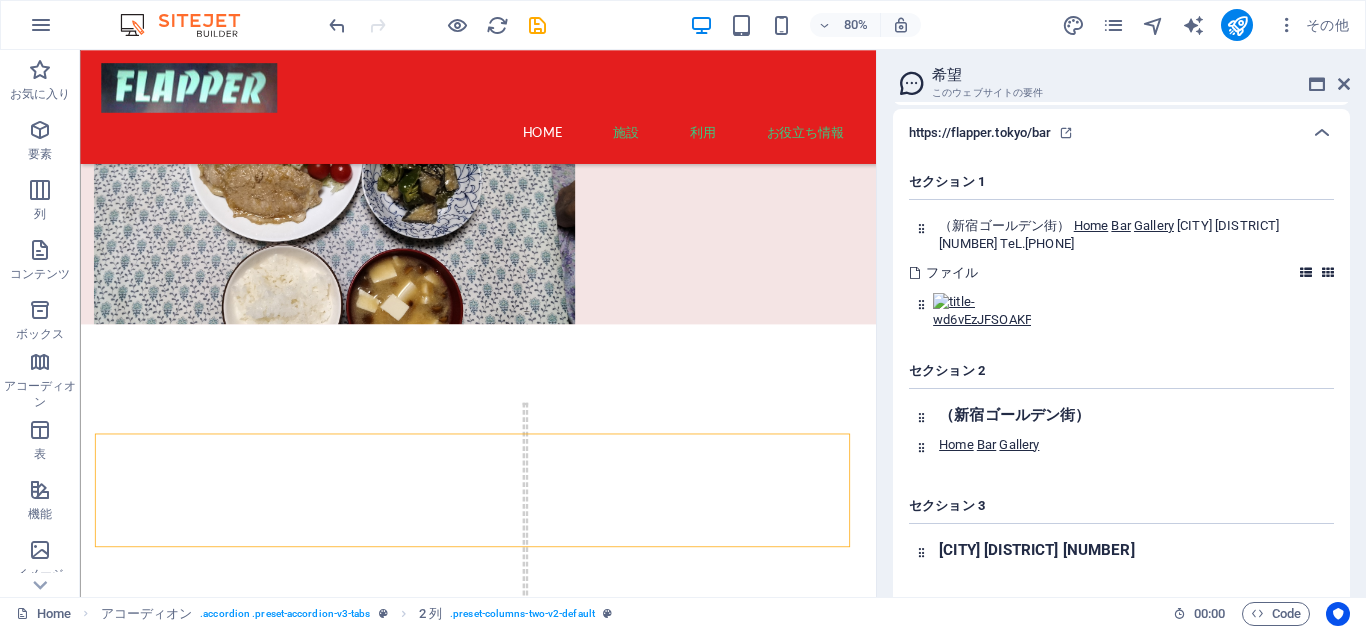 click at bounding box center [1328, 273] 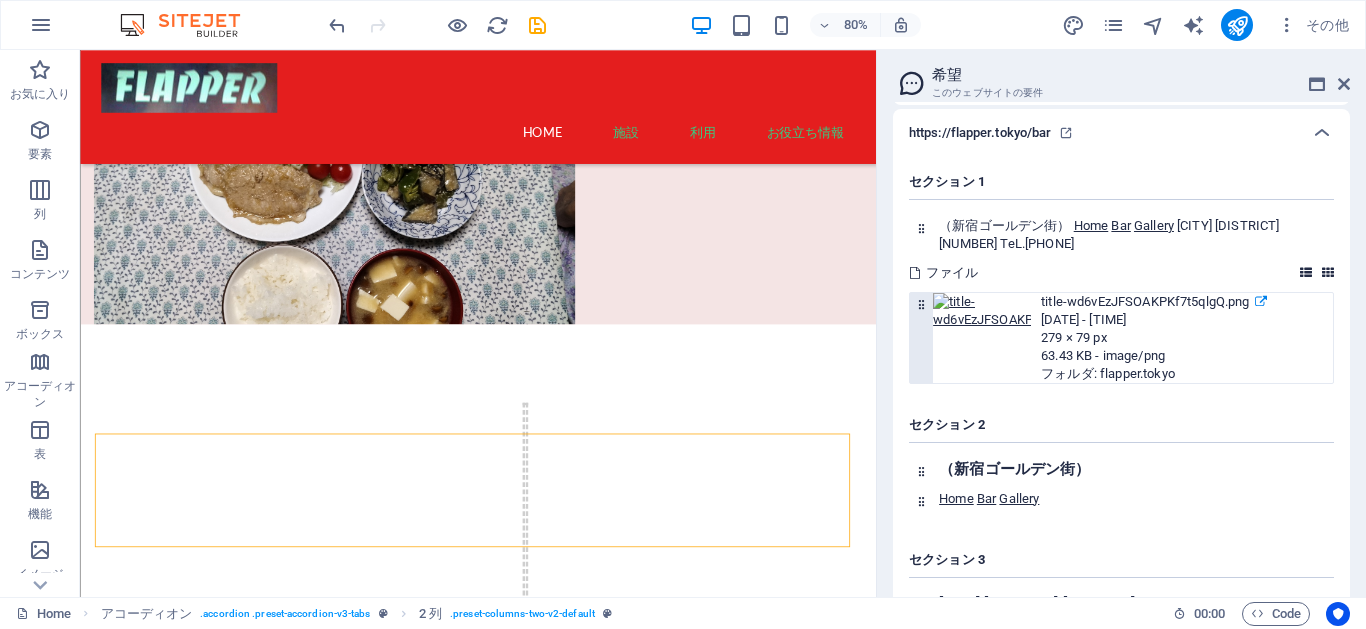 click at bounding box center (1261, 302) 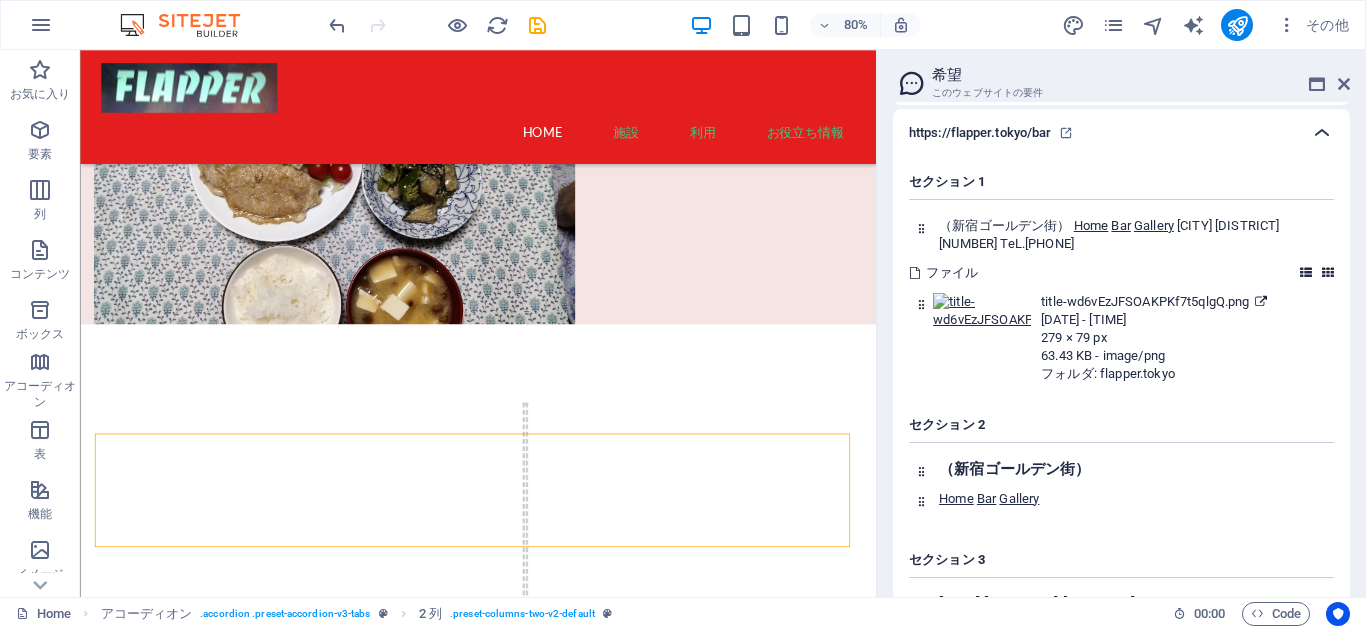 click at bounding box center [1322, 133] 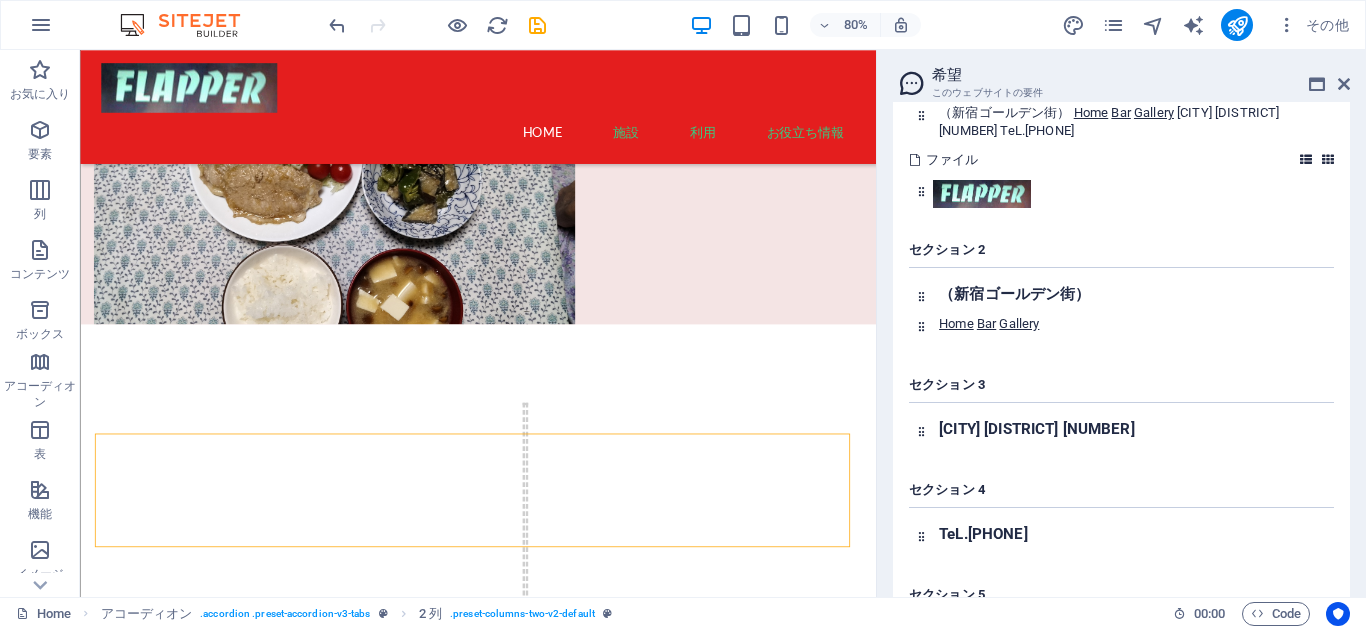 scroll, scrollTop: 143, scrollLeft: 0, axis: vertical 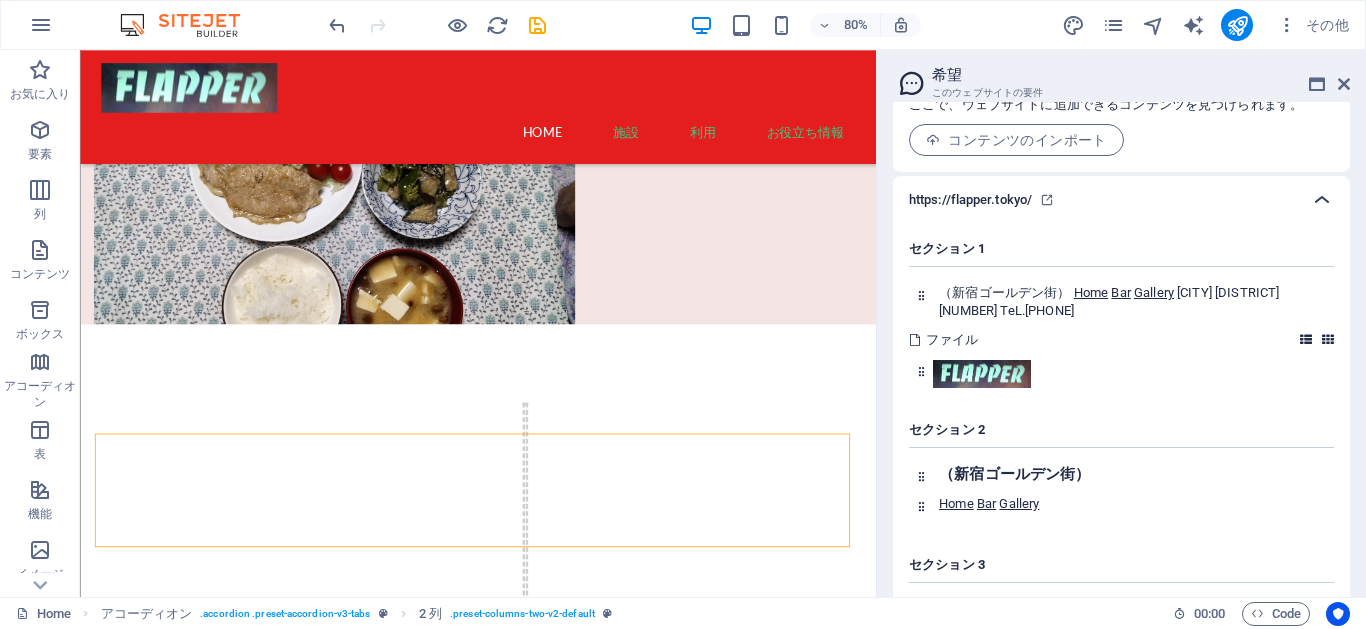 click at bounding box center [1322, 200] 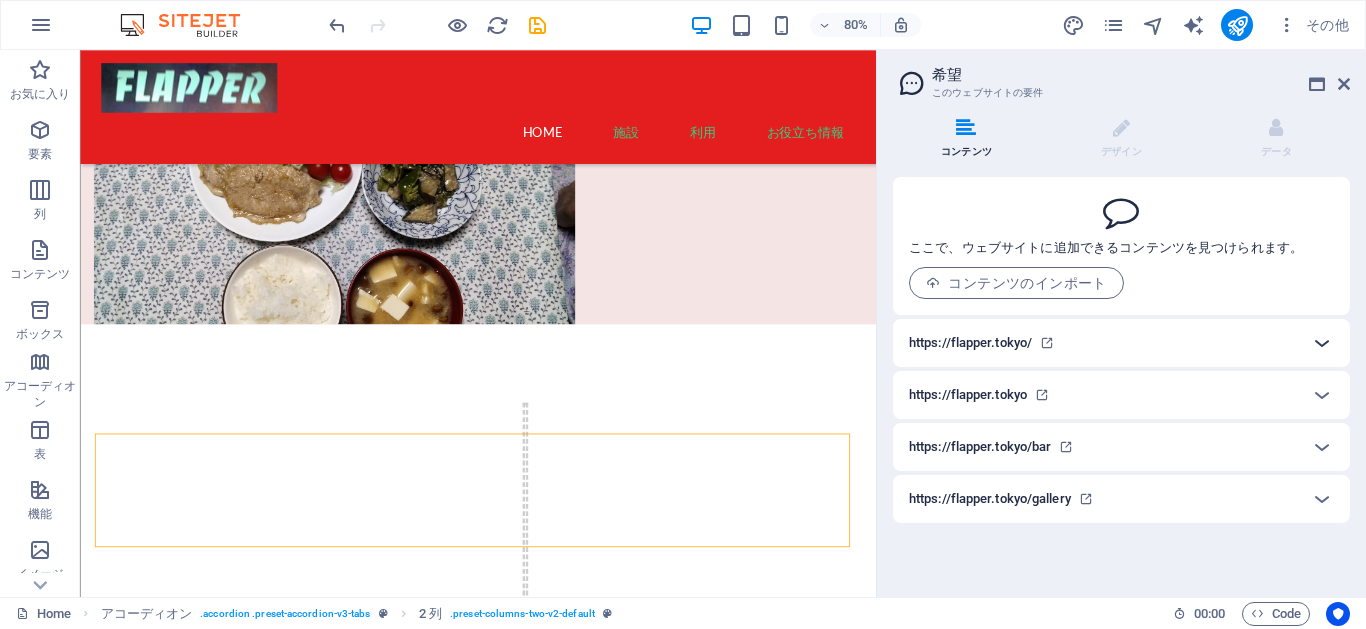 scroll, scrollTop: 0, scrollLeft: 0, axis: both 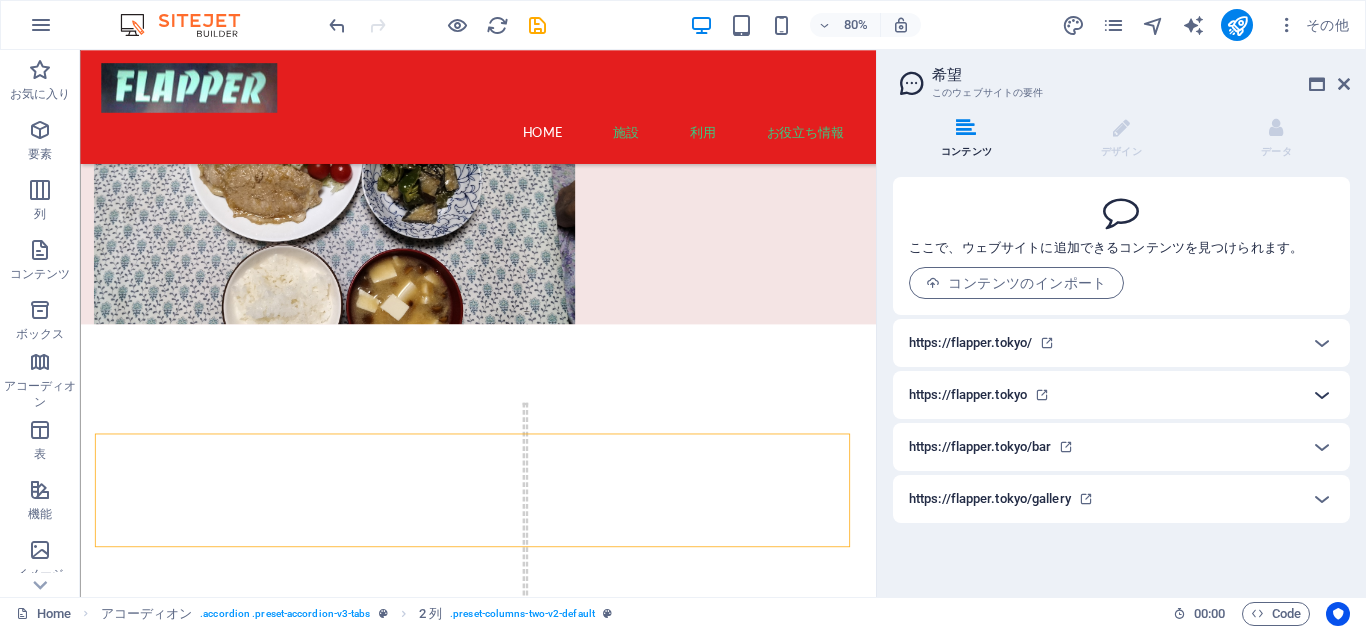 click at bounding box center (1322, 395) 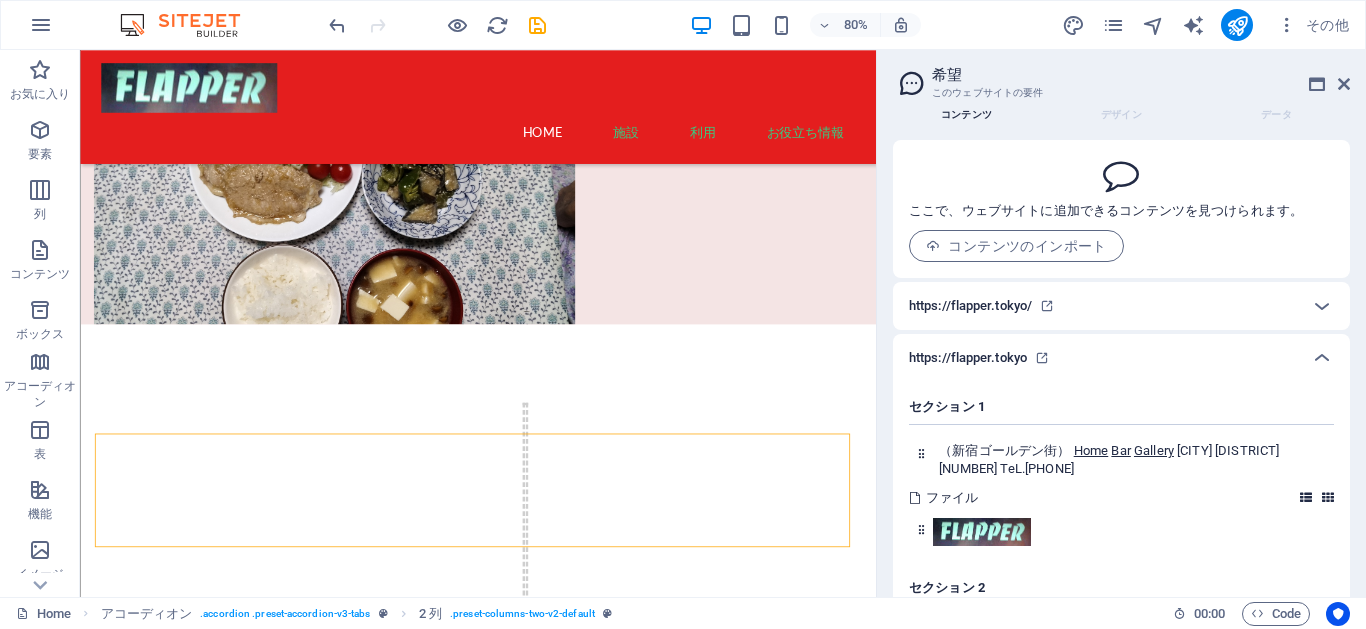 scroll, scrollTop: 0, scrollLeft: 0, axis: both 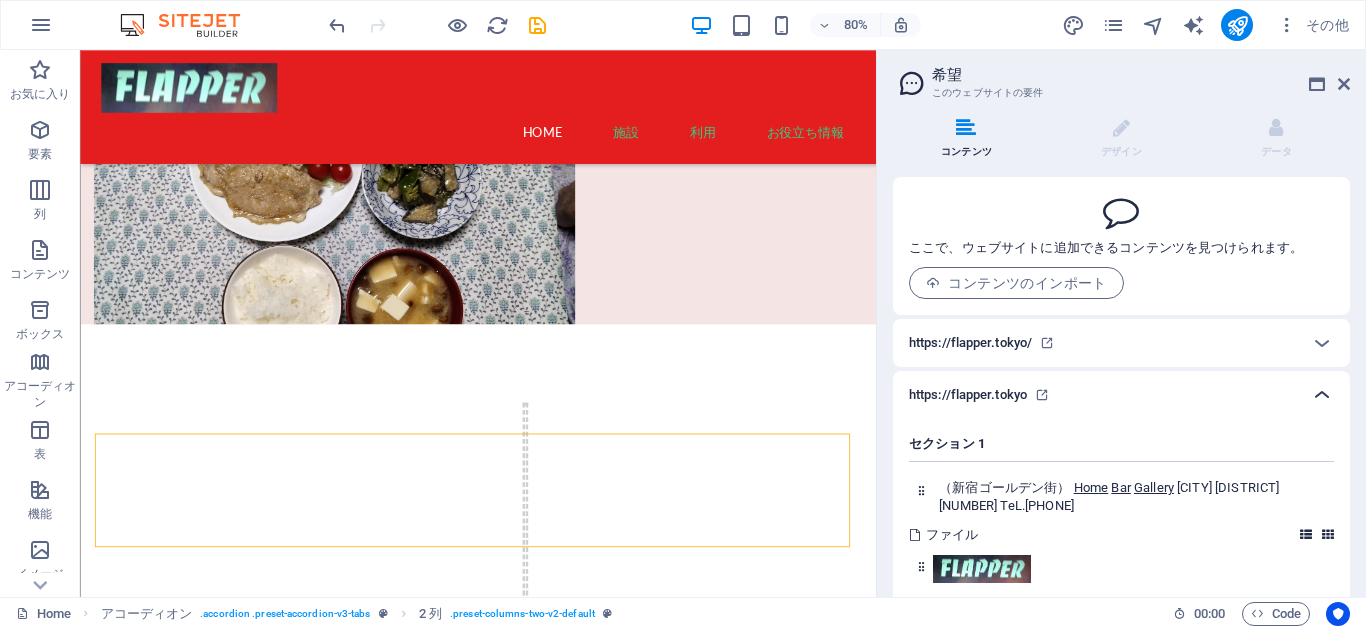click at bounding box center [1322, 395] 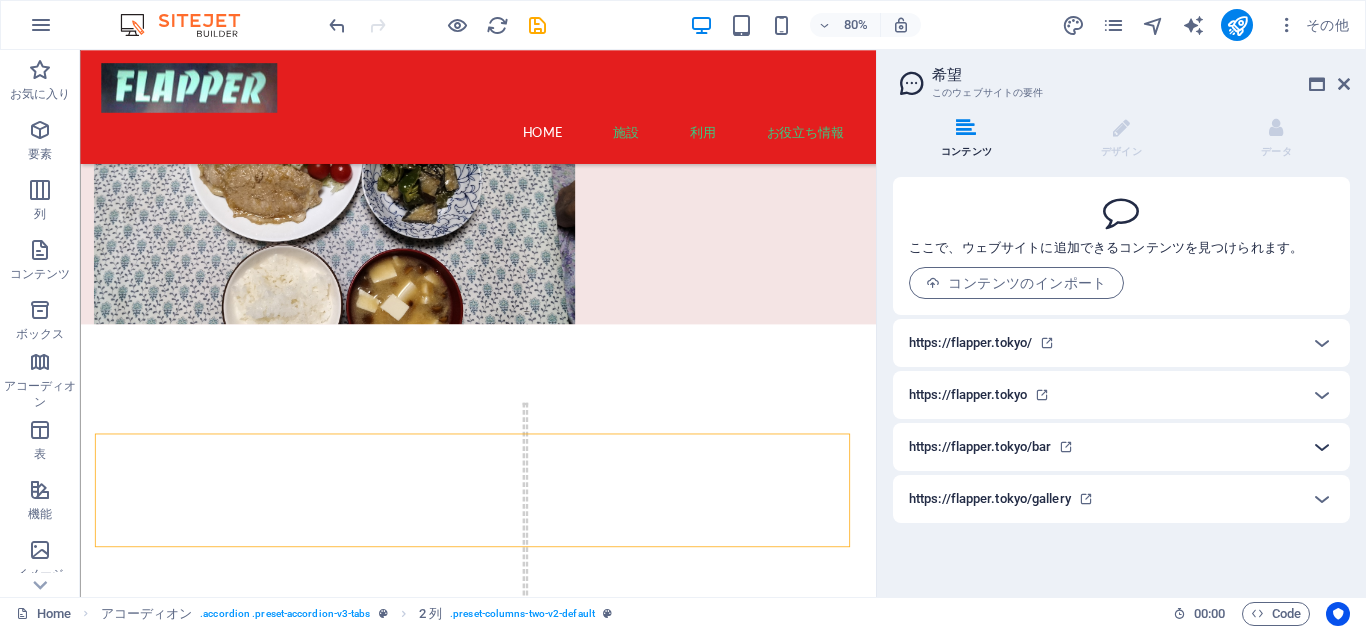 click at bounding box center [1322, 447] 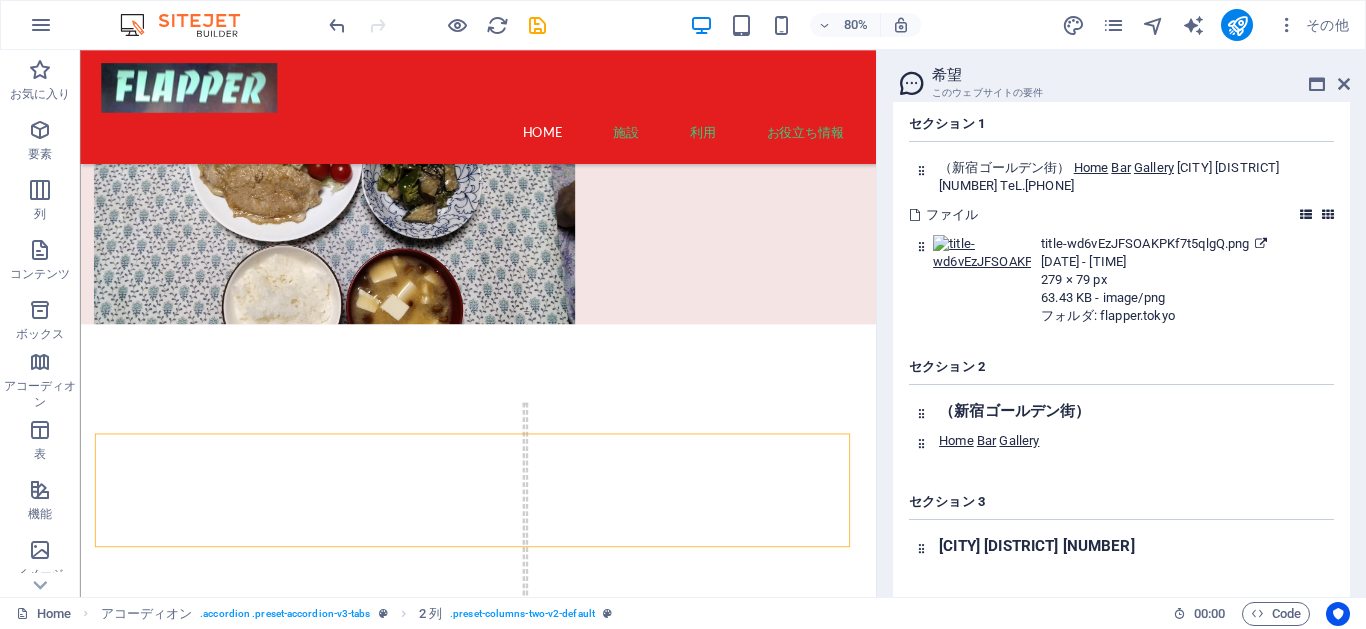 scroll, scrollTop: 12, scrollLeft: 0, axis: vertical 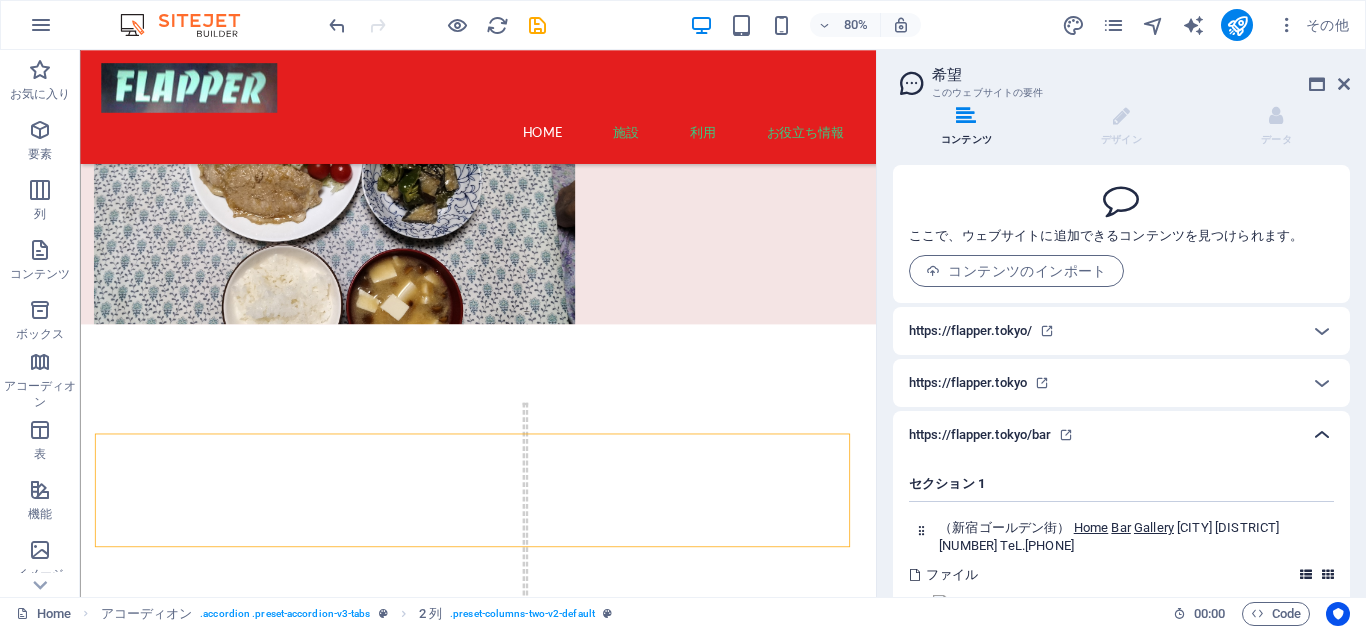 click at bounding box center (1322, 435) 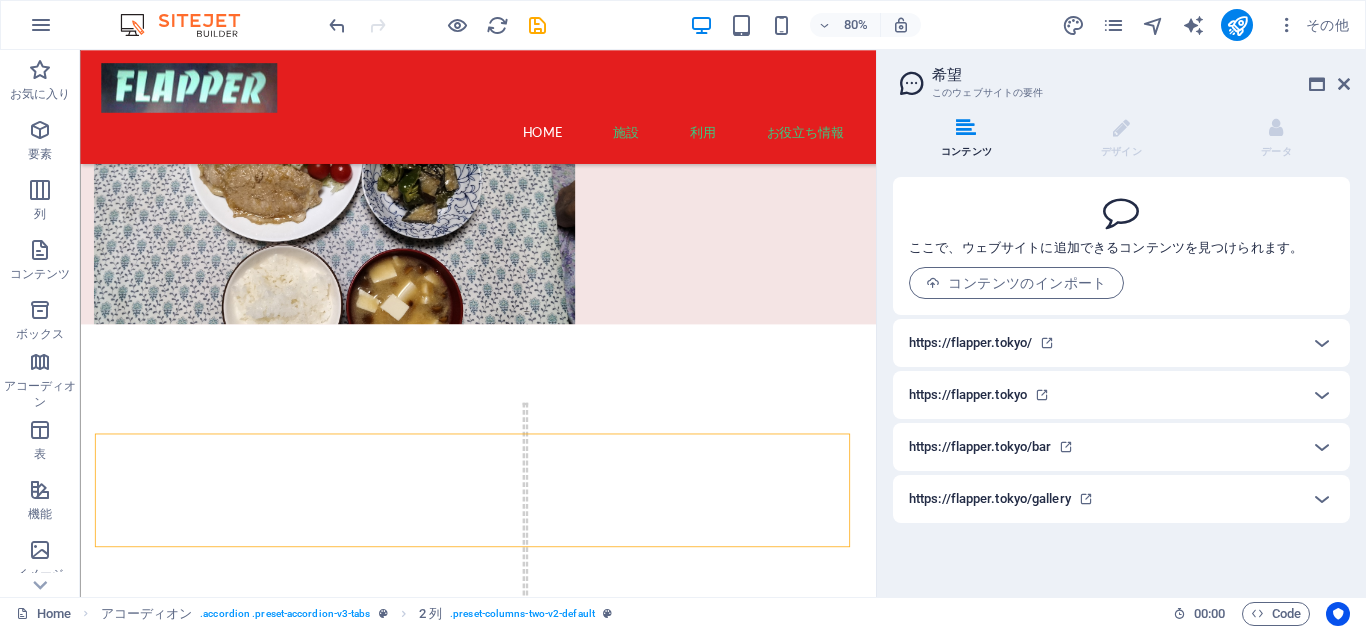 scroll, scrollTop: 0, scrollLeft: 0, axis: both 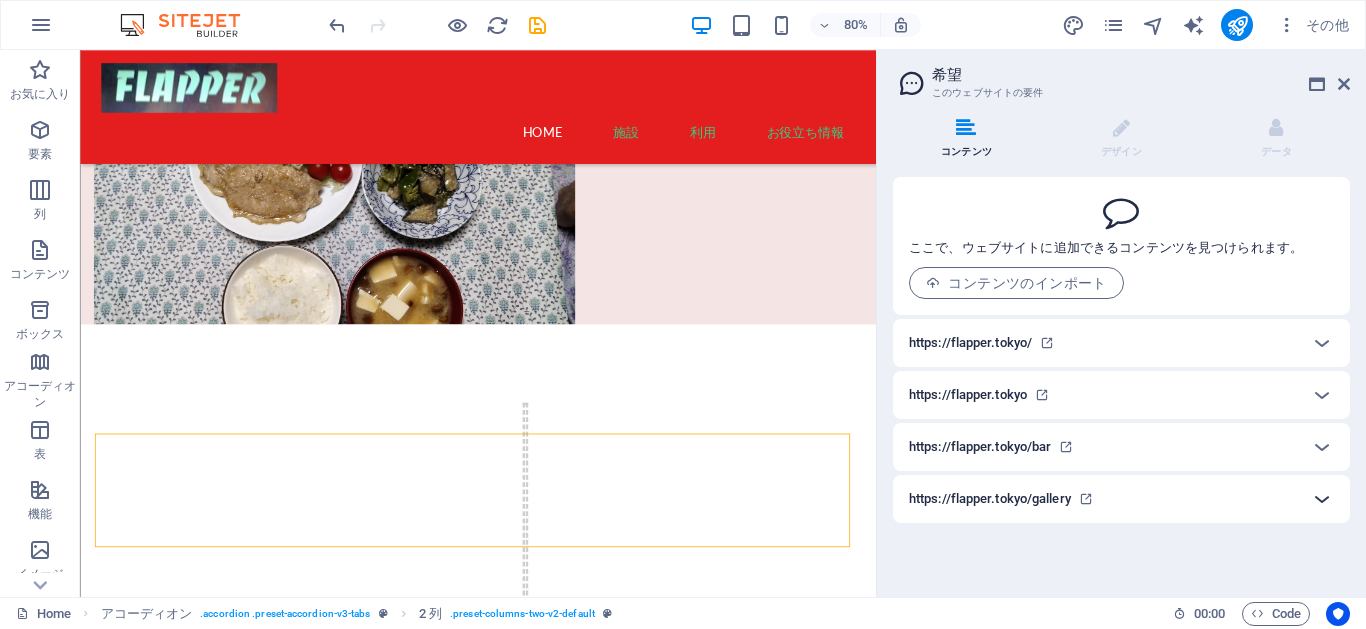 click at bounding box center [1322, 499] 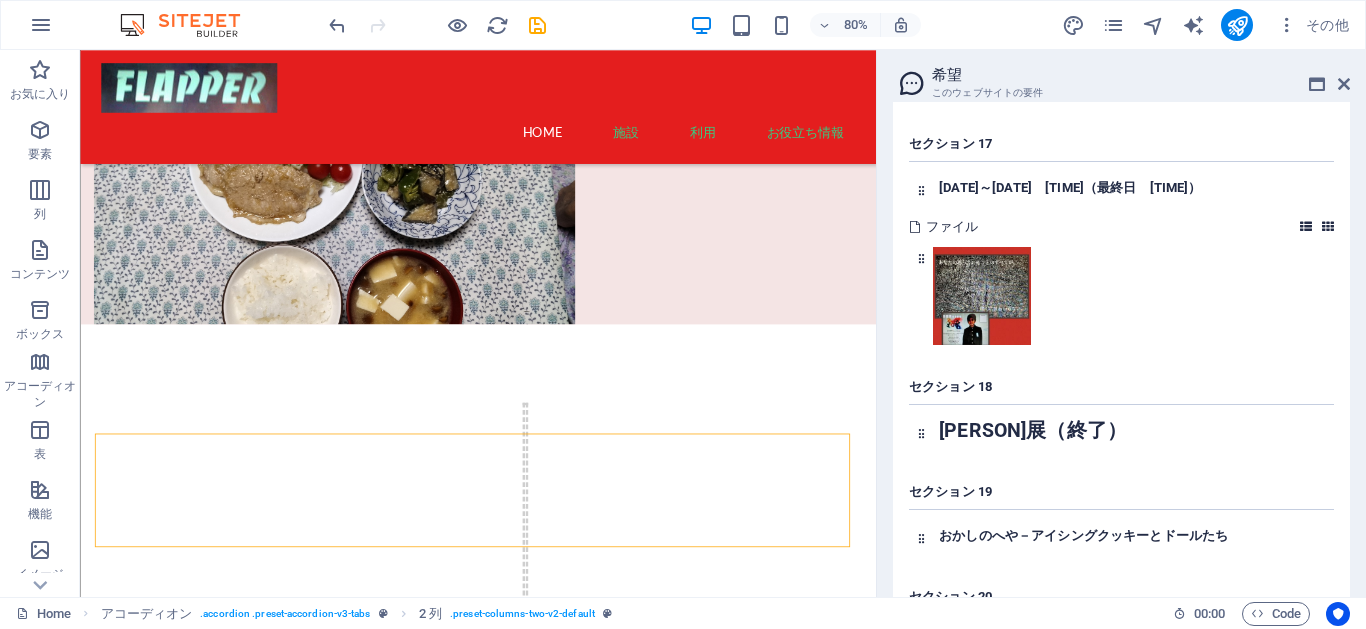 scroll, scrollTop: 2474, scrollLeft: 0, axis: vertical 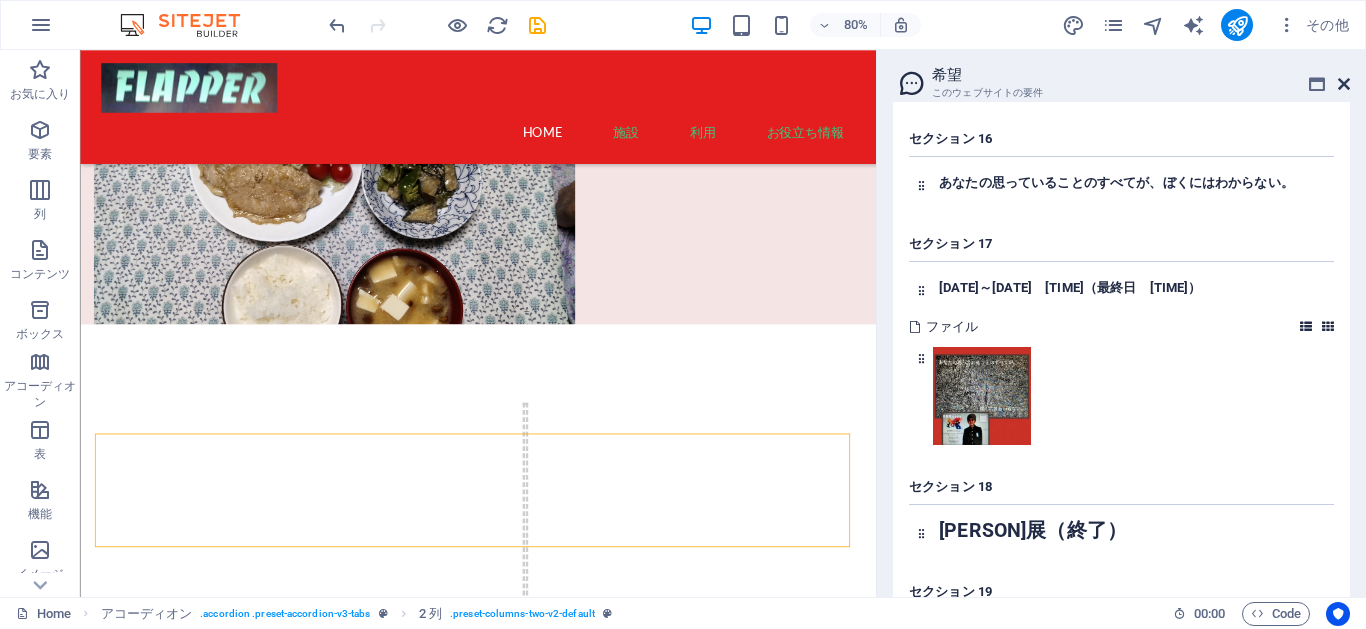 click at bounding box center (1344, 84) 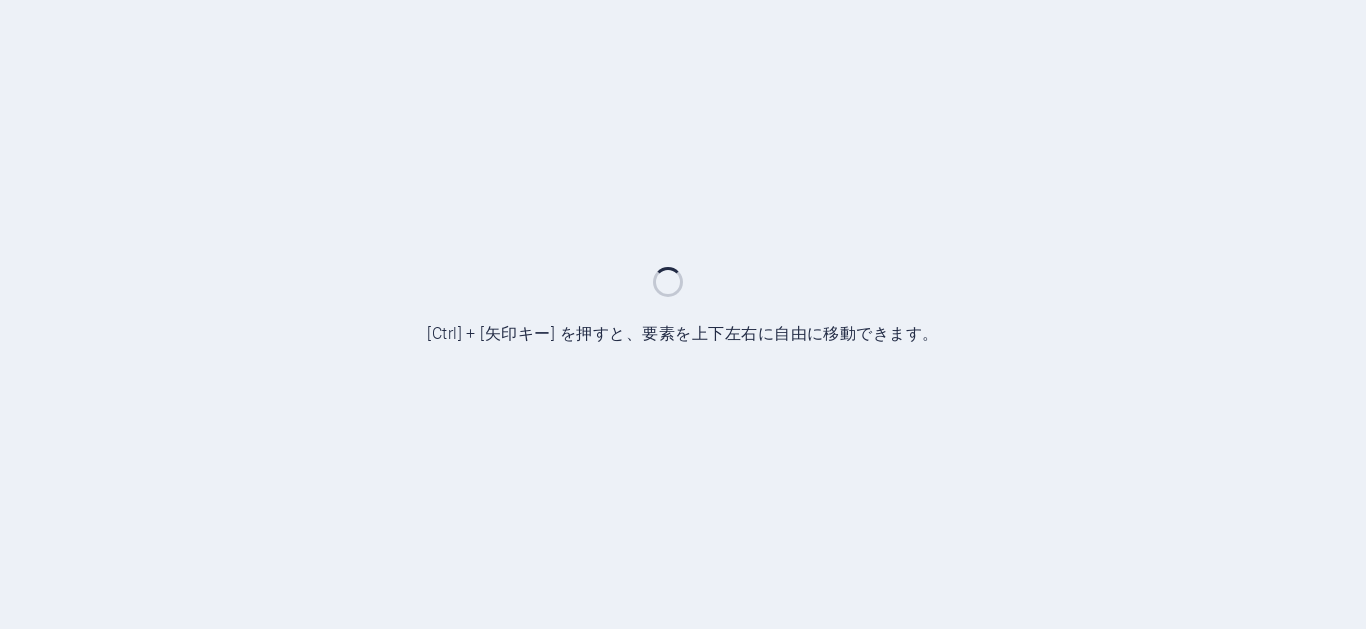 scroll, scrollTop: 0, scrollLeft: 0, axis: both 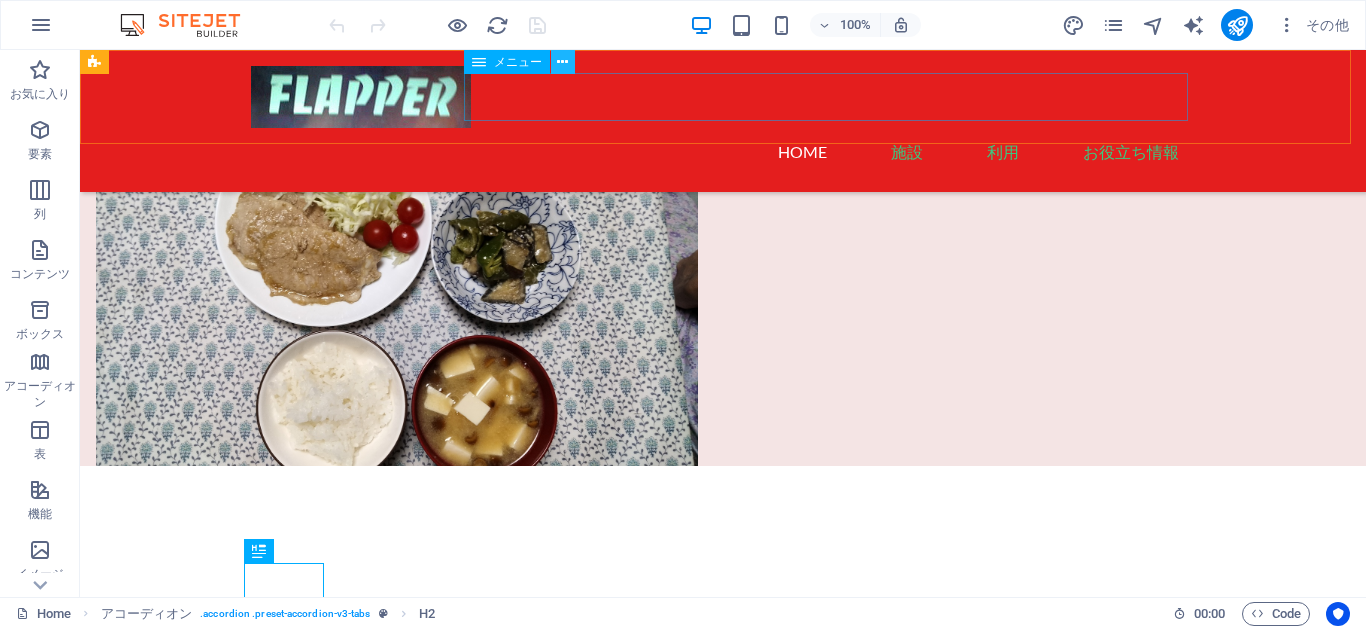 click at bounding box center (562, 62) 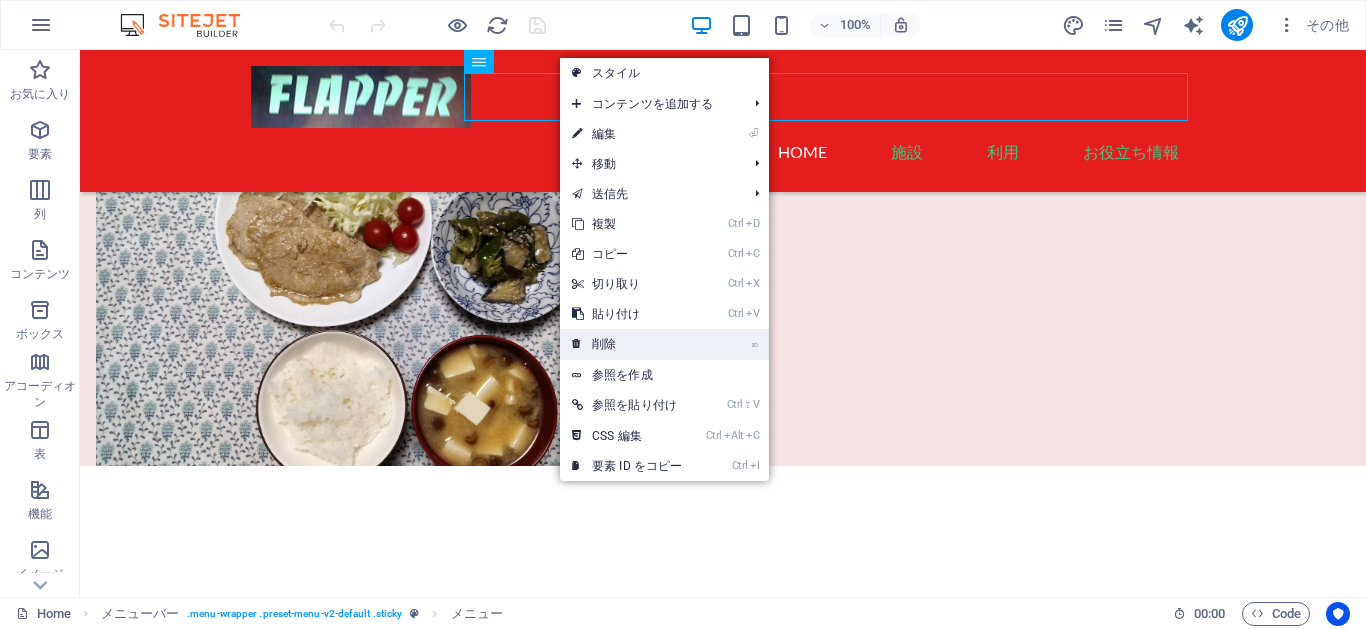 click on "⌦  削除" at bounding box center [627, 344] 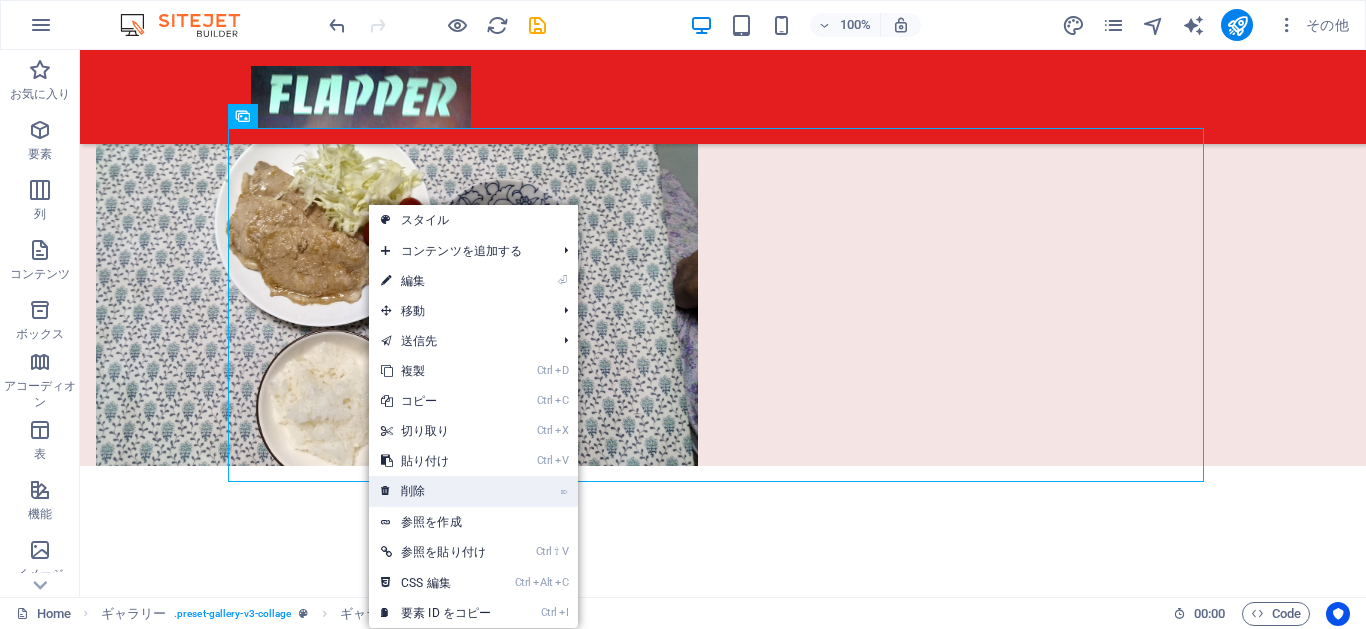 click on "⌦  削除" at bounding box center [436, 491] 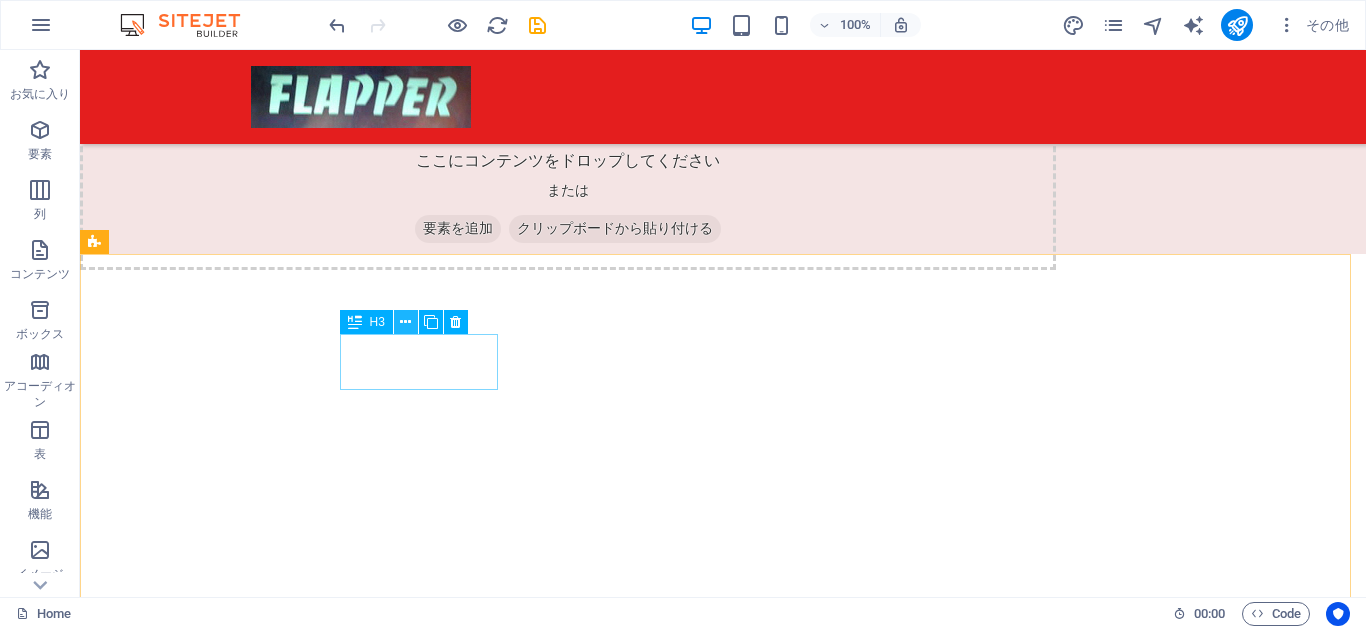 click at bounding box center [406, 322] 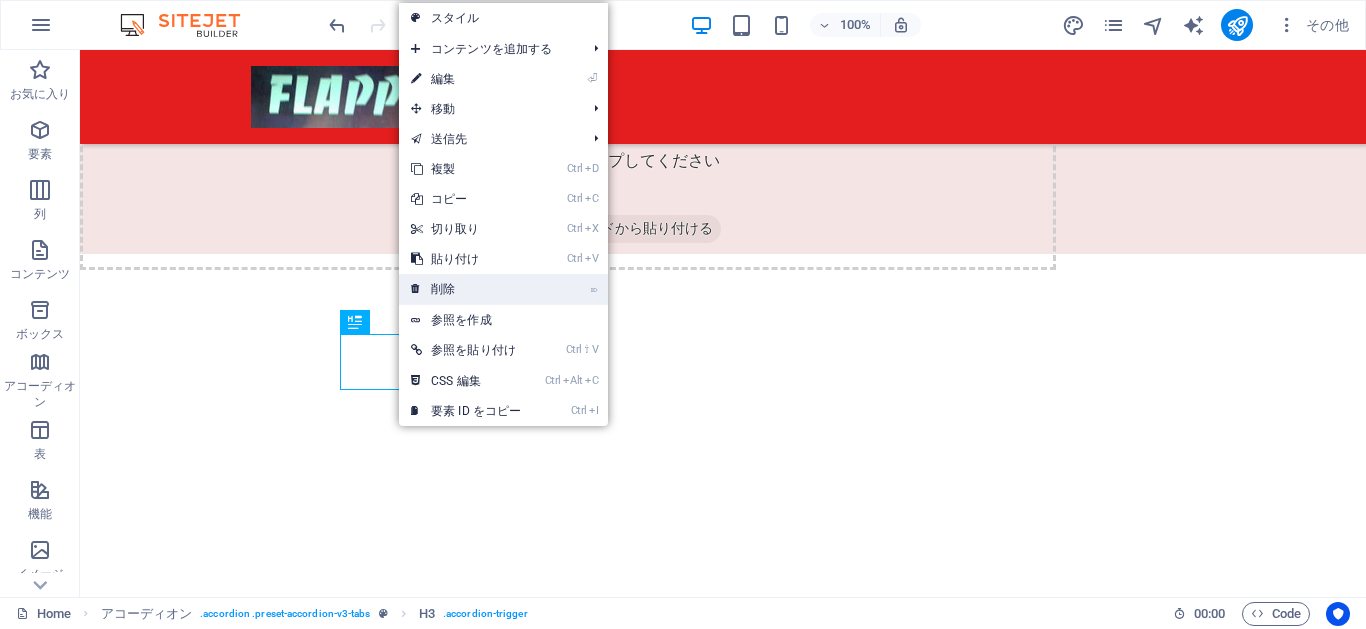 click on "⌦  削除" at bounding box center (466, 289) 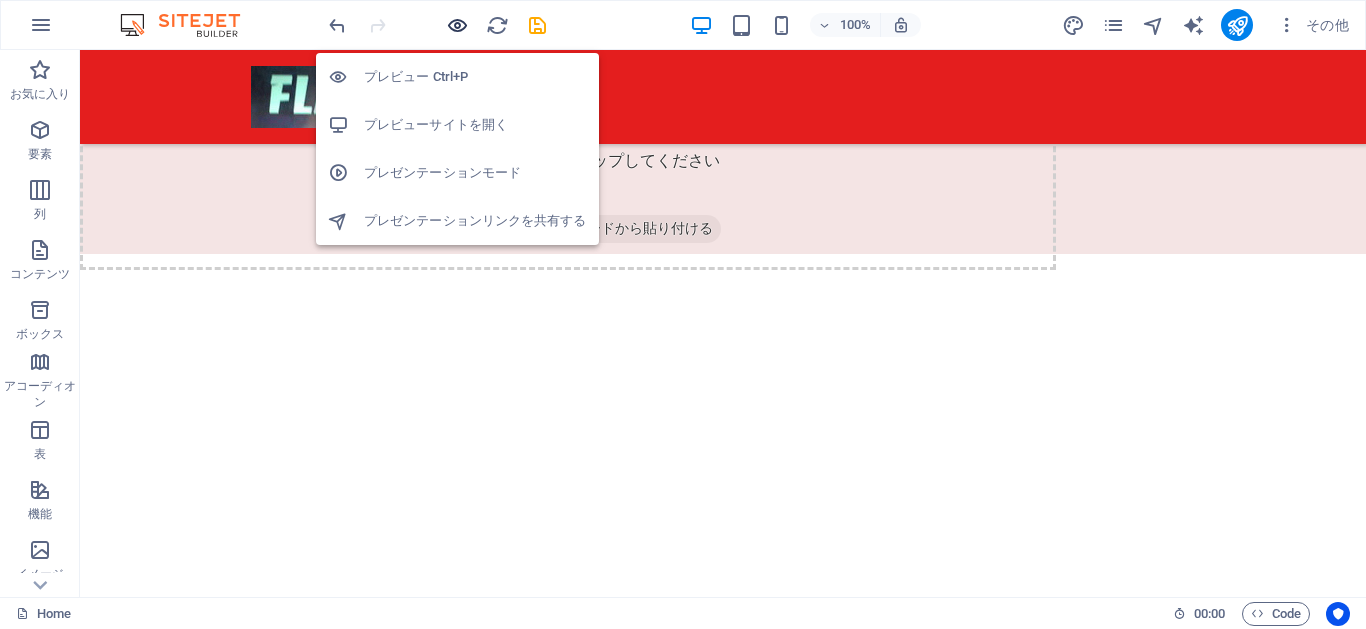 click at bounding box center [457, 25] 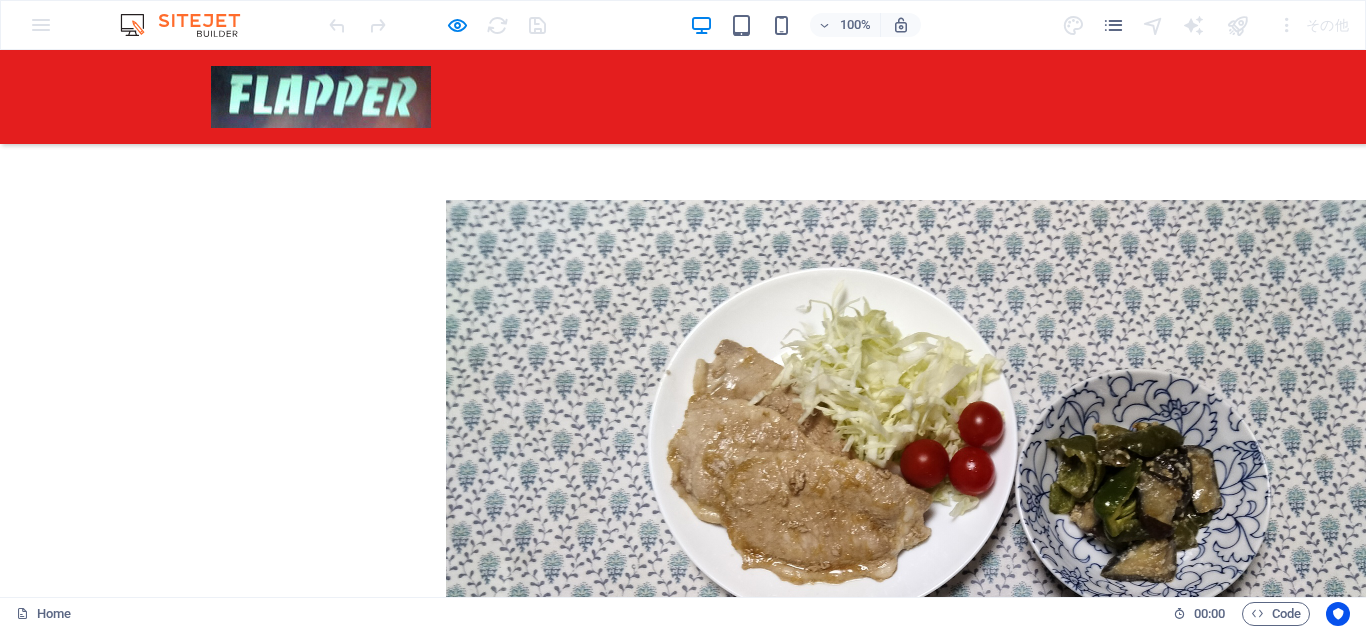 click on "会議室B" at bounding box center [102, 907] 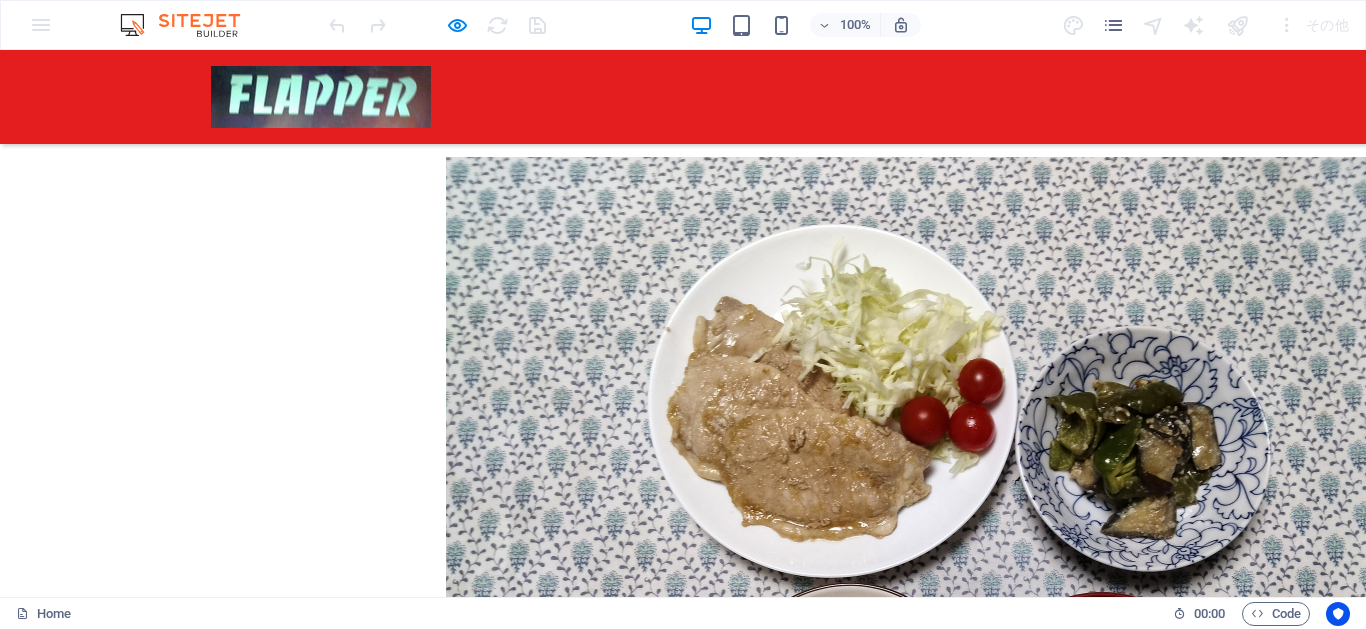 scroll, scrollTop: 48, scrollLeft: 0, axis: vertical 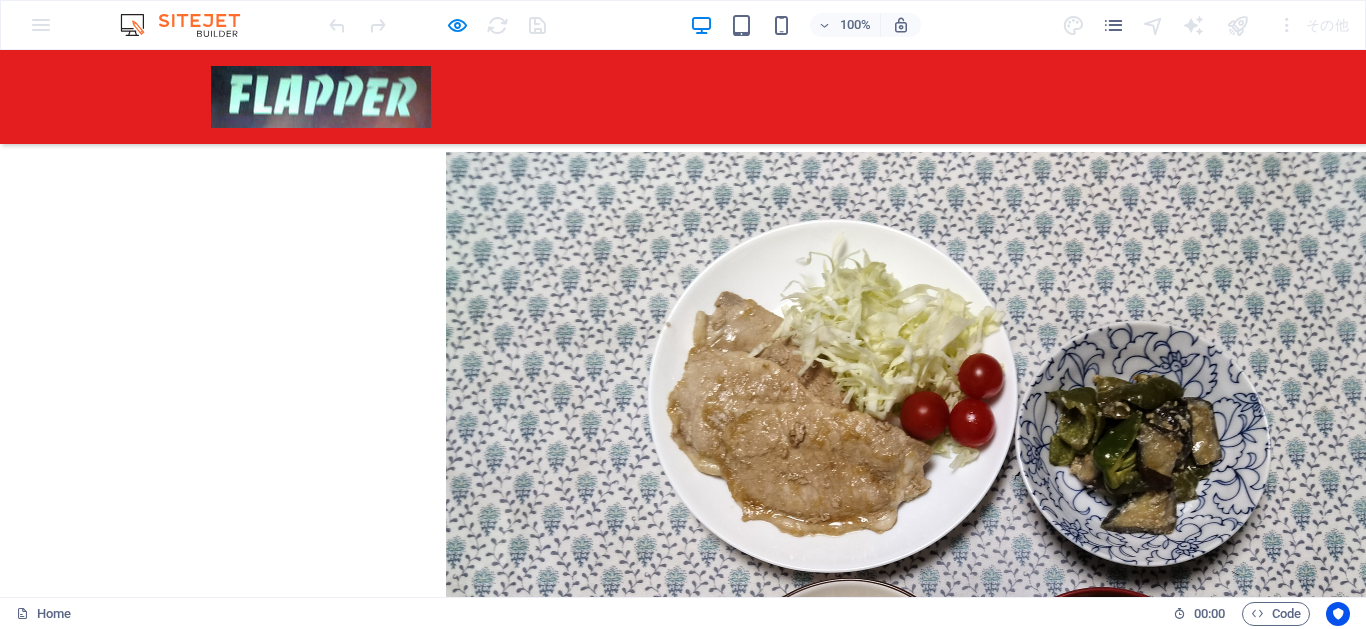 click on "会議室C" at bounding box center (198, 859) 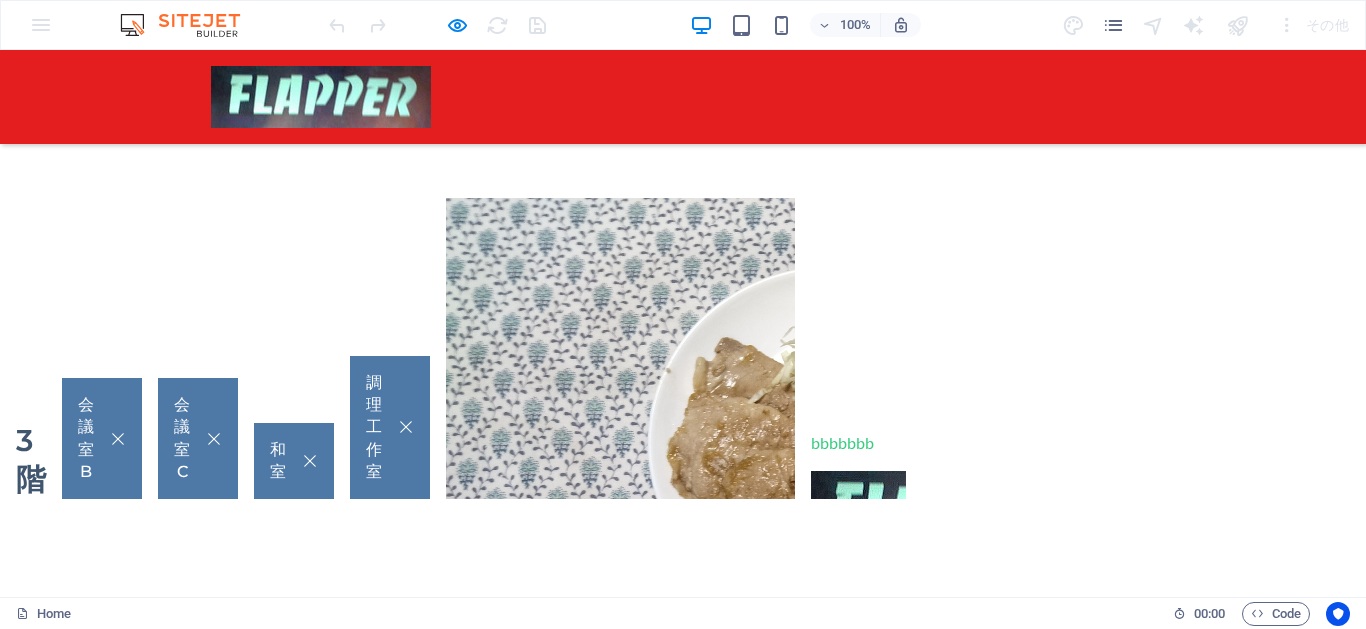 scroll, scrollTop: 0, scrollLeft: 0, axis: both 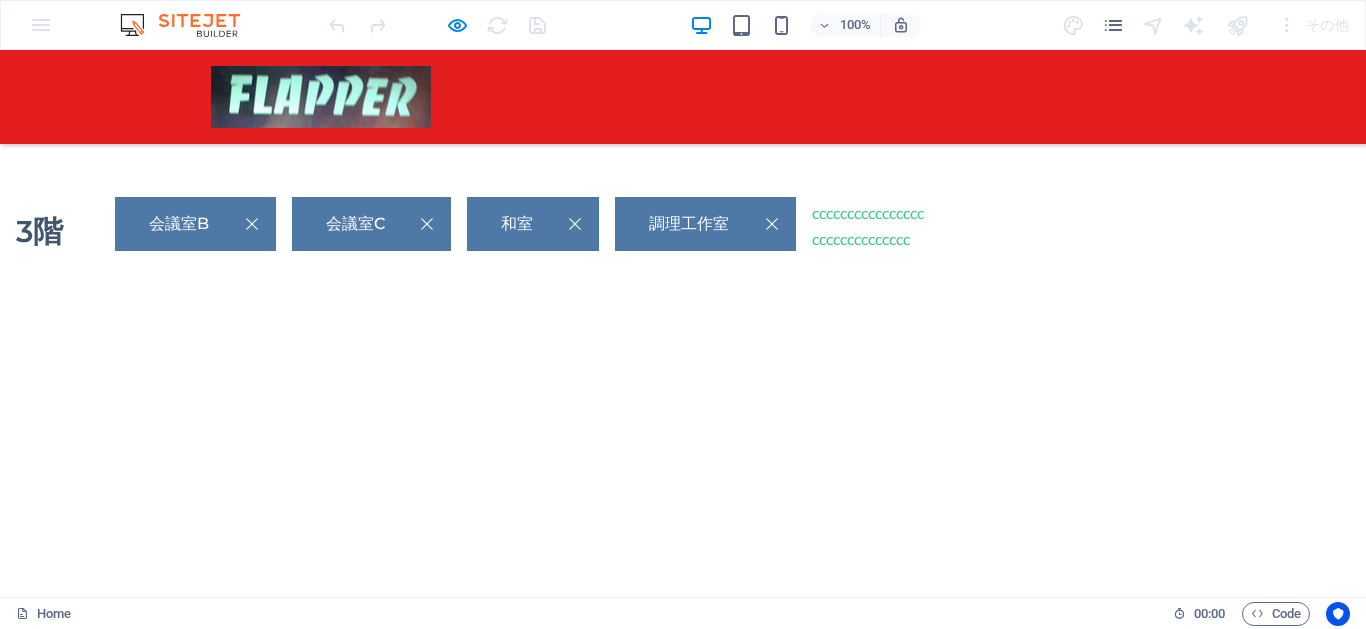 click on "調理工作室" at bounding box center [705, 224] 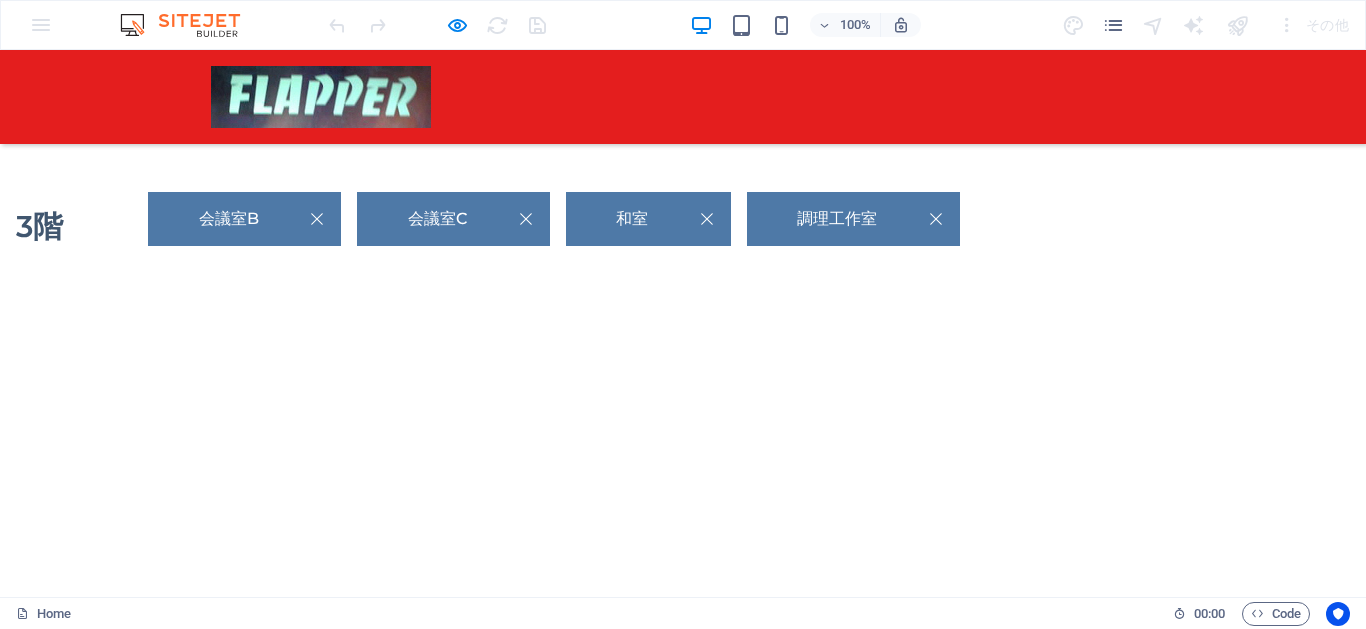 click on "会議室C" at bounding box center [453, 219] 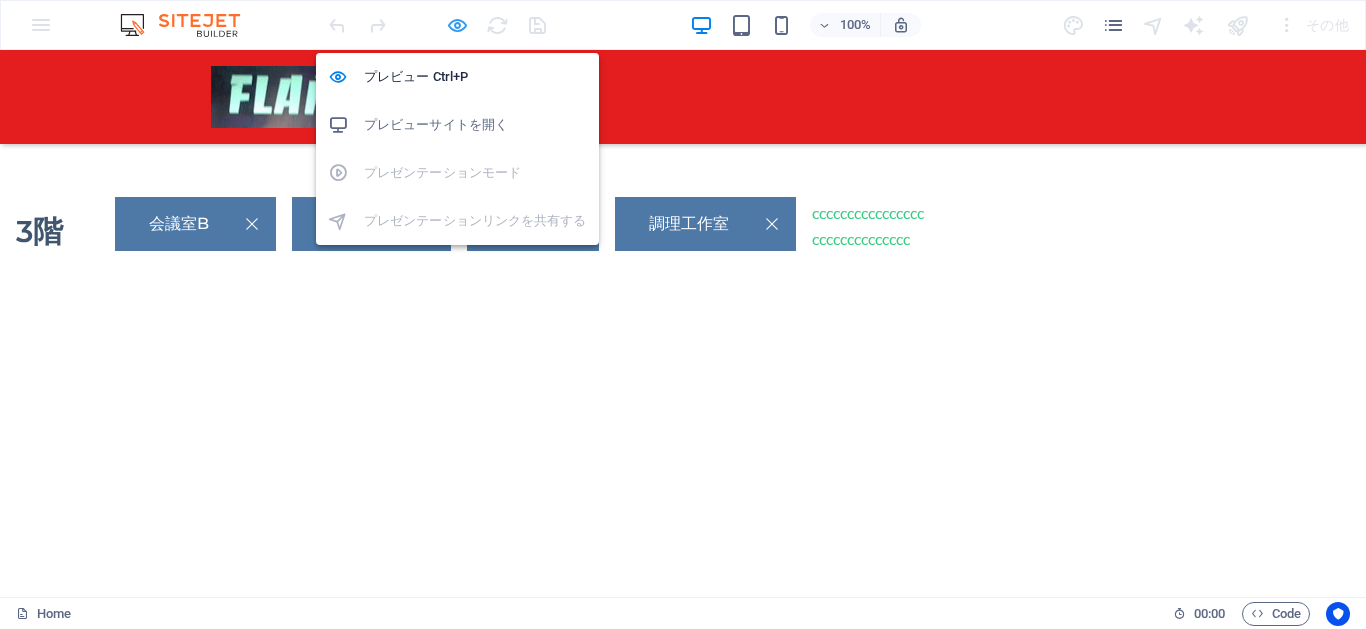 click at bounding box center (457, 25) 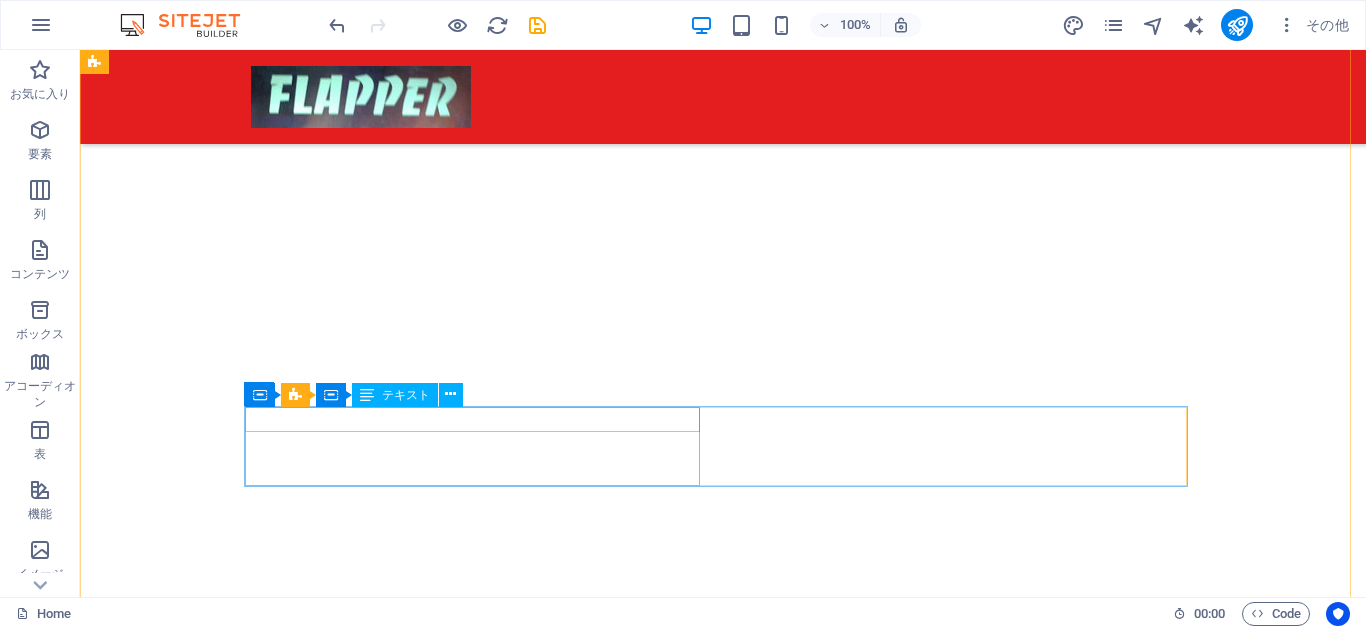 scroll, scrollTop: 0, scrollLeft: 0, axis: both 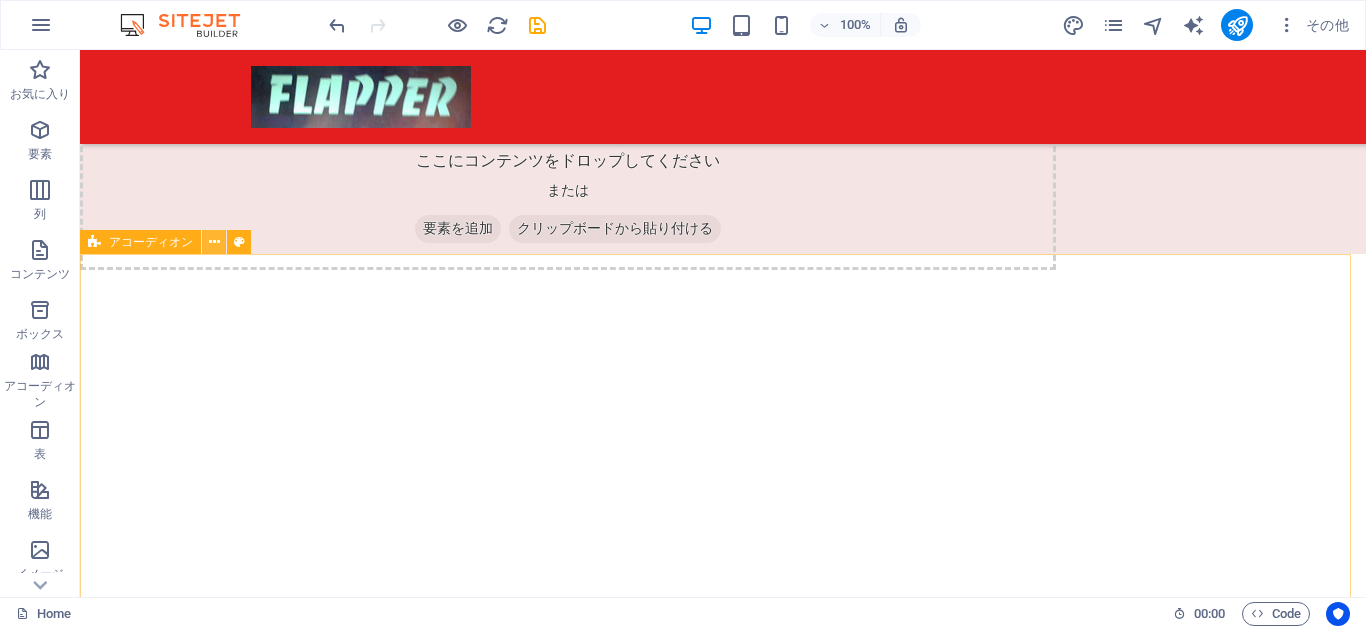 click at bounding box center (214, 242) 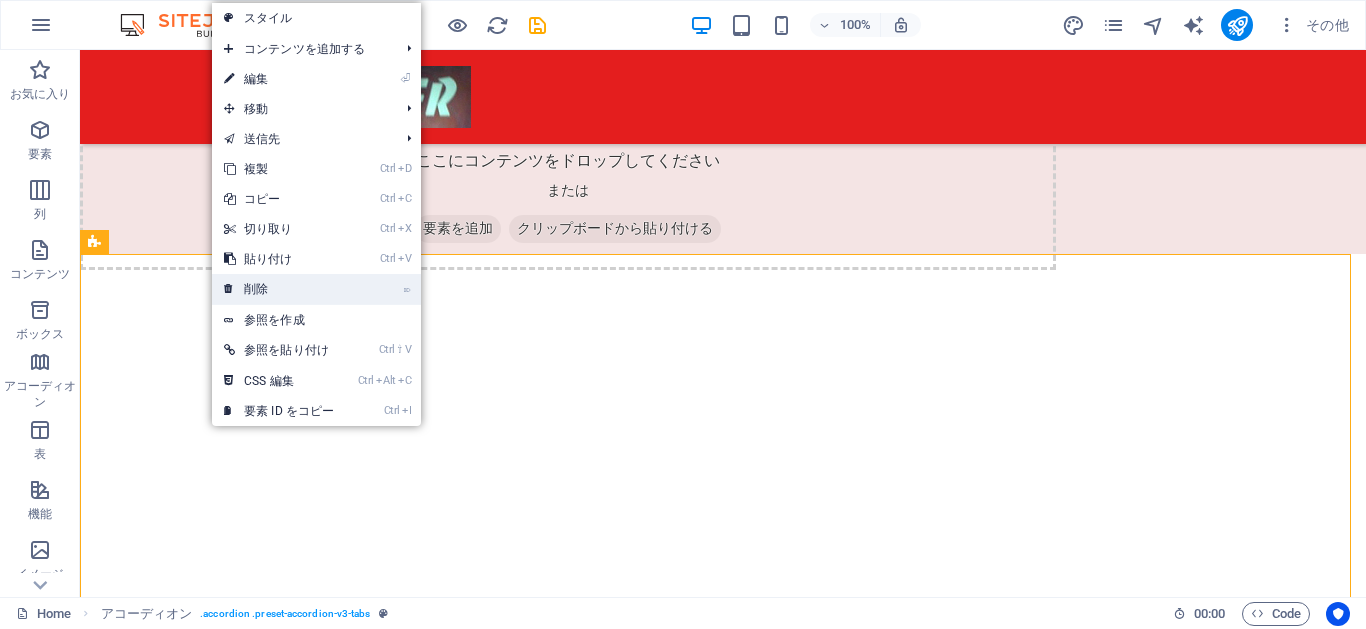 click on "⌦  削除" at bounding box center [279, 289] 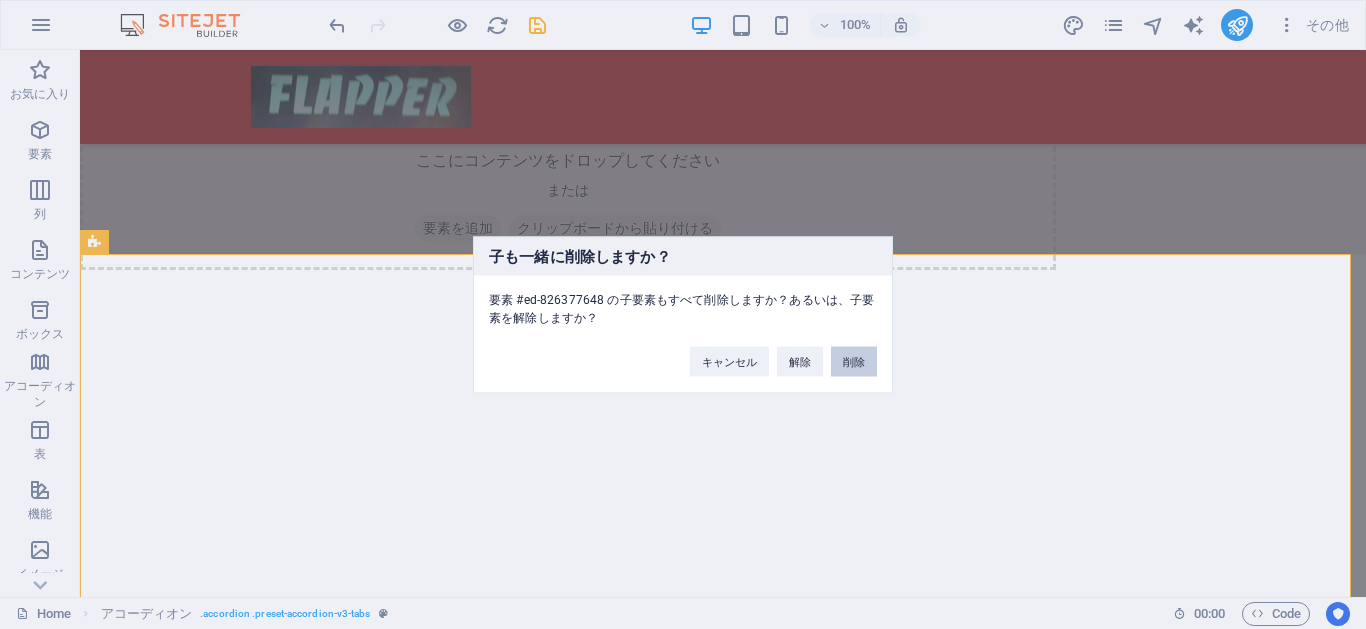 click on "削除" at bounding box center [854, 361] 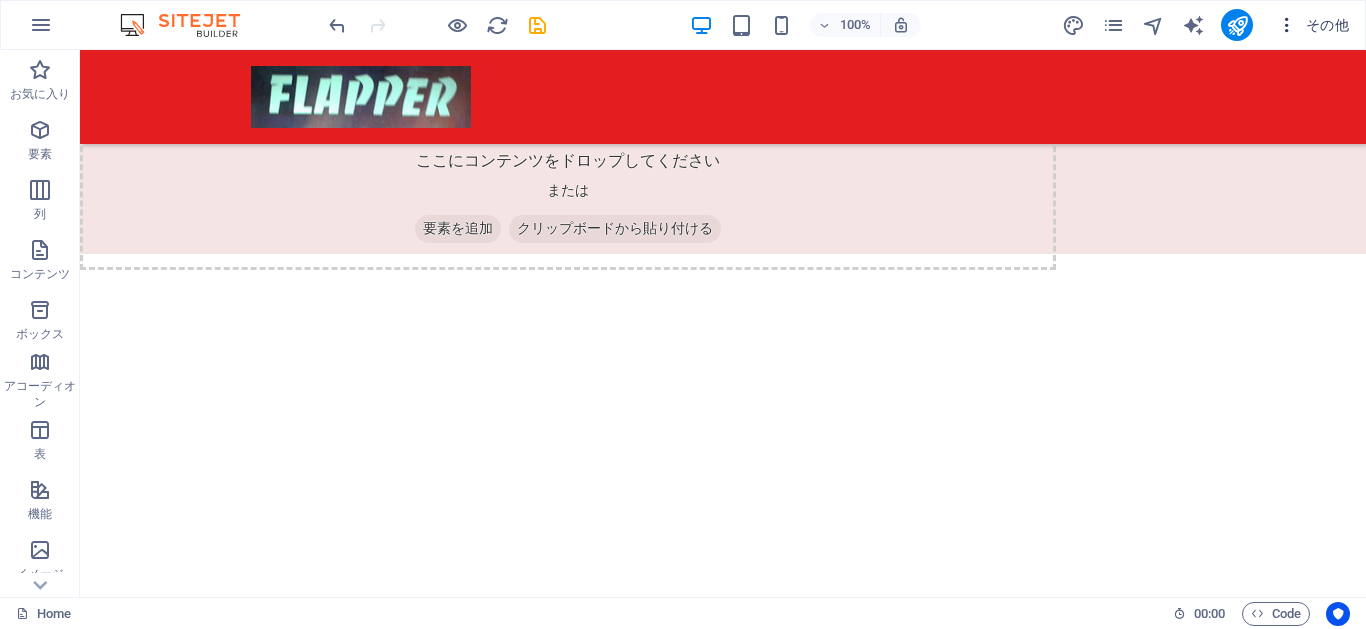 click on "その他" at bounding box center (1313, 25) 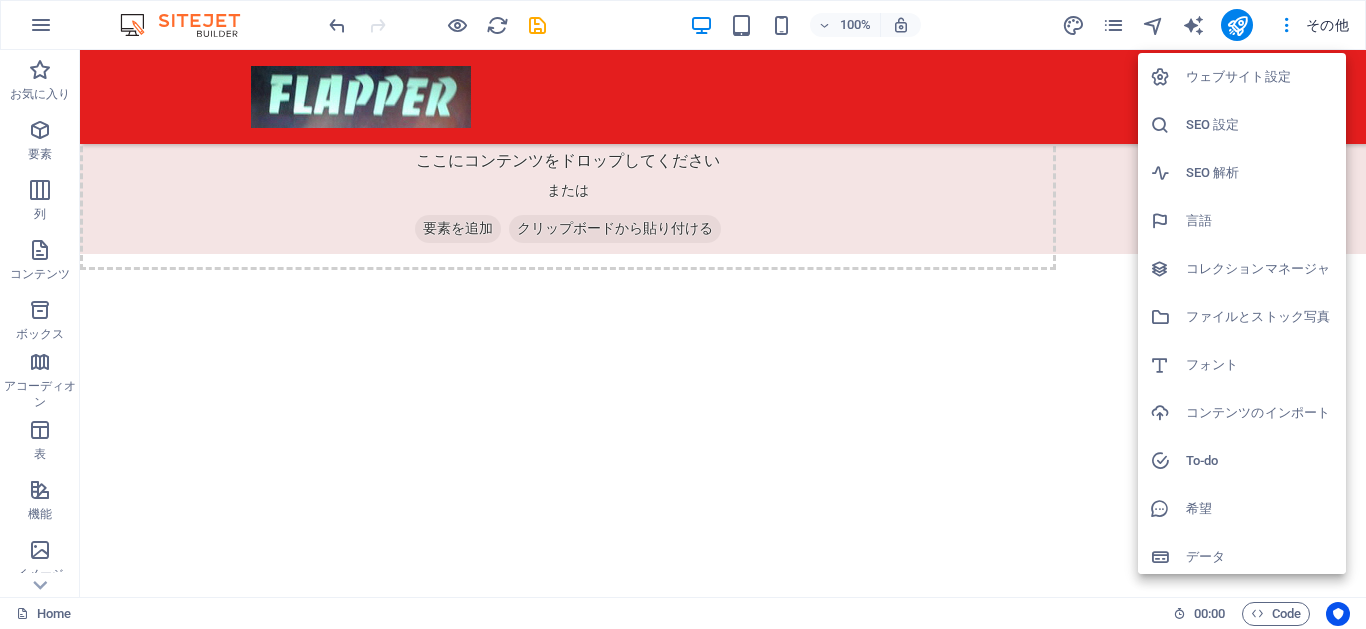 click on "コンテンツのインポート" at bounding box center [1260, 413] 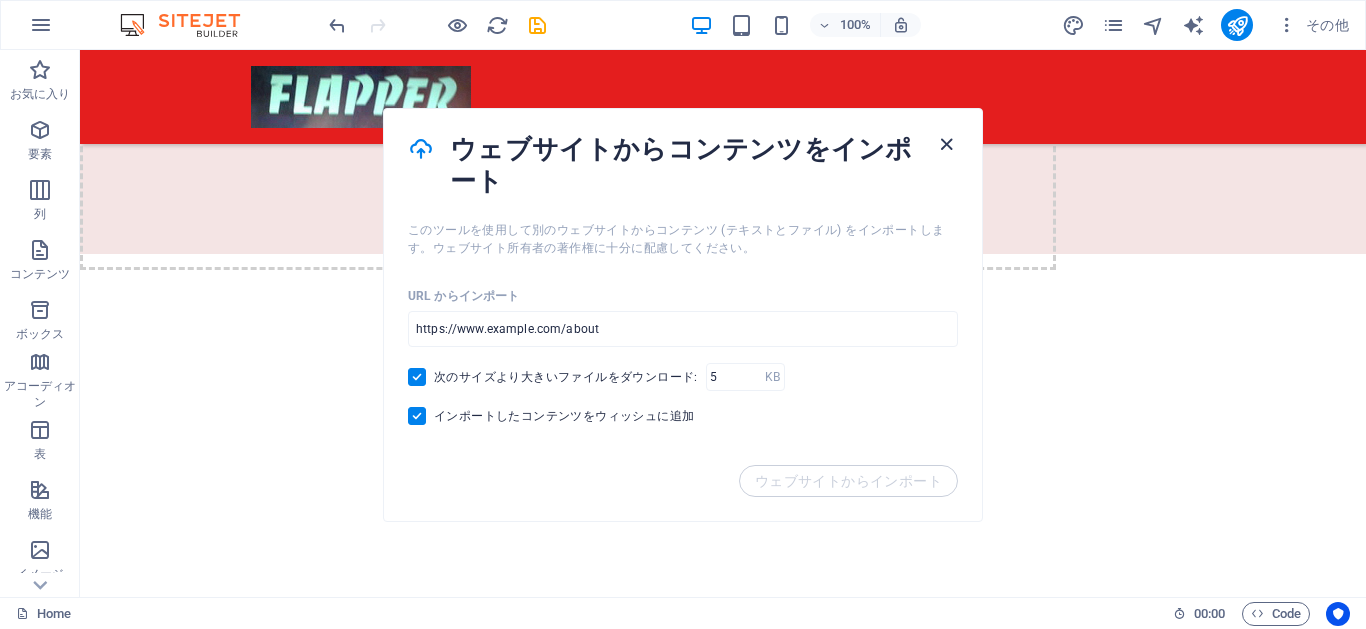 click at bounding box center (946, 144) 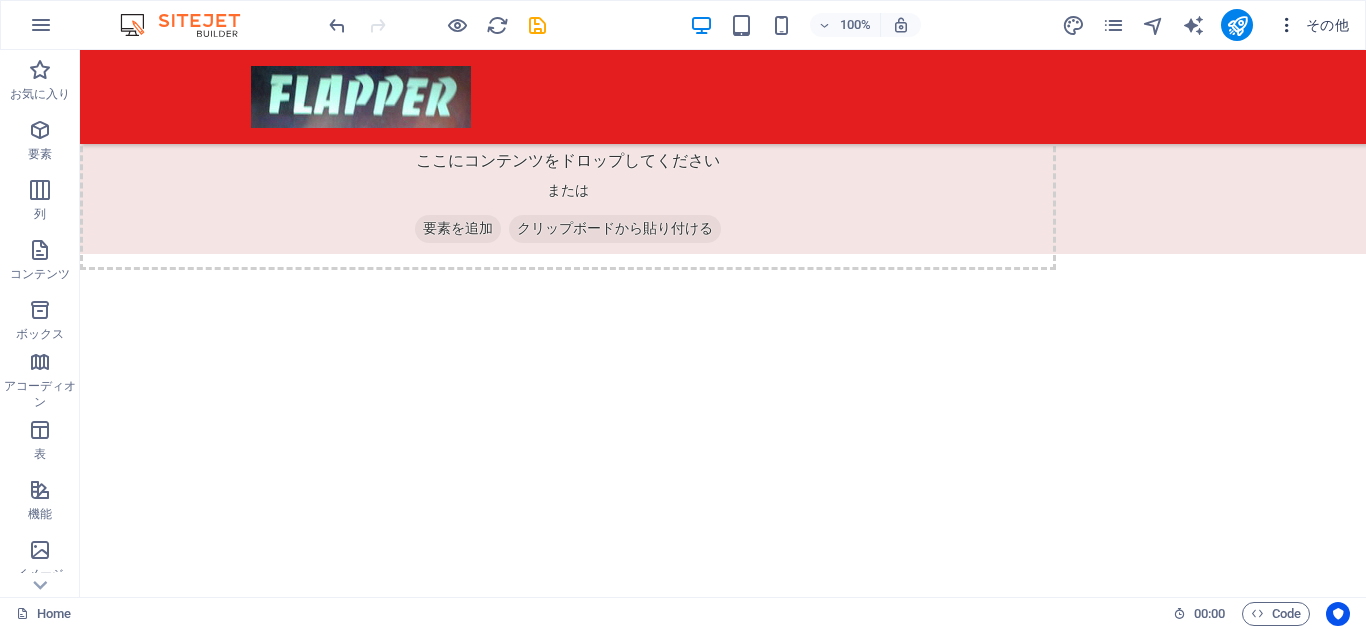 click on "その他" at bounding box center [1313, 25] 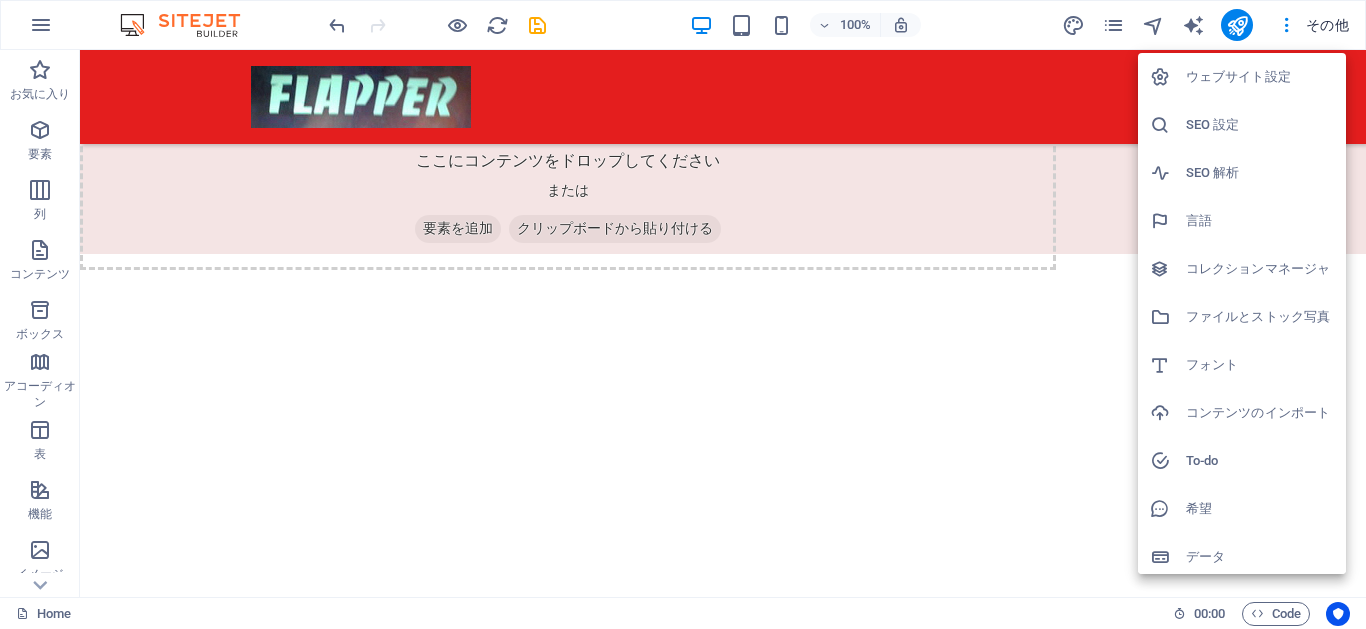 click on "コレクションマネージャ" at bounding box center [1260, 269] 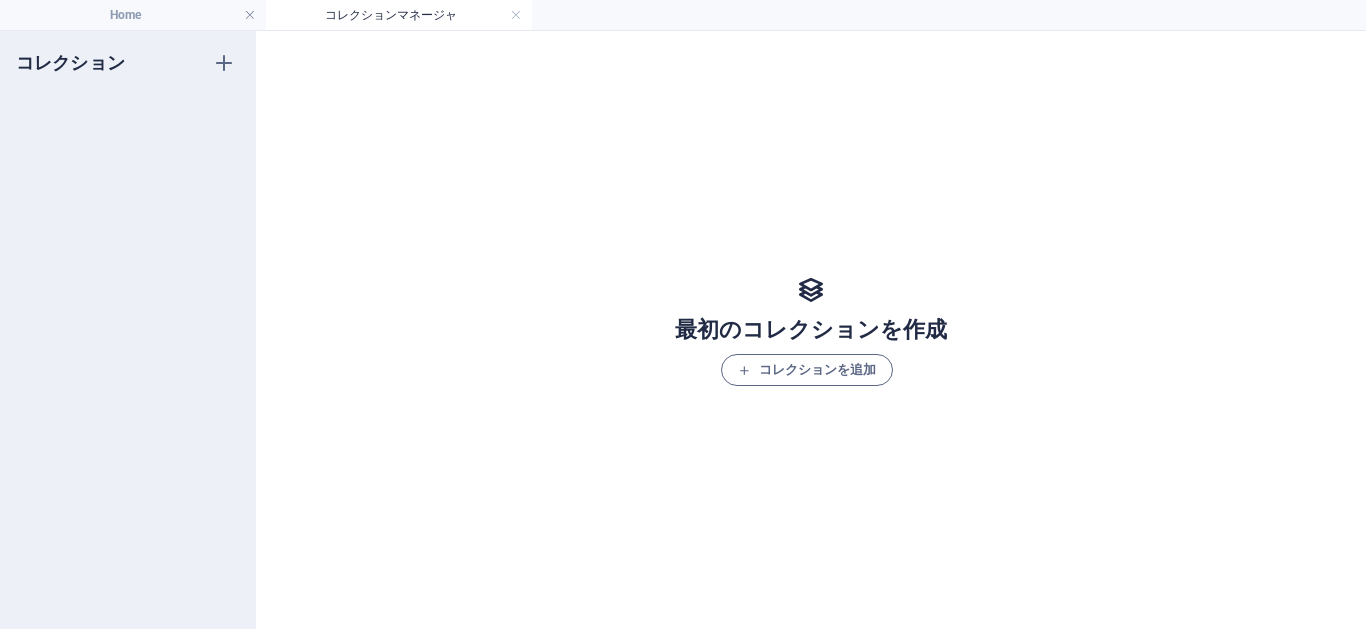 click on "コレクションマネージャ" at bounding box center (399, 15) 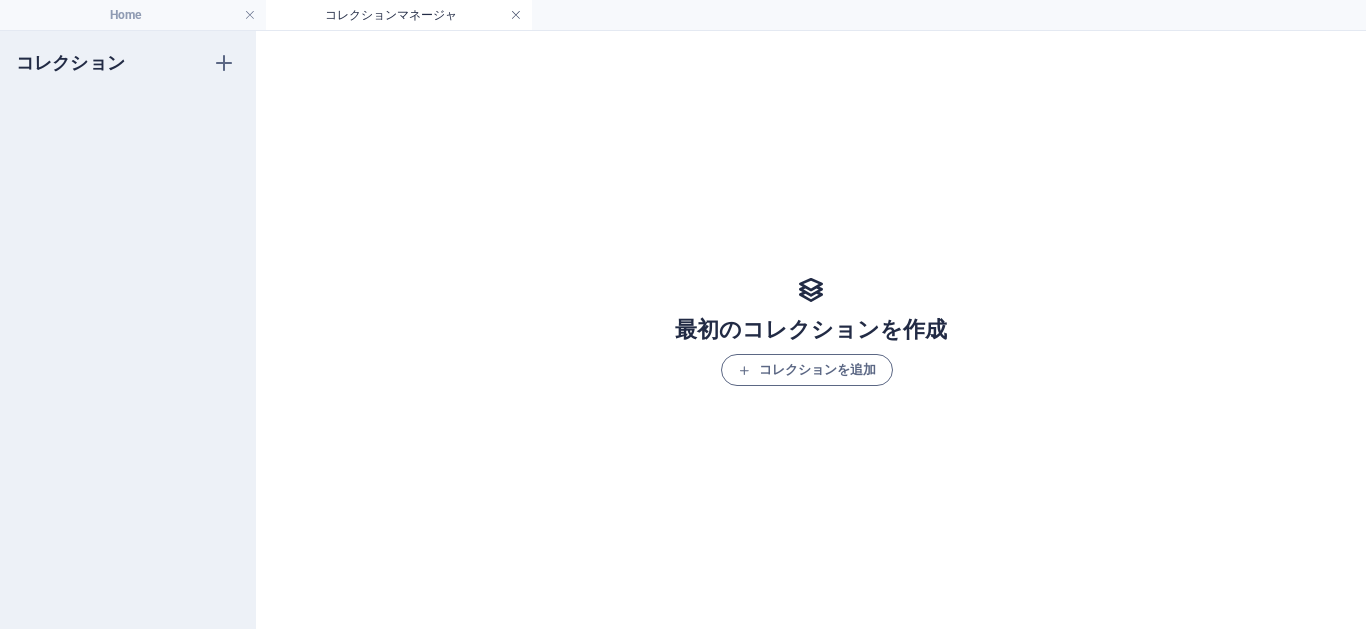 click at bounding box center [516, 15] 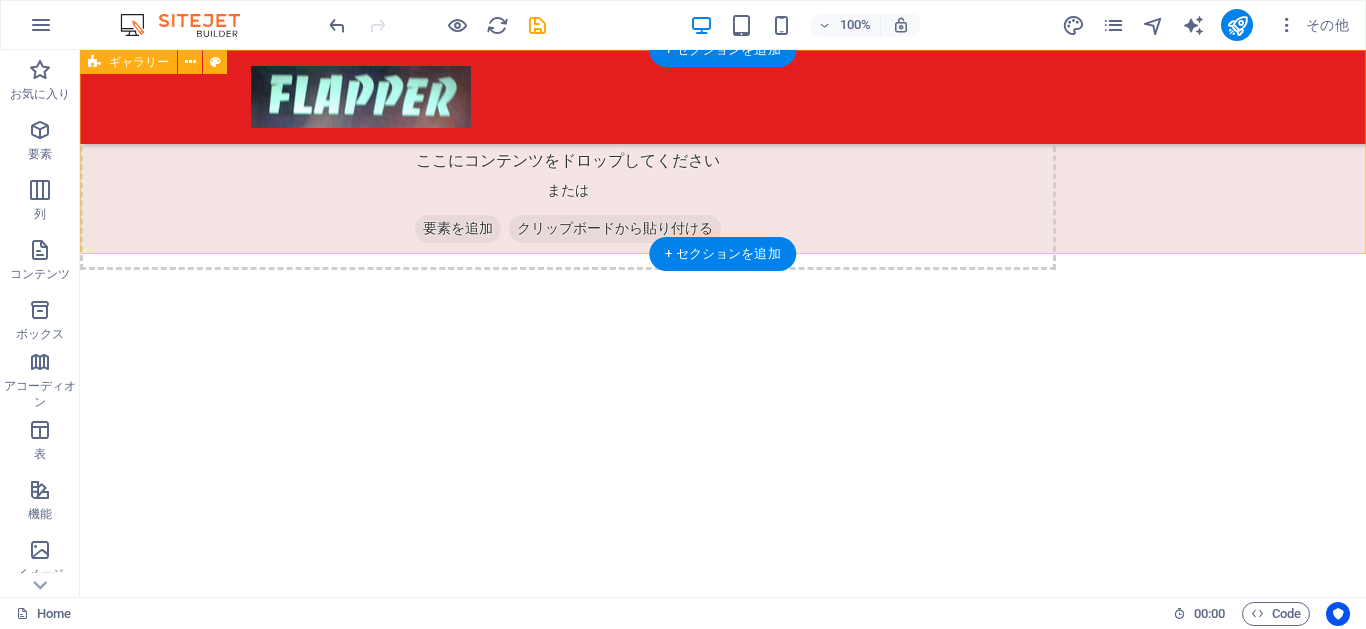 click on "要素を追加" at bounding box center (458, 229) 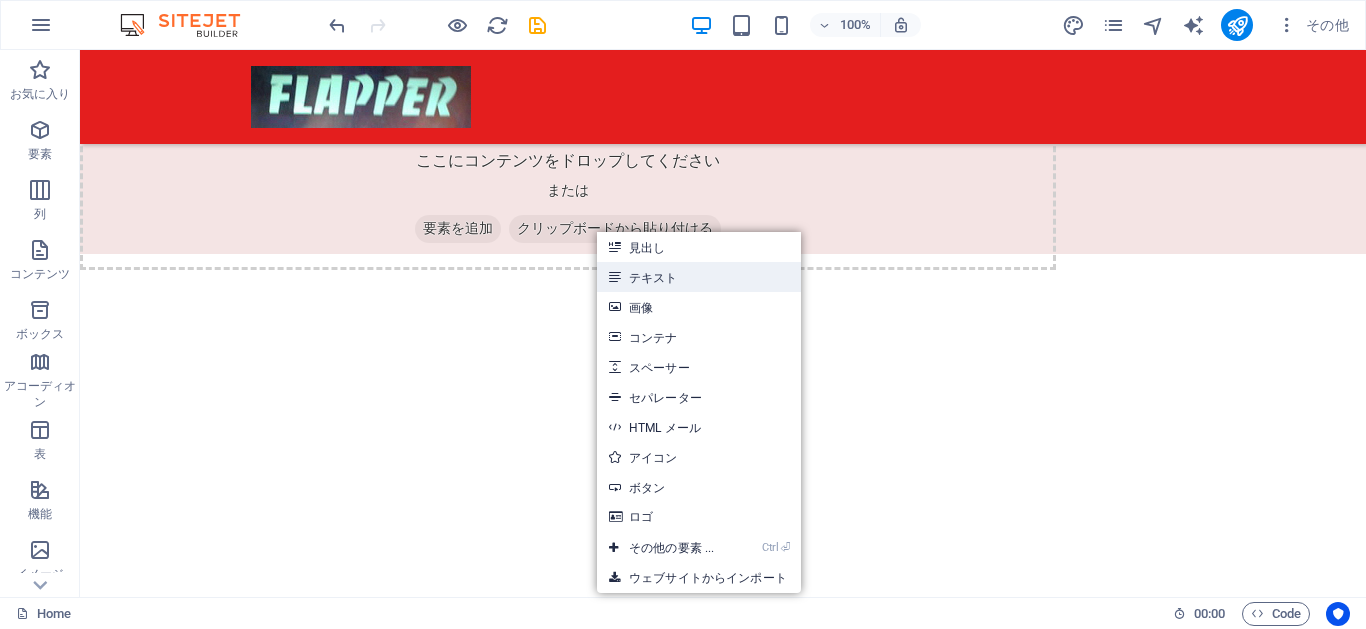 click on "テキスト" at bounding box center (699, 277) 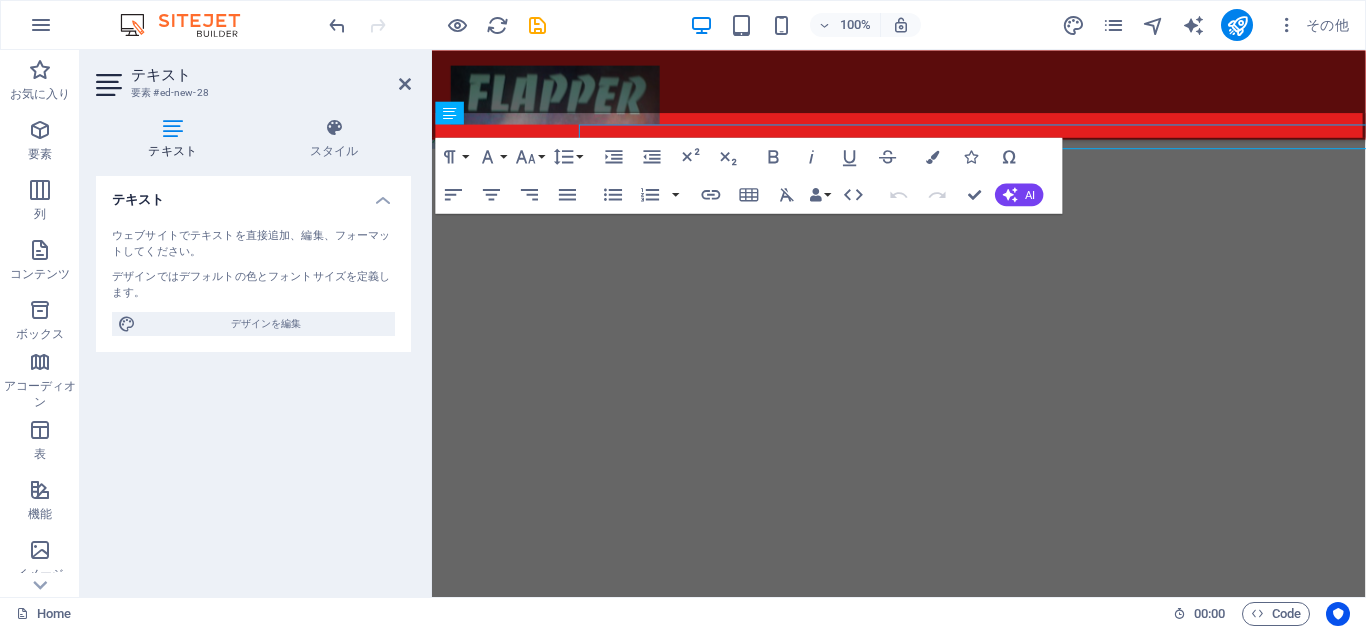 scroll, scrollTop: 12, scrollLeft: 0, axis: vertical 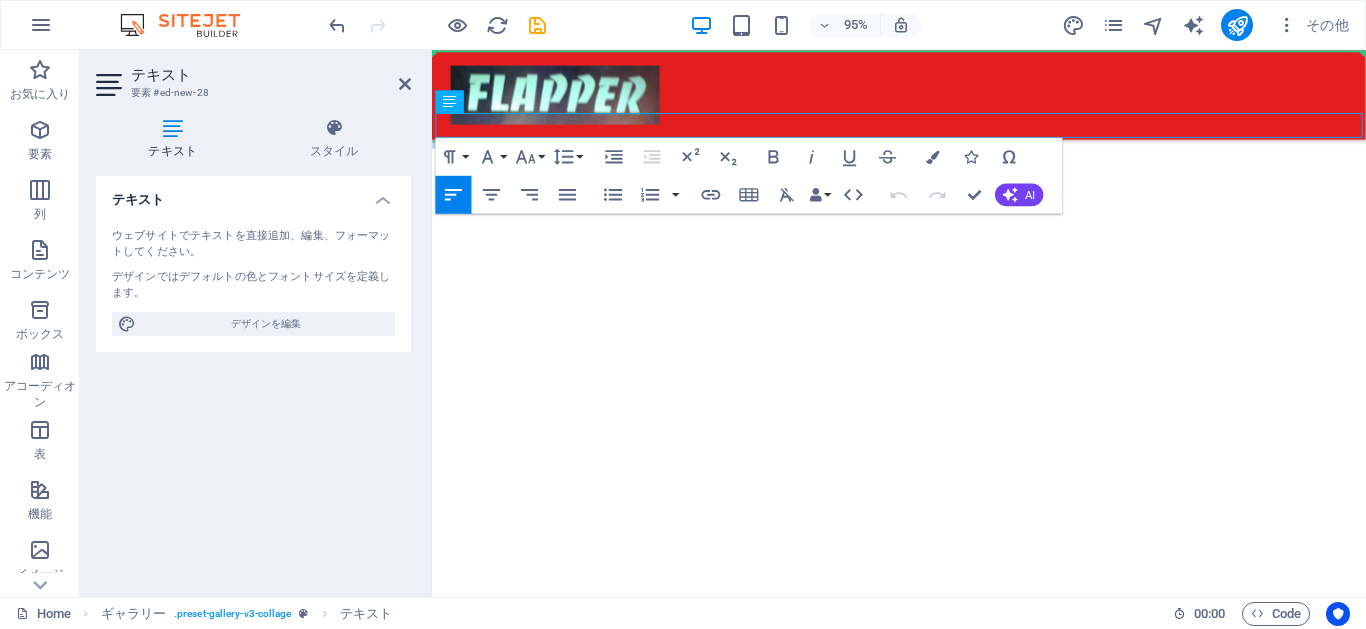 drag, startPoint x: 932, startPoint y: 154, endPoint x: 926, endPoint y: 74, distance: 80.224686 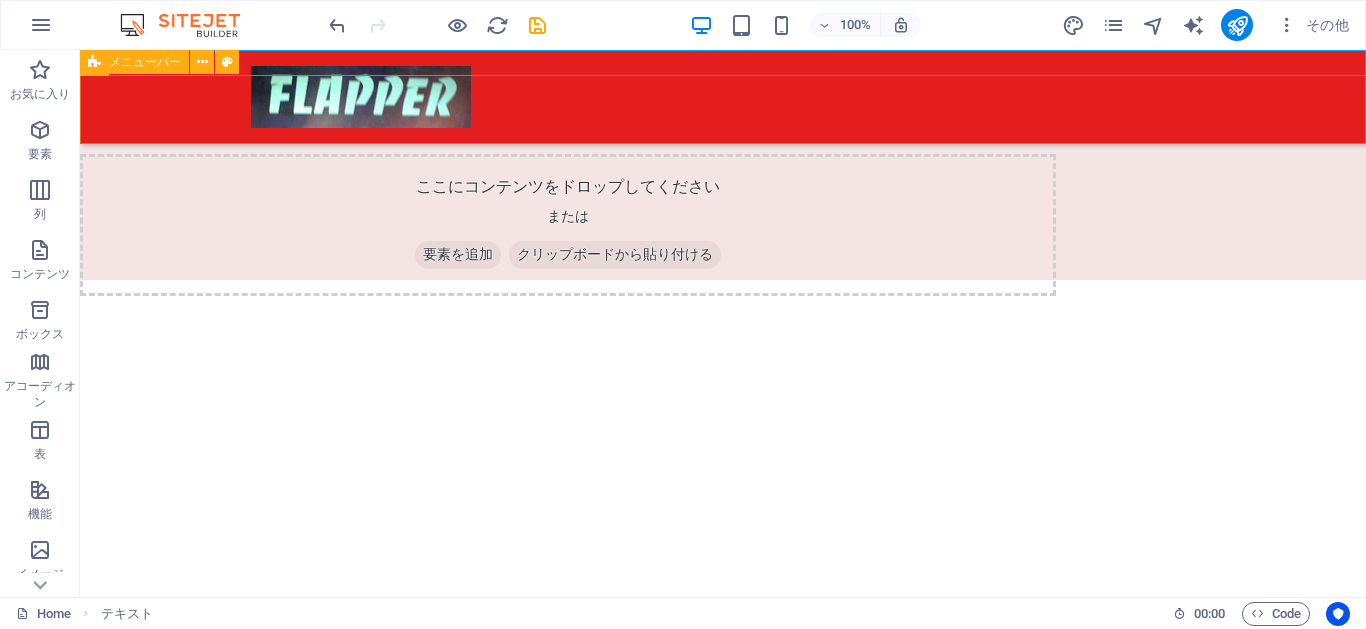 click on "Menu" at bounding box center (723, 97) 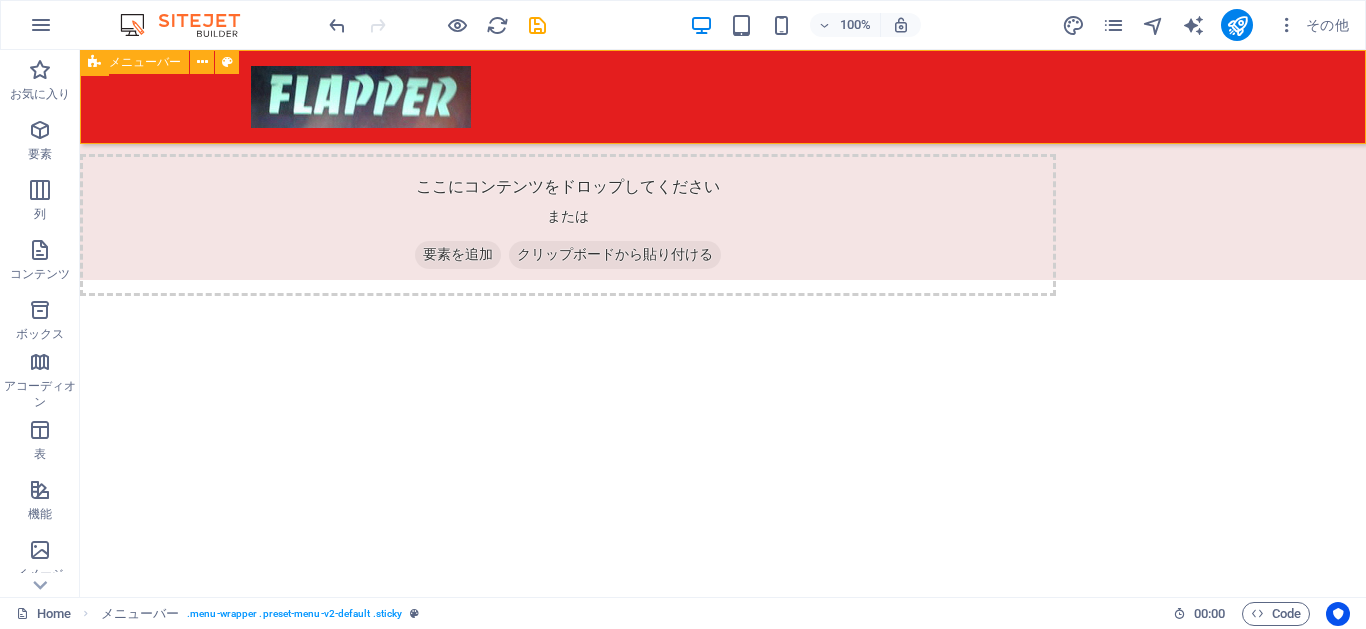 click on "Menu" at bounding box center (723, 97) 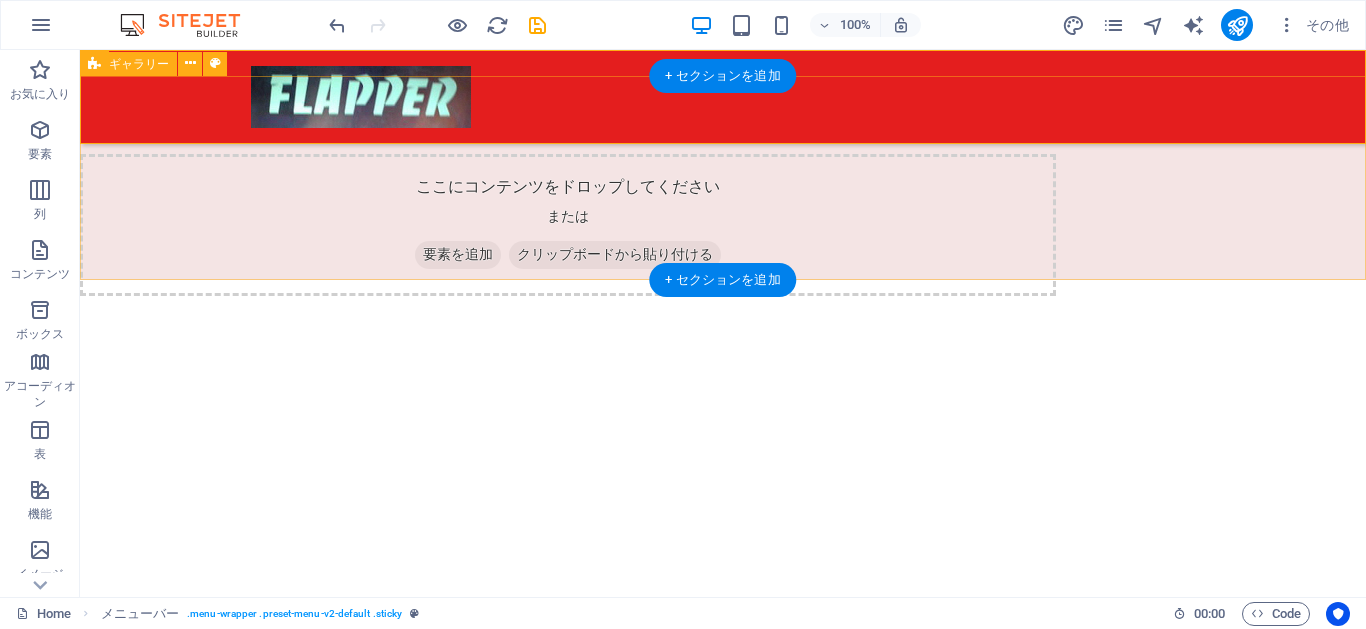 click on "ここにコンテンツをドロップしてください または  要素を追加  クリップボードから貼り付ける" at bounding box center [568, 225] 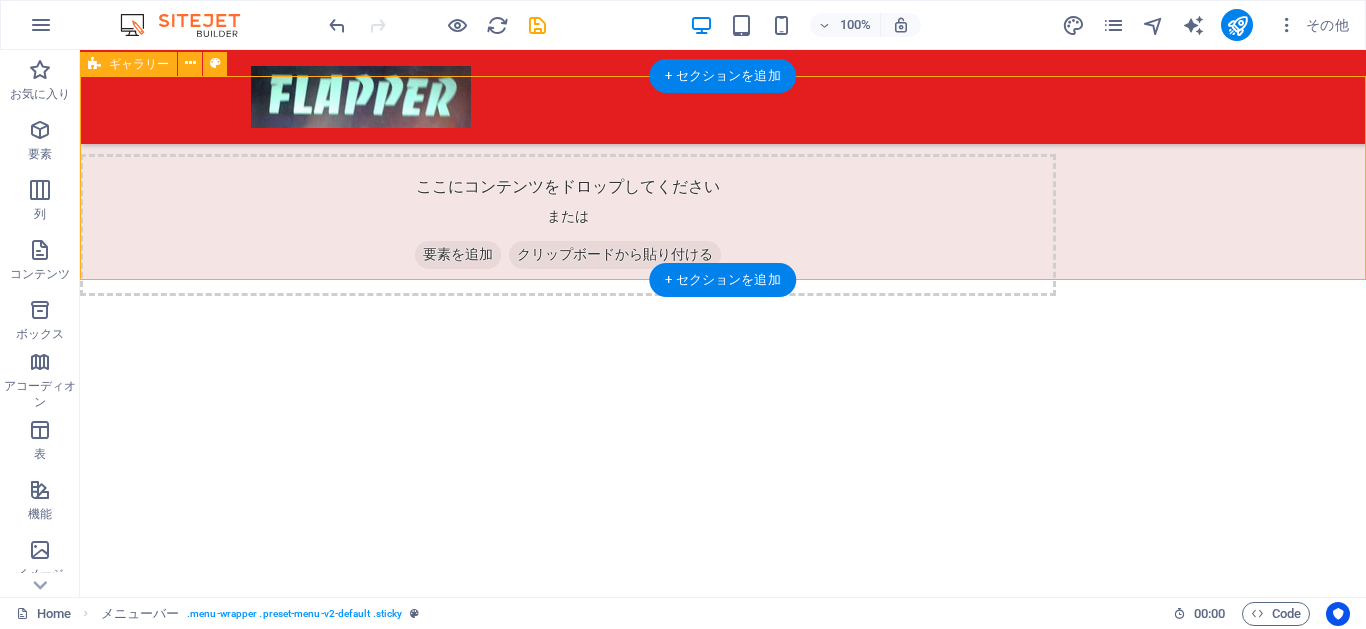 click on "ここにコンテンツをドロップしてください または  要素を追加  クリップボードから貼り付ける" at bounding box center [568, 225] 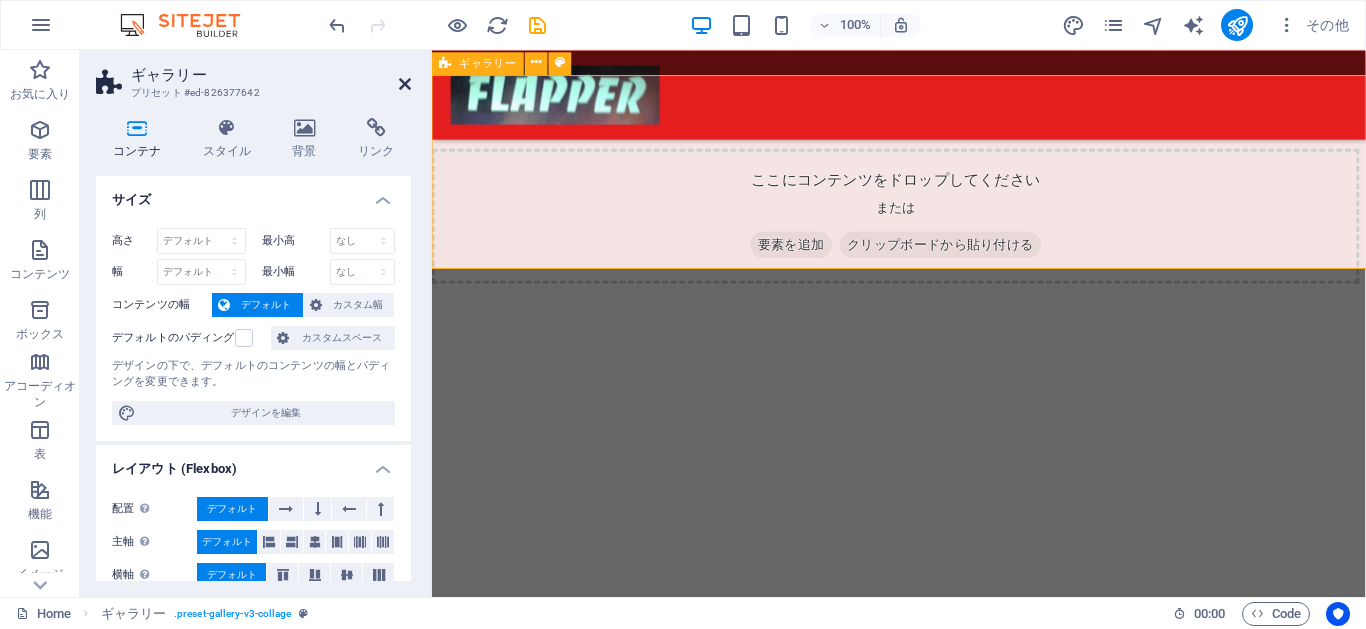 click at bounding box center (405, 84) 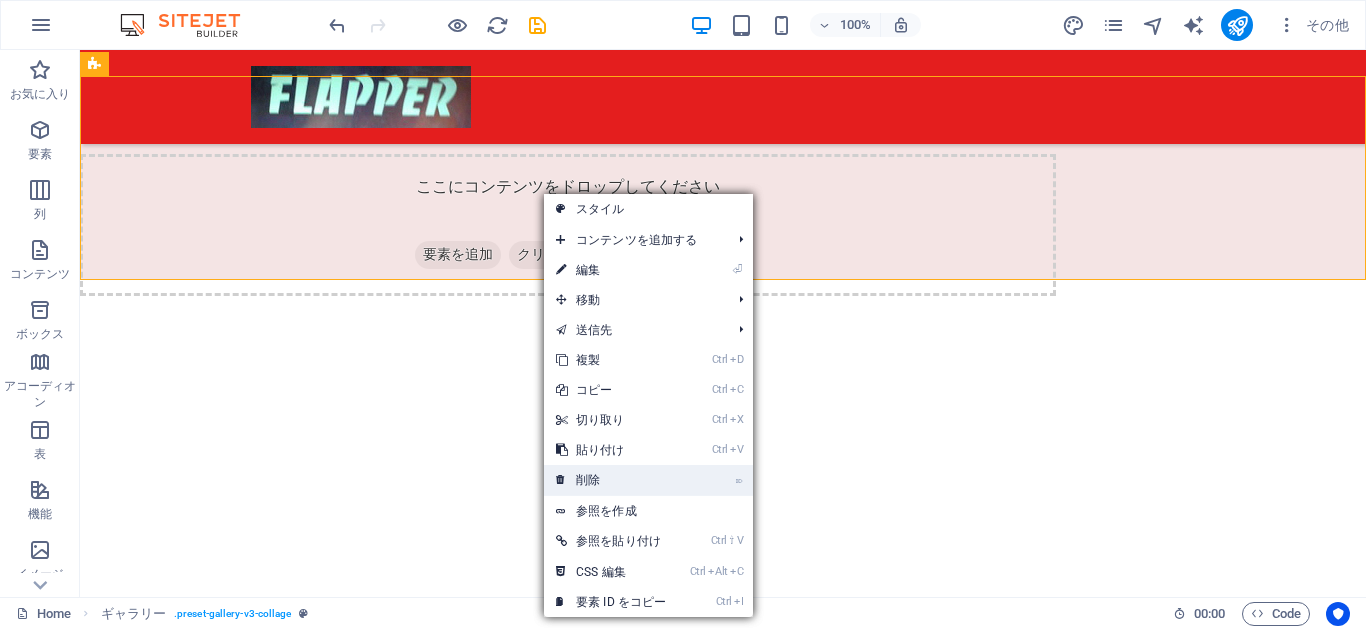click on "⌦  削除" at bounding box center [611, 480] 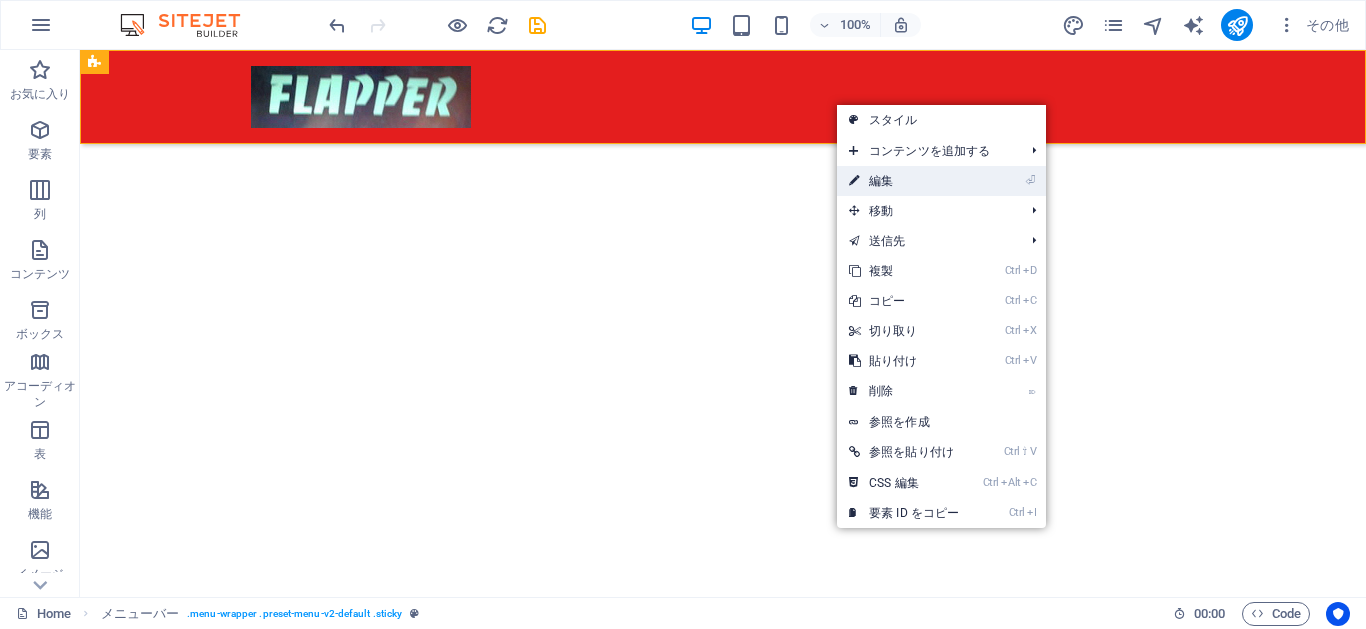click on "⏎  編集" at bounding box center [904, 181] 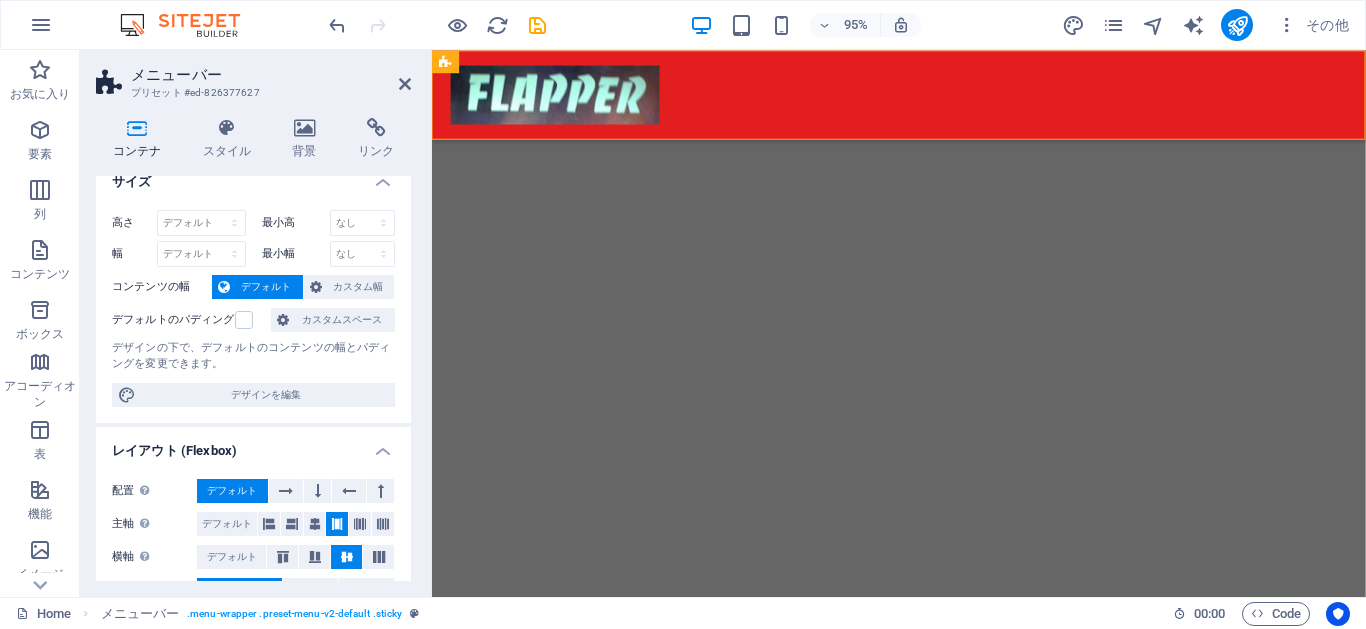 scroll, scrollTop: 0, scrollLeft: 0, axis: both 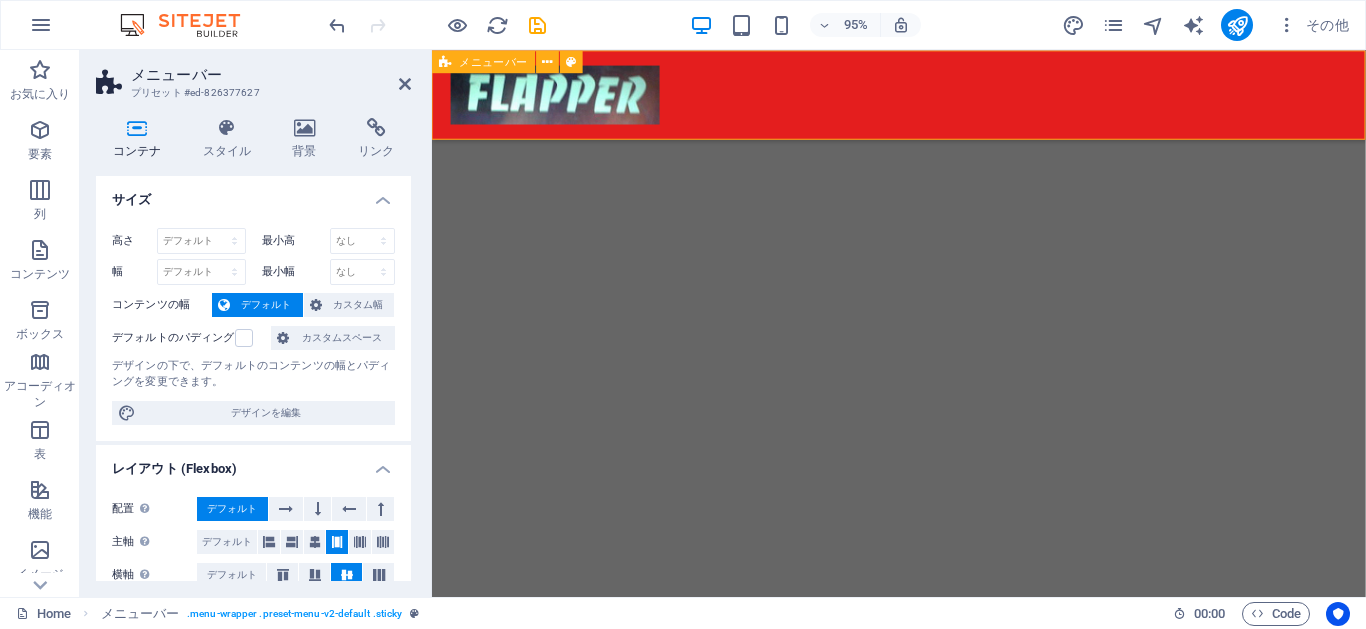 click on "Menu" at bounding box center [923, 97] 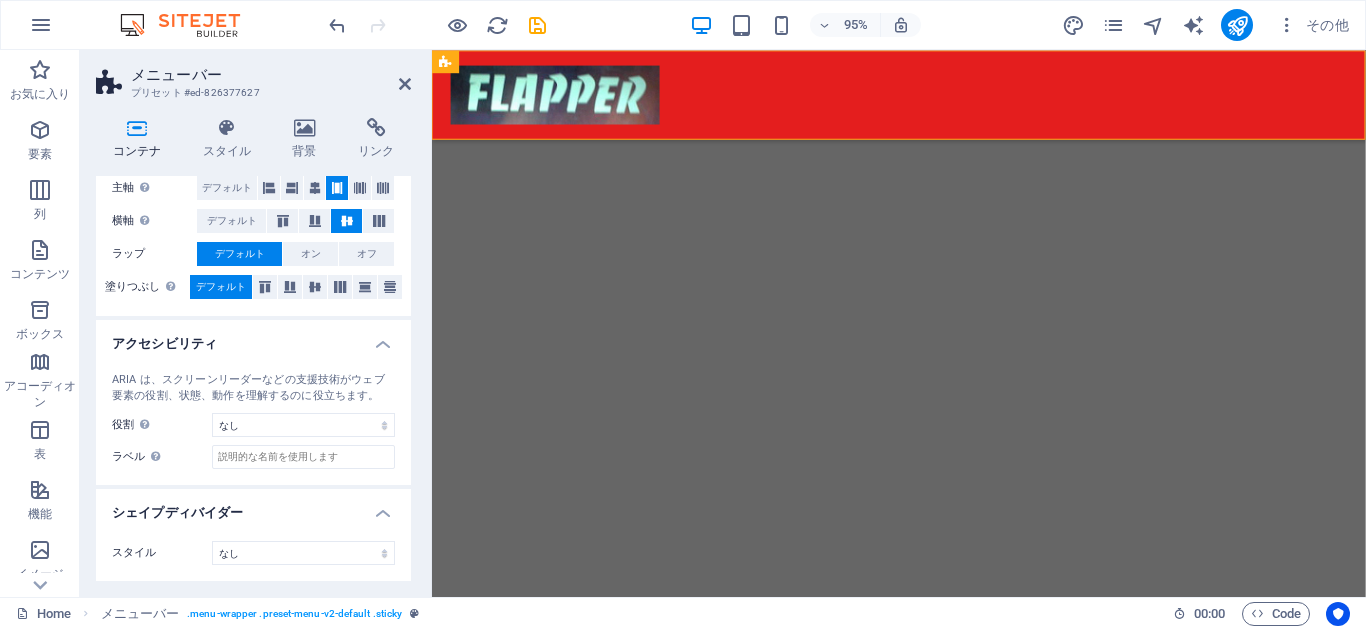 scroll, scrollTop: 0, scrollLeft: 0, axis: both 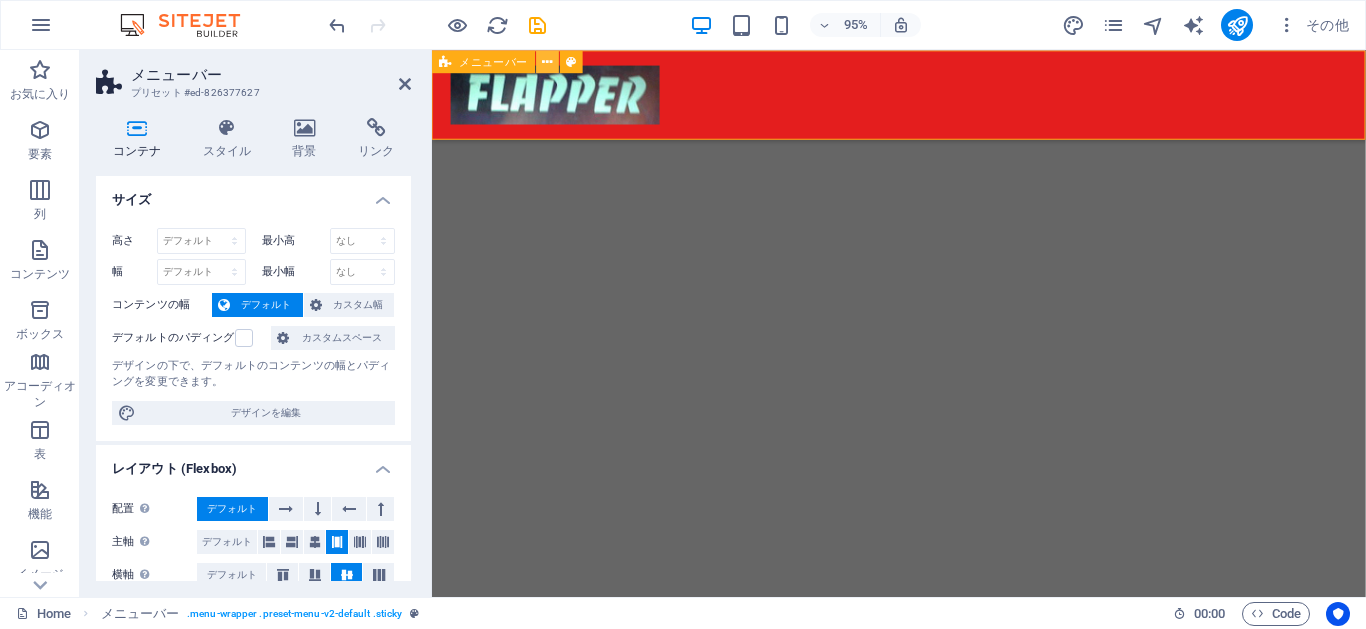 click at bounding box center [548, 61] 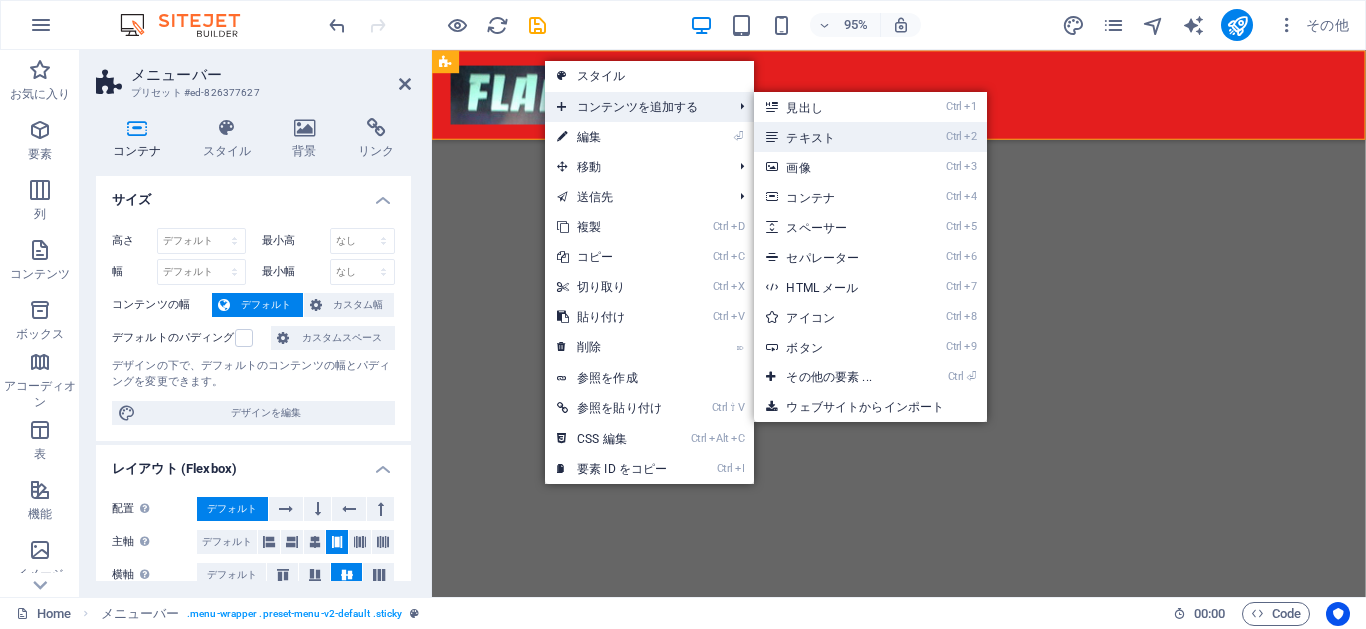 click on "Ctrl 2  テキスト" at bounding box center [832, 137] 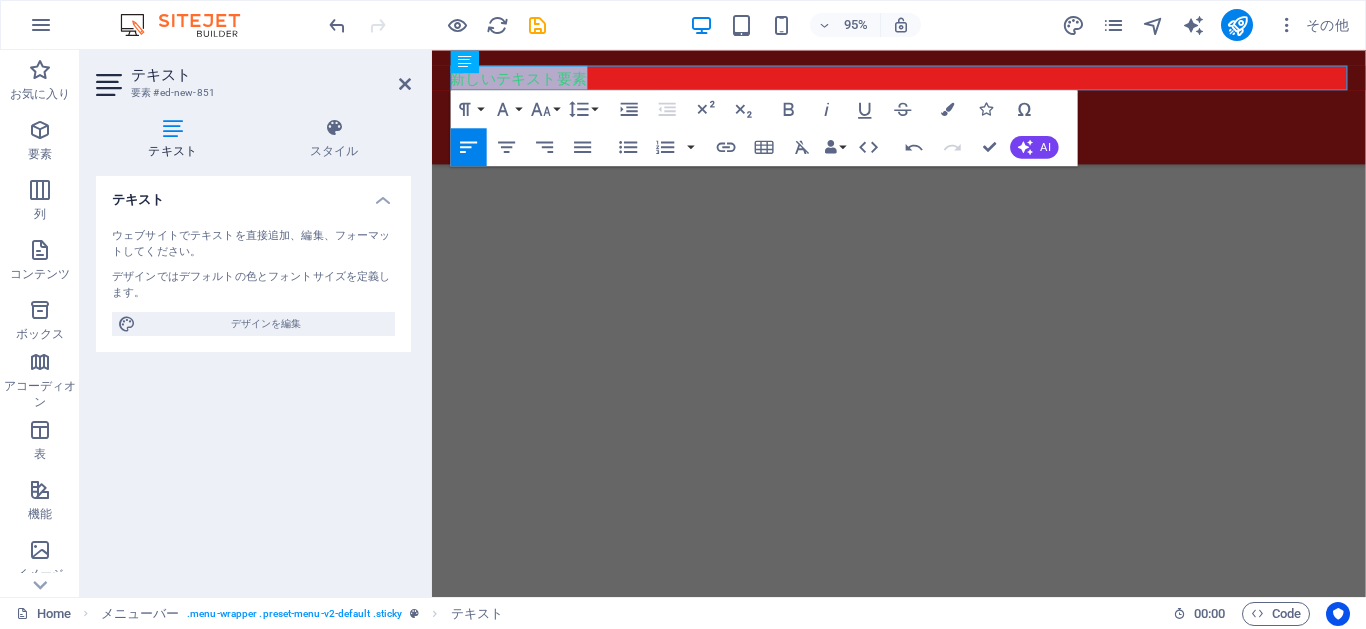 drag, startPoint x: 602, startPoint y: 80, endPoint x: 426, endPoint y: 74, distance: 176.10225 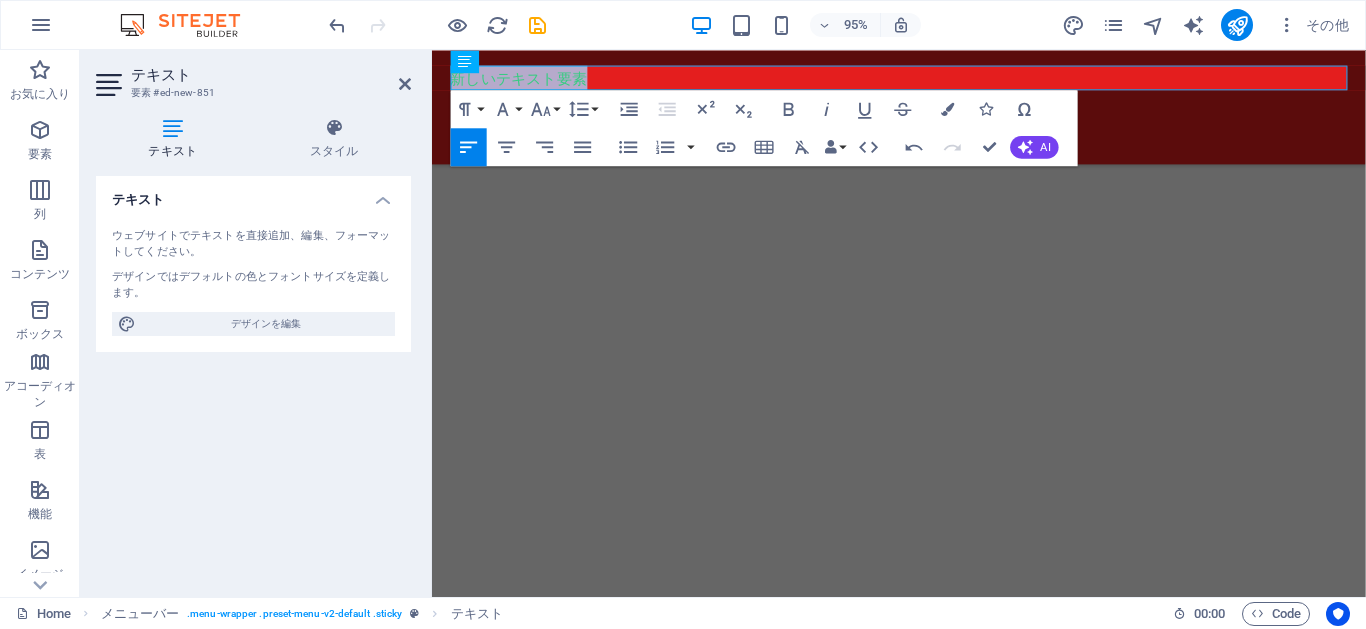 click on "Skip to main content
新しいテキスト要素 新しいテキスト要素 Menu" at bounding box center [923, 63] 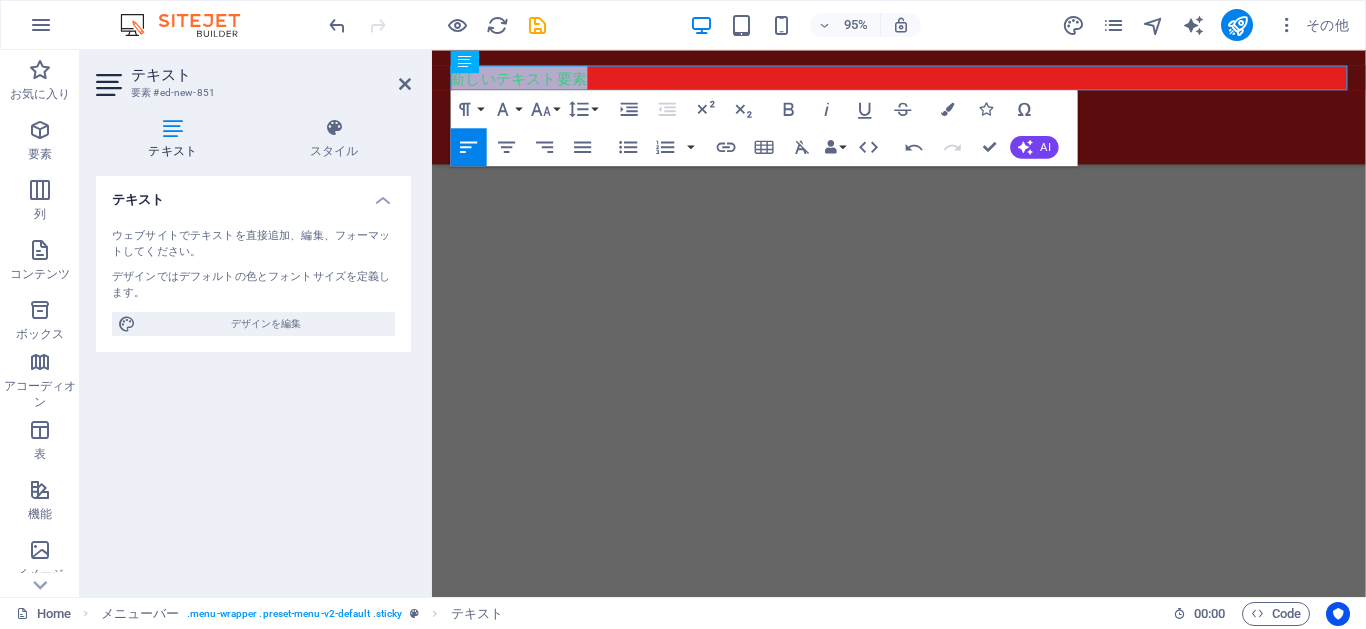 type 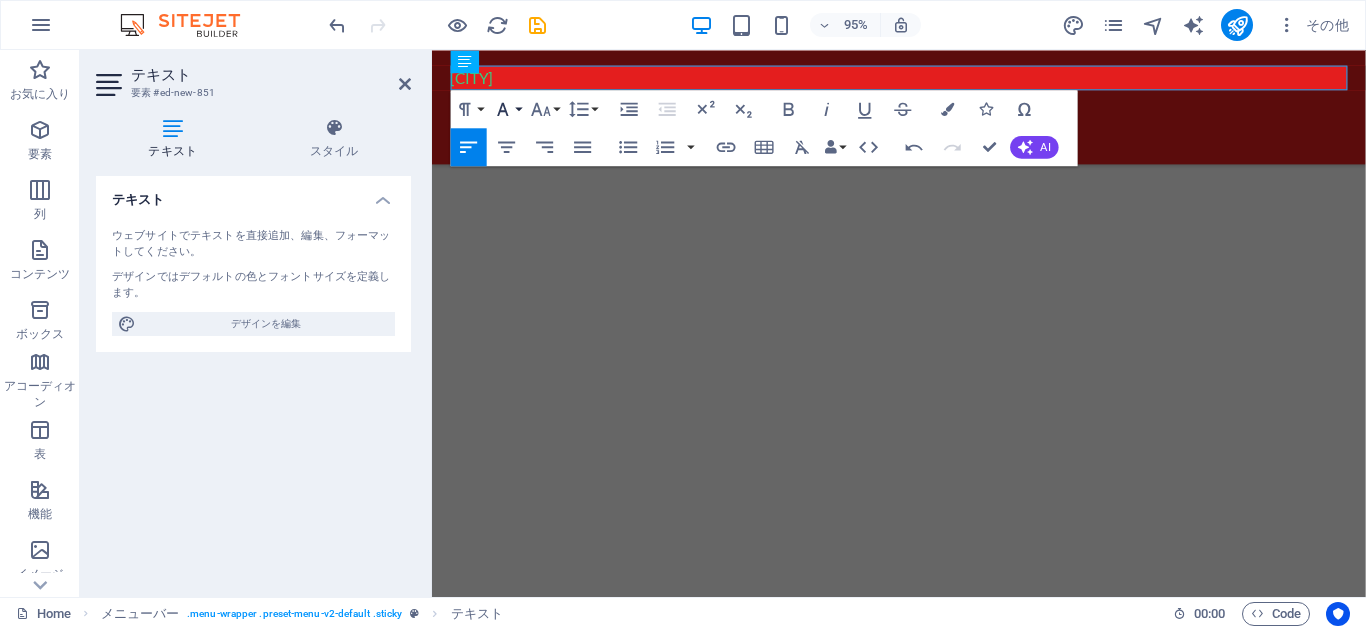 click 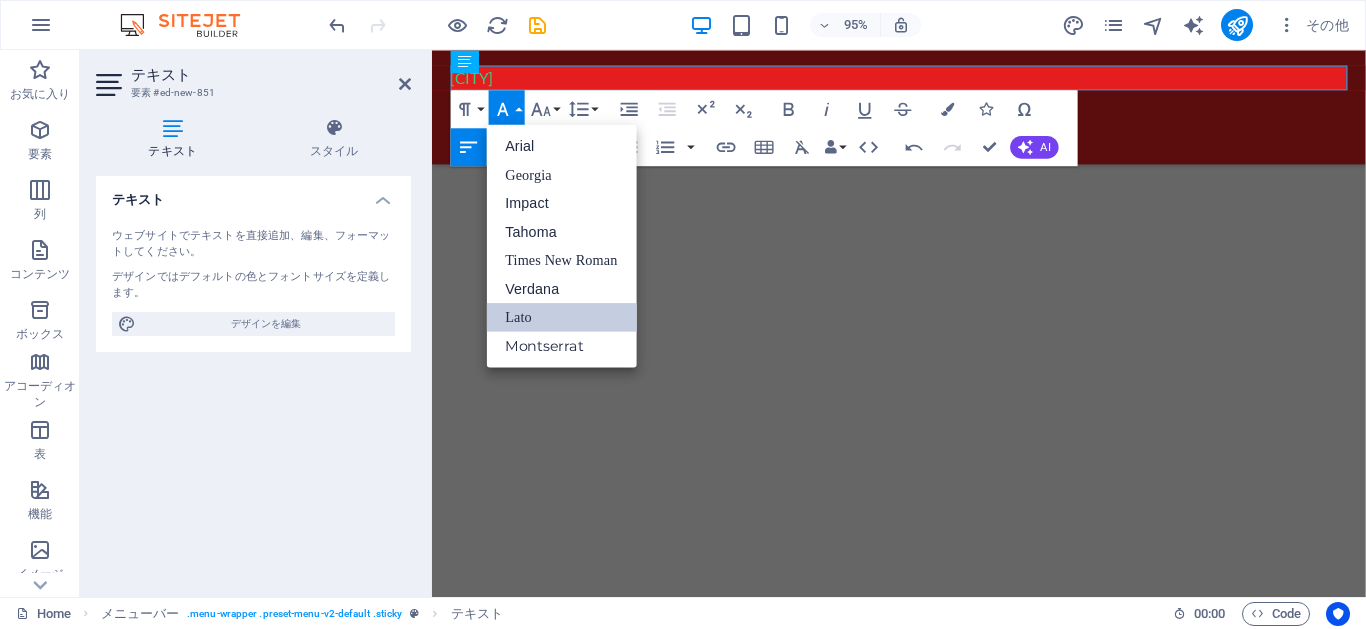 scroll, scrollTop: 0, scrollLeft: 0, axis: both 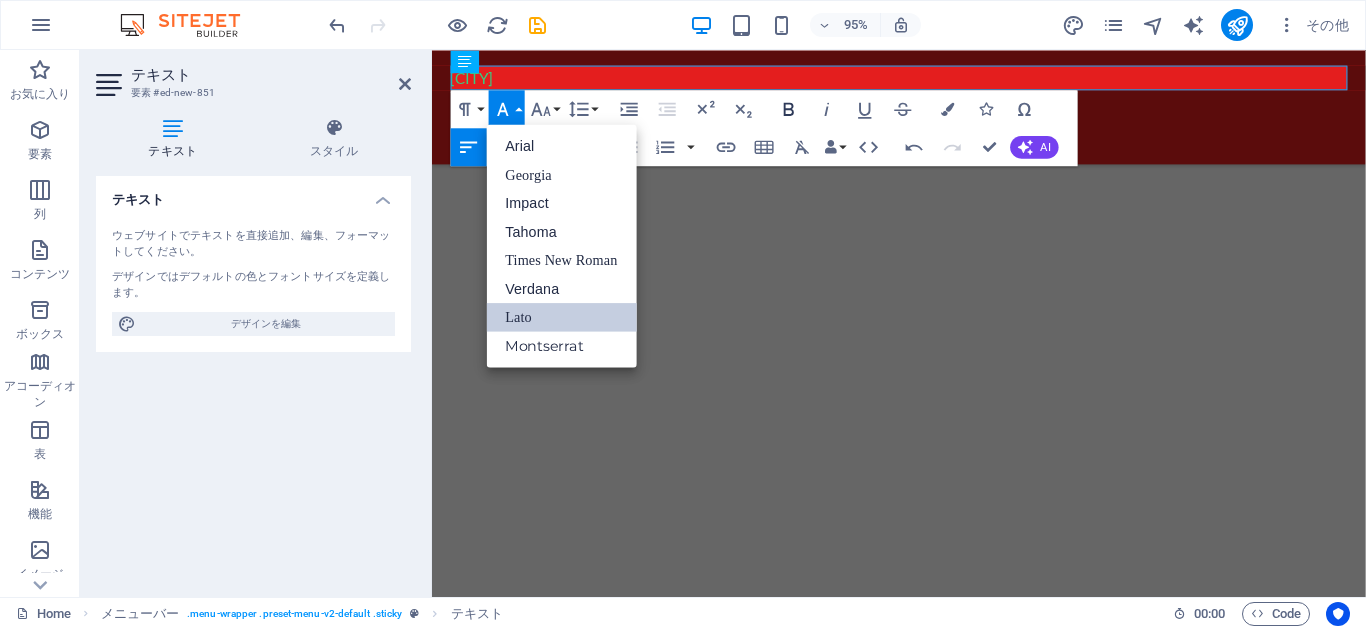 click 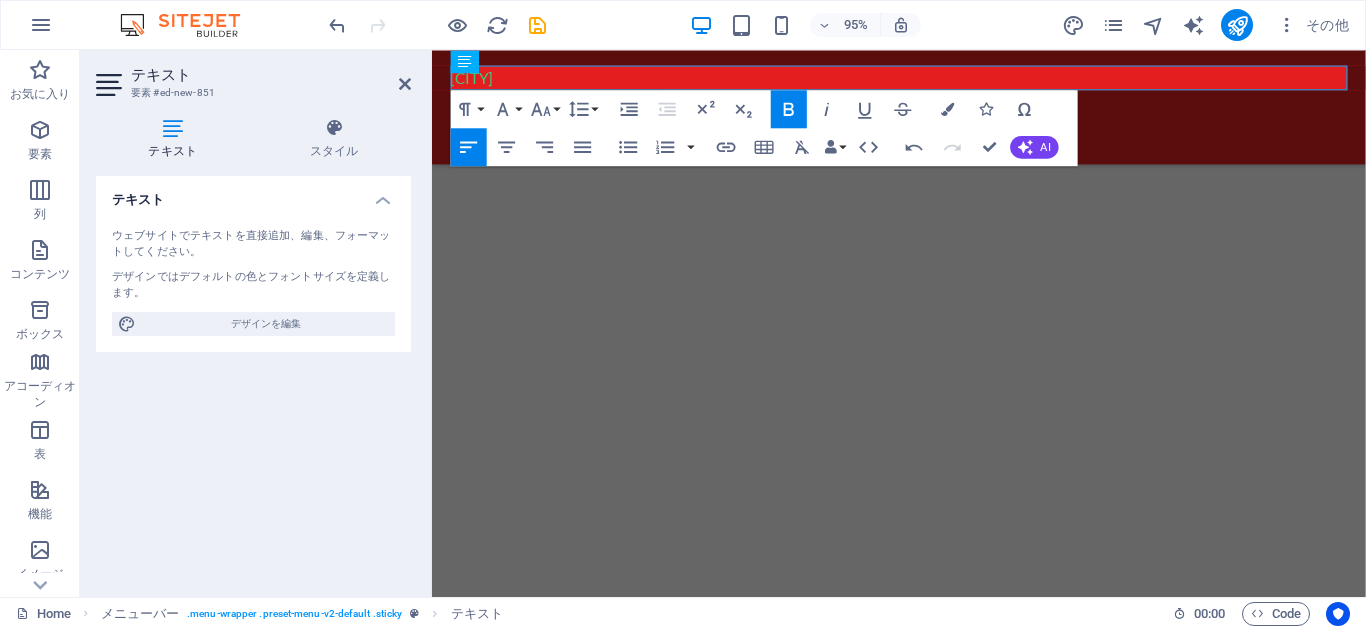 click 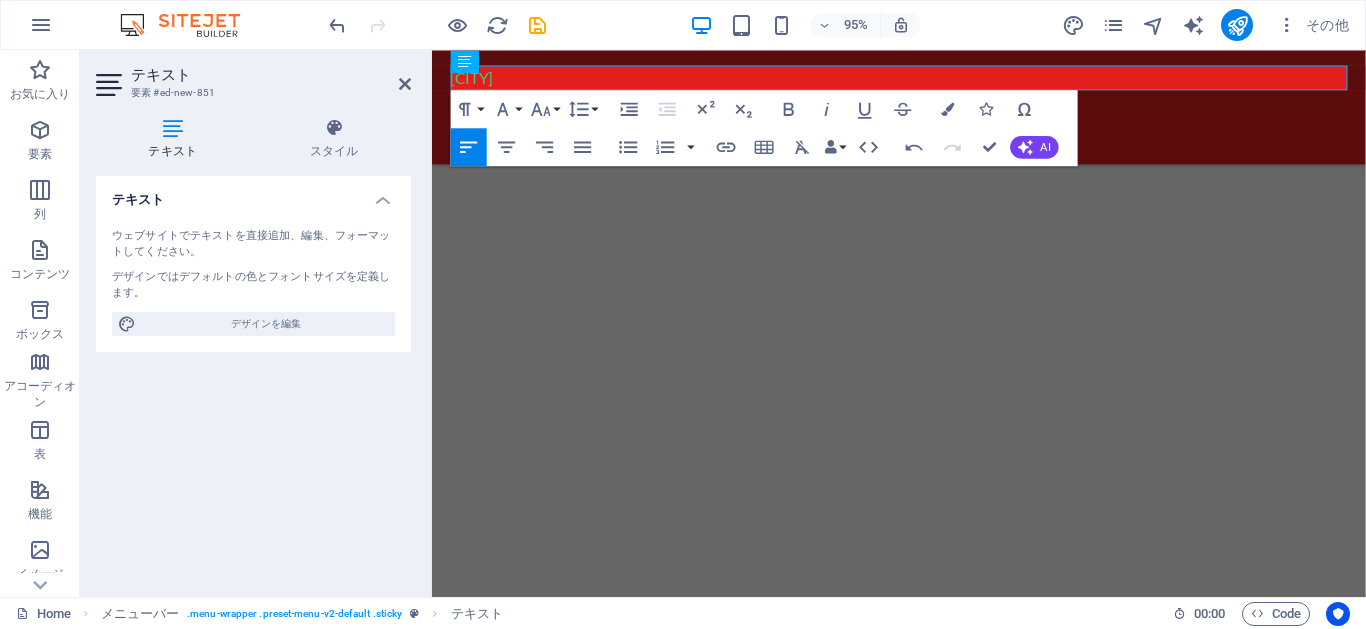 drag, startPoint x: 601, startPoint y: 82, endPoint x: 417, endPoint y: 75, distance: 184.1331 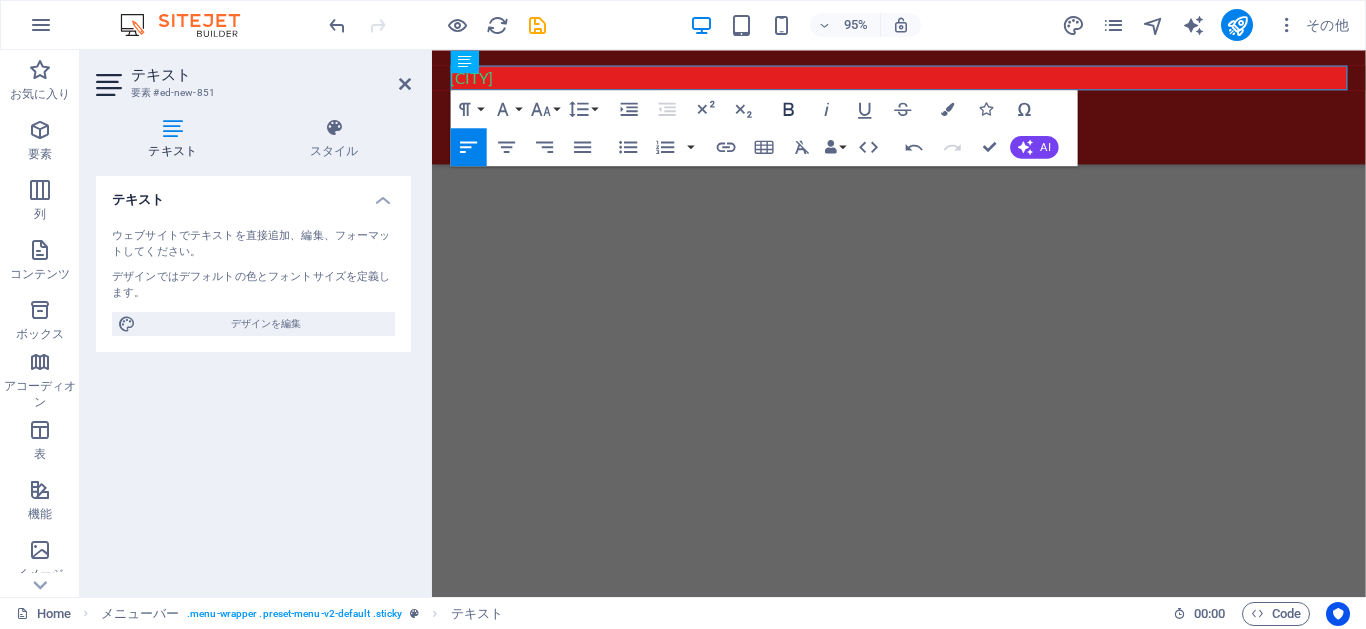 click 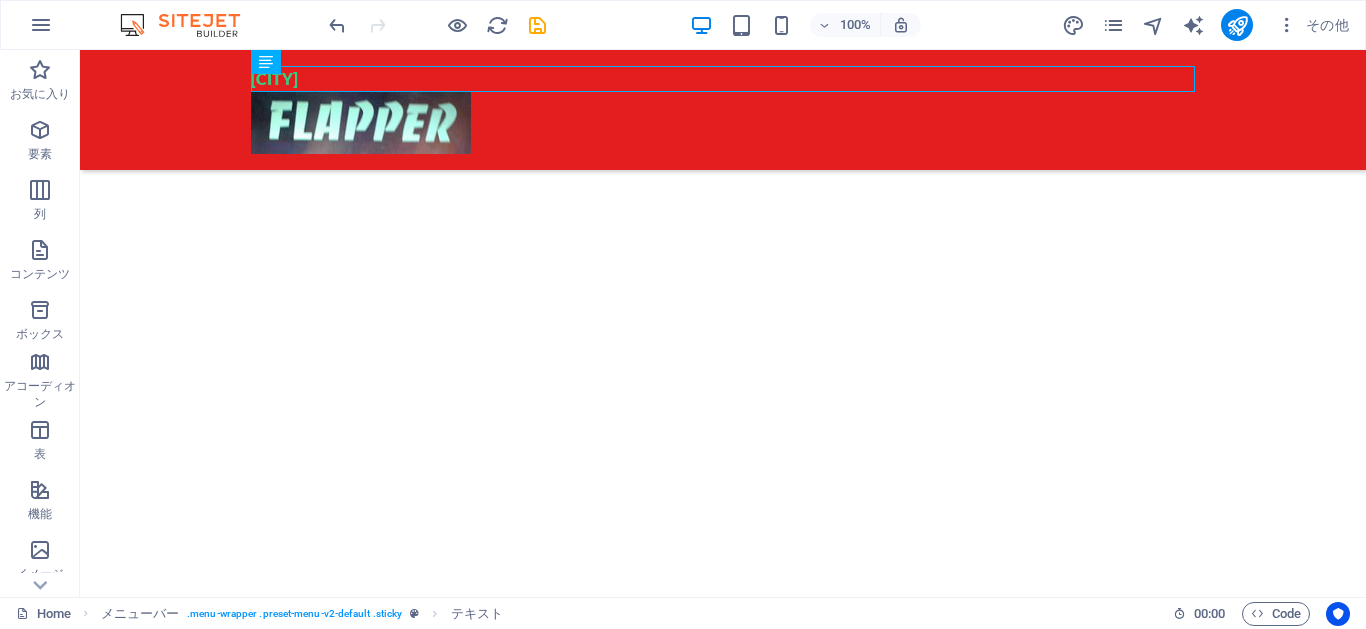 click on "Skip to main content
新しいテキスト要素 新宿ゴールデン街 Menu" at bounding box center [723, 63] 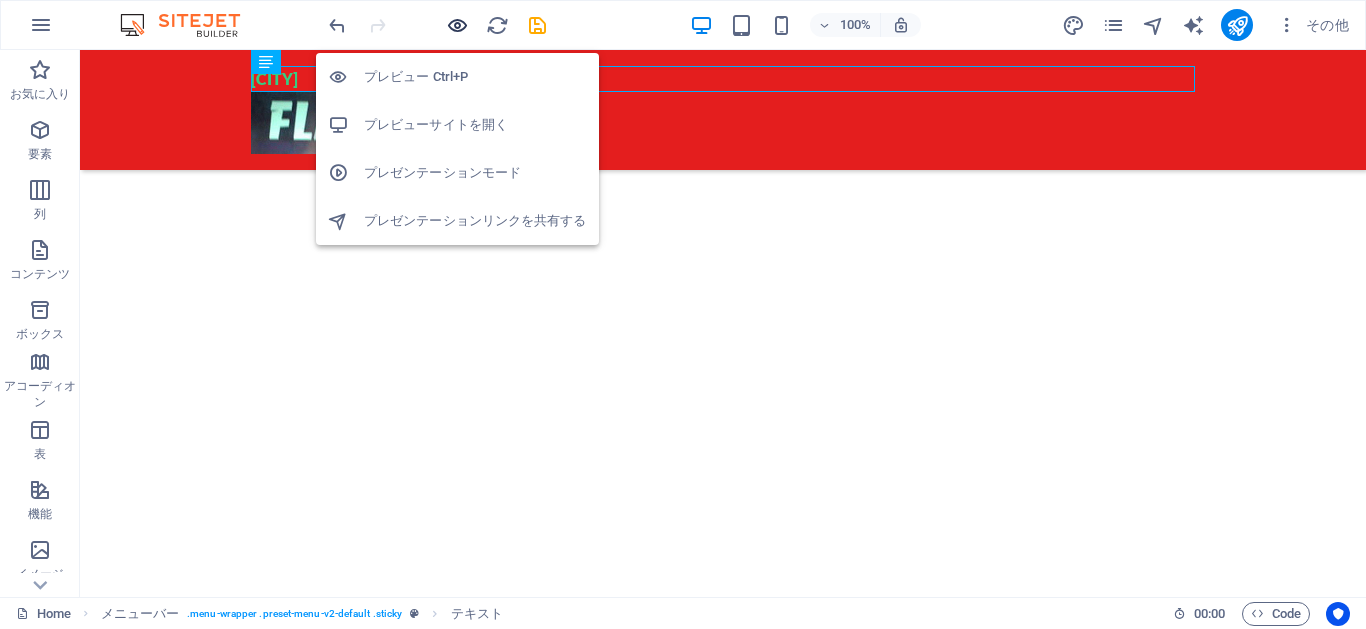 click at bounding box center [457, 25] 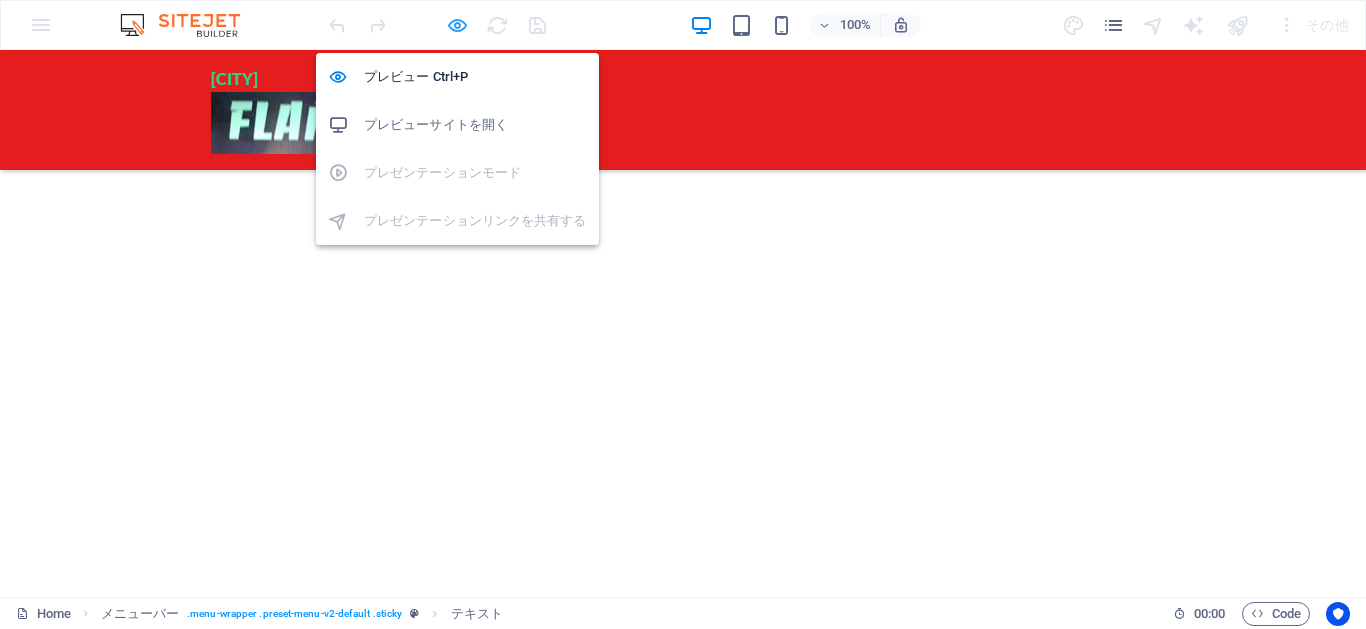 click at bounding box center [457, 25] 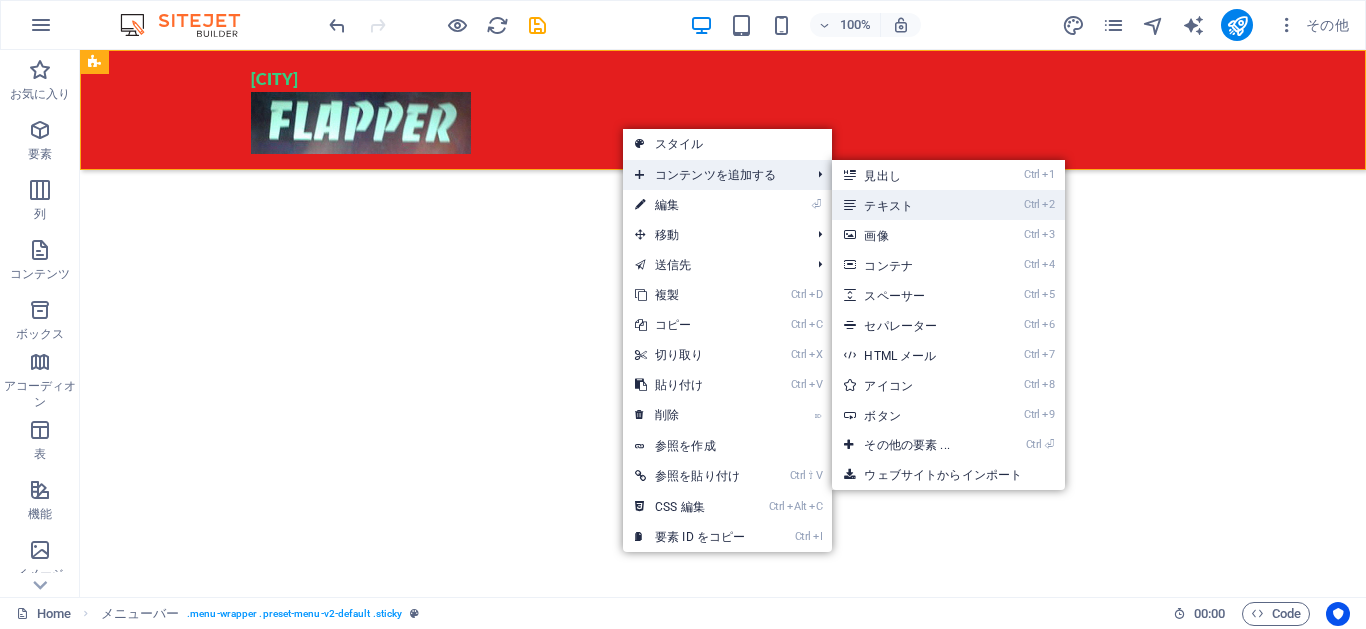 click on "Ctrl 2  テキスト" at bounding box center [910, 205] 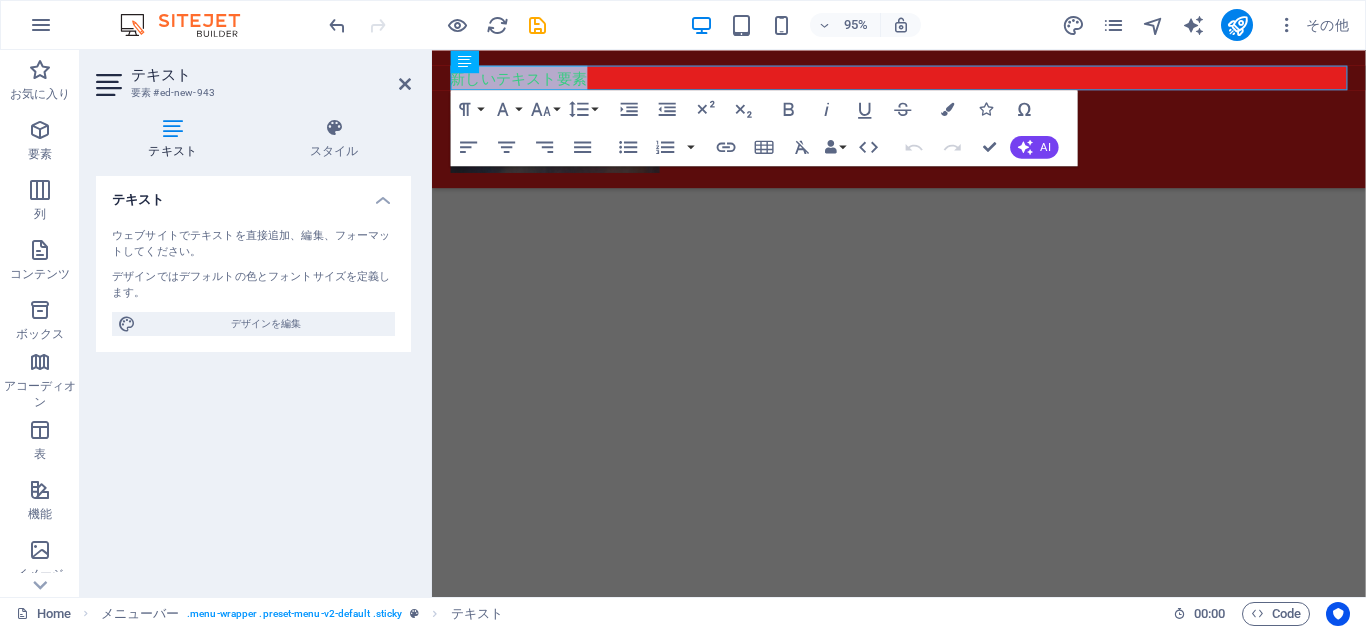 drag, startPoint x: 483, startPoint y: 66, endPoint x: 1071, endPoint y: 165, distance: 596.27594 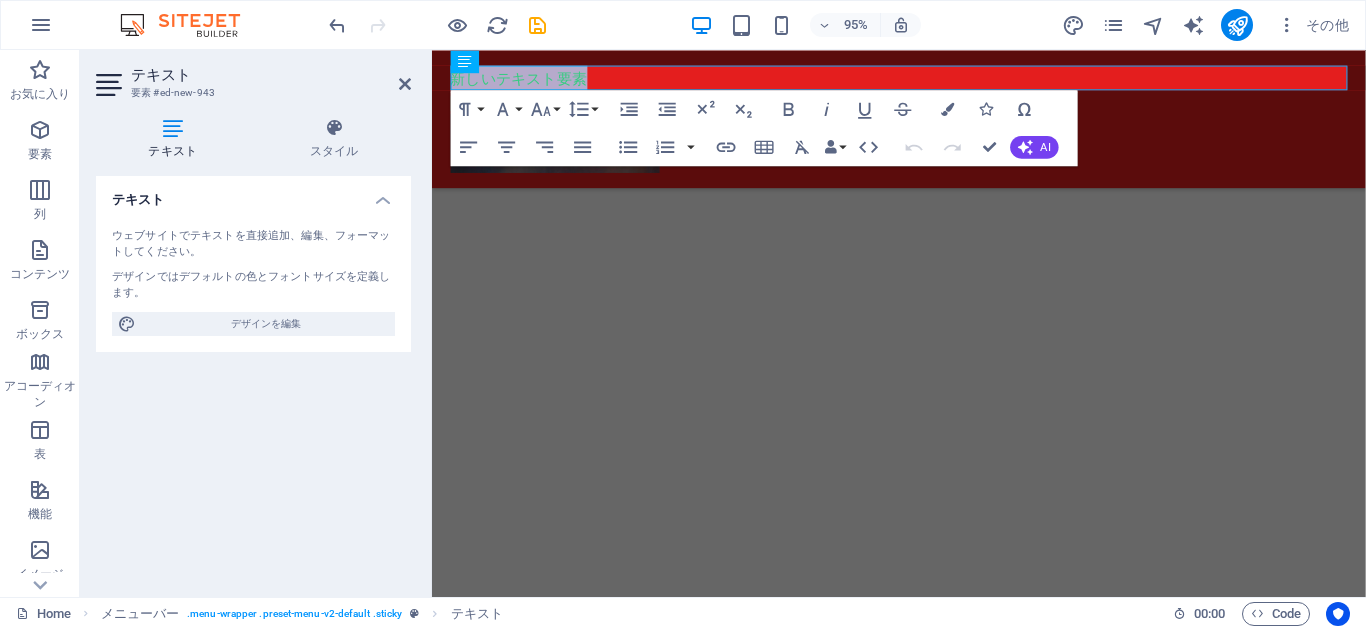click on "H2   アコーディオン   ギャラリー   ギャラリー   メニューバー   メニュー   ロゴ   プレースホルダ   コンテナ   コンテナ   2 列   コンテナ   2 列   コンテナ   H3   H3   H3   ギャラリー   プレースホルダ   コンテナ   コンテナ   2 列   コンテナ   テキスト   2 列   コンテナ   テキスト   テキスト Paragraph Format Normal Heading 1 Heading 2 Heading 3 Heading 4 Heading 5 Heading 6 Code Font Family Arial Georgia Impact Tahoma Times New Roman Verdana Lato Montserrat Font Size 8 9 10 11 12 14 18 24 30 36 48 60 72 96 Line Height Default Single 1.15 1.5 Double Increase Indent Decrease Indent Superscript Subscript Bold Italic Underline Strikethrough Colors Icons Special Characters Align Left Align Center Align Right Align Justify Unordered List   Default Circle Disc Square    Ordered List   Default Lower Alpha Lower Greek Lower Roman Upper Alpha Upper Roman    Insert Link Insert Table Clear Formatting 会社 AI" at bounding box center [899, 323] 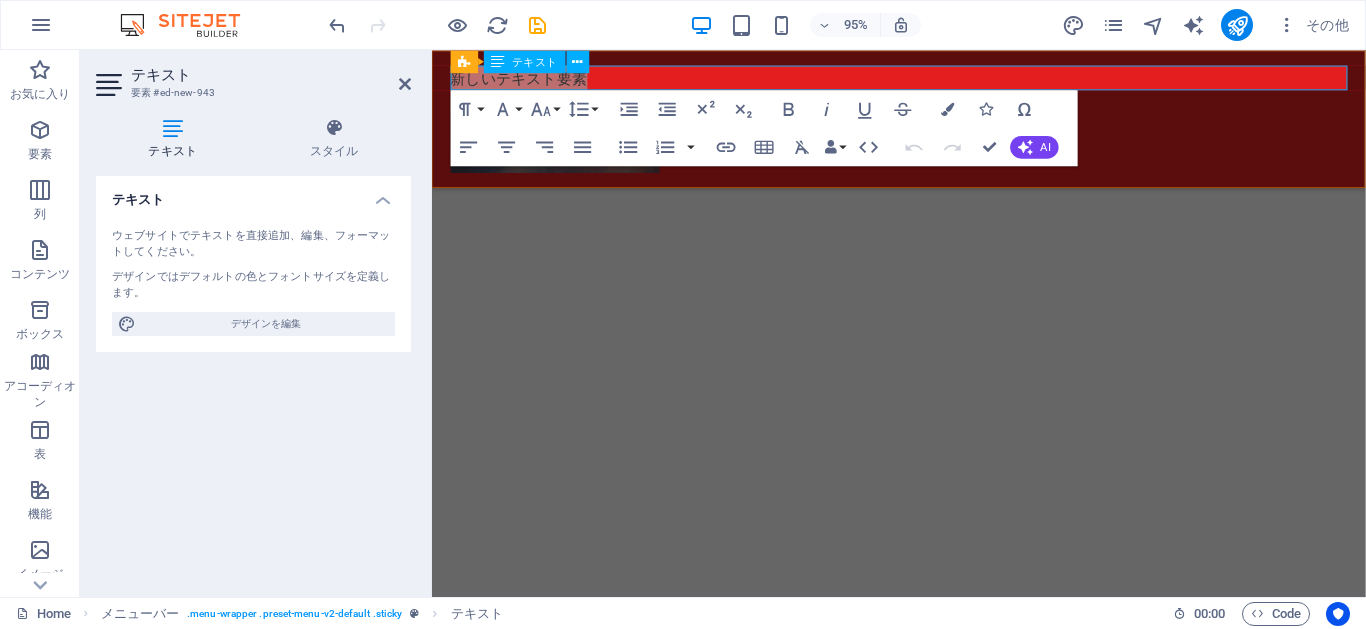 click on "メニューバー   テキスト" at bounding box center (526, 62) 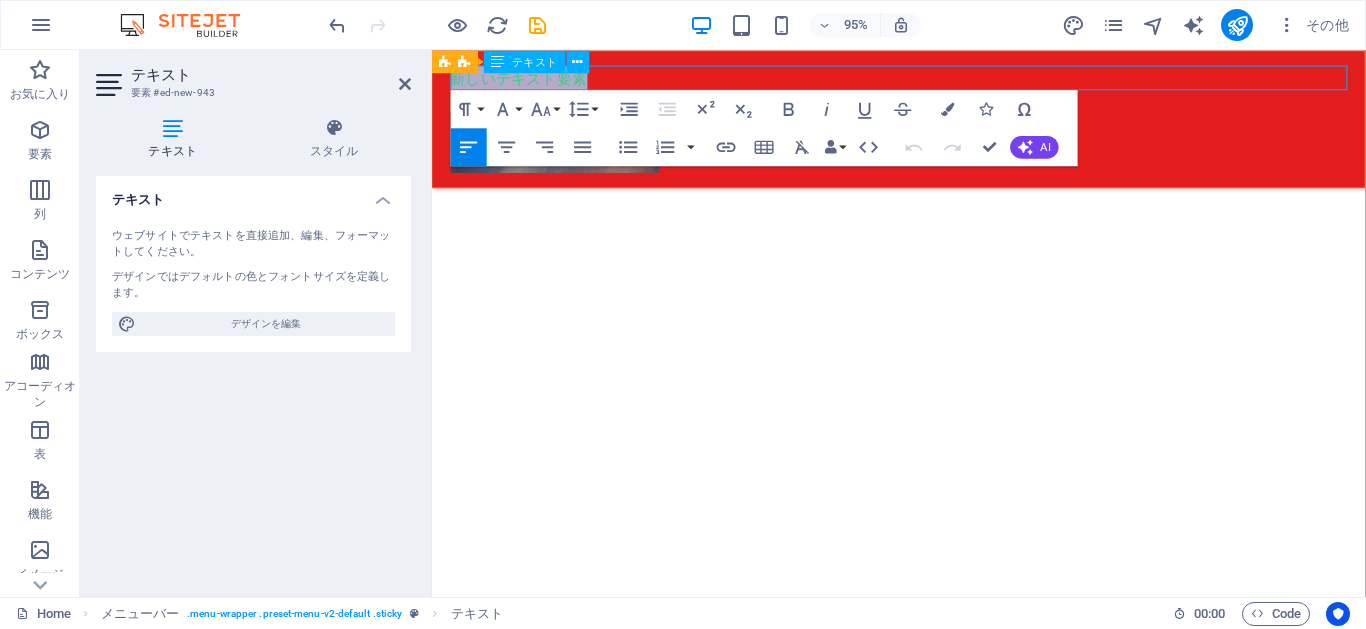 click on "新しいテキスト要素" at bounding box center (924, 79) 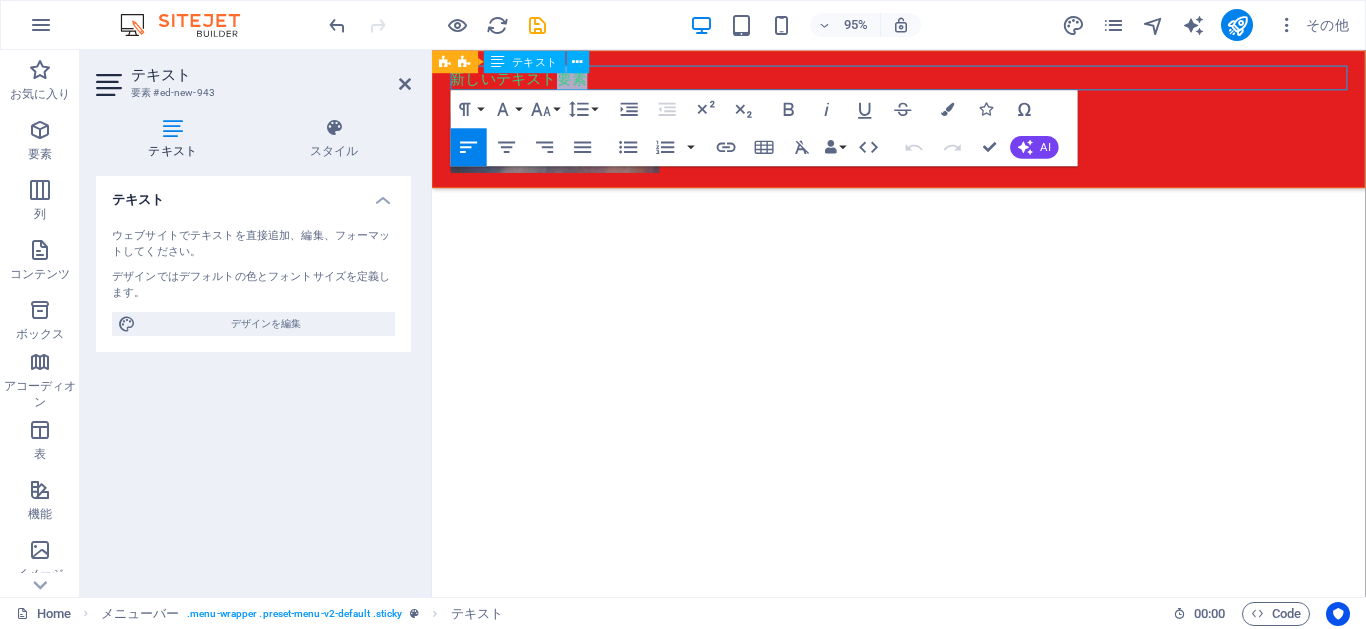 click on "新しいテキスト要素" at bounding box center (924, 79) 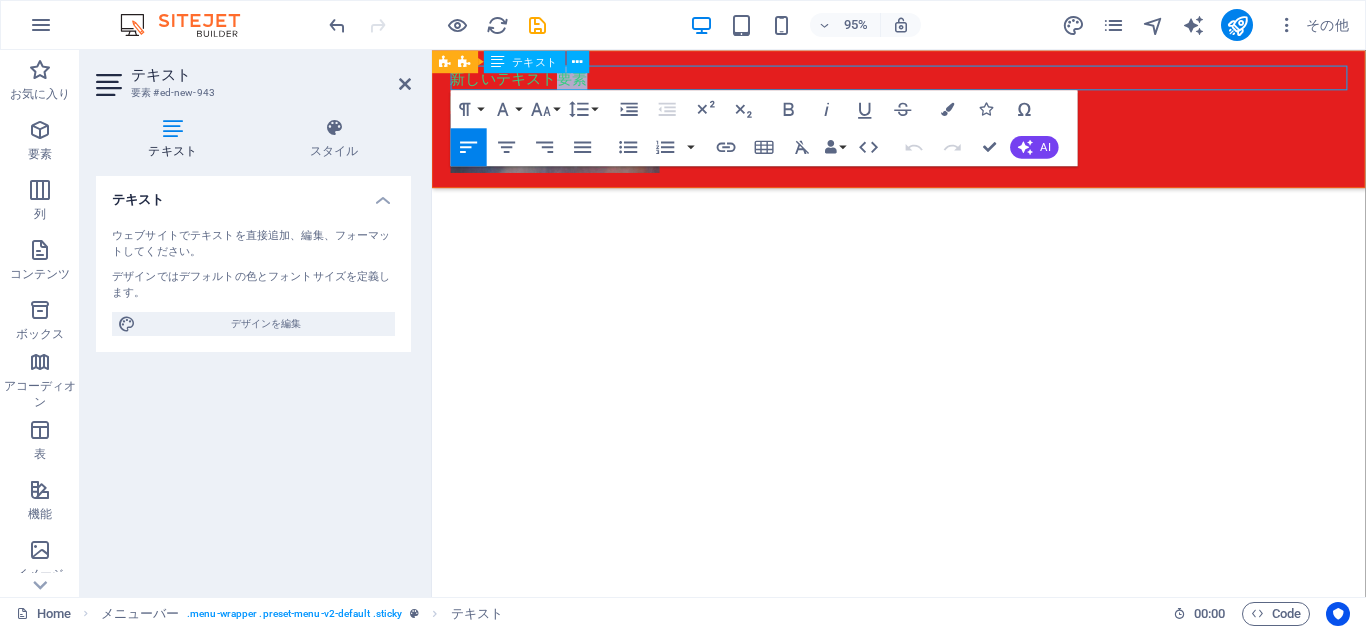 click on "新しいテキスト要素" at bounding box center (924, 79) 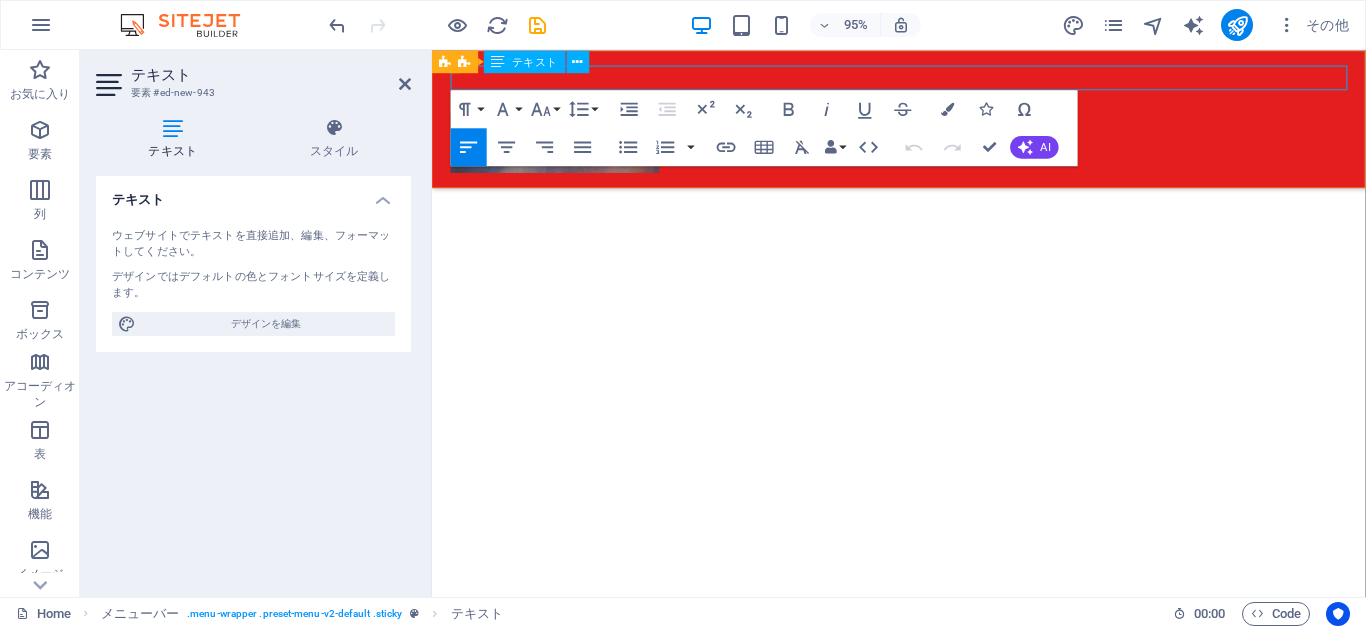 type 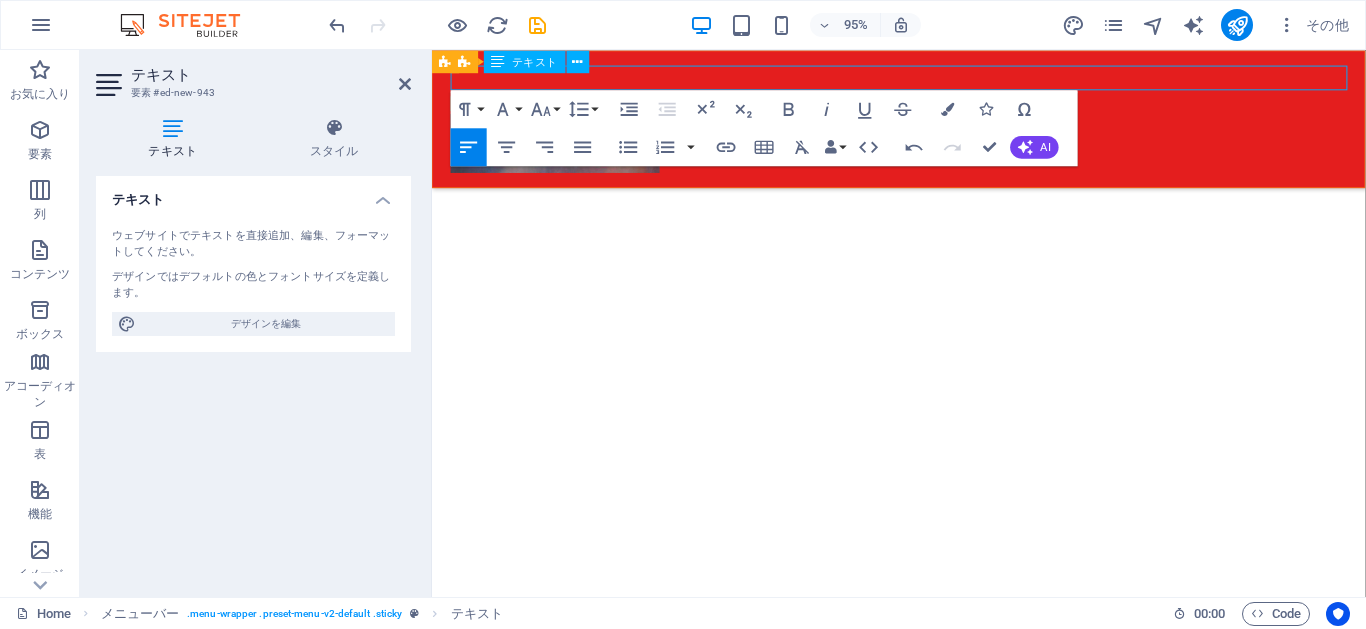 type 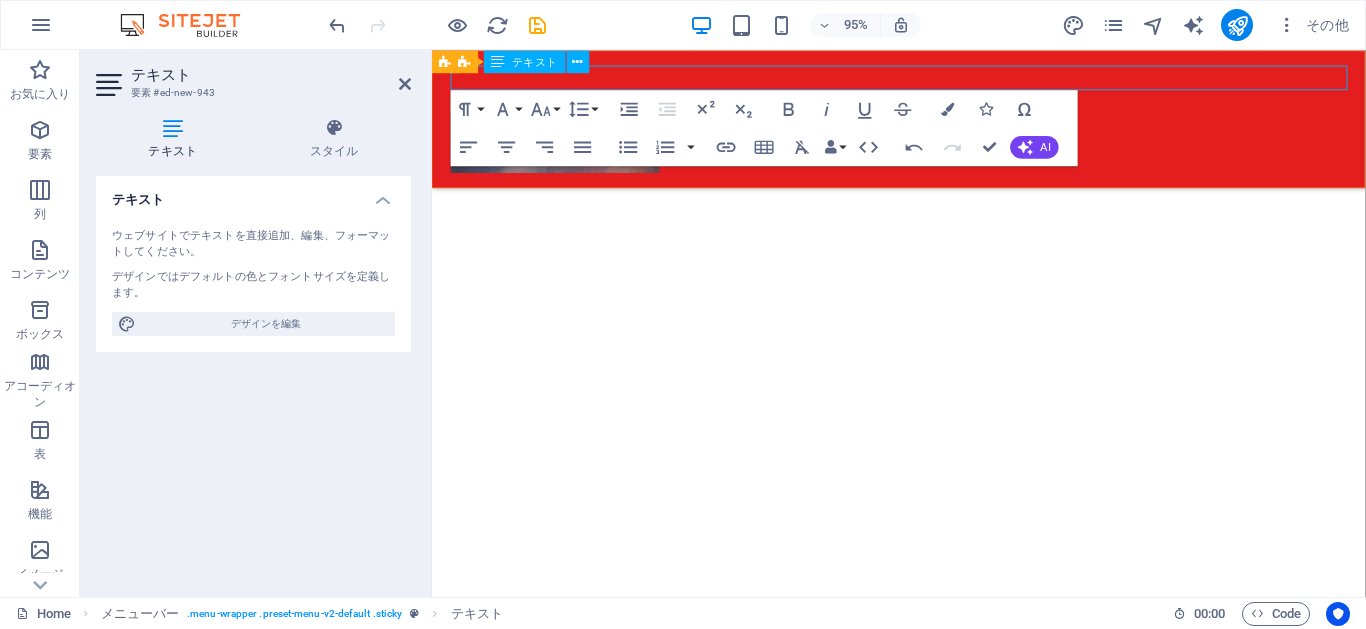 click on "メニューバー   テキスト" at bounding box center [526, 62] 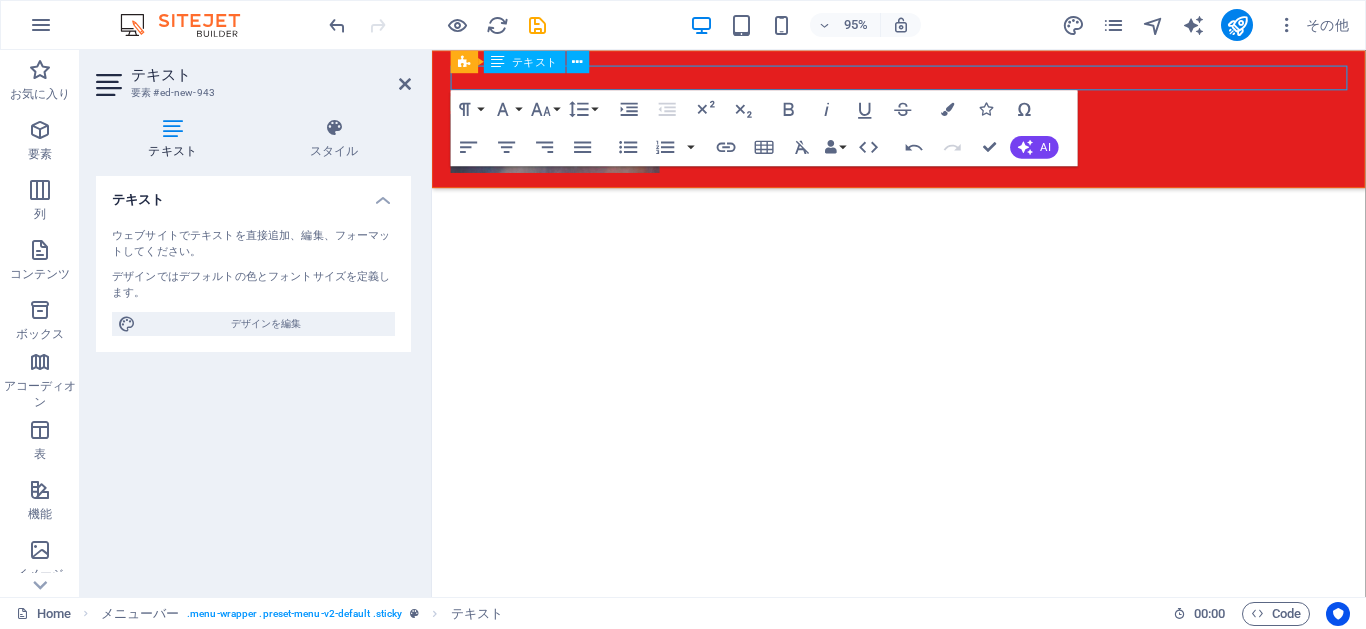 click at bounding box center (924, 79) 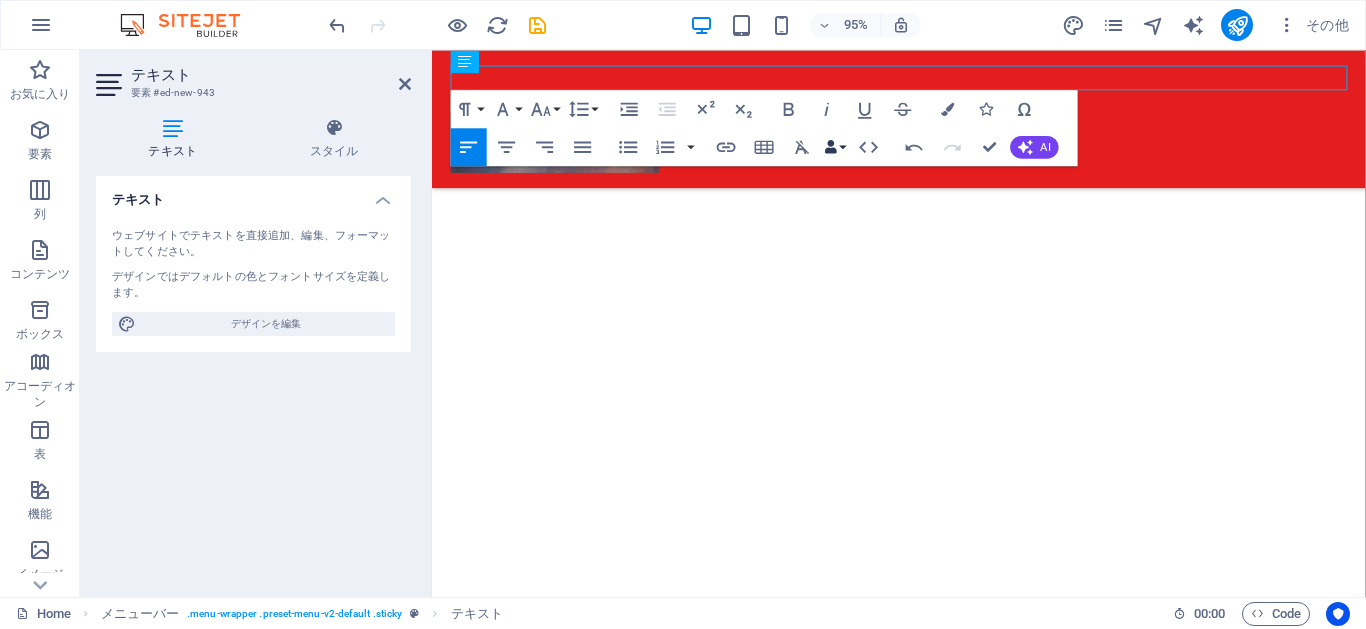 click at bounding box center [831, 146] 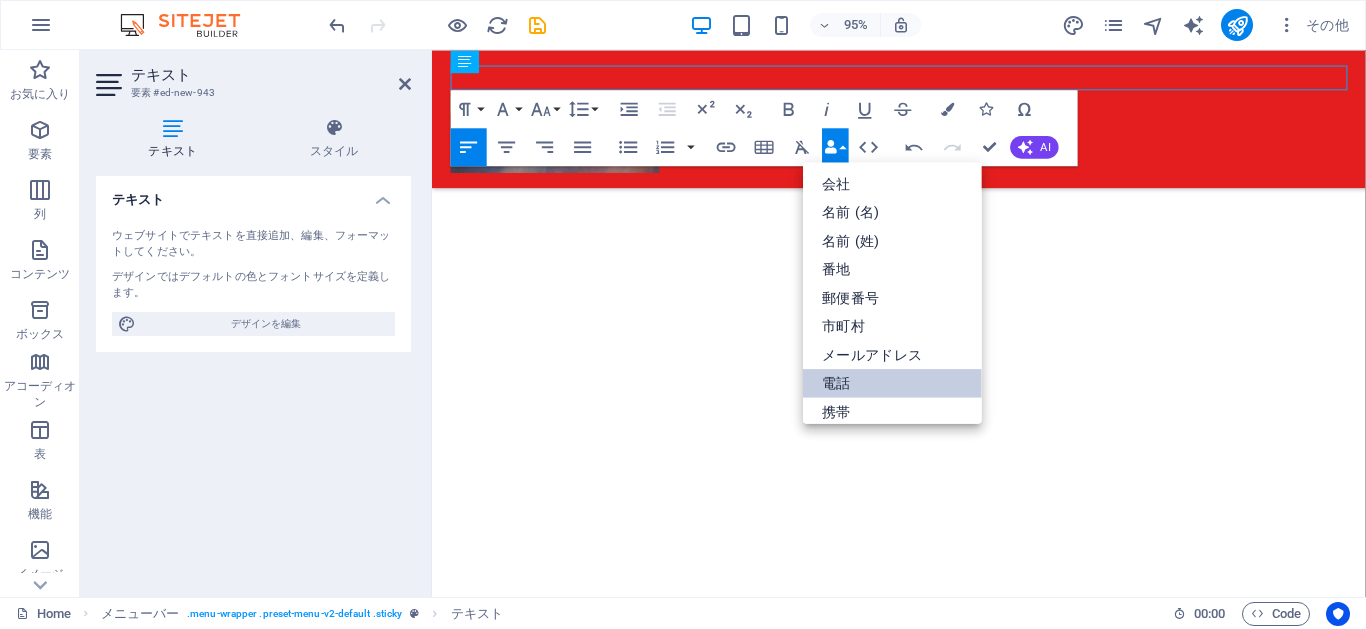 click on "電話" at bounding box center (892, 383) 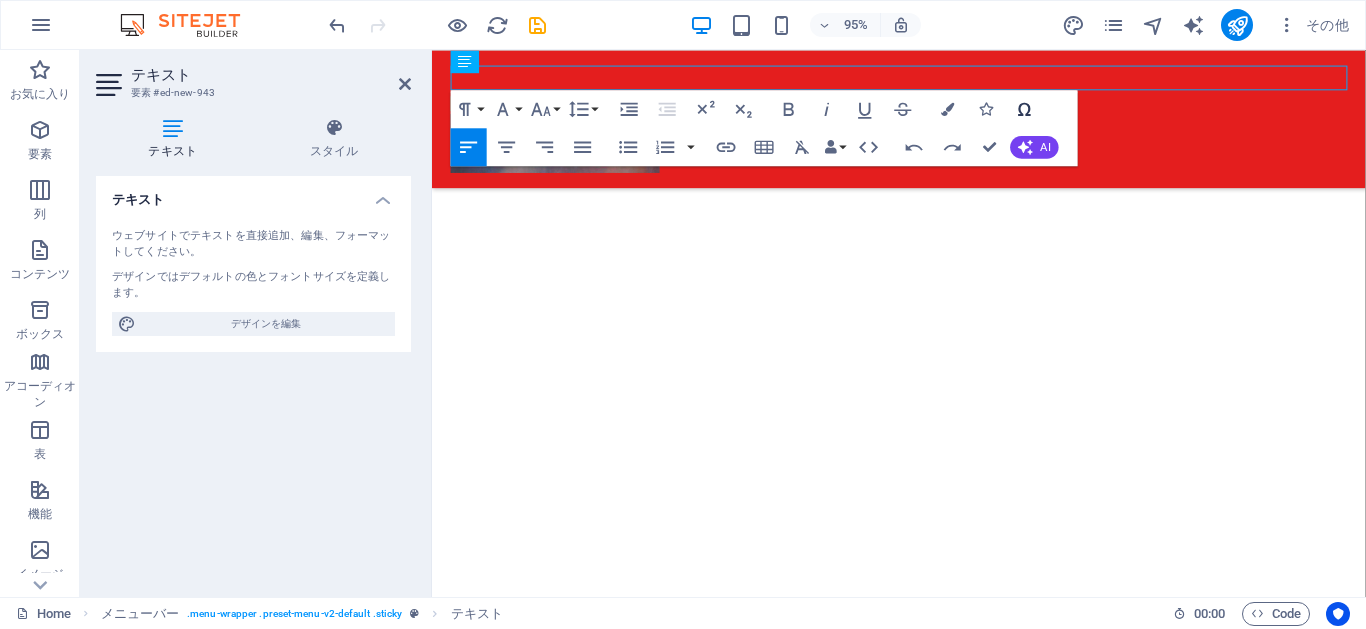 click 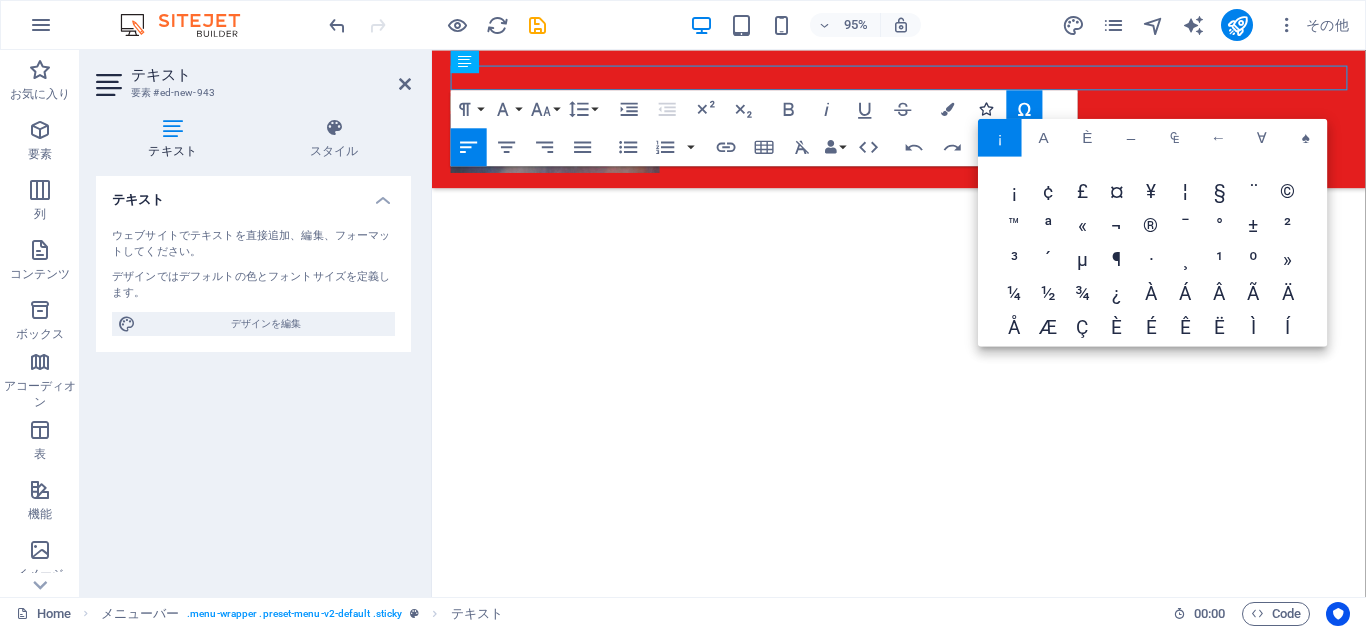 click at bounding box center (986, 108) 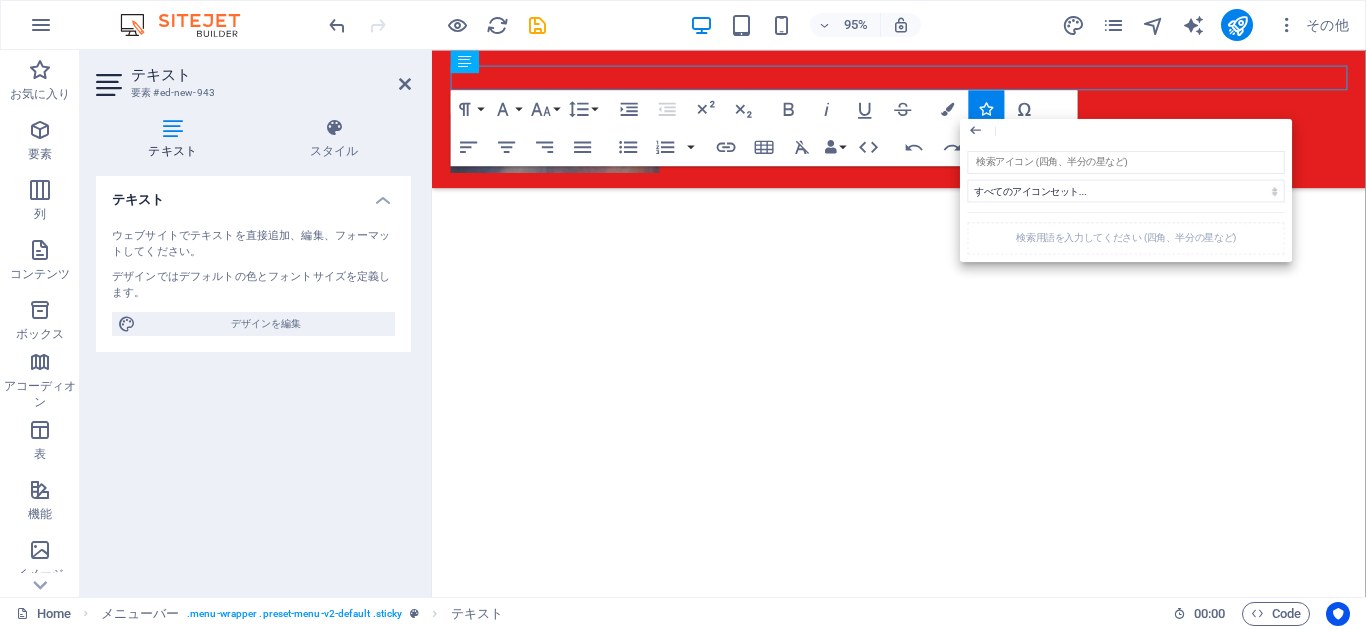 click on "Skip to main content
新しいテキスト要素   ​ ​ 新宿ゴールデン街 Menu" at bounding box center (923, 63) 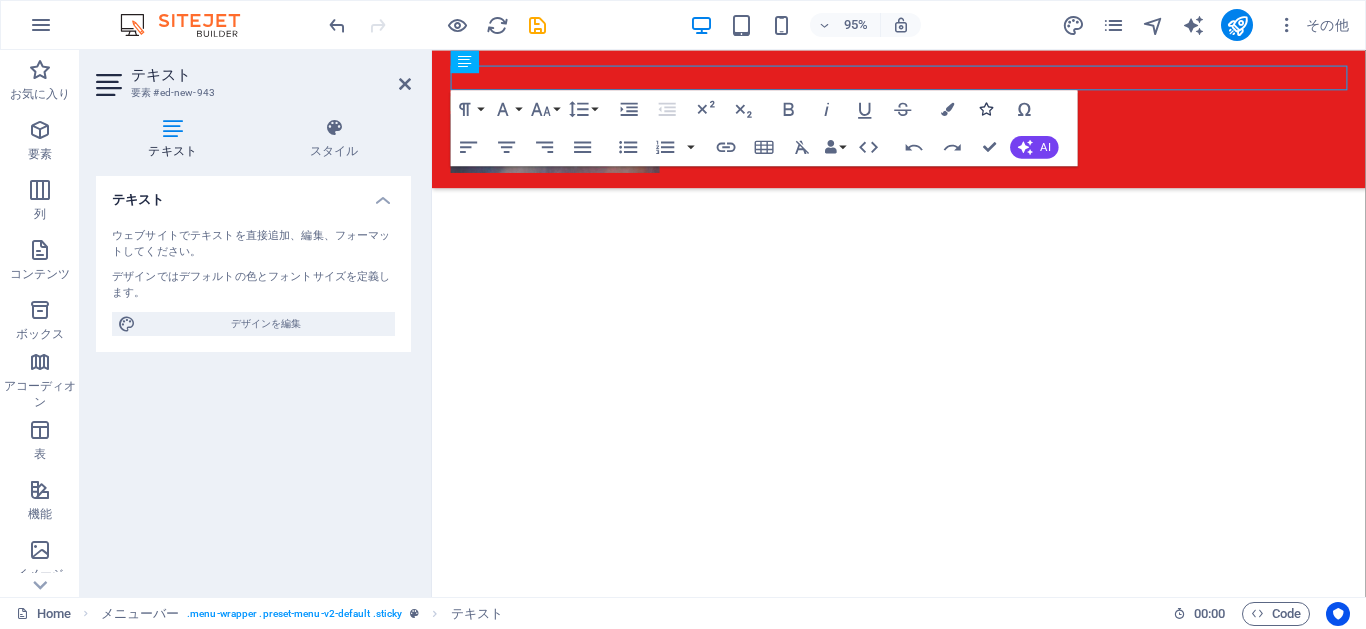 click at bounding box center [986, 108] 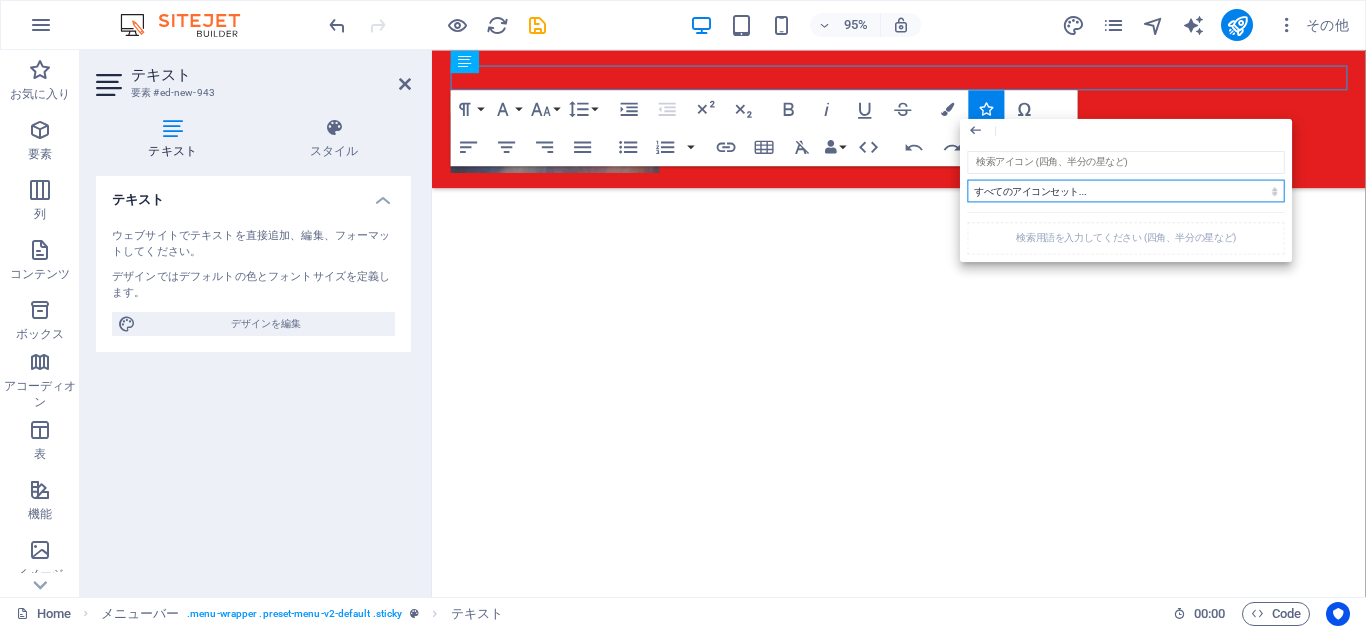 click on "すべてのアイコンセット... IcoFont Ionicons FontAwesome Brands FontAwesome Duotone FontAwesome Solid FontAwesome Regular FontAwesome Light FontAwesome Thin FontAwesome Sharp Solid FontAwesome Sharp Regular FontAwesome Sharp Light FontAwesome Sharp Thin" at bounding box center [1126, 190] 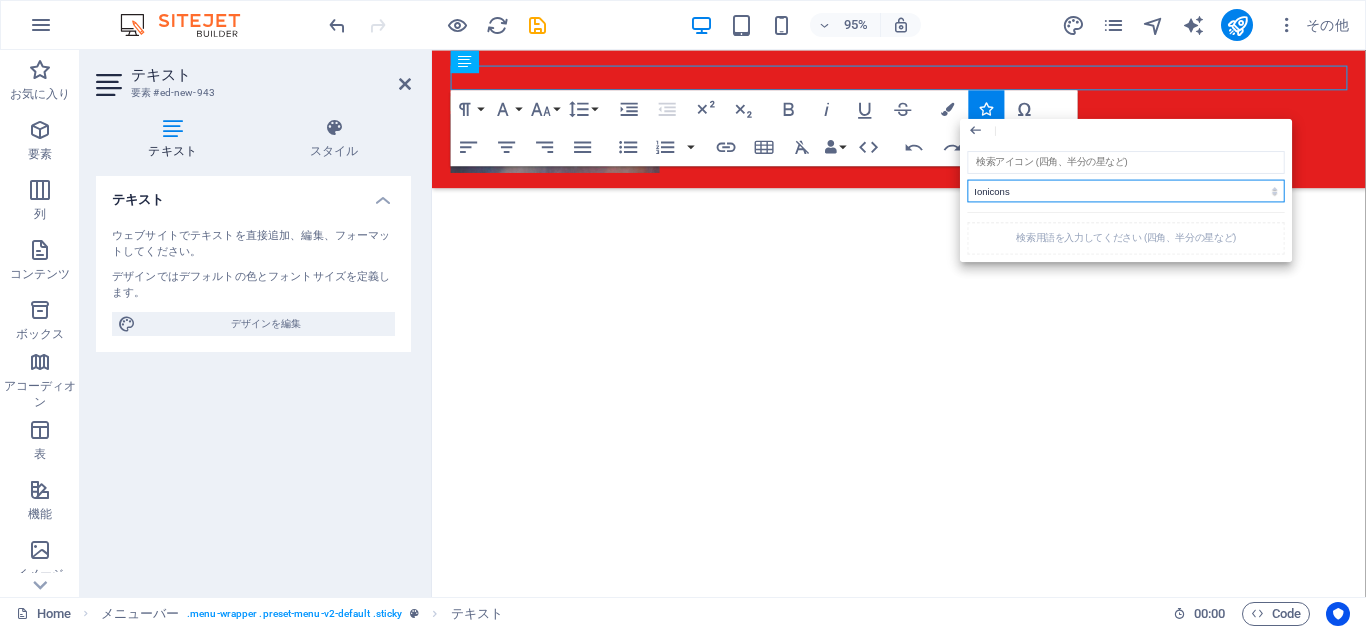 drag, startPoint x: 1029, startPoint y: 190, endPoint x: 654, endPoint y: 230, distance: 377.1273 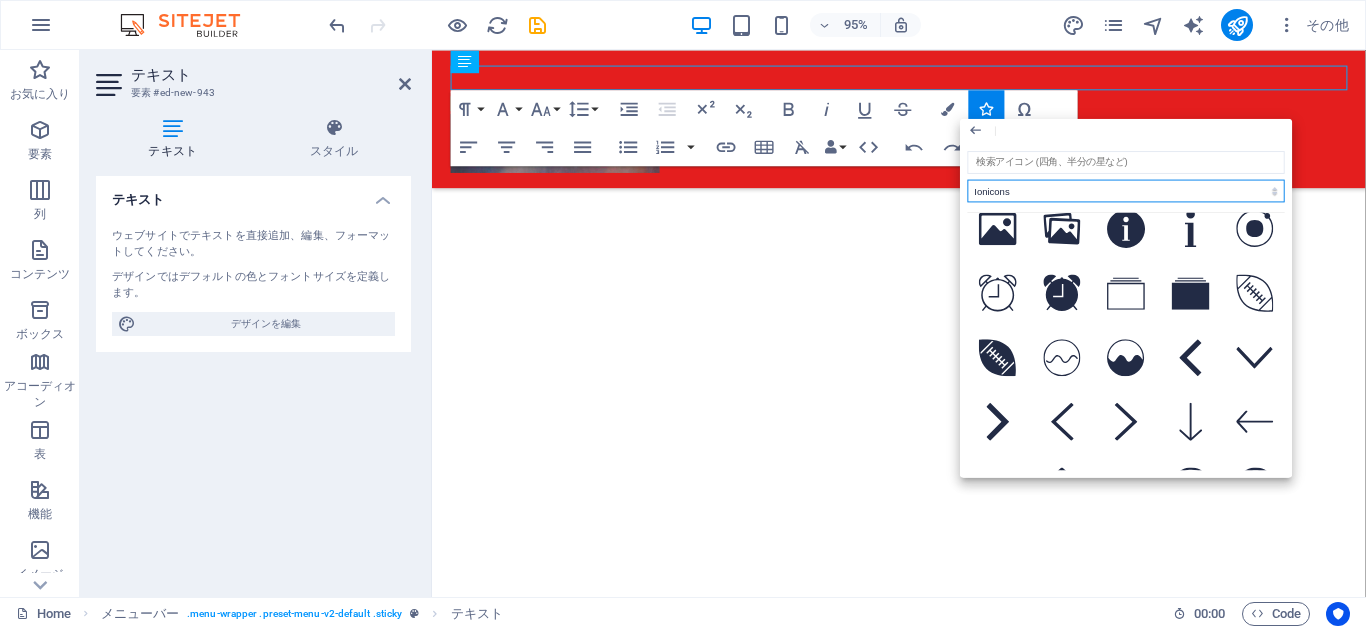 scroll, scrollTop: 2865, scrollLeft: 0, axis: vertical 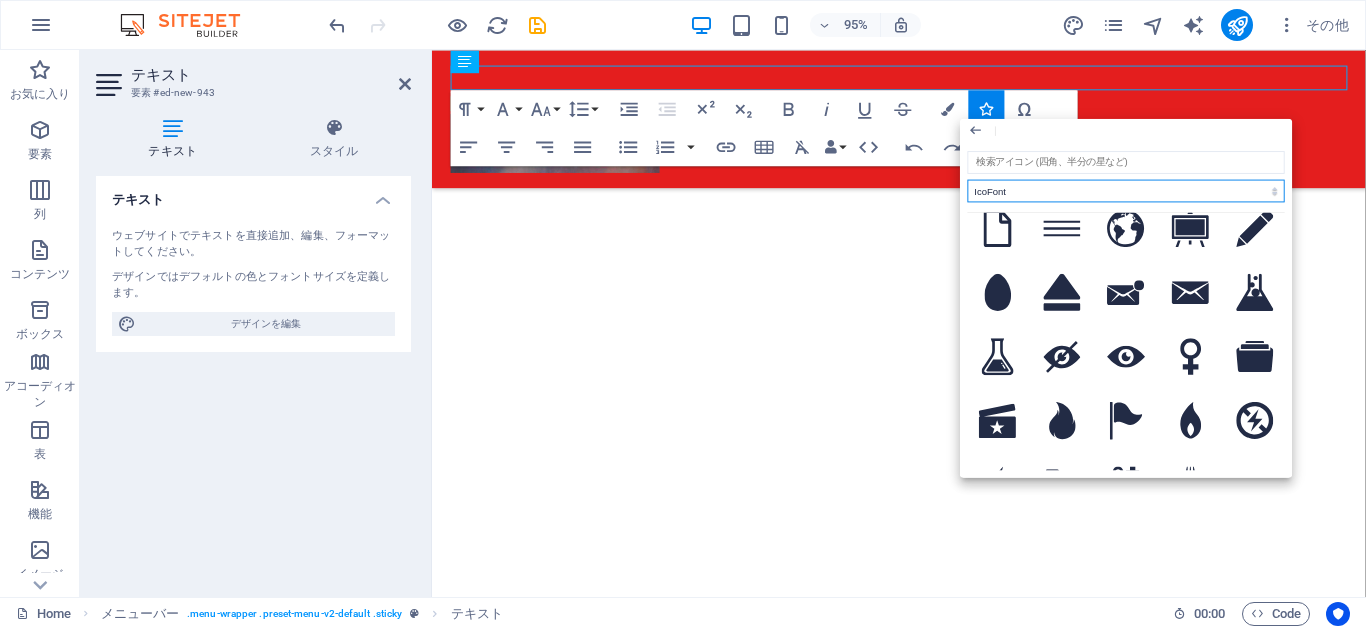 click on "すべてのアイコンセット... IcoFont Ionicons FontAwesome Brands FontAwesome Duotone FontAwesome Solid FontAwesome Regular FontAwesome Light FontAwesome Thin FontAwesome Sharp Solid FontAwesome Sharp Regular FontAwesome Sharp Light FontAwesome Sharp Thin" at bounding box center [1126, 190] 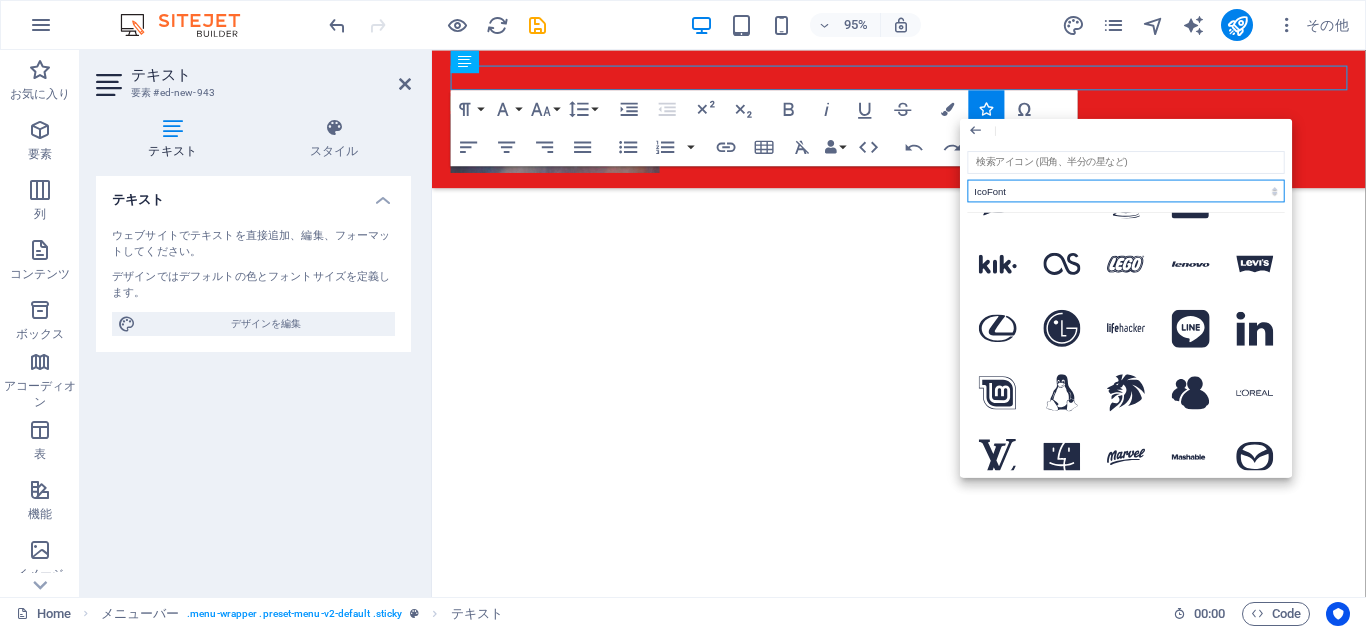 scroll, scrollTop: 3405, scrollLeft: 0, axis: vertical 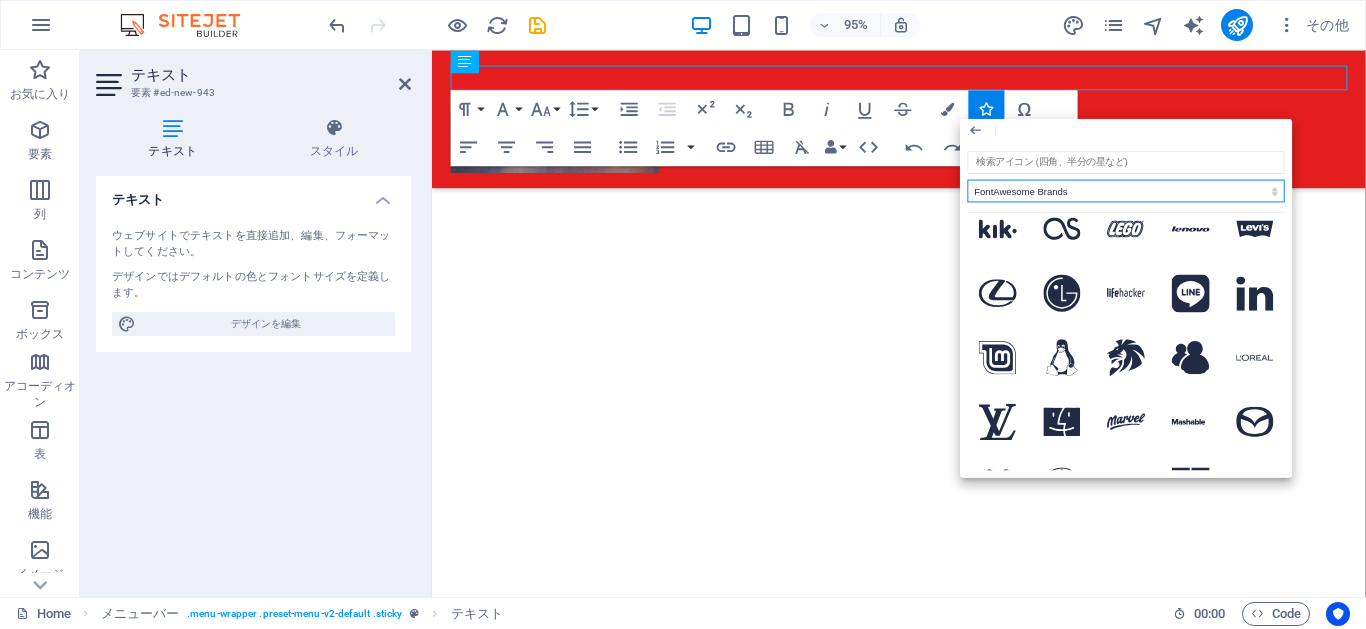 click on "すべてのアイコンセット... IcoFont Ionicons FontAwesome Brands FontAwesome Duotone FontAwesome Solid FontAwesome Regular FontAwesome Light FontAwesome Thin FontAwesome Sharp Solid FontAwesome Sharp Regular FontAwesome Sharp Light FontAwesome Sharp Thin" at bounding box center [1126, 190] 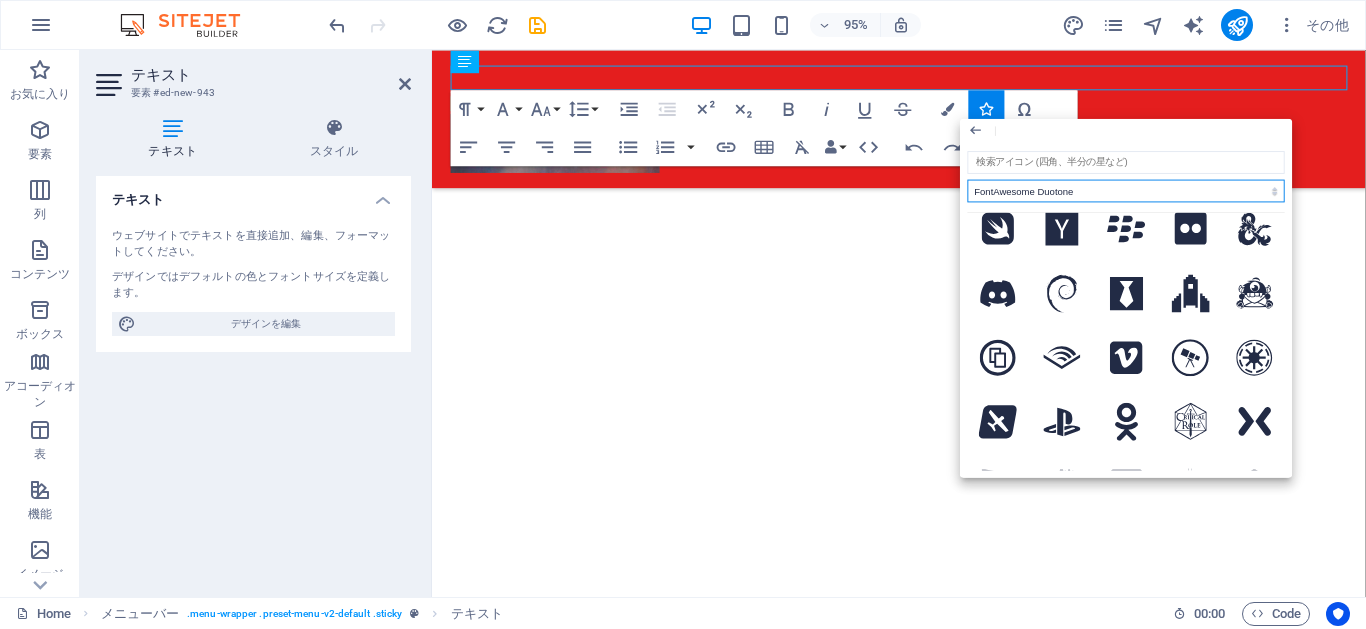 click on "すべてのアイコンセット... IcoFont Ionicons FontAwesome Brands FontAwesome Duotone FontAwesome Solid FontAwesome Regular FontAwesome Light FontAwesome Thin FontAwesome Sharp Solid FontAwesome Sharp Regular FontAwesome Sharp Light FontAwesome Sharp Thin" at bounding box center (1126, 190) 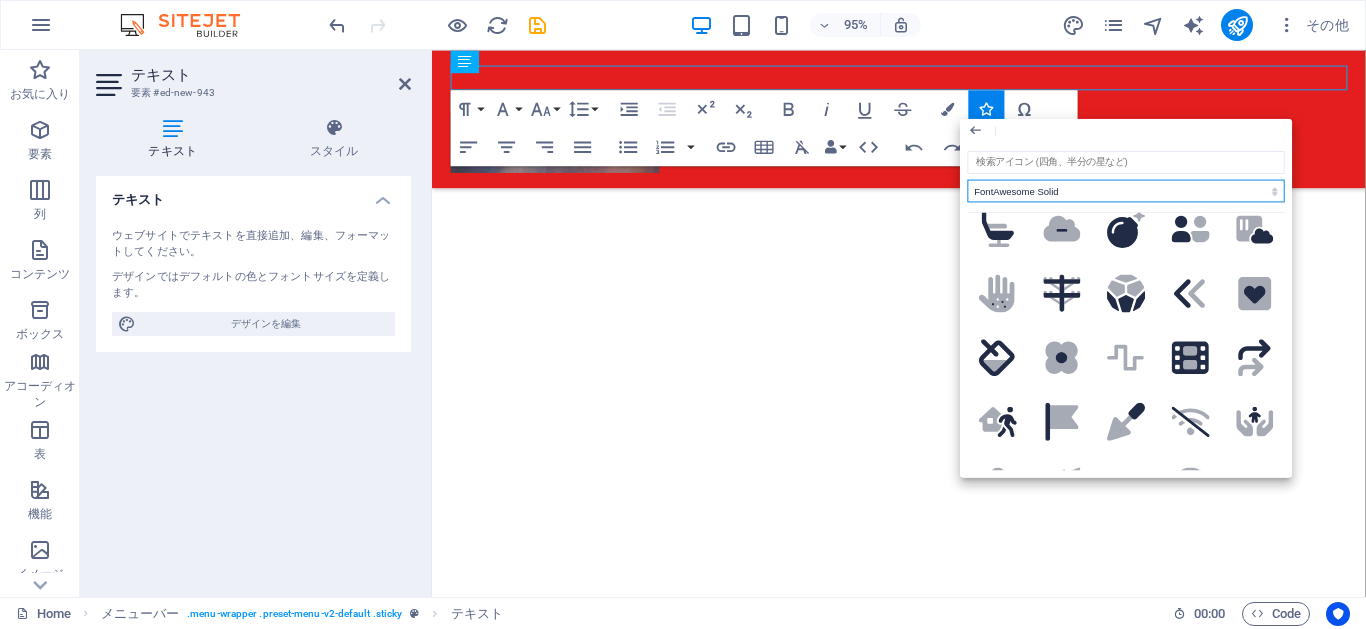 click on "すべてのアイコンセット... IcoFont Ionicons FontAwesome Brands FontAwesome Duotone FontAwesome Solid FontAwesome Regular FontAwesome Light FontAwesome Thin FontAwesome Sharp Solid FontAwesome Sharp Regular FontAwesome Sharp Light FontAwesome Sharp Thin" at bounding box center [1126, 190] 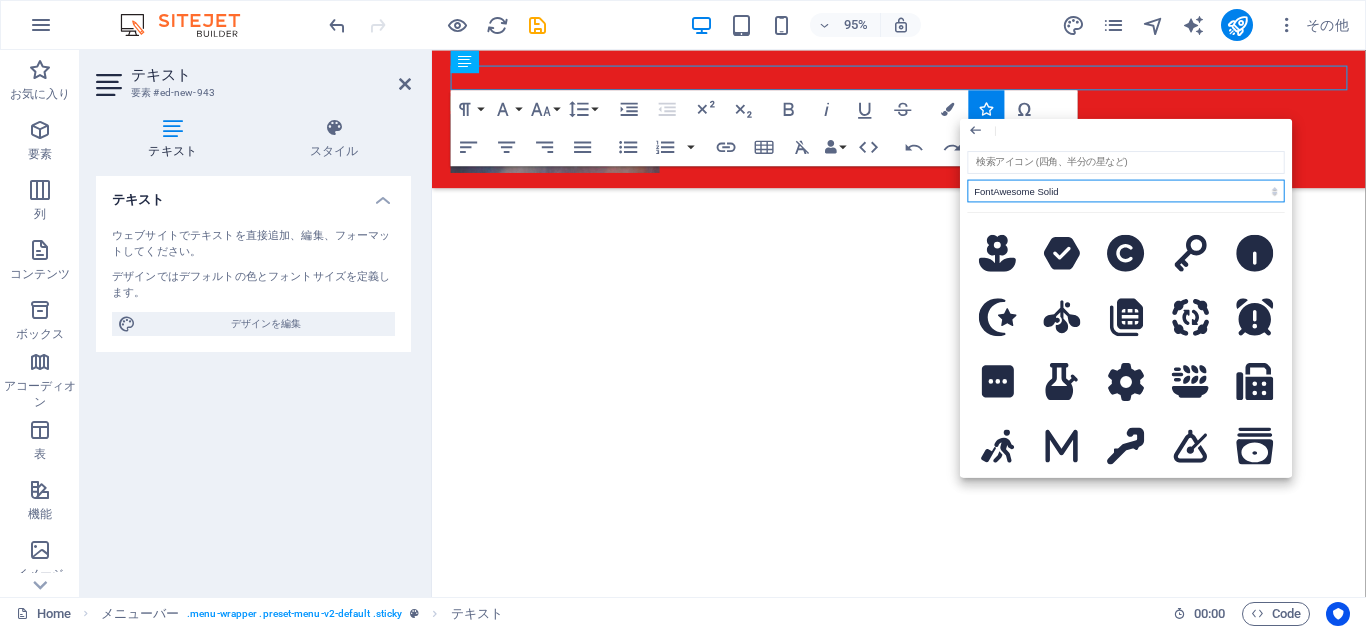 scroll, scrollTop: 6285, scrollLeft: 0, axis: vertical 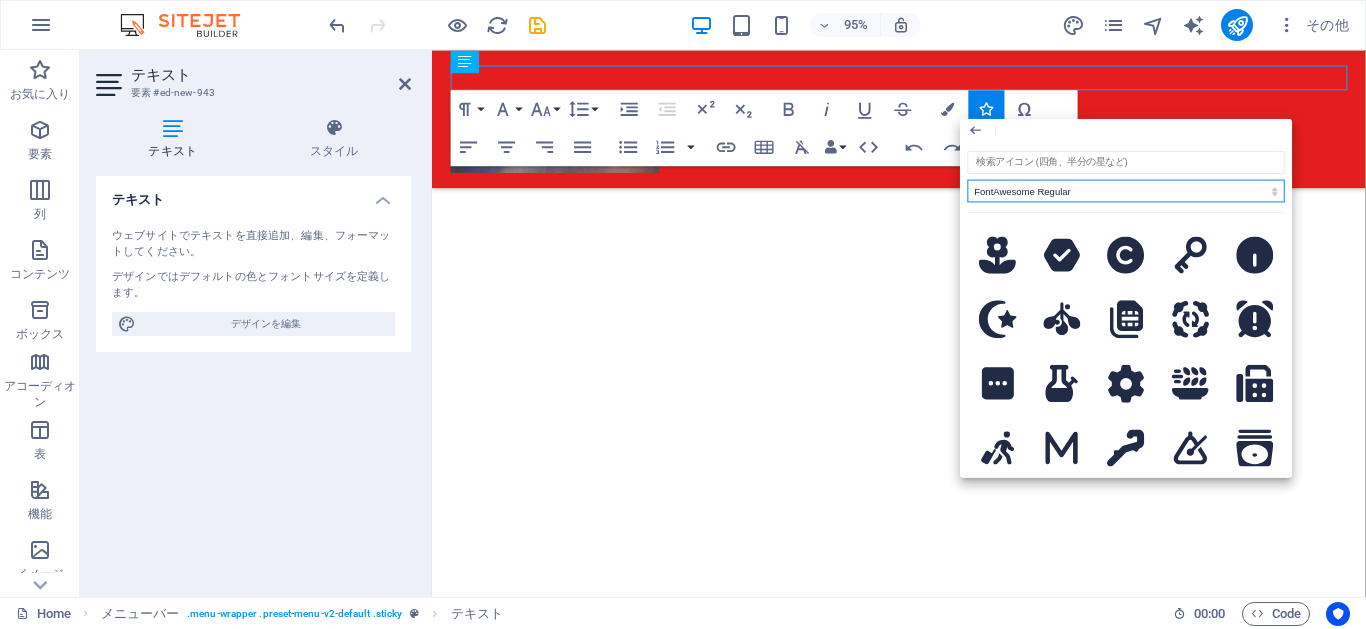 click on "すべてのアイコンセット... IcoFont Ionicons FontAwesome Brands FontAwesome Duotone FontAwesome Solid FontAwesome Regular FontAwesome Light FontAwesome Thin FontAwesome Sharp Solid FontAwesome Sharp Regular FontAwesome Sharp Light FontAwesome Sharp Thin" at bounding box center (1126, 190) 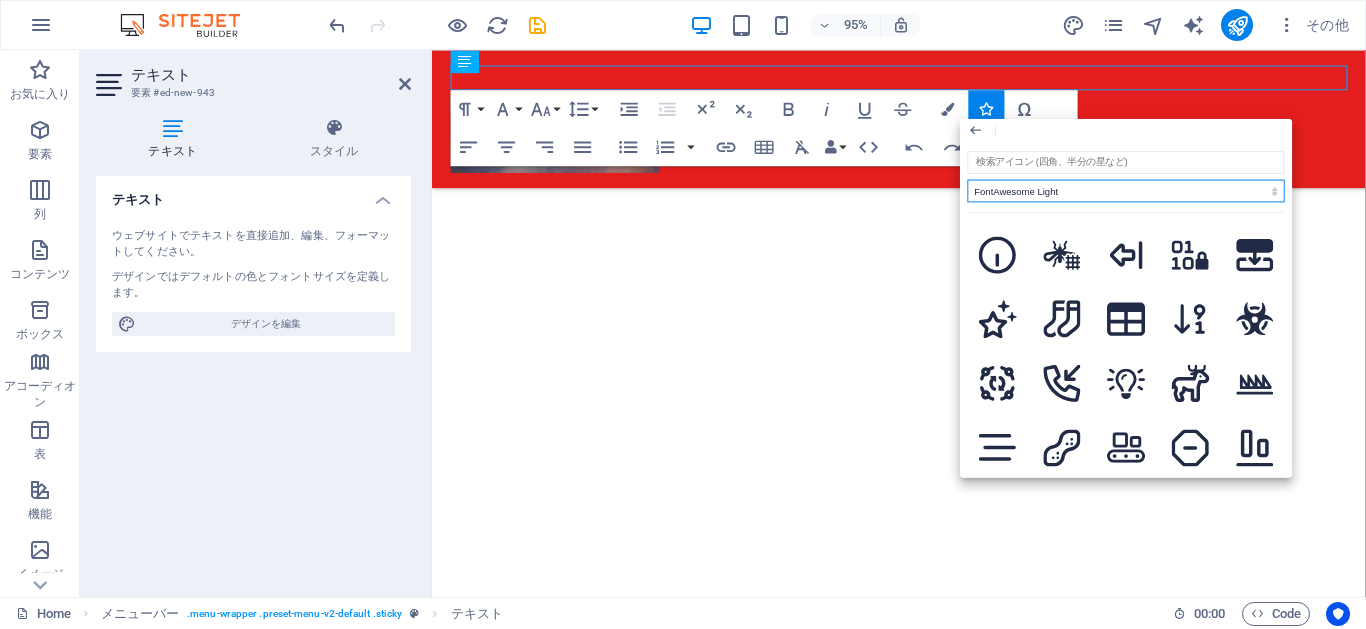click on "すべてのアイコンセット... IcoFont Ionicons FontAwesome Brands FontAwesome Duotone FontAwesome Solid FontAwesome Regular FontAwesome Light FontAwesome Thin FontAwesome Sharp Solid FontAwesome Sharp Regular FontAwesome Sharp Light FontAwesome Sharp Thin" at bounding box center (1126, 190) 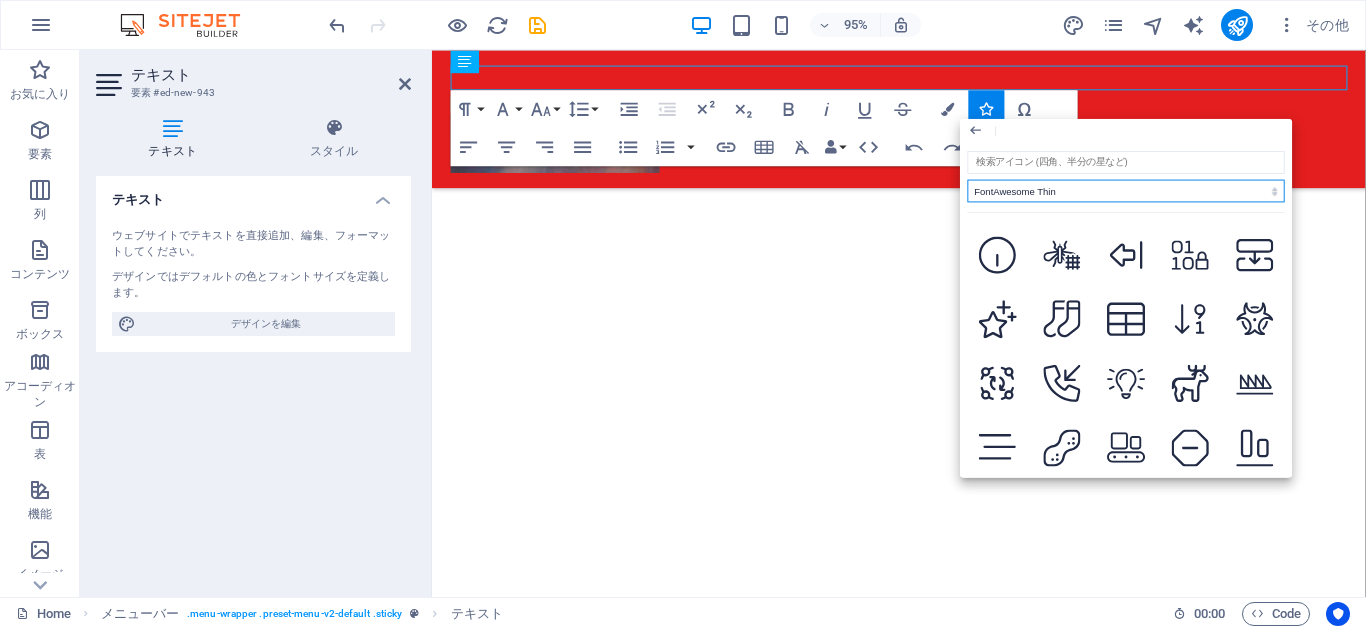 click on "すべてのアイコンセット... IcoFont Ionicons FontAwesome Brands FontAwesome Duotone FontAwesome Solid FontAwesome Regular FontAwesome Light FontAwesome Thin FontAwesome Sharp Solid FontAwesome Sharp Regular FontAwesome Sharp Light FontAwesome Sharp Thin" at bounding box center [1126, 190] 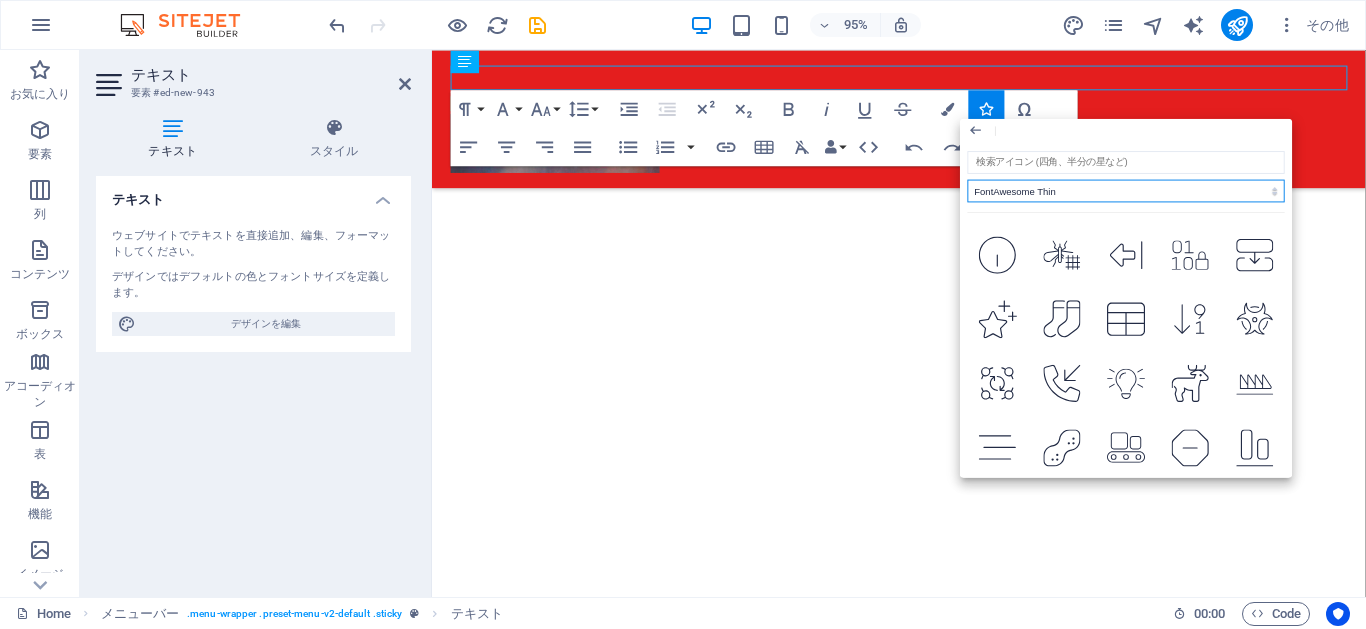 select on "font-awesome-sharp-solid" 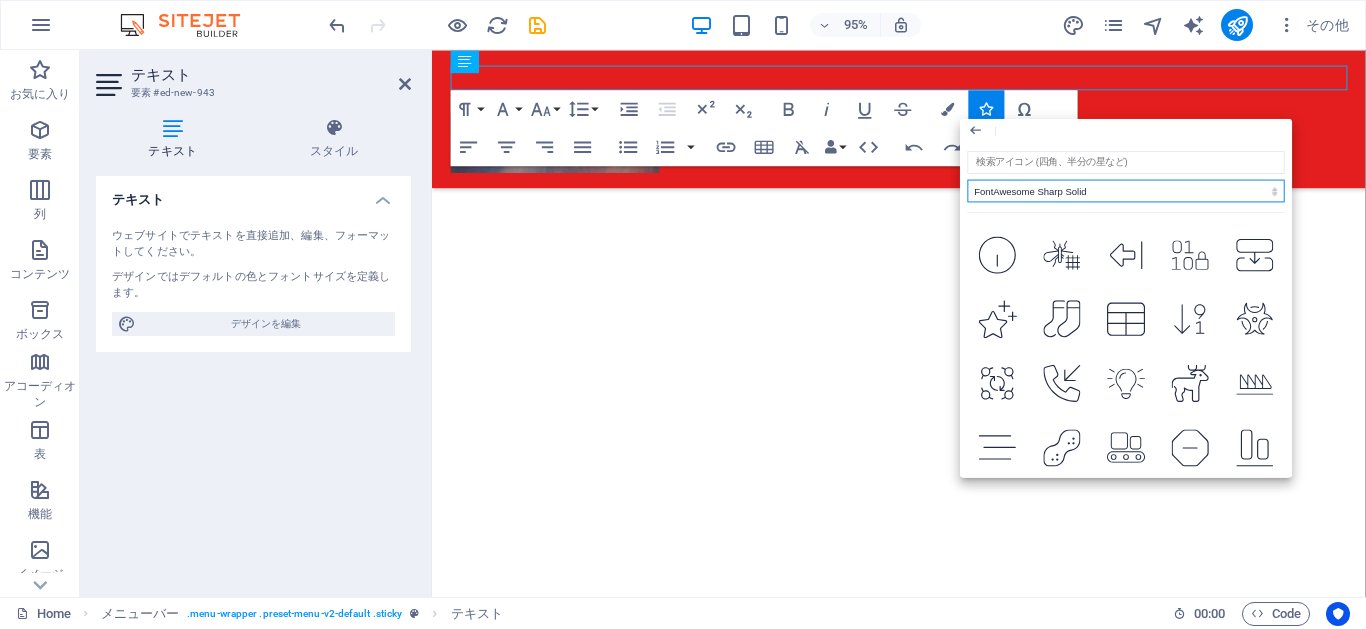click on "すべてのアイコンセット... IcoFont Ionicons FontAwesome Brands FontAwesome Duotone FontAwesome Solid FontAwesome Regular FontAwesome Light FontAwesome Thin FontAwesome Sharp Solid FontAwesome Sharp Regular FontAwesome Sharp Light FontAwesome Sharp Thin" at bounding box center (1126, 190) 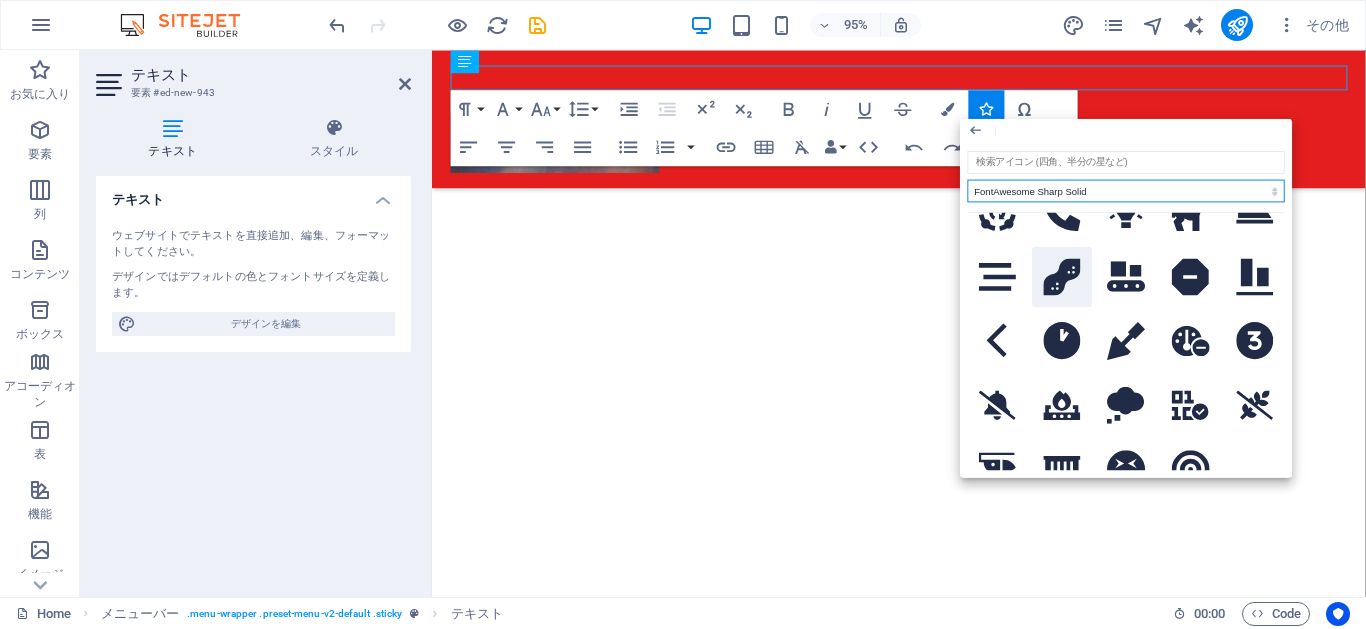 scroll, scrollTop: 6285, scrollLeft: 0, axis: vertical 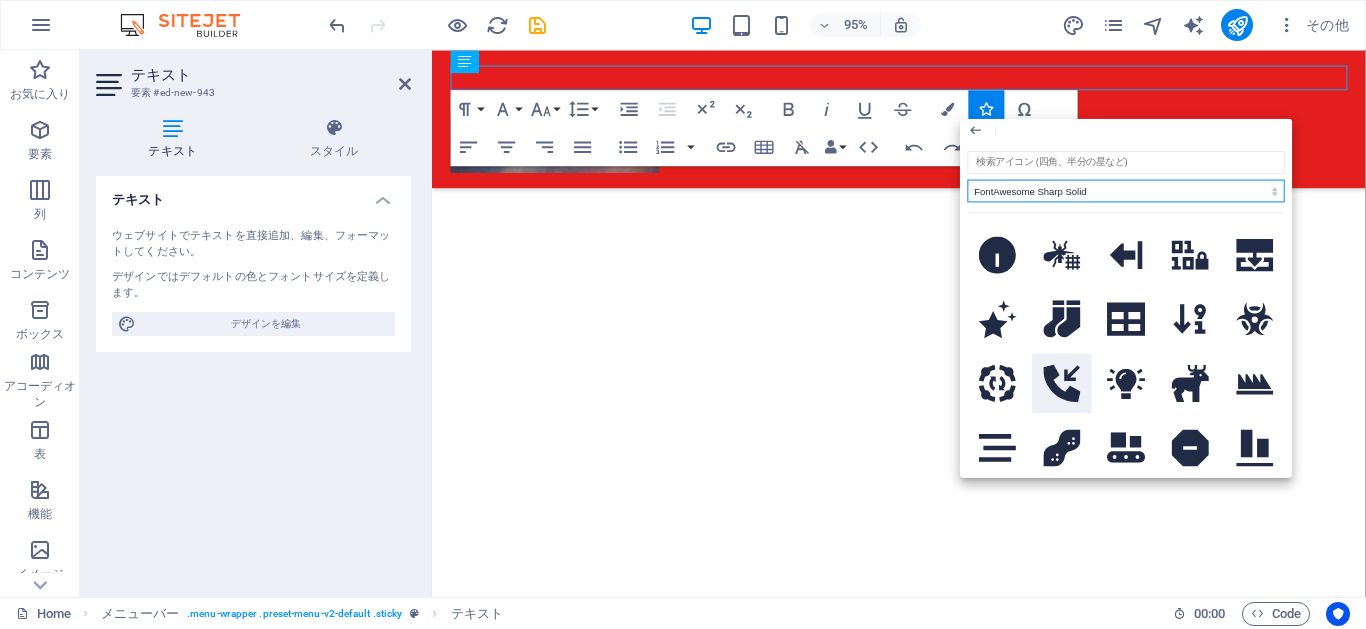 click 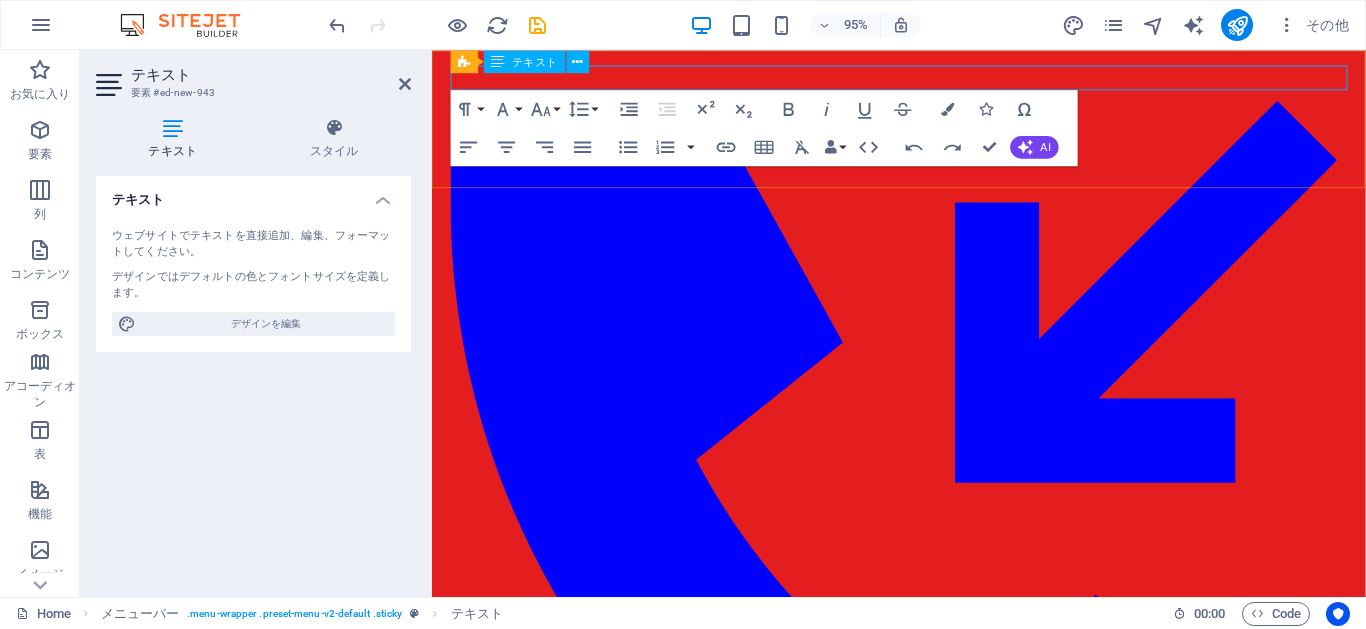 click at bounding box center (924, 567) 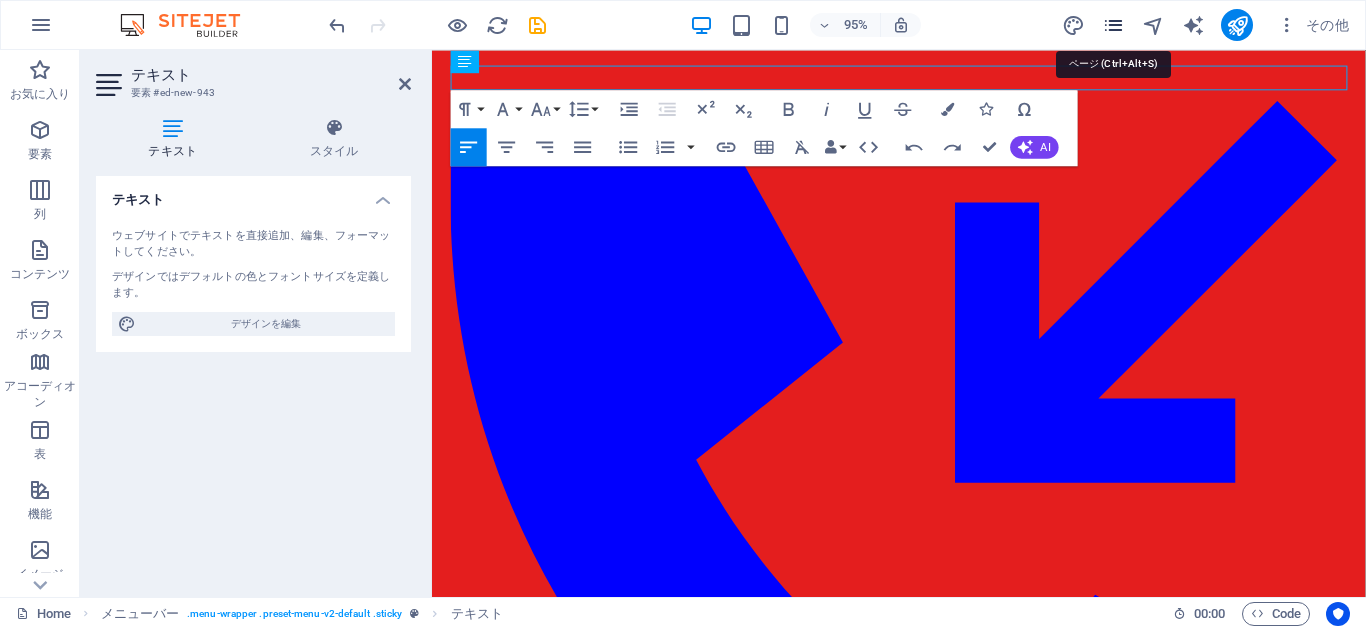 click at bounding box center [1113, 25] 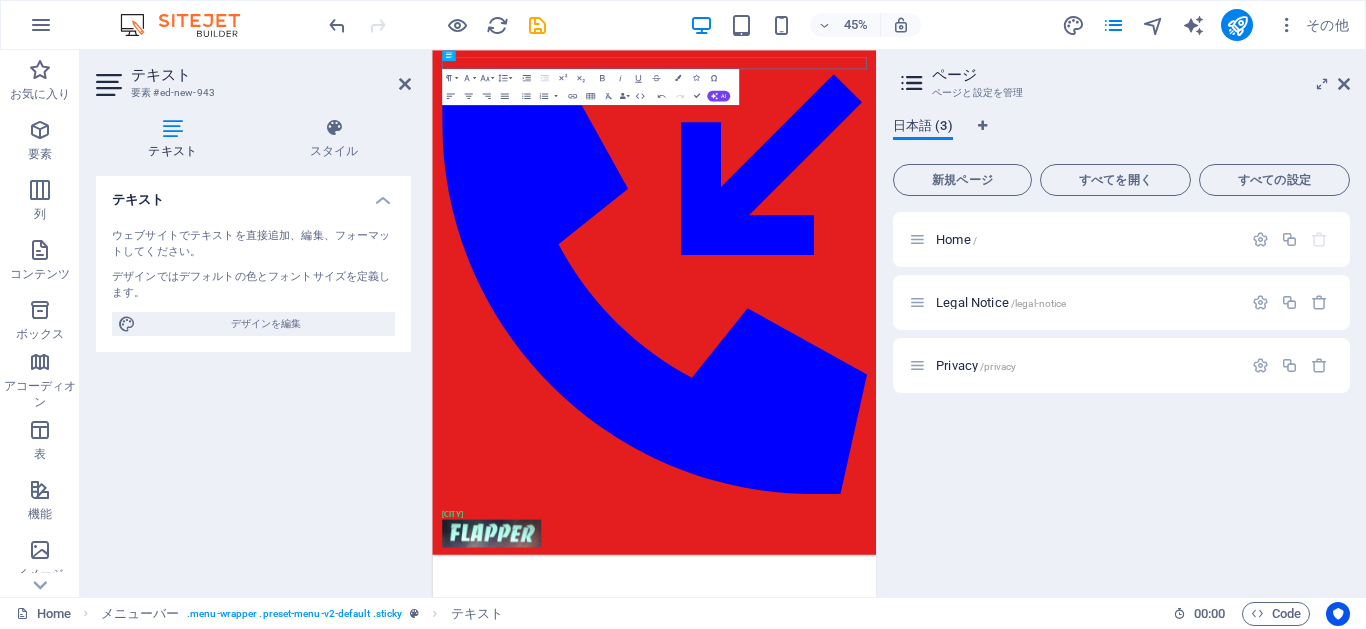 click on "日本語 (3)" at bounding box center (923, 128) 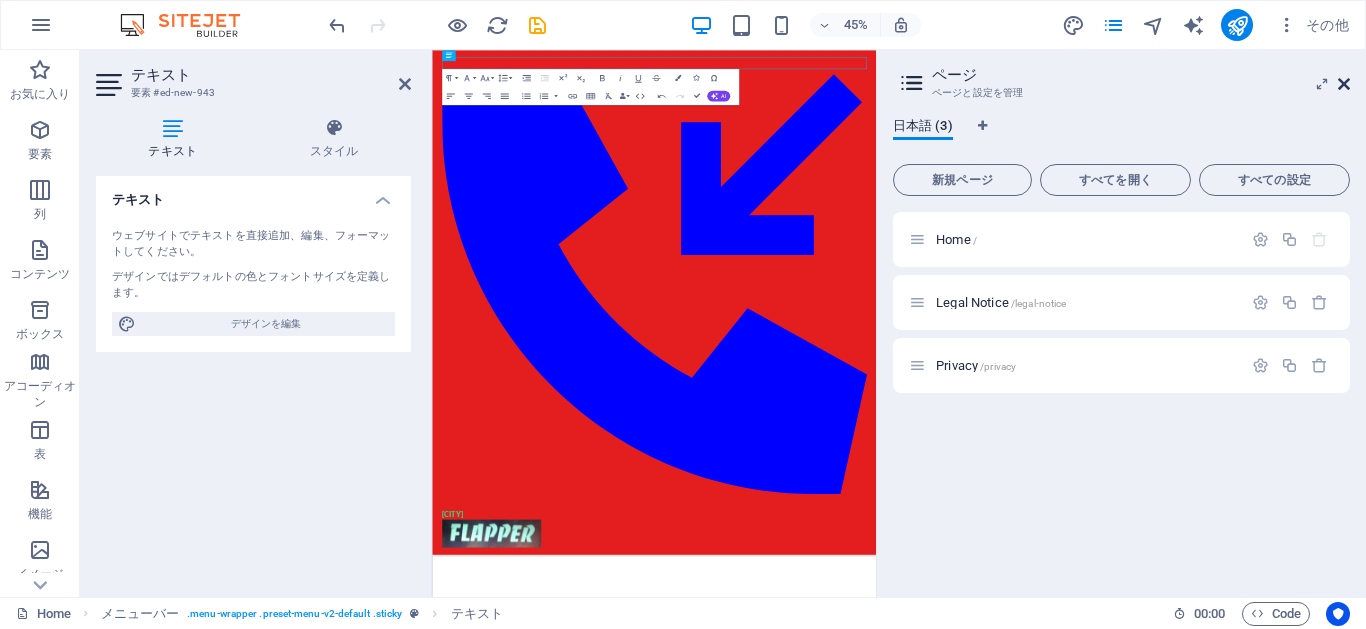 click at bounding box center (1344, 84) 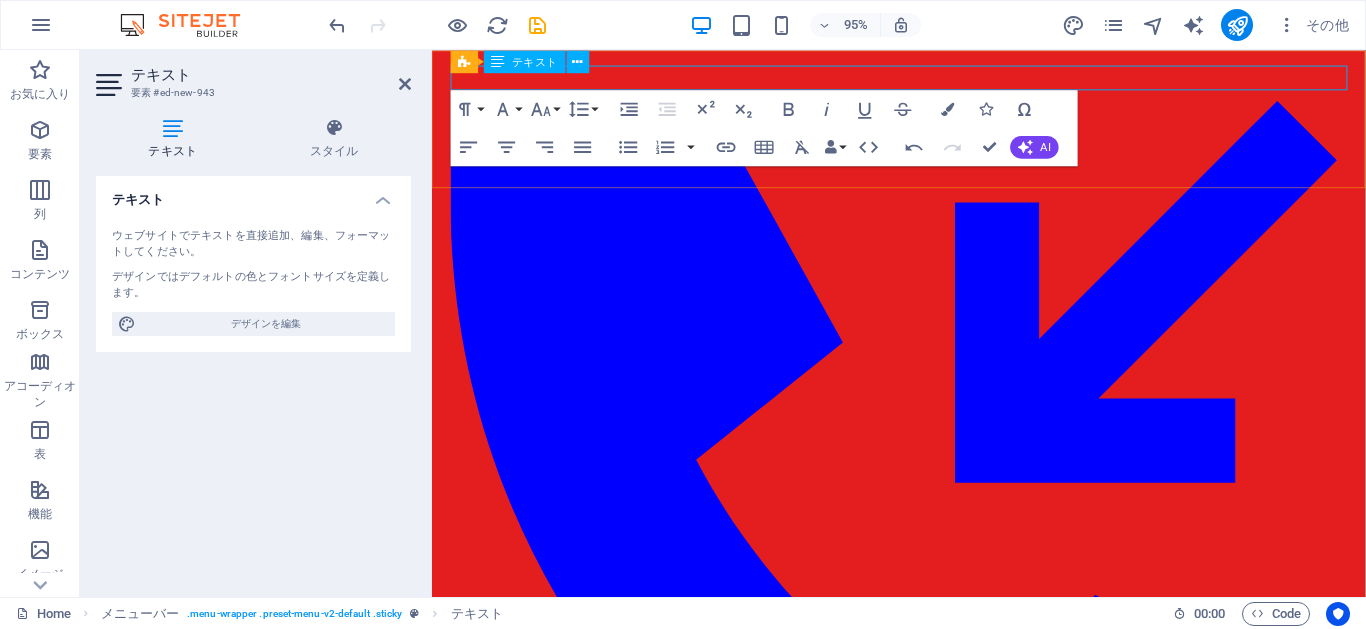 click at bounding box center (924, 567) 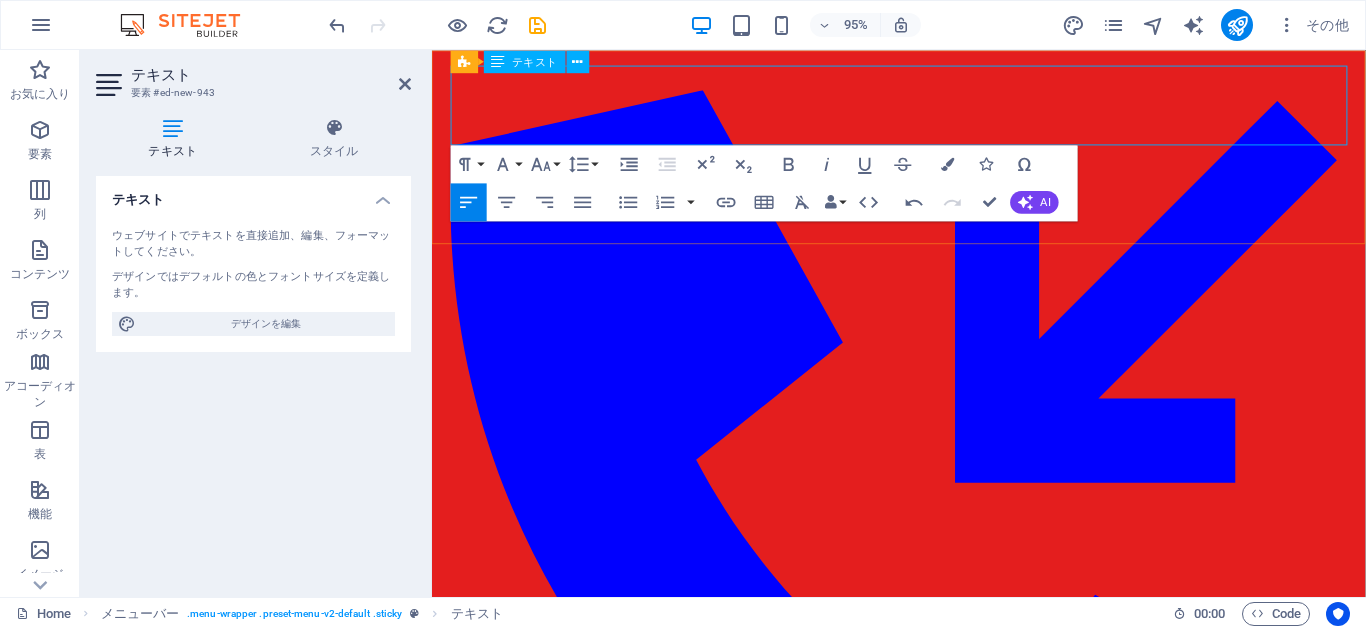 click on "03-3207-3312" at bounding box center (924, 1102) 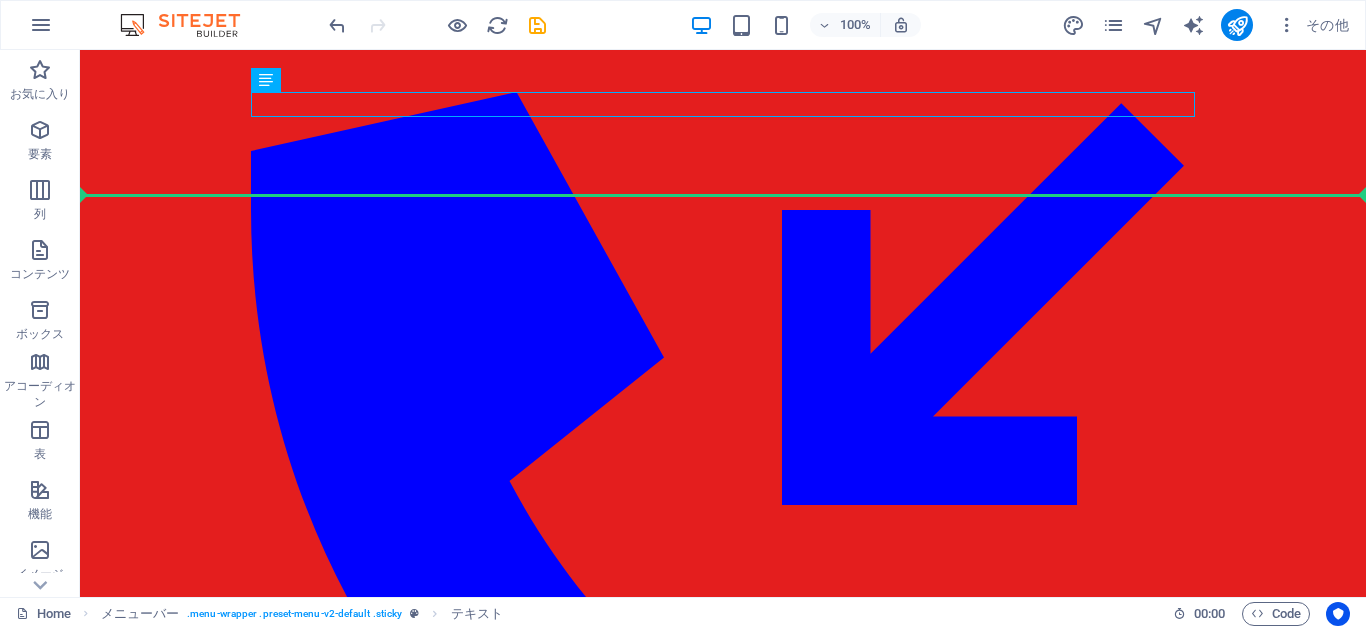 drag, startPoint x: 372, startPoint y: 124, endPoint x: 300, endPoint y: 193, distance: 99.724625 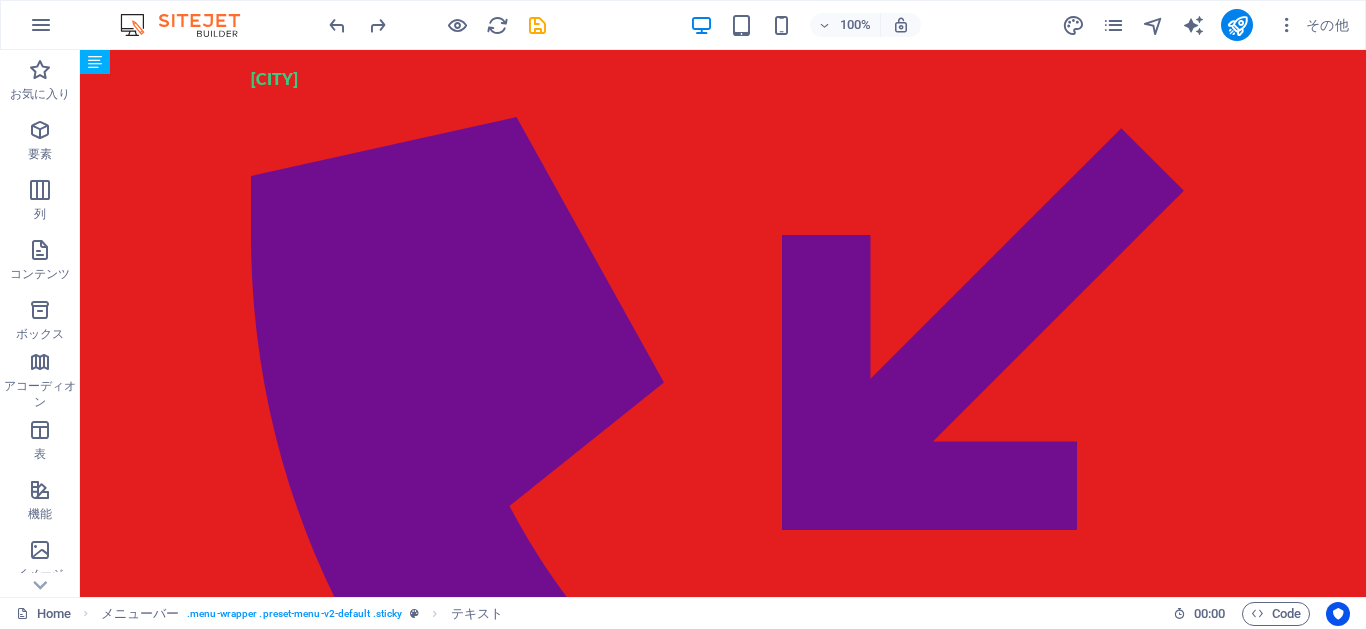 drag, startPoint x: 379, startPoint y: 74, endPoint x: 564, endPoint y: 94, distance: 186.07794 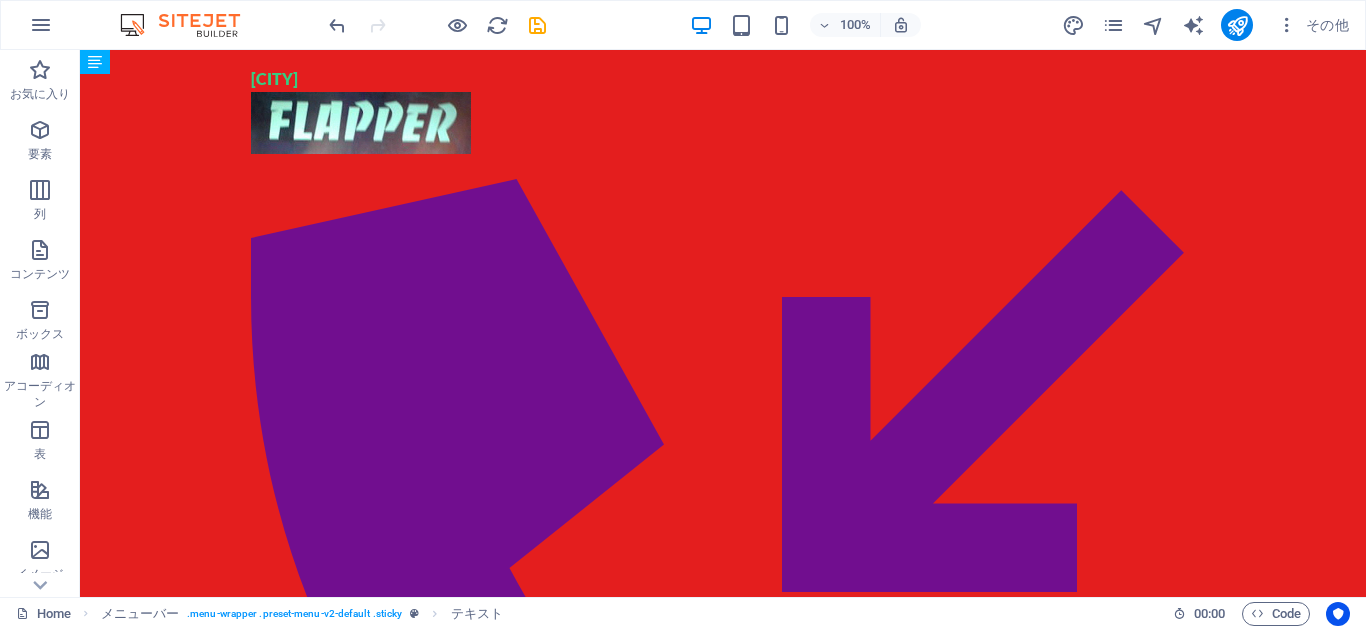 drag, startPoint x: 384, startPoint y: 101, endPoint x: 460, endPoint y: 171, distance: 103.32473 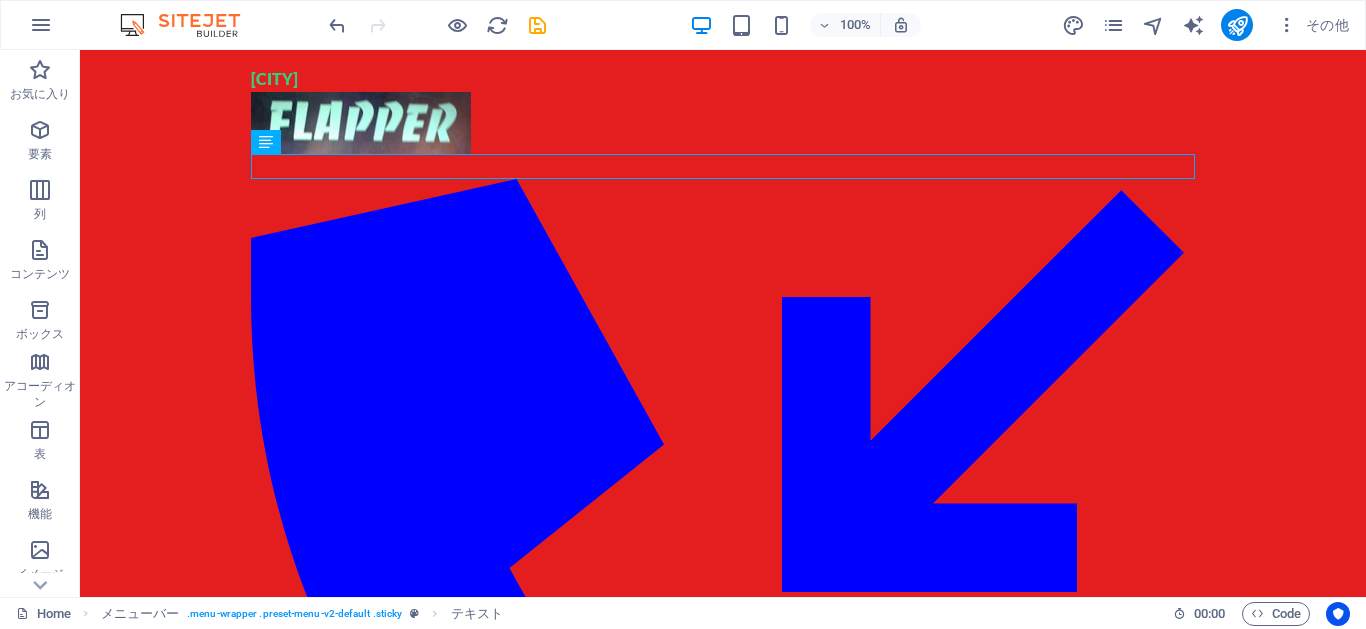 click on "Skip to main content
新しいテキスト要素 新宿ゴールデン街      ：03-3207-3312 Menu" at bounding box center (723, 63) 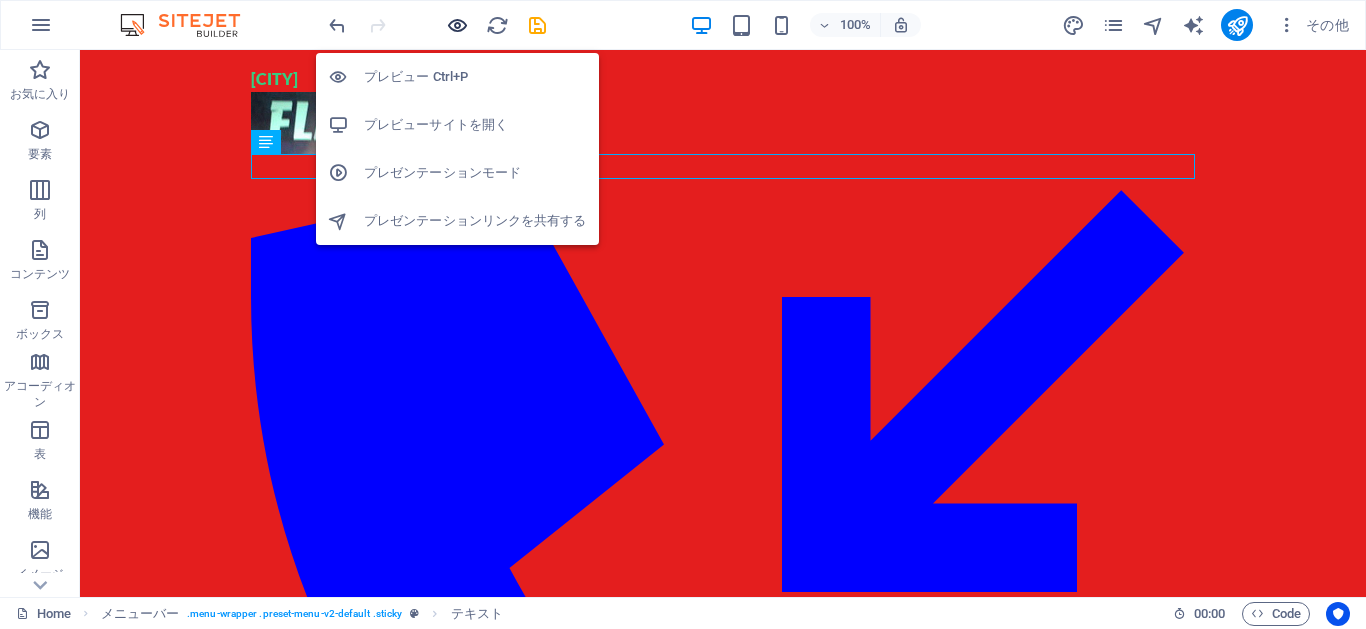 click at bounding box center (457, 25) 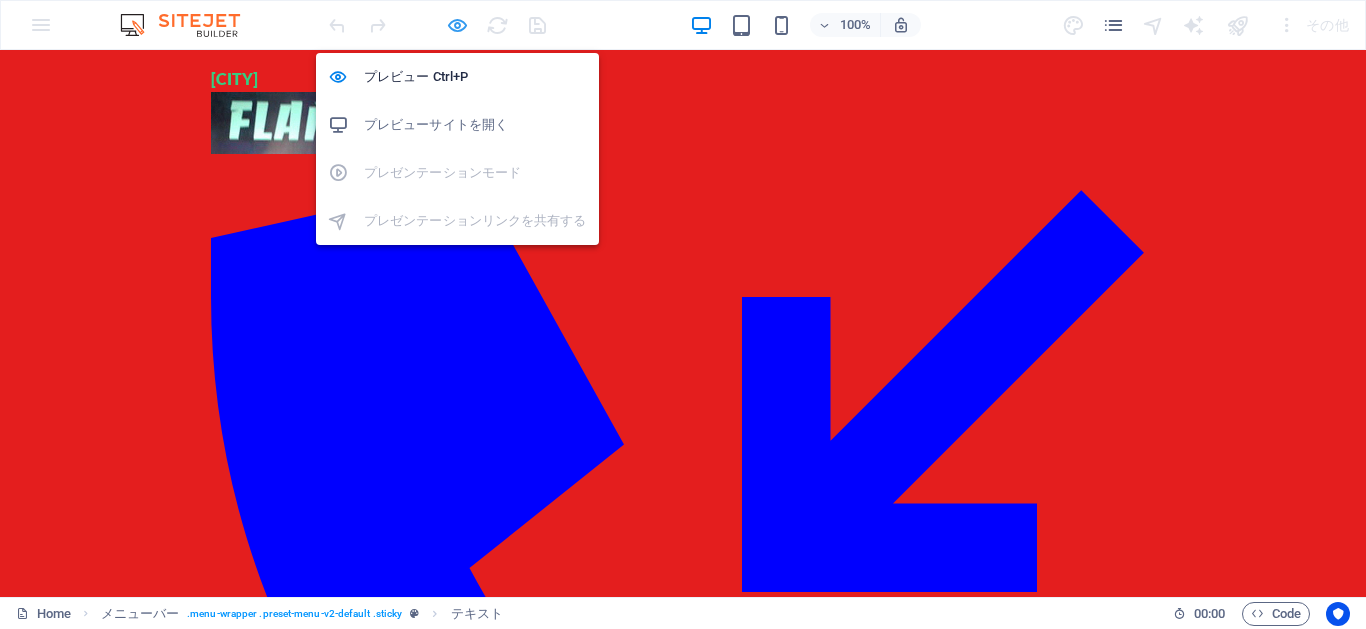 click at bounding box center [457, 25] 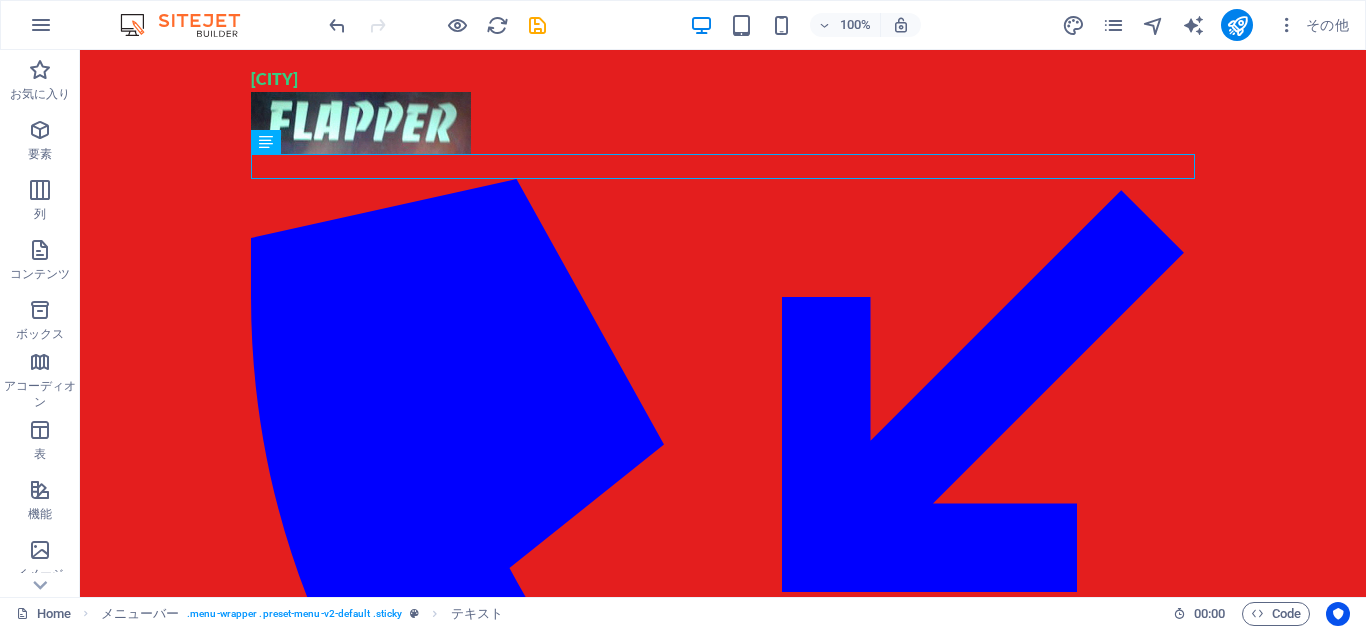 click on "Skip to main content
新しいテキスト要素 新宿ゴールデン街      ：03-3207-3312 Menu" at bounding box center (723, 63) 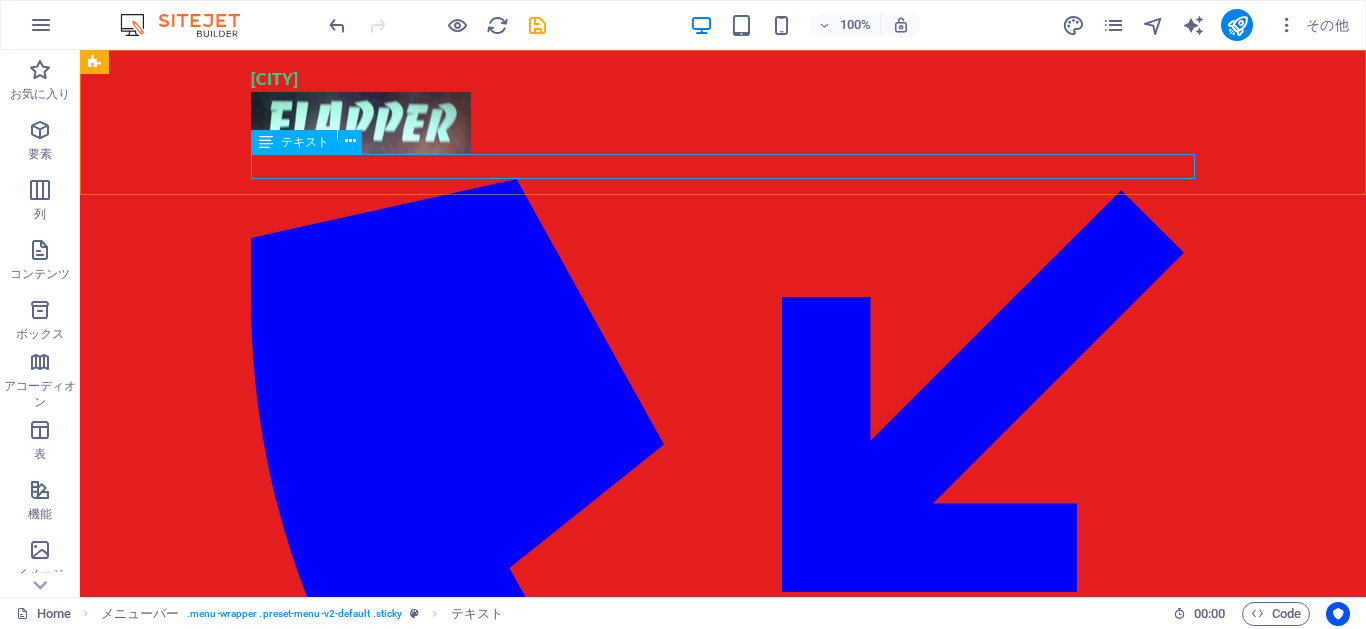 click on "：03-3207-3312" at bounding box center (723, 655) 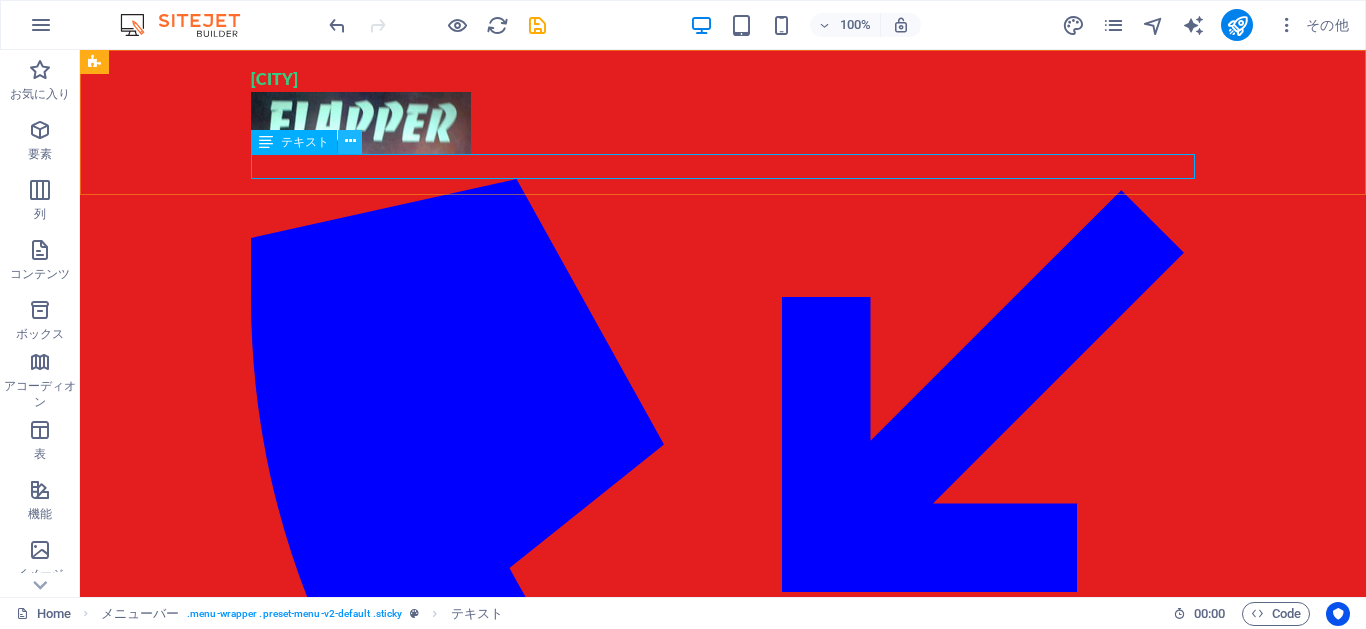 click at bounding box center (350, 141) 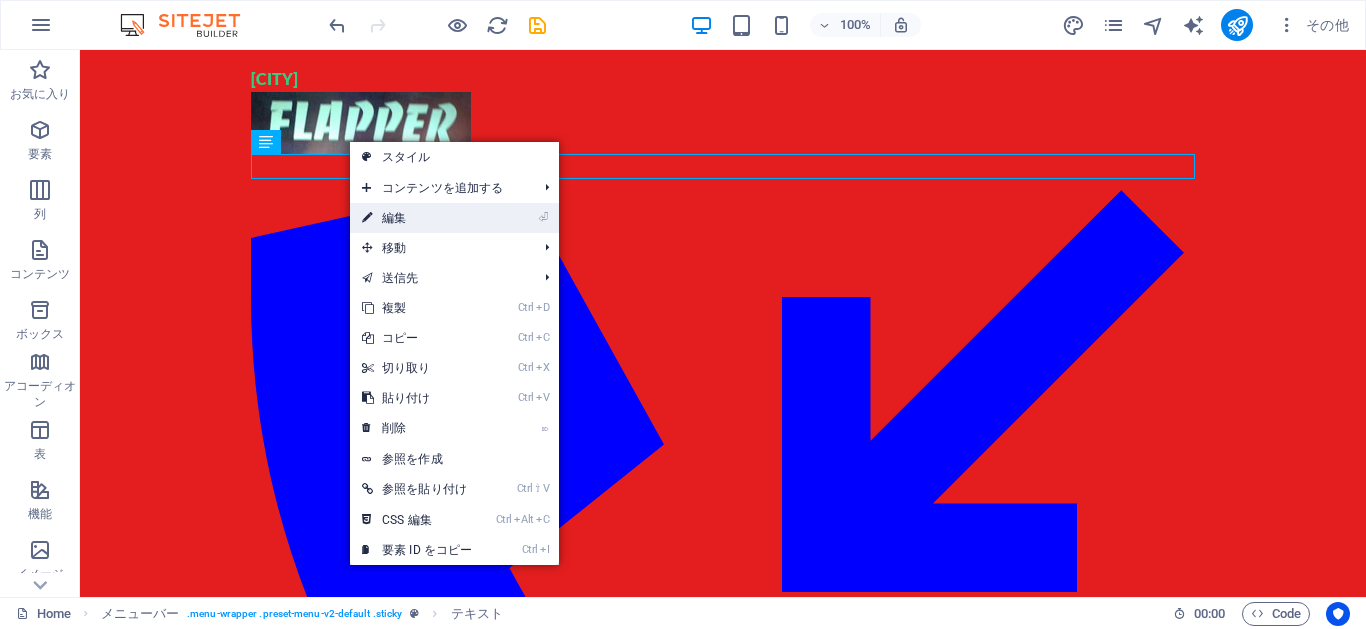 click on "⏎  編集" at bounding box center [417, 218] 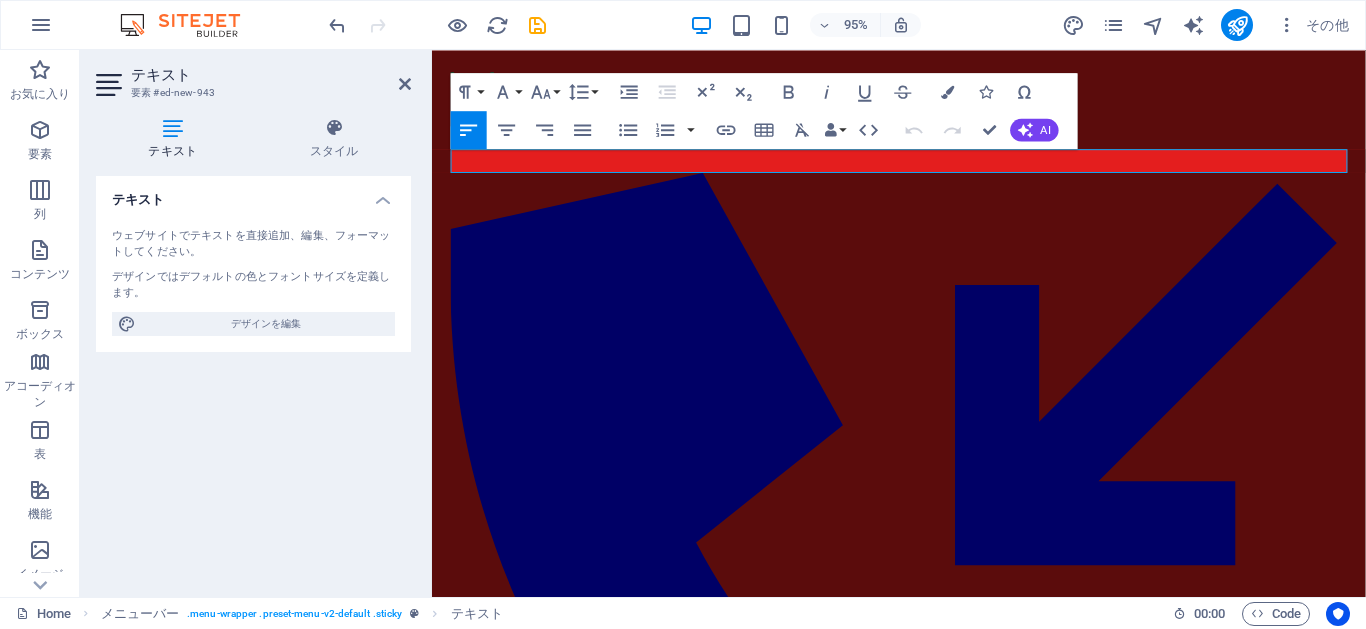 click on "テキスト" at bounding box center (177, 139) 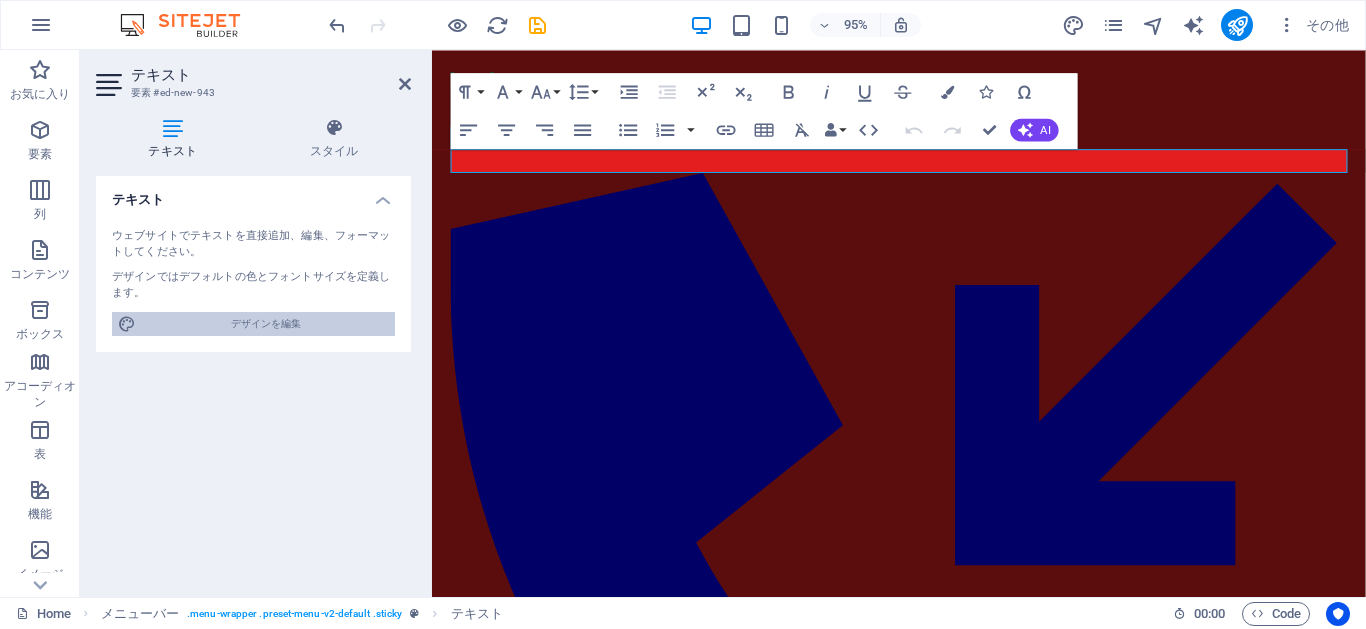 drag, startPoint x: 710, startPoint y: 42, endPoint x: 287, endPoint y: 330, distance: 511.7353 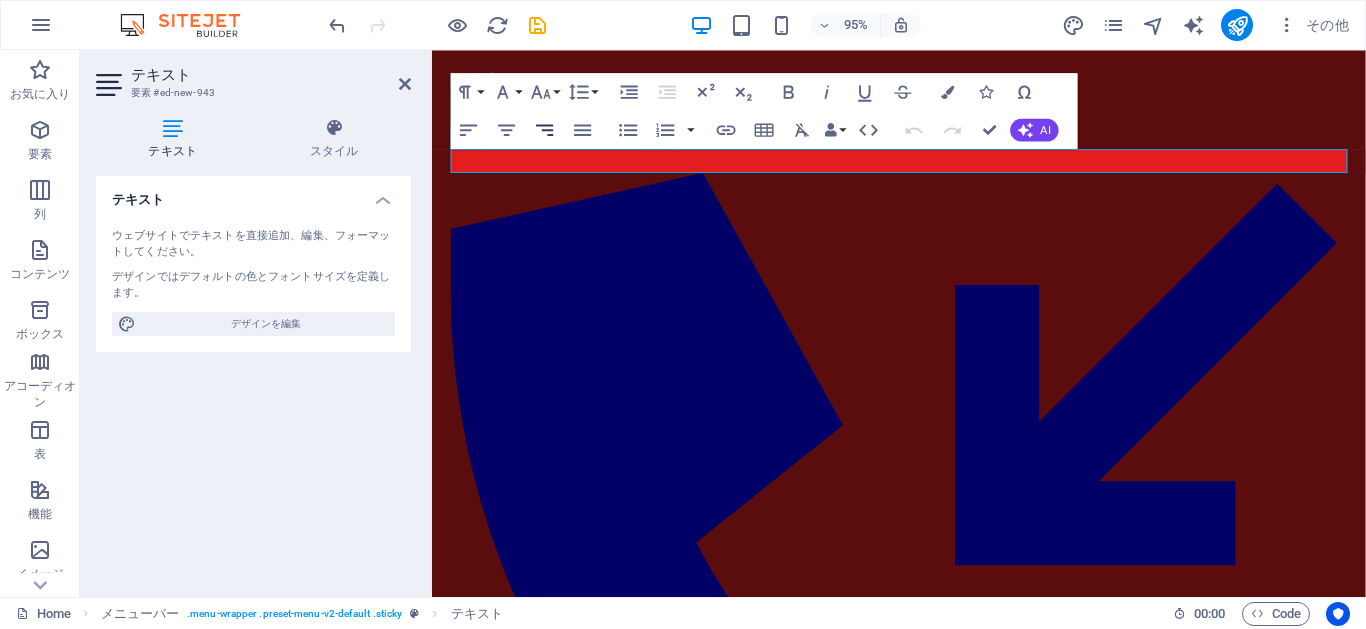 drag, startPoint x: 546, startPoint y: 124, endPoint x: 770, endPoint y: 58, distance: 233.52087 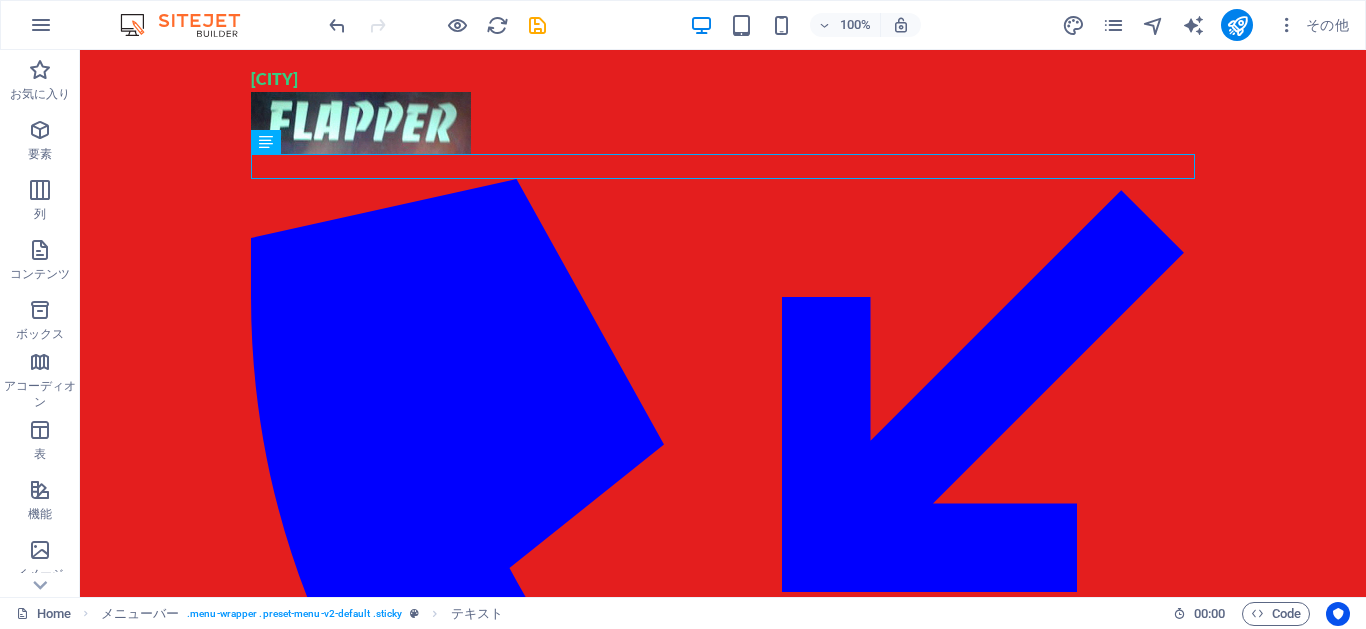 click on "Skip to main content
新しいテキスト要素 新宿ゴールデン街      ：03-3207-3312 Menu" at bounding box center (723, 63) 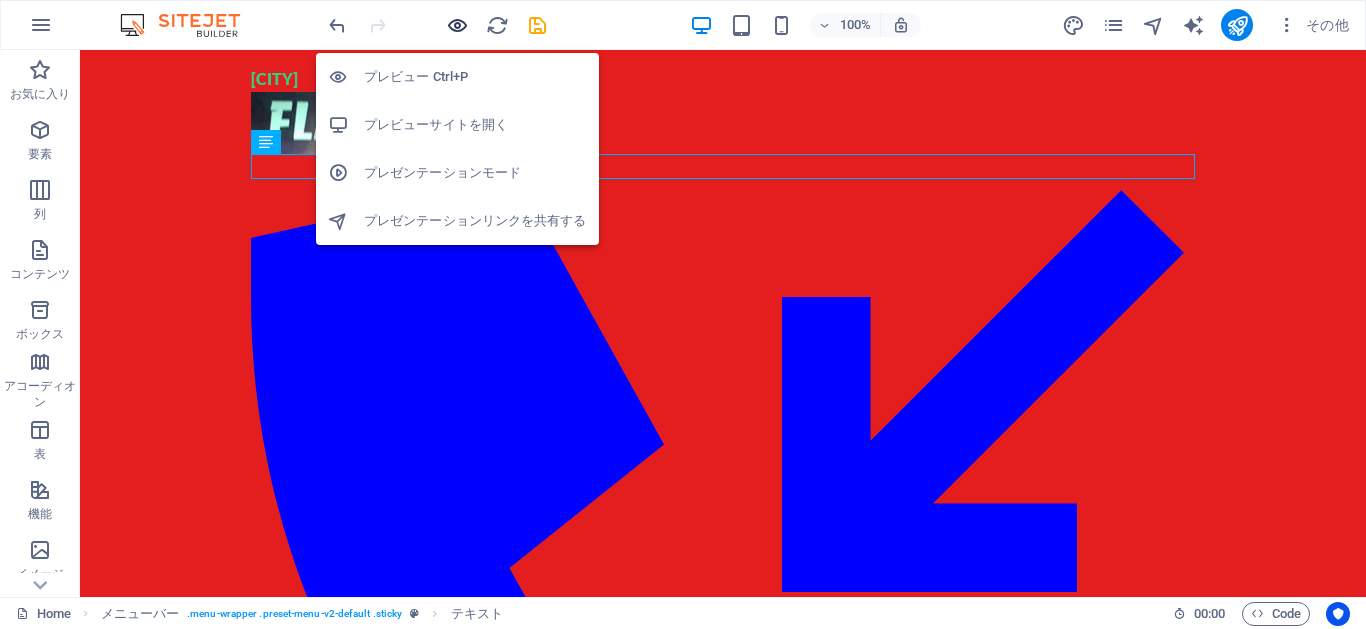 click at bounding box center (457, 25) 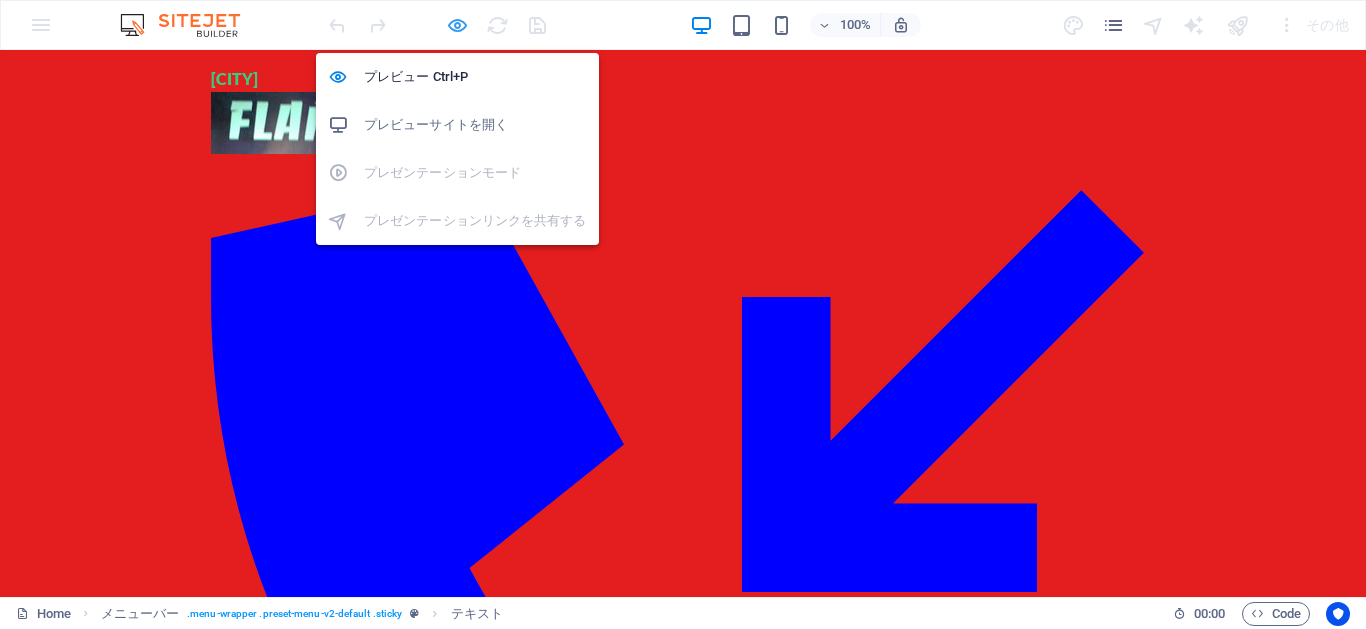 click at bounding box center [457, 25] 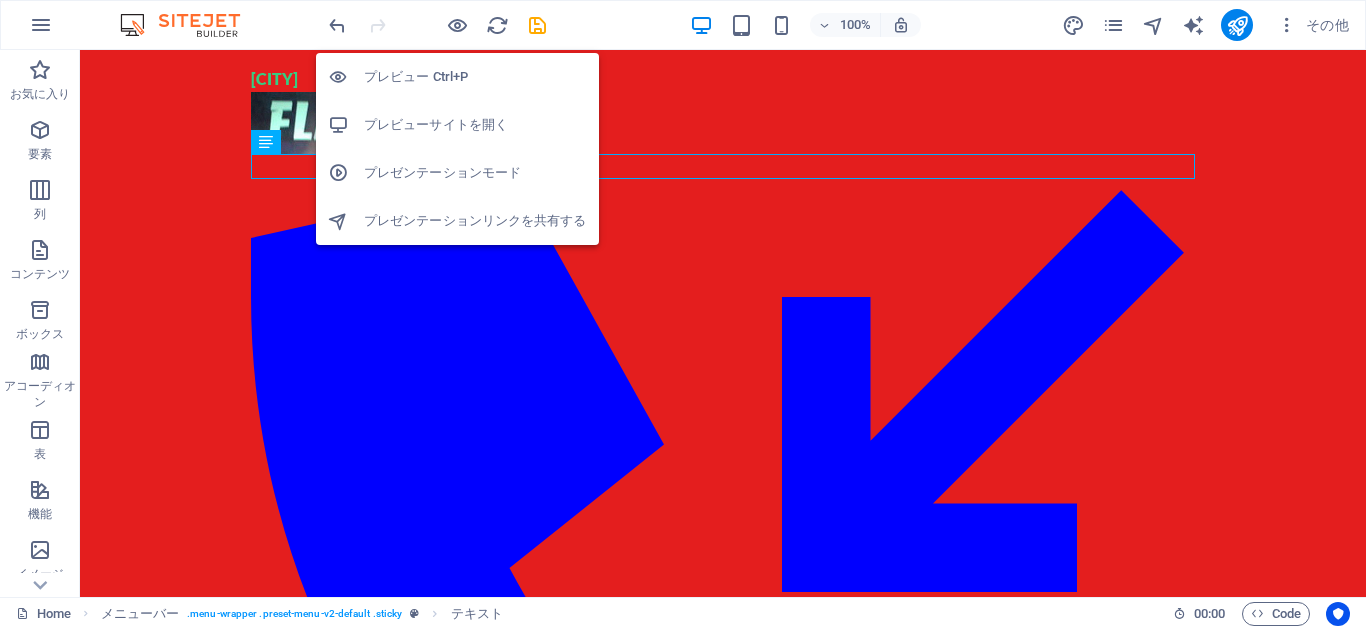 click on "プレビュー Ctrl+P" at bounding box center (475, 77) 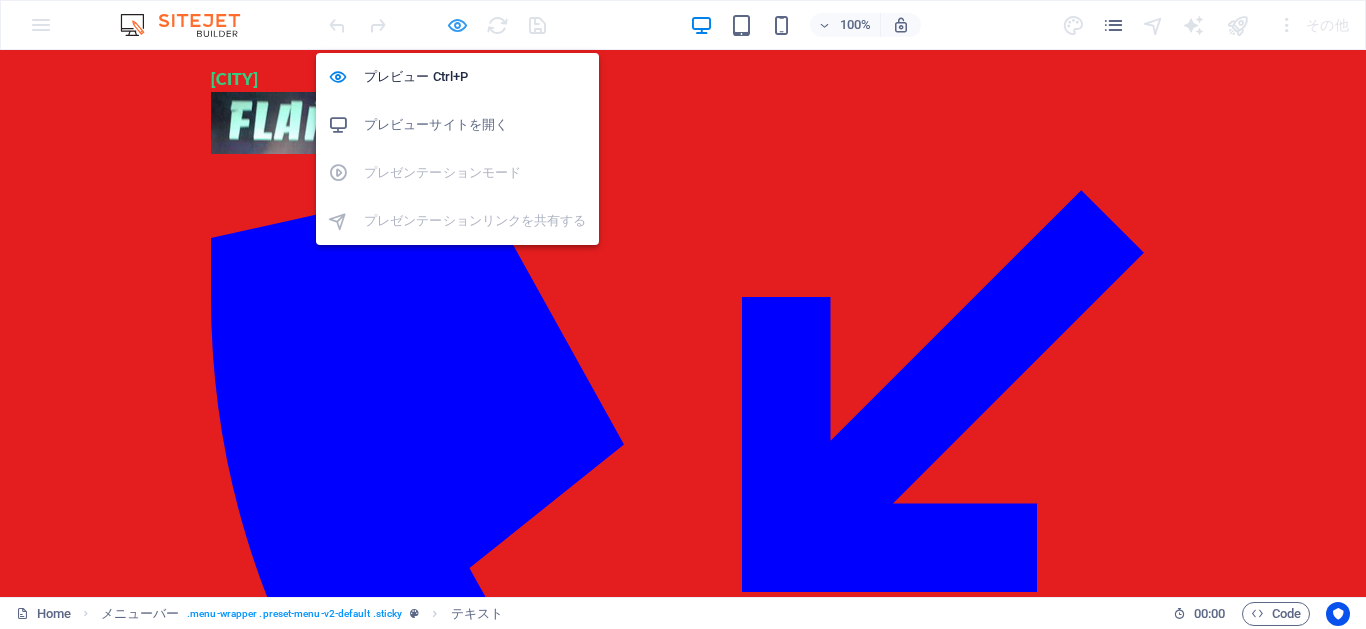 click at bounding box center (457, 25) 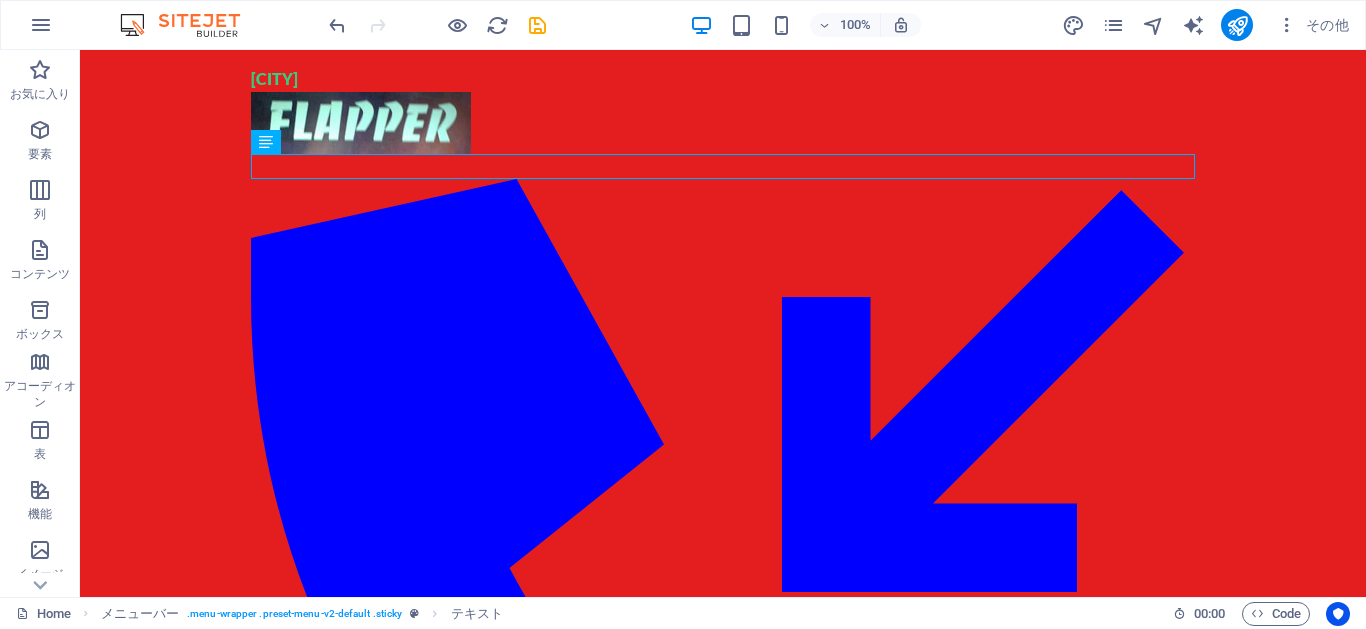 click on "Skip to main content
新しいテキスト要素 新宿ゴールデン街      ：03-3207-3312 Menu" at bounding box center [723, 63] 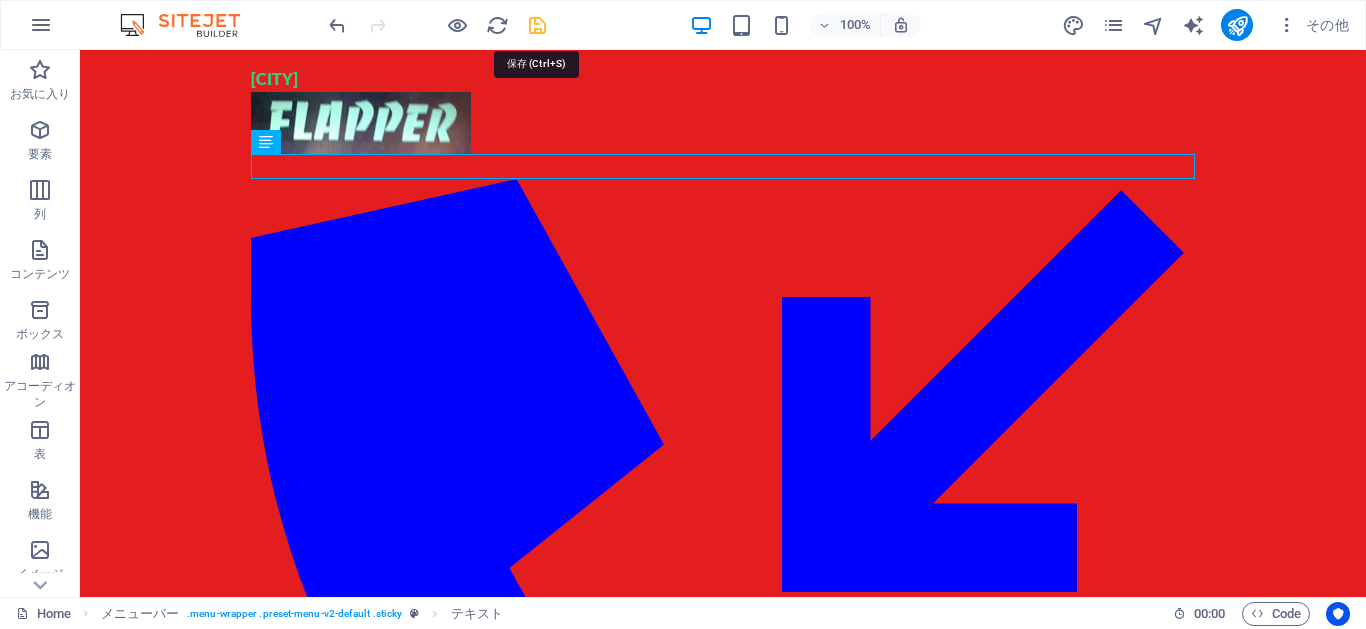 click at bounding box center (537, 25) 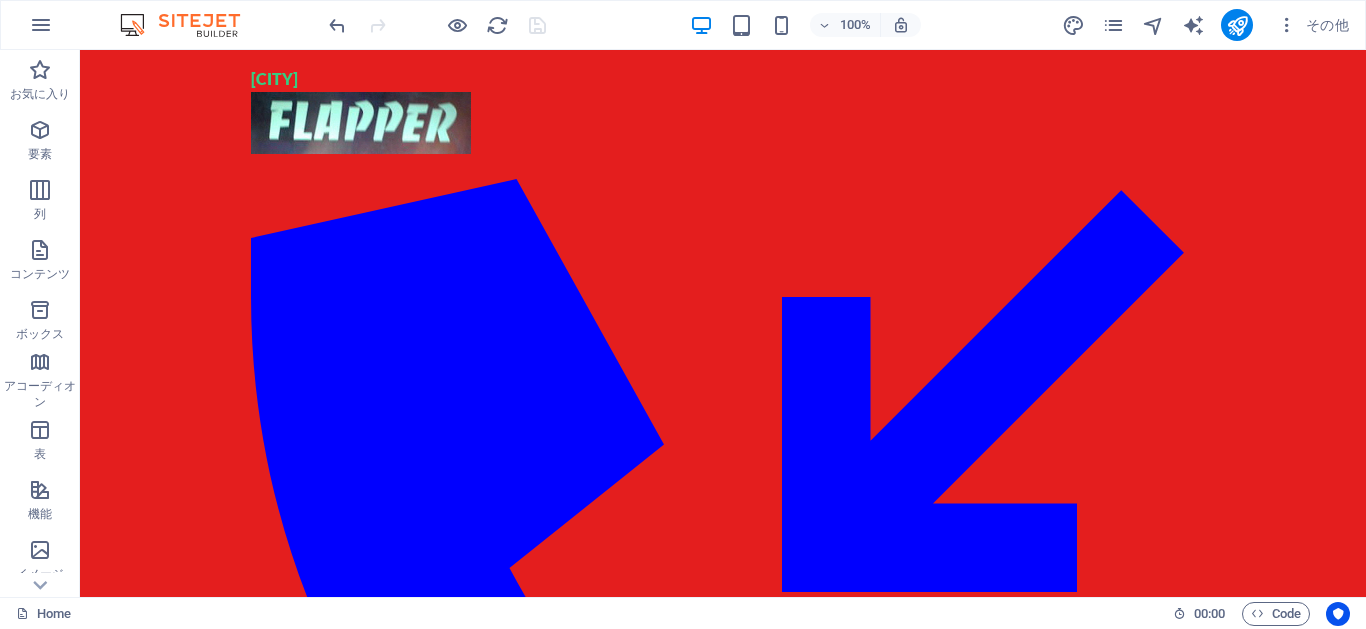 scroll, scrollTop: 353, scrollLeft: 0, axis: vertical 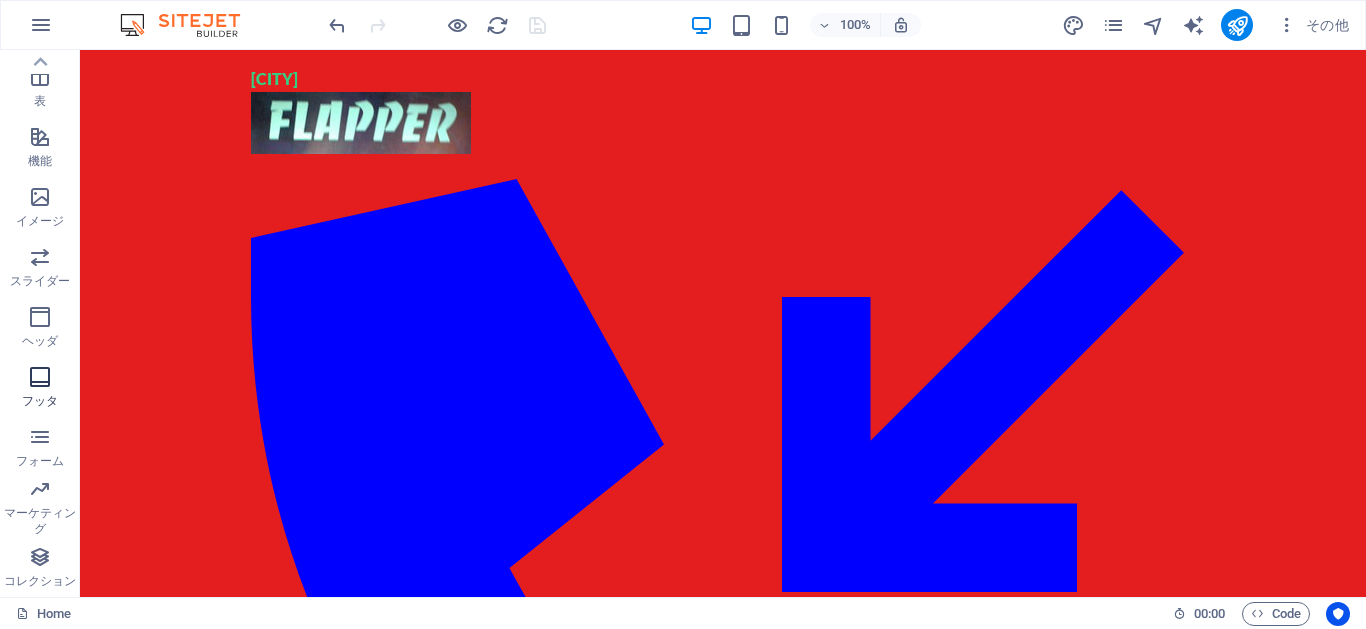 click at bounding box center (40, 377) 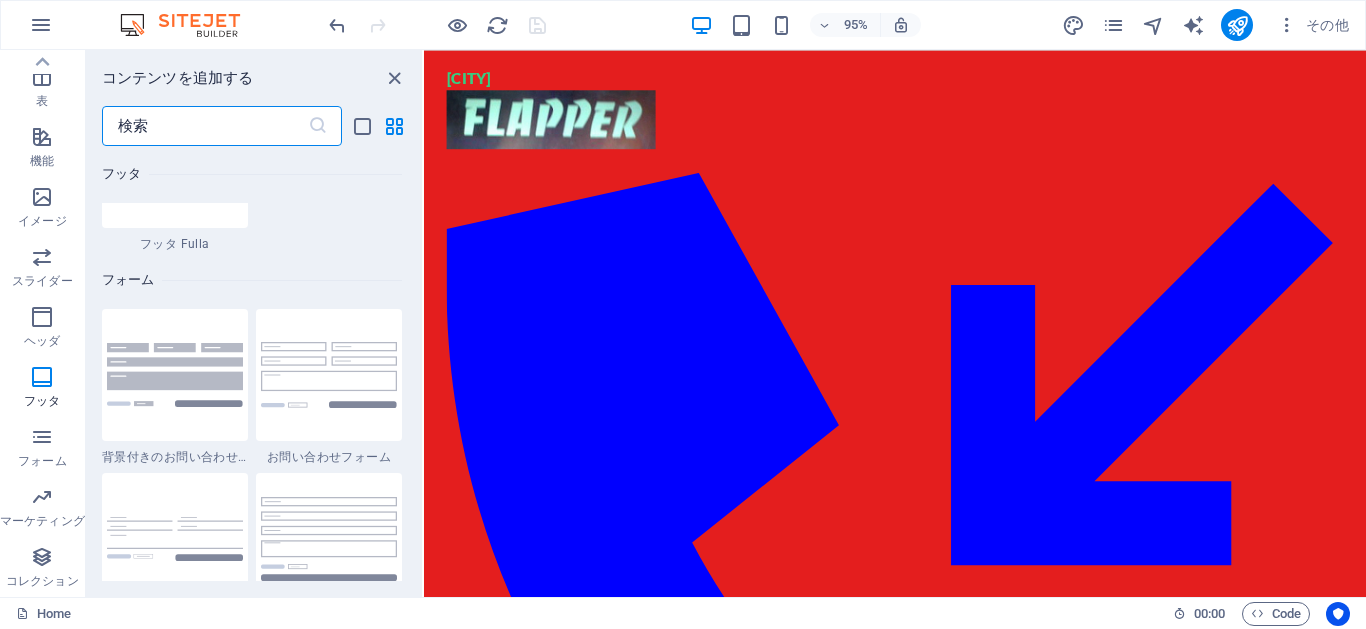 scroll, scrollTop: 14499, scrollLeft: 0, axis: vertical 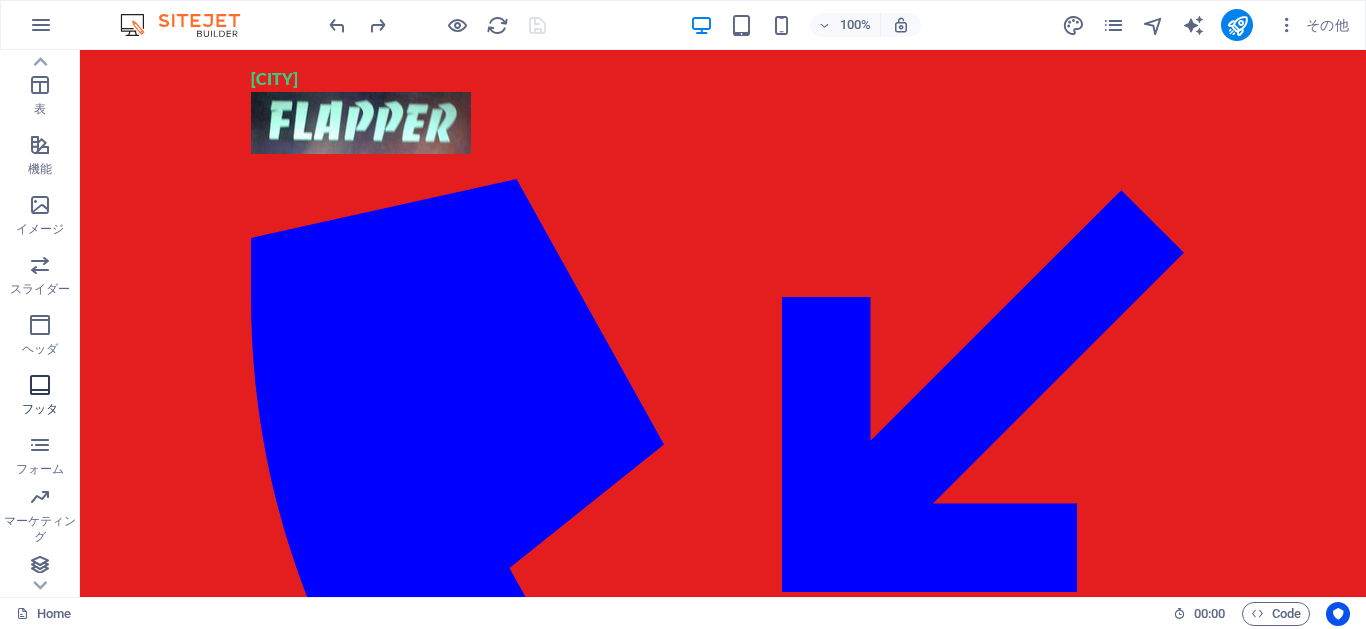 click at bounding box center (40, 385) 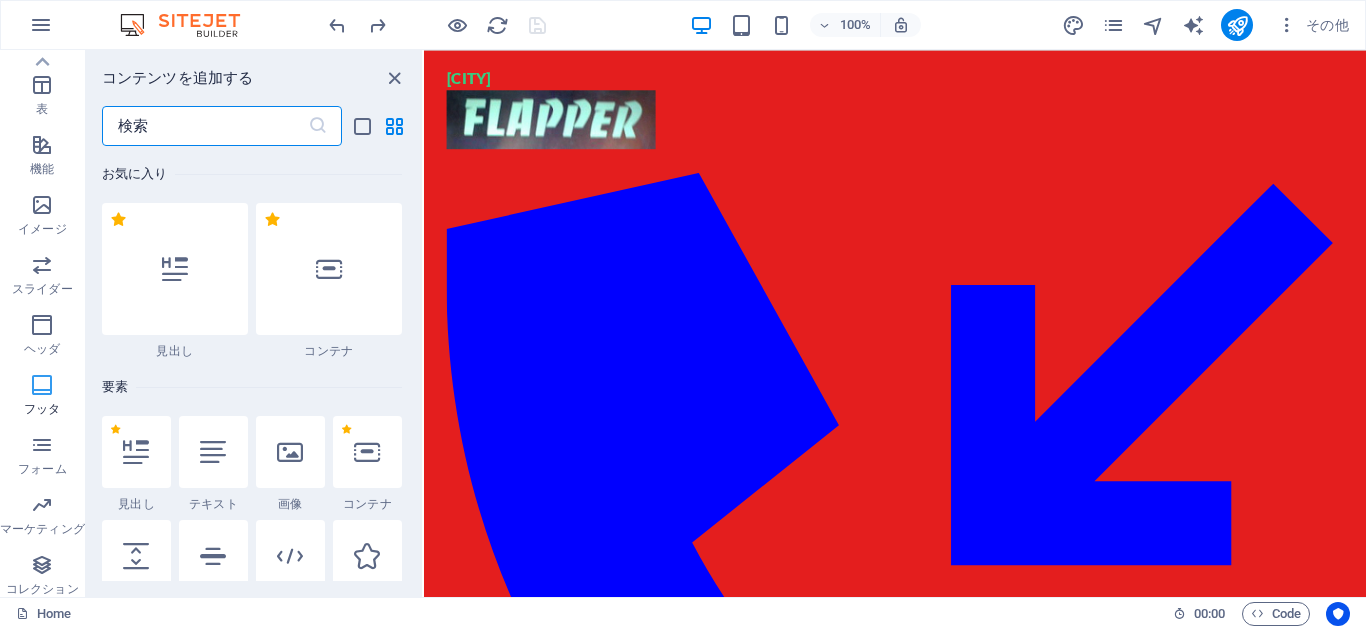scroll, scrollTop: 353, scrollLeft: 0, axis: vertical 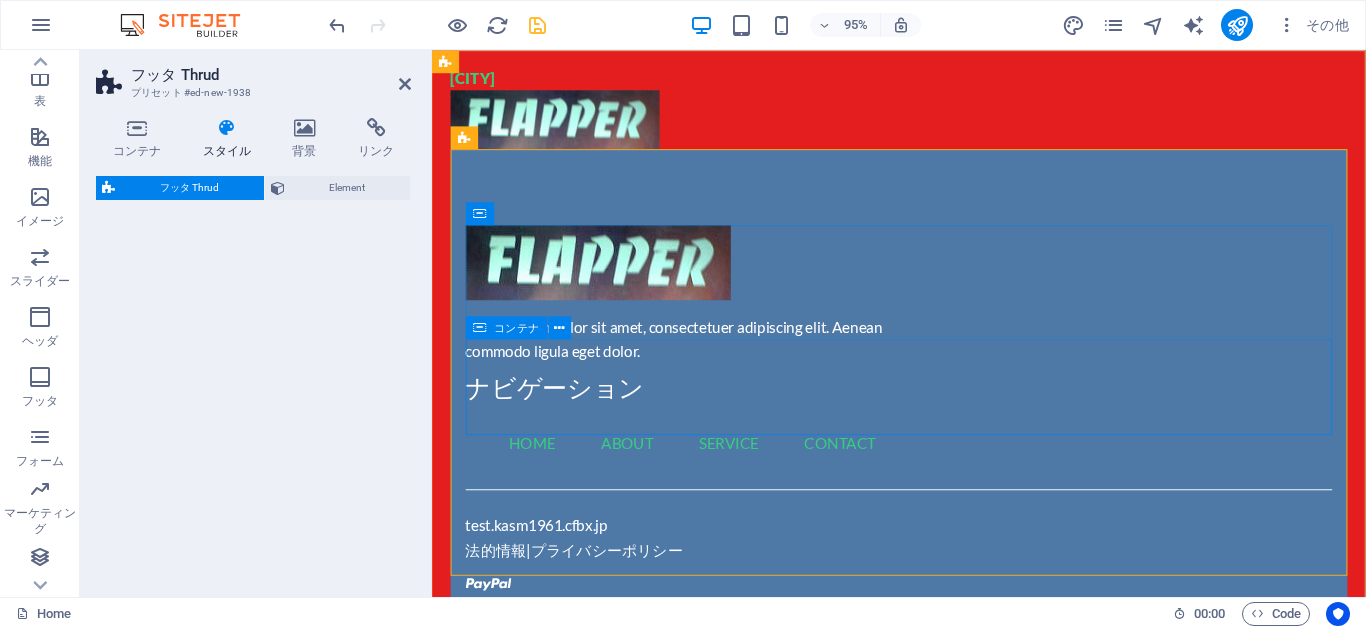 select on "rem" 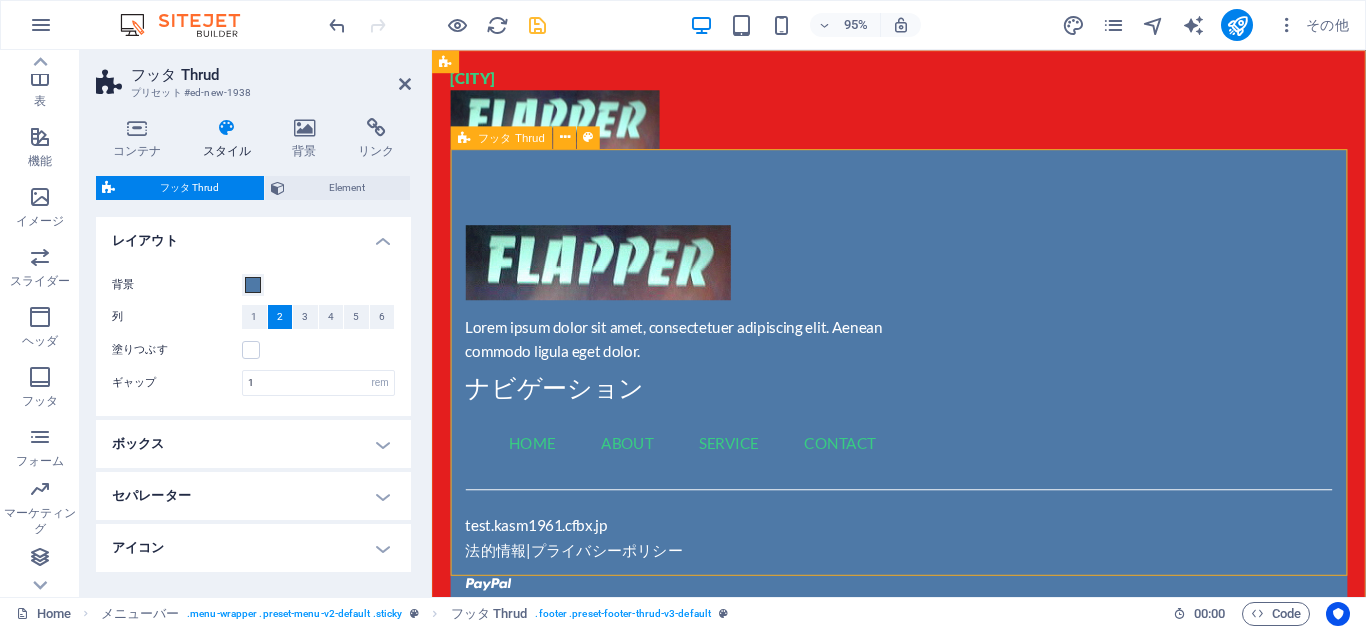 scroll, scrollTop: 345, scrollLeft: 0, axis: vertical 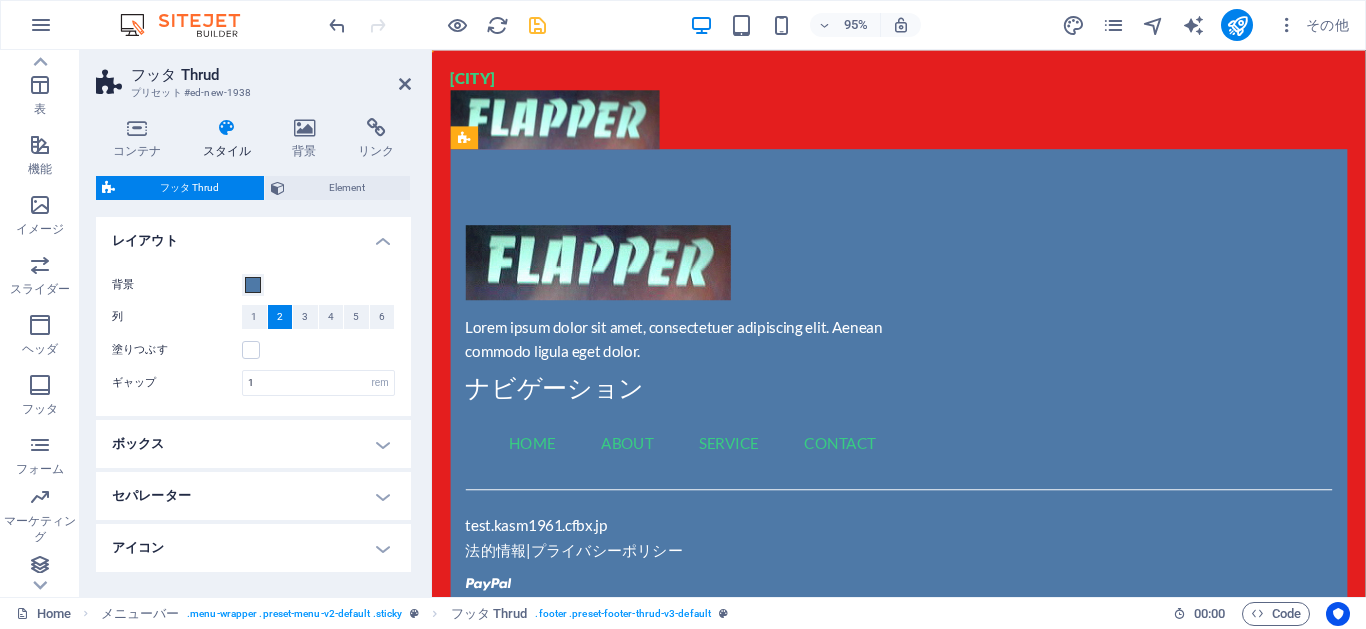 drag, startPoint x: 893, startPoint y: 194, endPoint x: 534, endPoint y: 611, distance: 550.2454 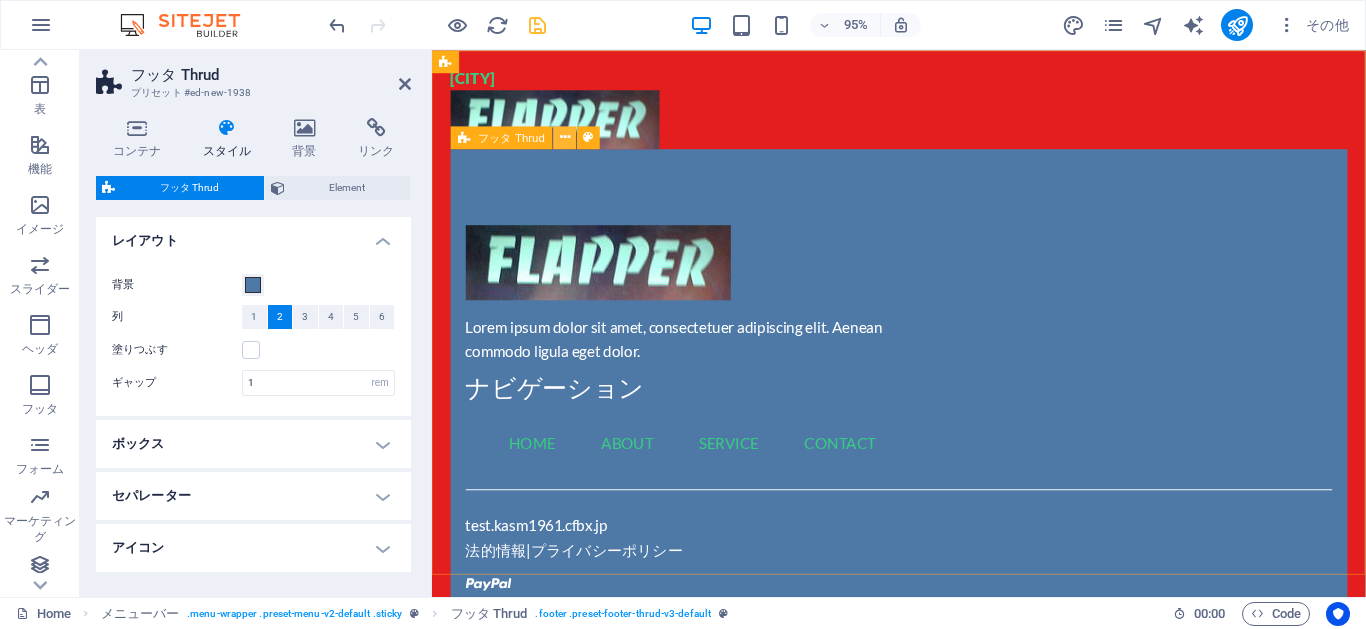 click at bounding box center (565, 137) 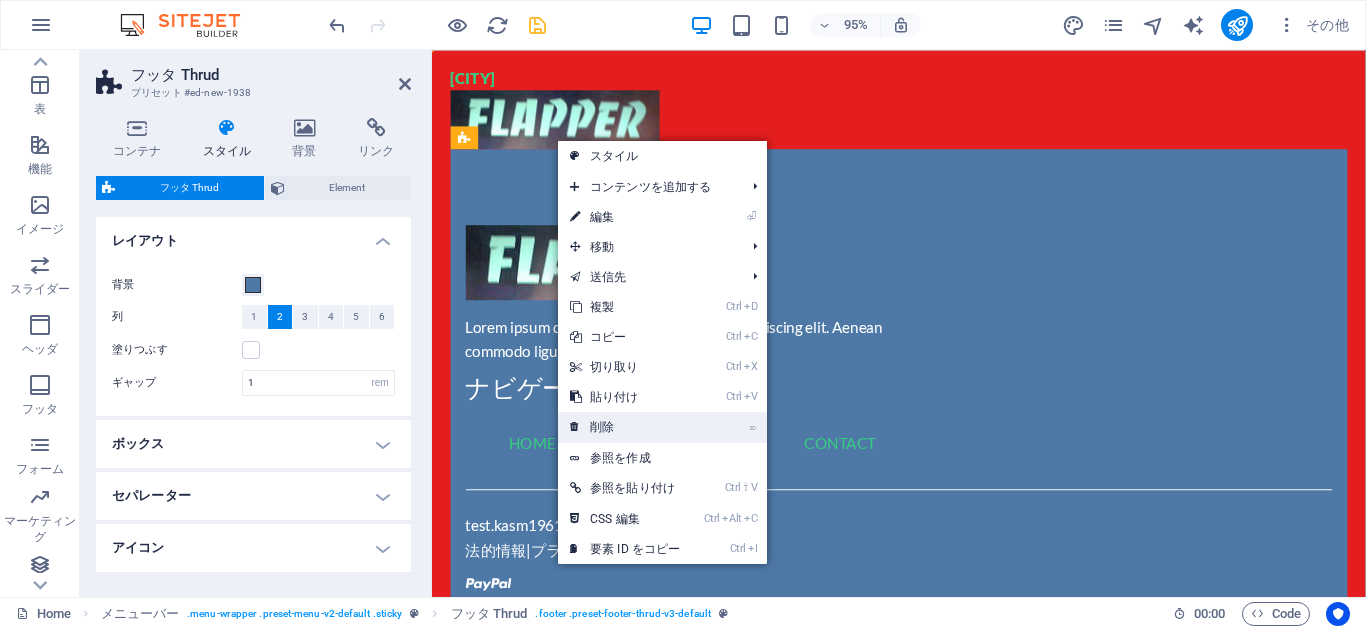 click on "⌦  削除" at bounding box center (625, 427) 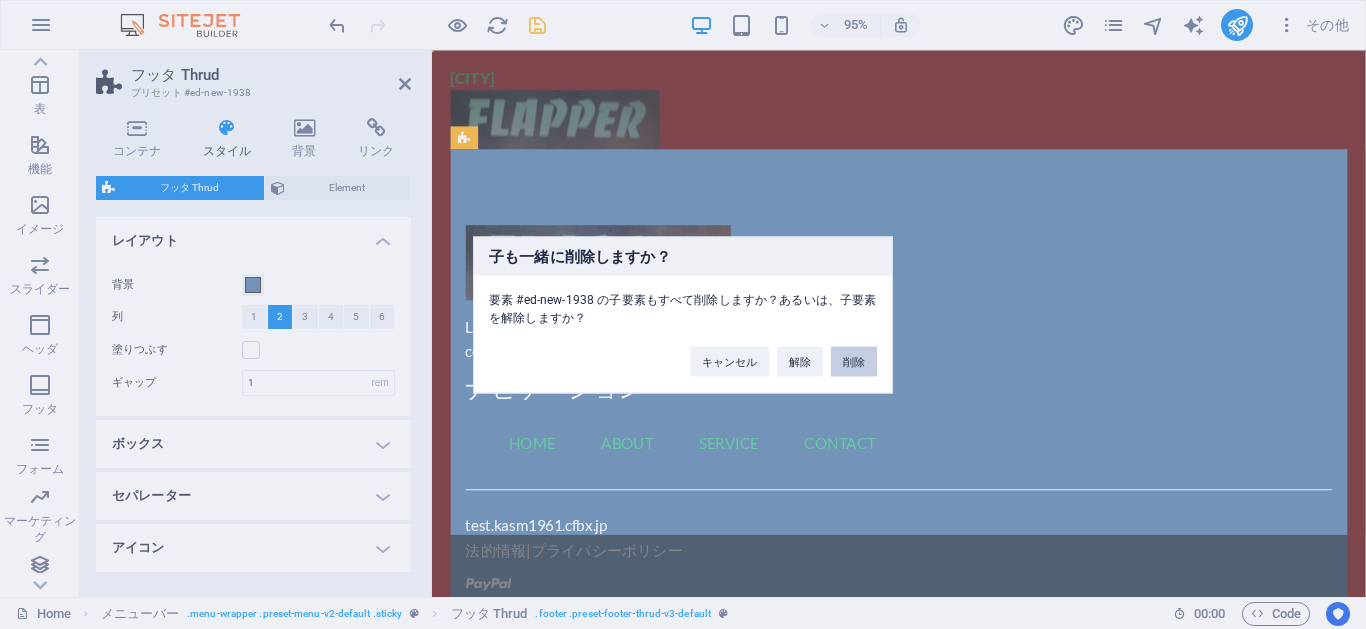 click on "削除" at bounding box center [854, 361] 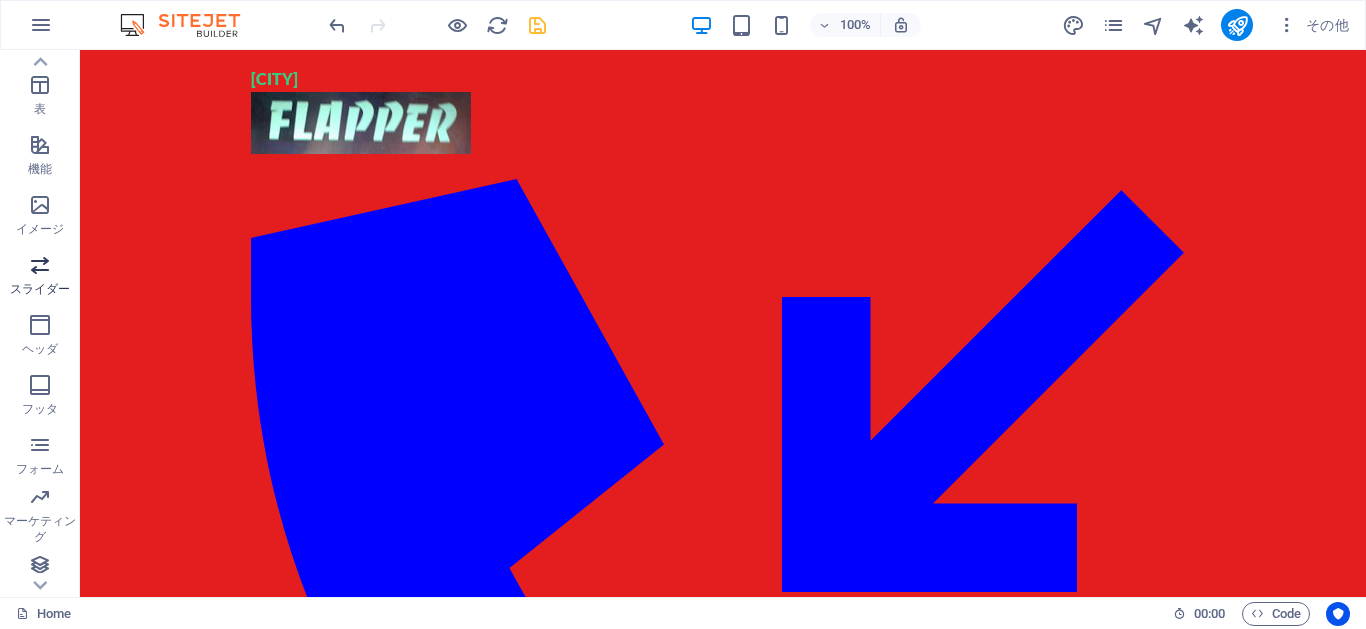 click at bounding box center [40, 265] 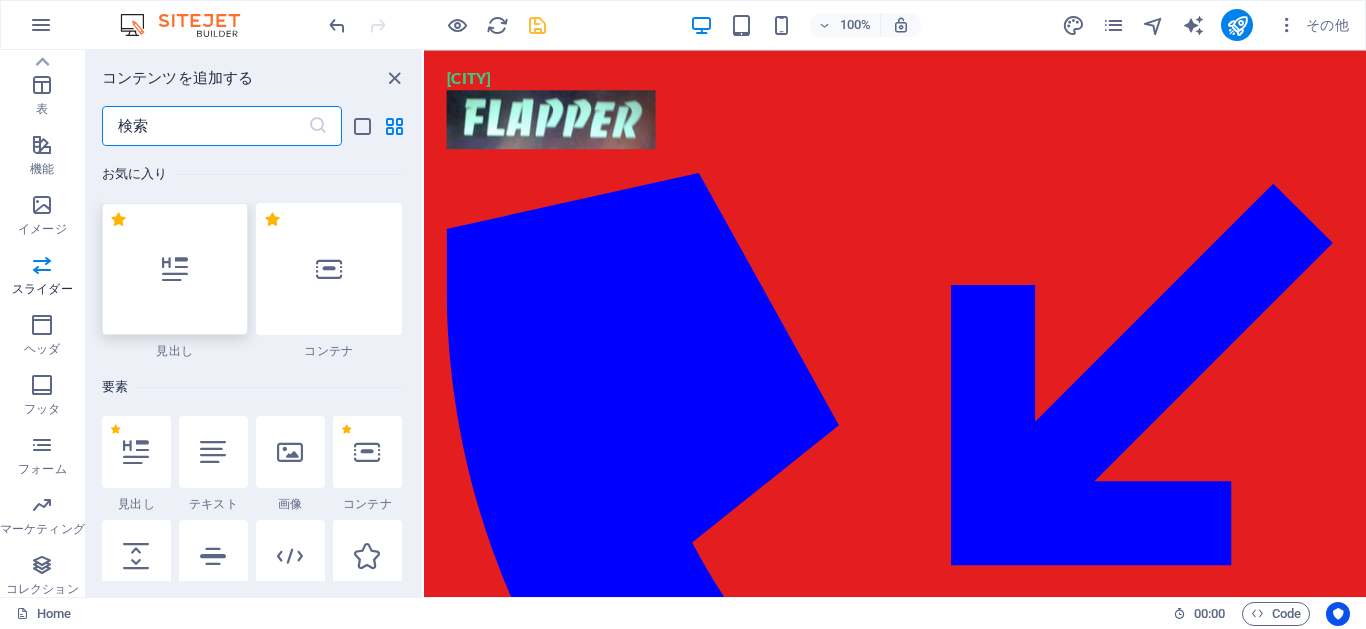 scroll, scrollTop: 353, scrollLeft: 0, axis: vertical 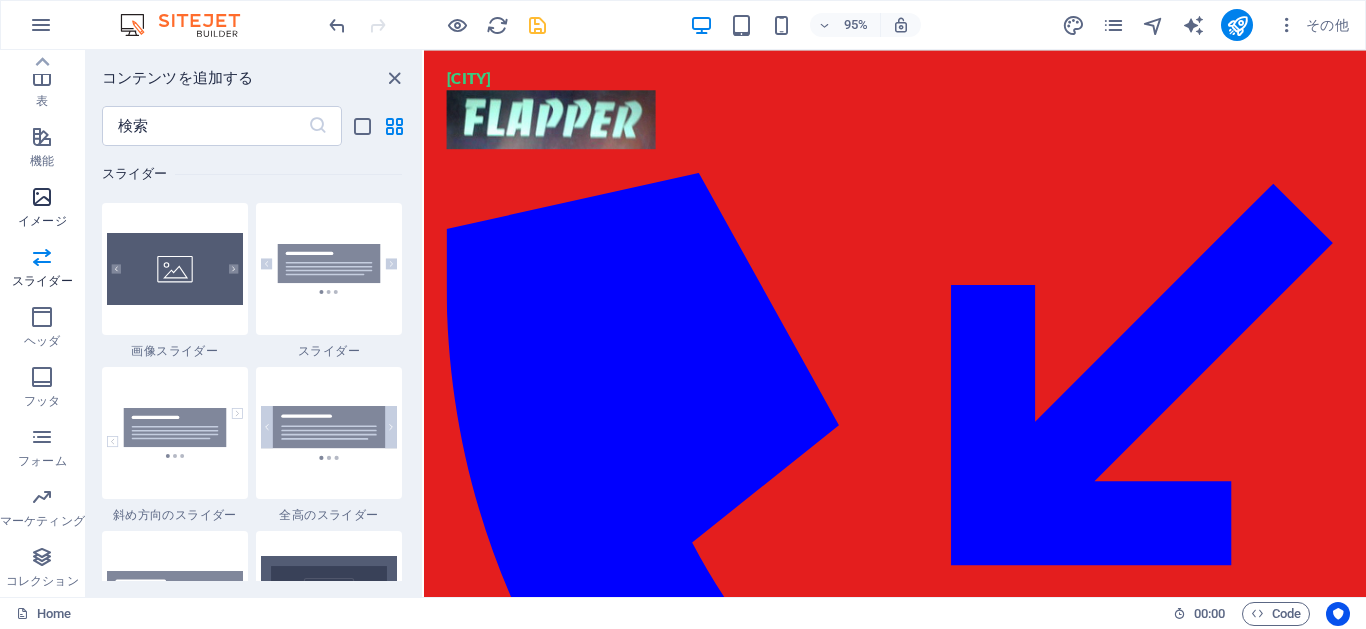 click at bounding box center [42, 197] 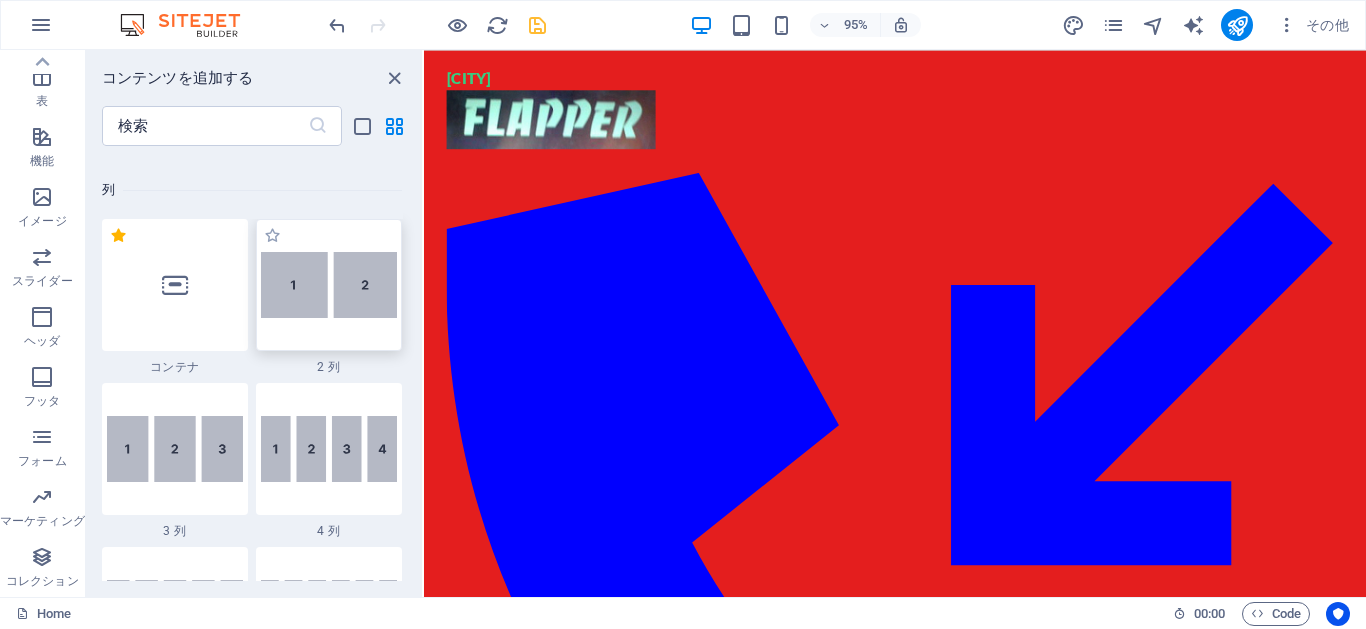 scroll, scrollTop: 780, scrollLeft: 0, axis: vertical 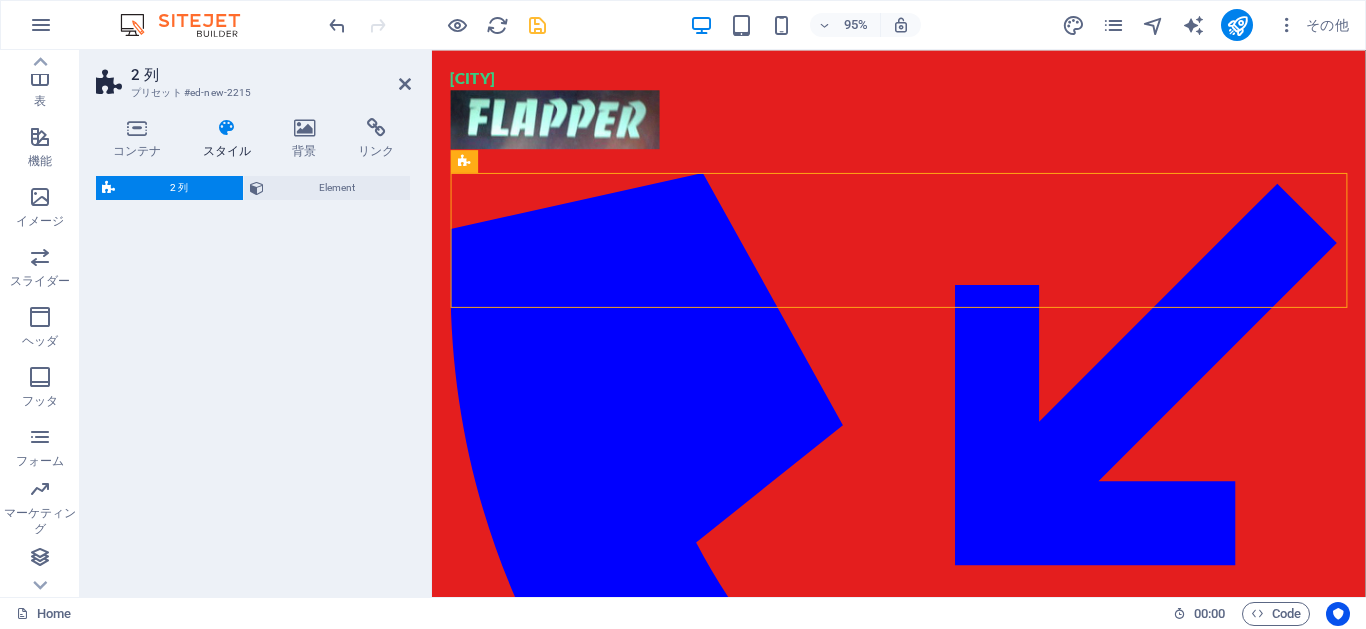click on "要素を追加" at bounding box center [570, 1256] 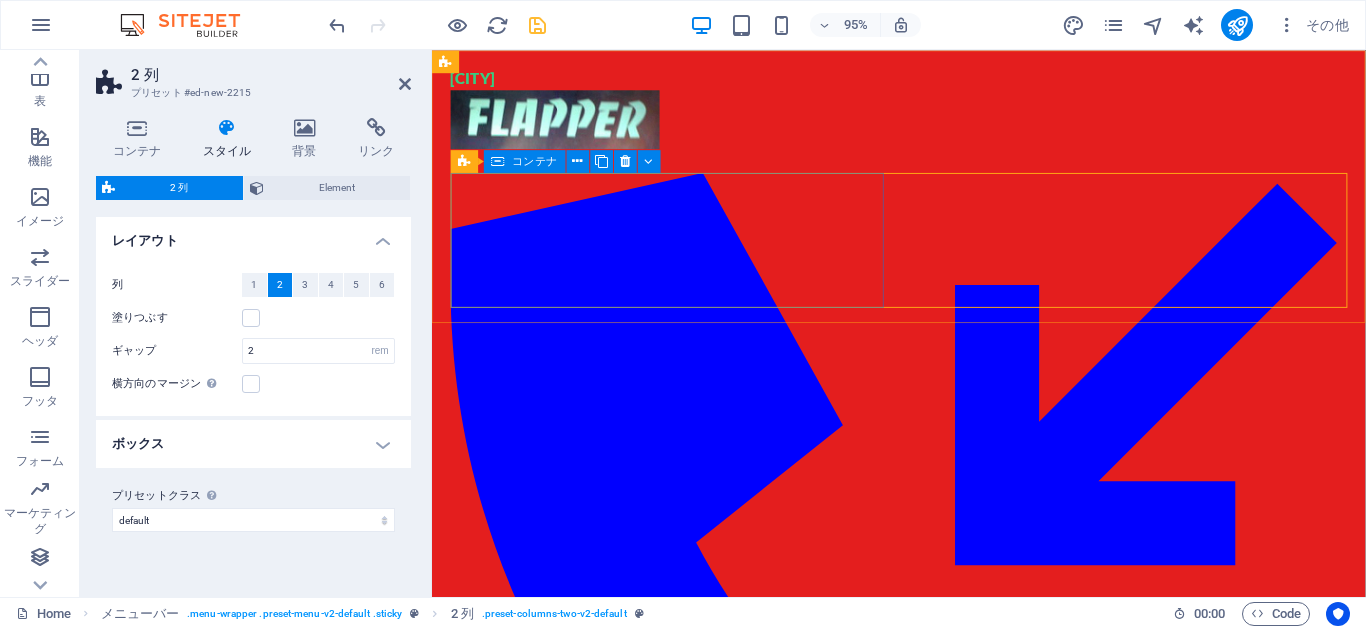 scroll, scrollTop: 345, scrollLeft: 0, axis: vertical 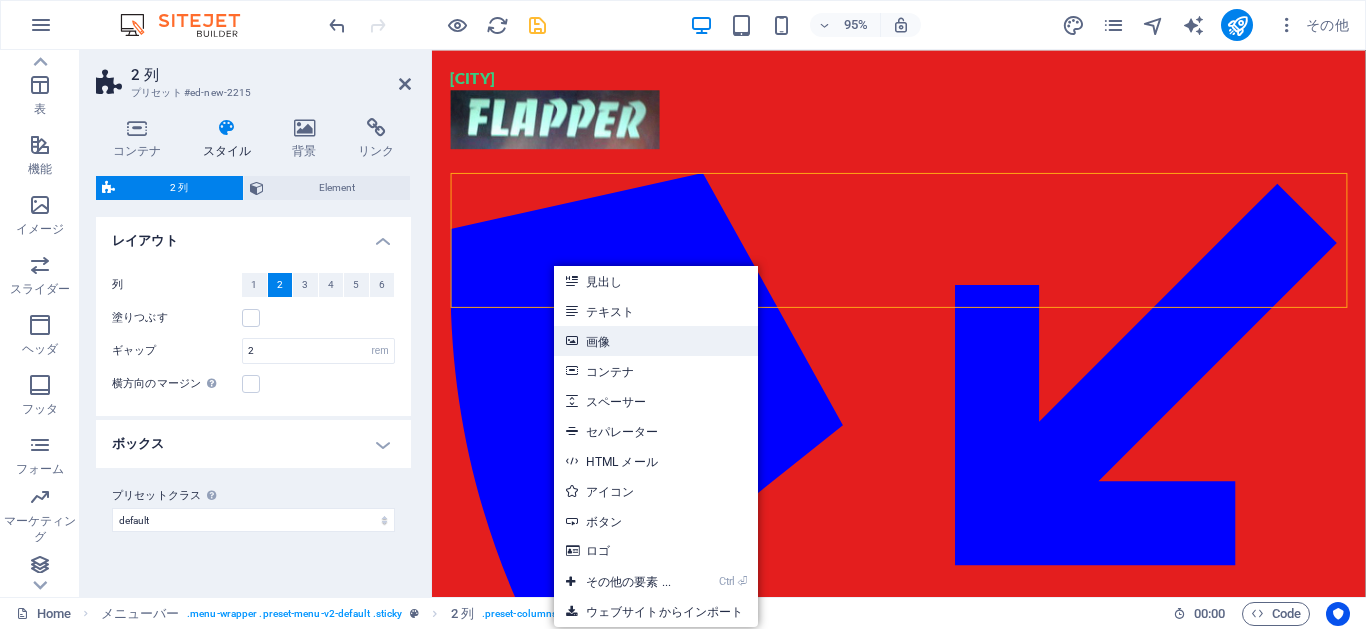 click on "画像" at bounding box center (656, 341) 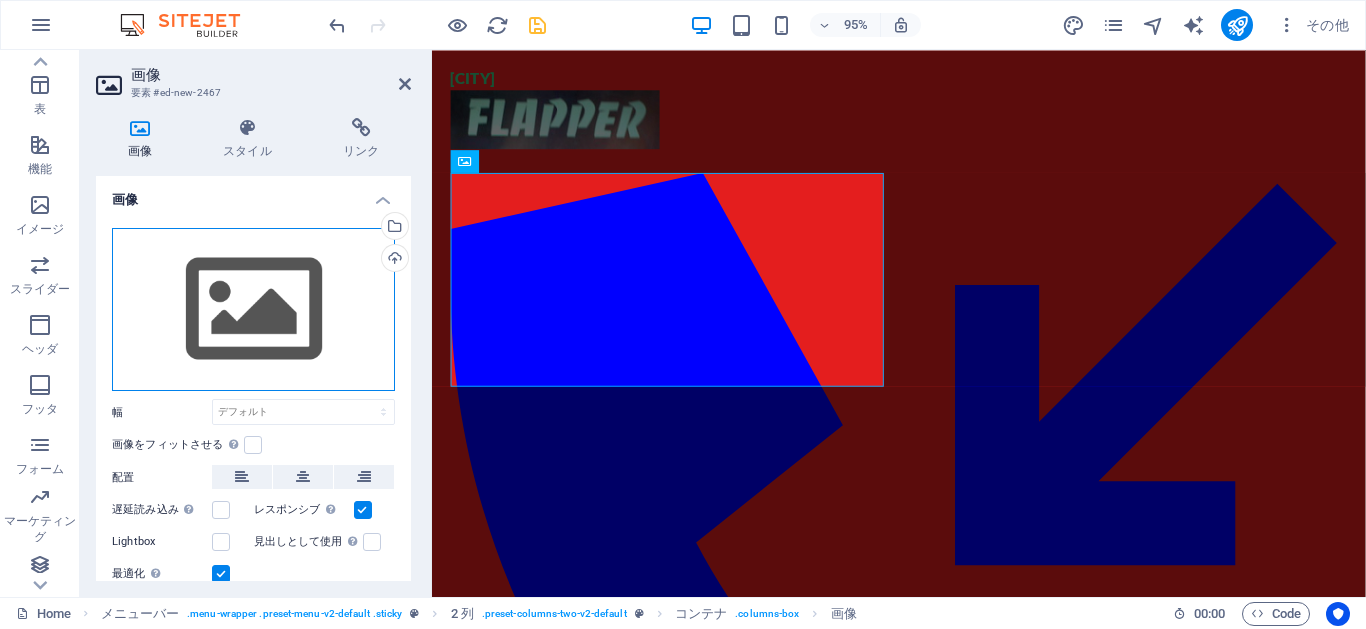 click on "ここにファイルをドラッグするか、クリックしてファイルを選択するか、 ［ファイル］または無料のストック写真・動画からファイルを選択 してください。" at bounding box center (253, 310) 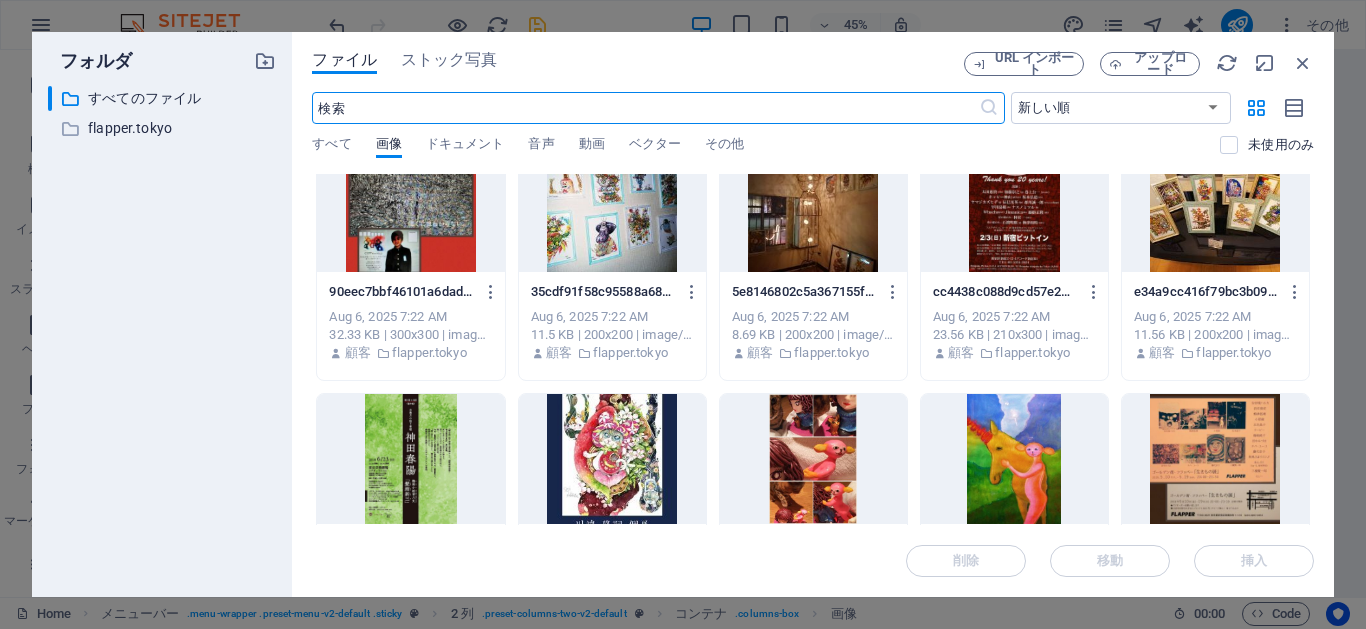 scroll, scrollTop: 0, scrollLeft: 0, axis: both 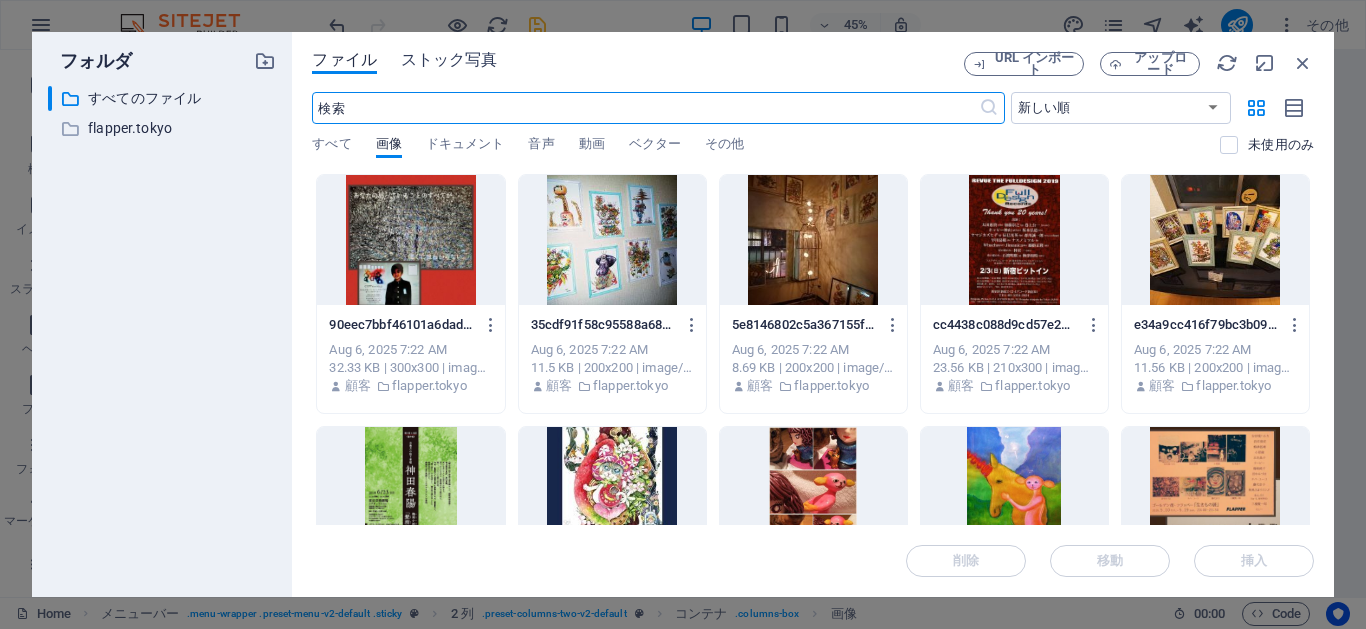click on "ストック写真" at bounding box center (449, 60) 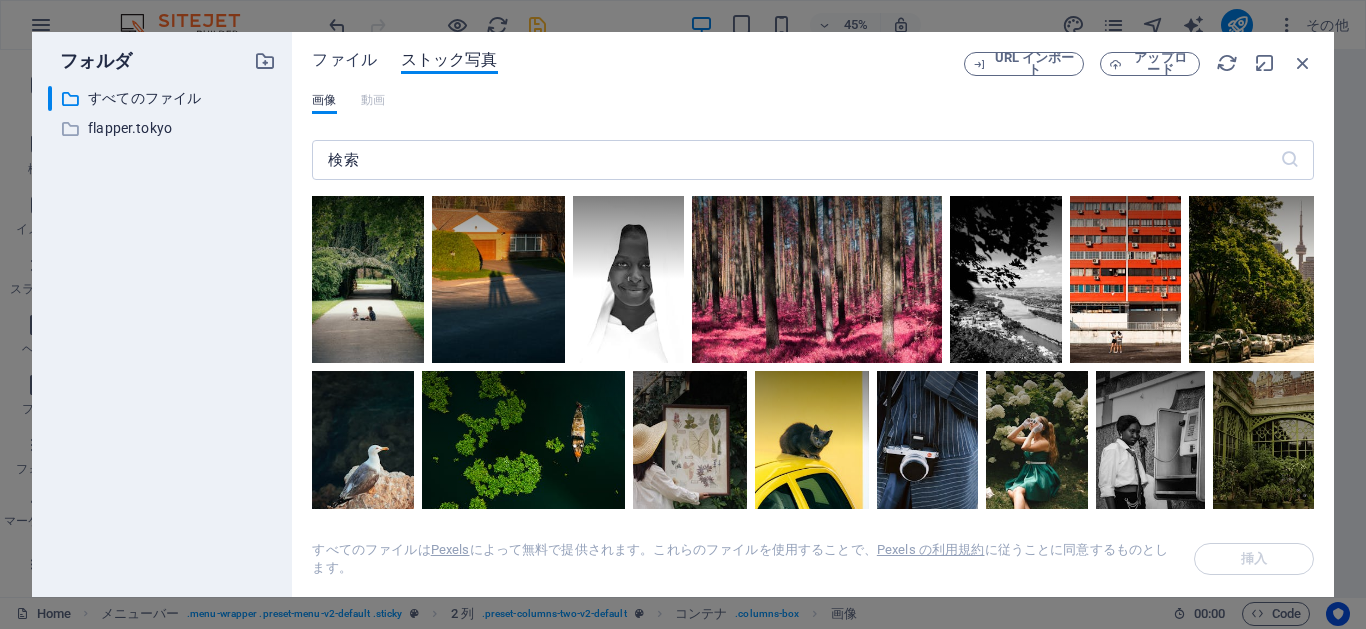 click on "ファイル" at bounding box center (344, 60) 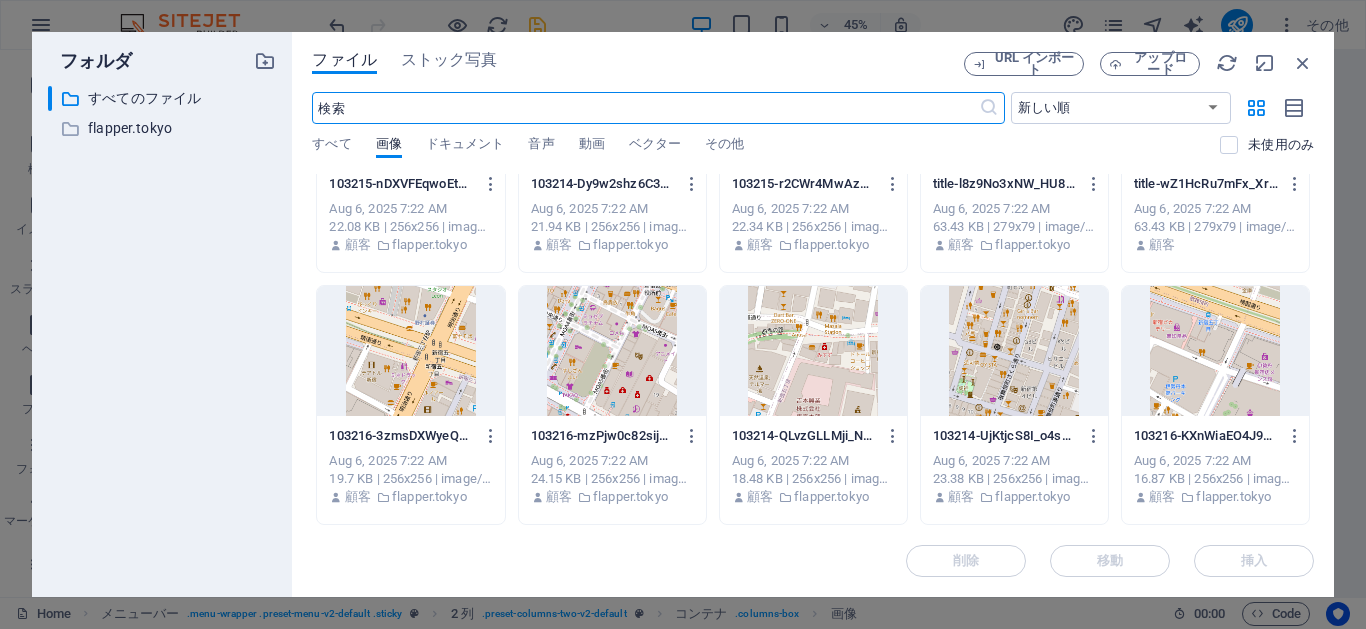 scroll, scrollTop: 1113, scrollLeft: 0, axis: vertical 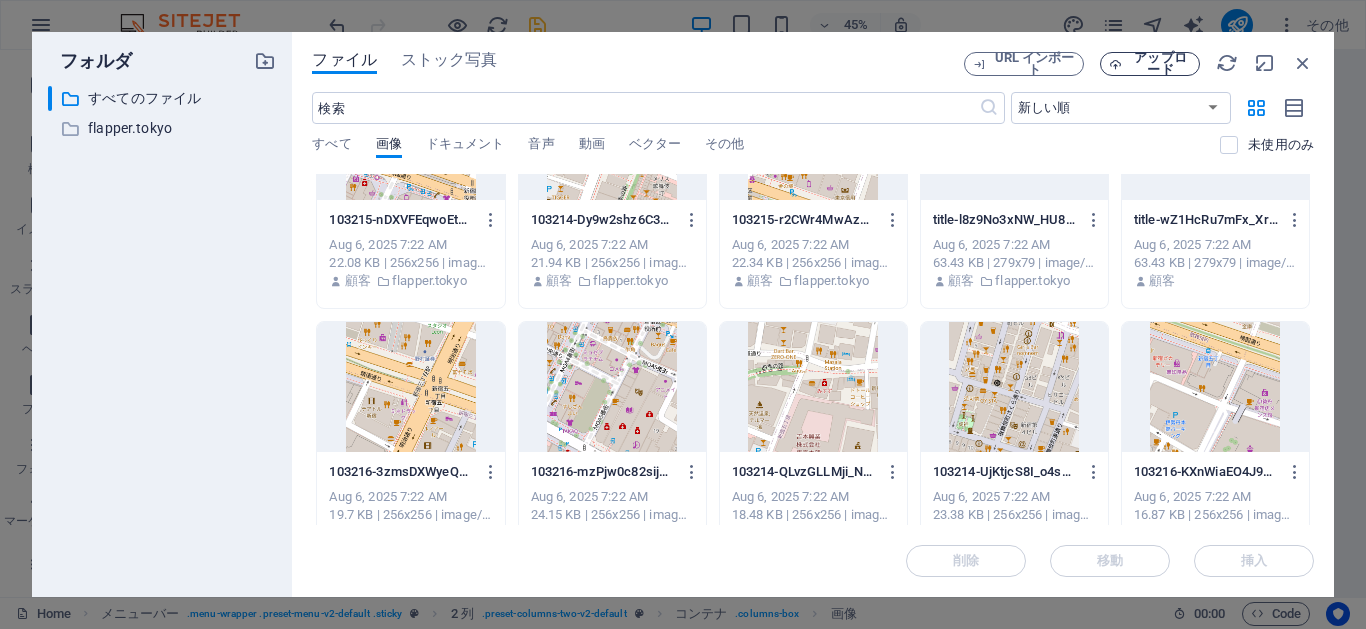 click on "アップロード" at bounding box center (1150, 64) 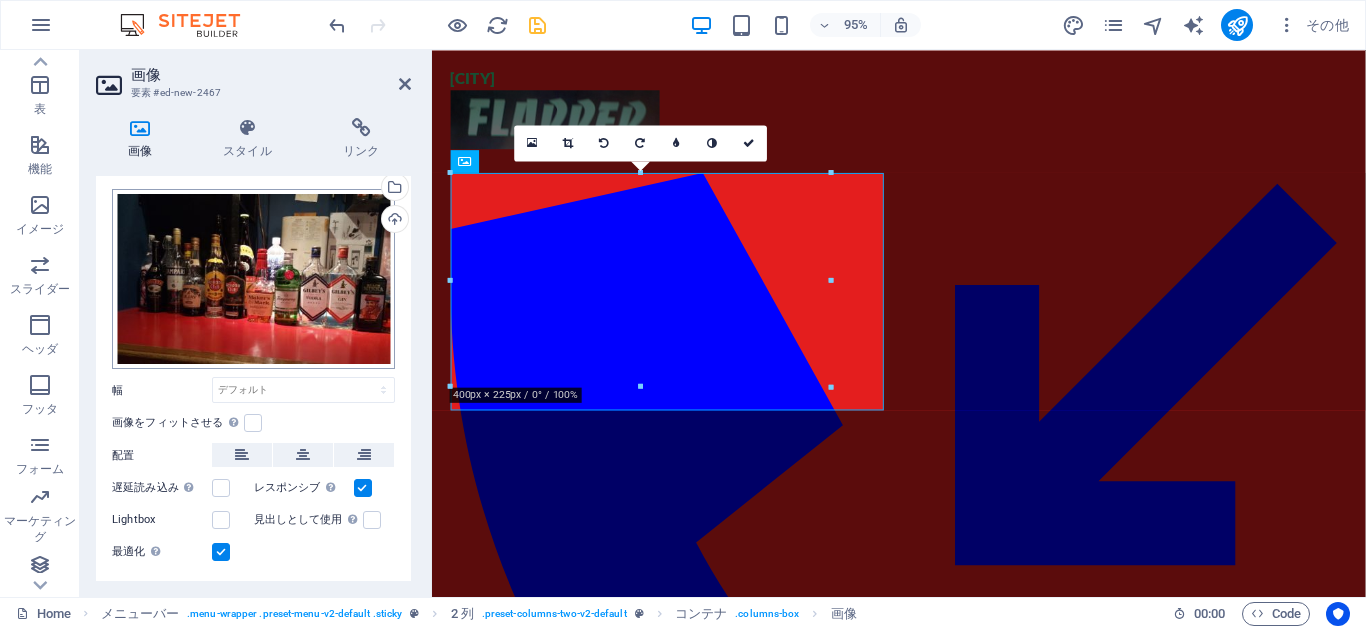 scroll, scrollTop: 0, scrollLeft: 0, axis: both 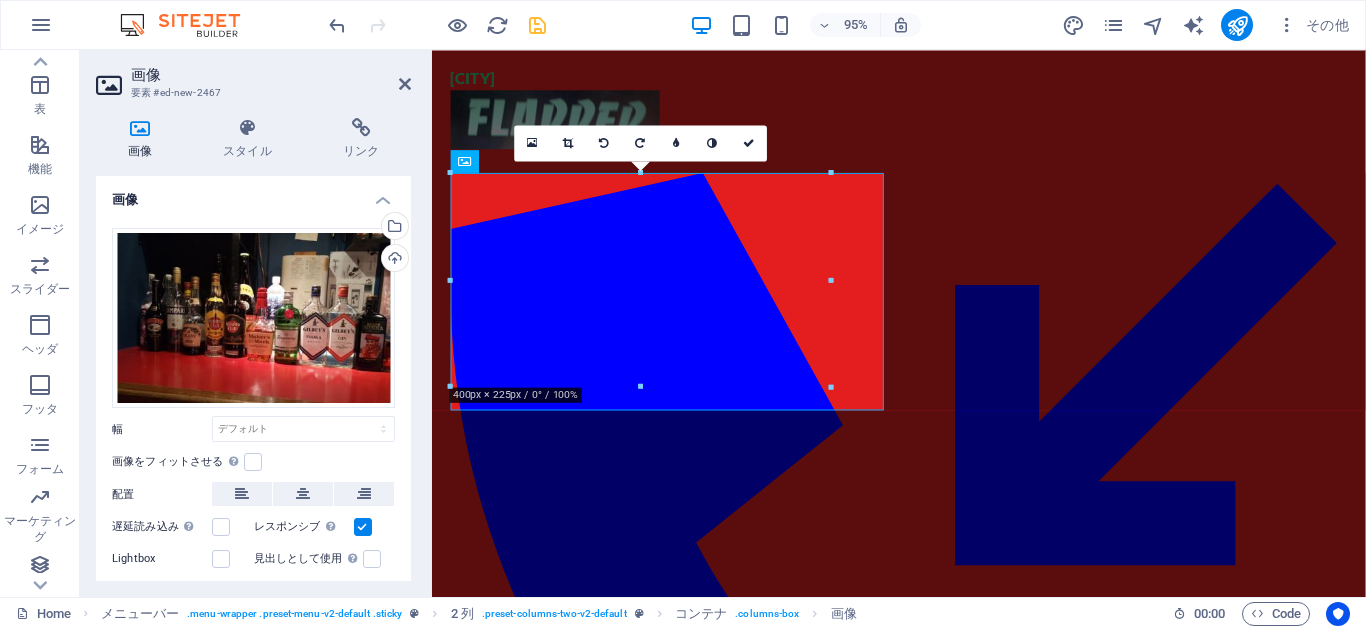 click on "画像" at bounding box center (253, 194) 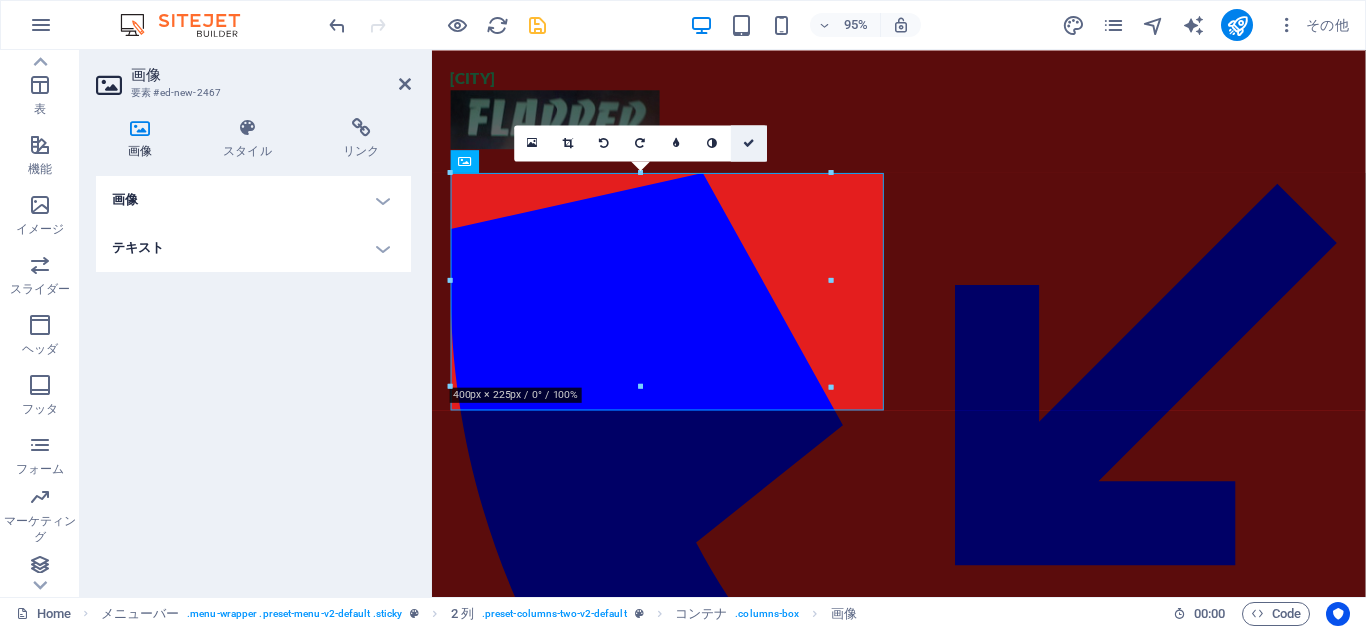 click at bounding box center (749, 143) 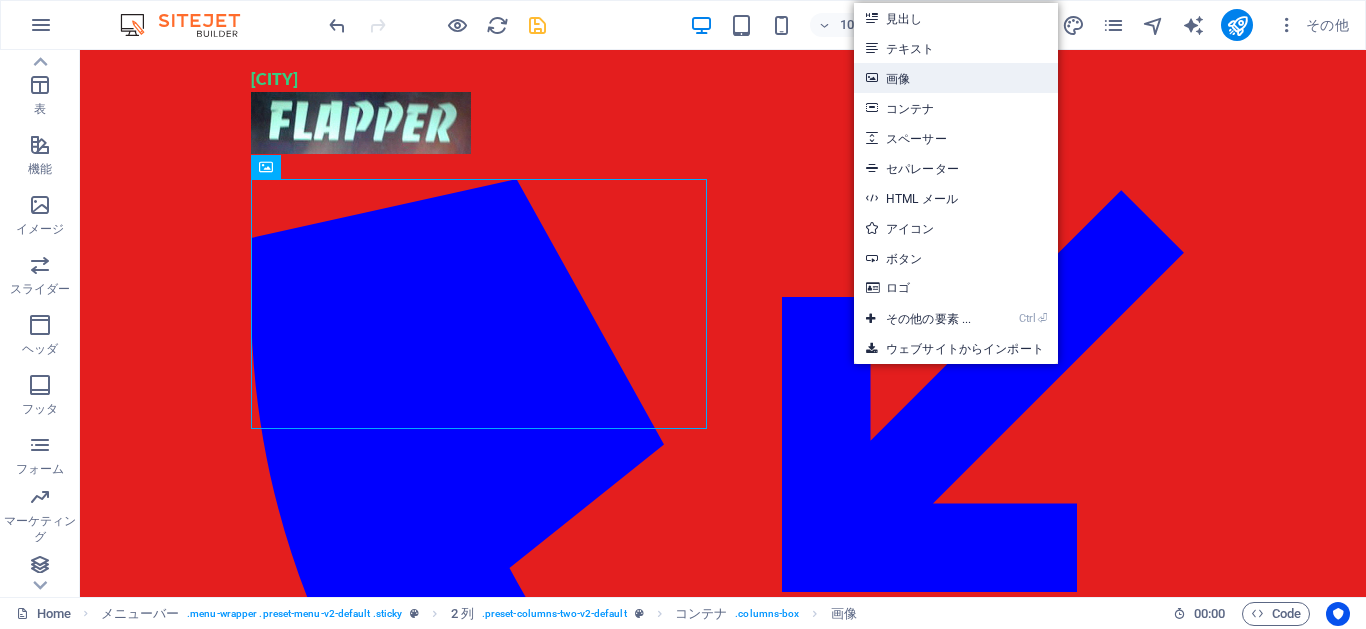 drag, startPoint x: 914, startPoint y: 74, endPoint x: 507, endPoint y: 24, distance: 410.05975 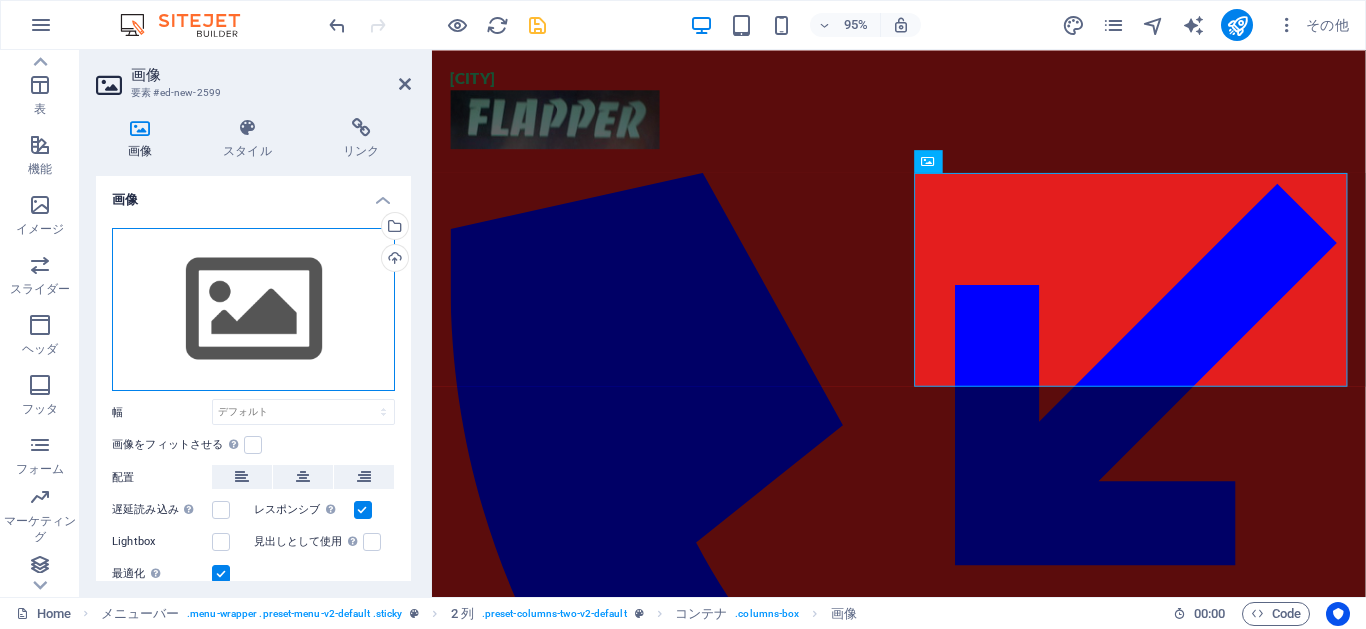 click on "ここにファイルをドラッグするか、クリックしてファイルを選択するか、 ［ファイル］または無料のストック写真・動画からファイルを選択 してください。" at bounding box center [253, 310] 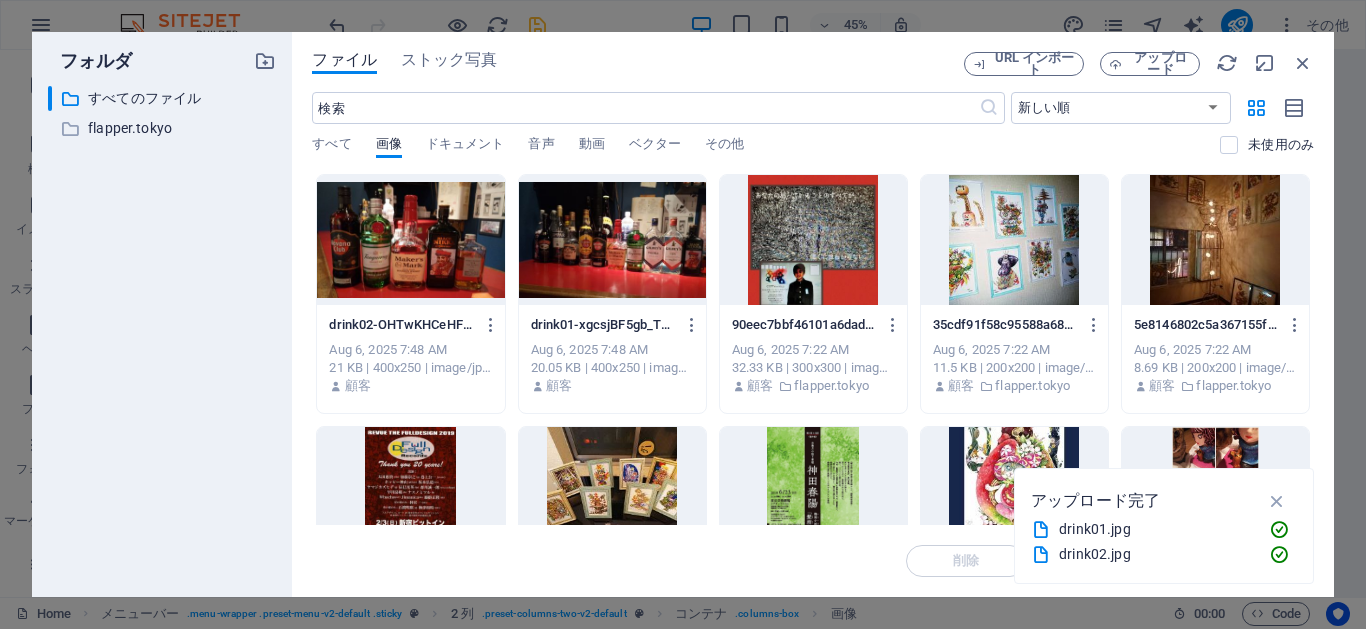 click at bounding box center (612, 240) 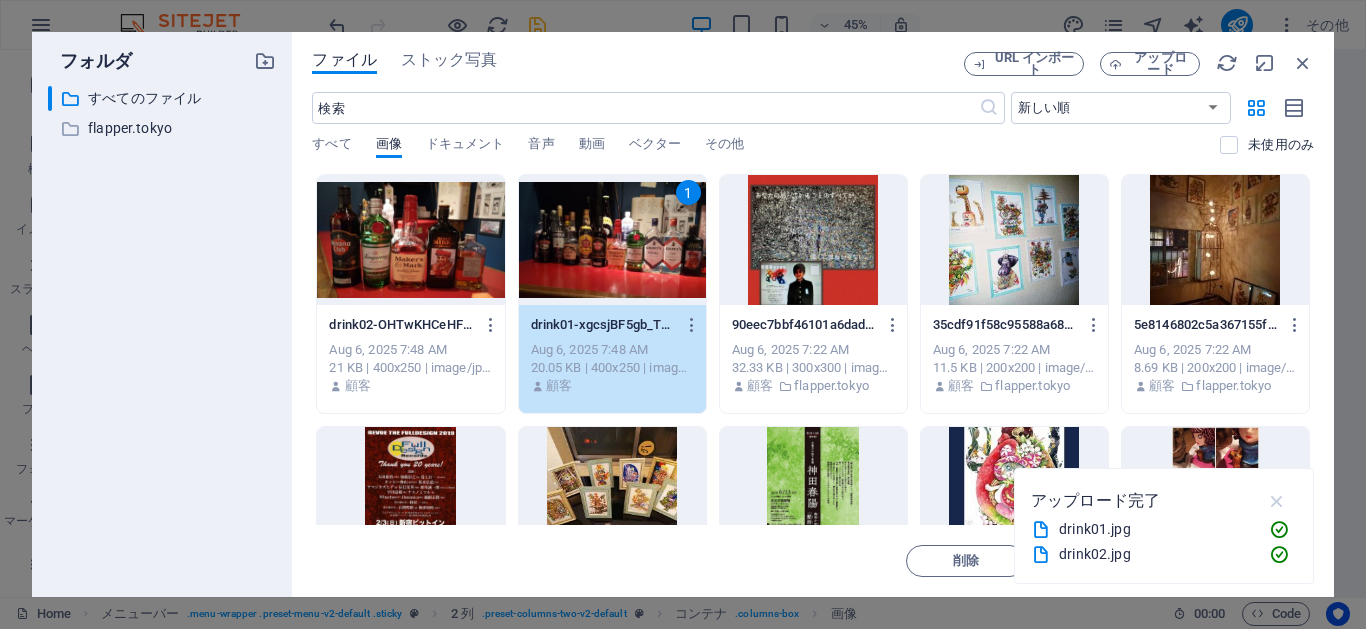 click at bounding box center (1277, 501) 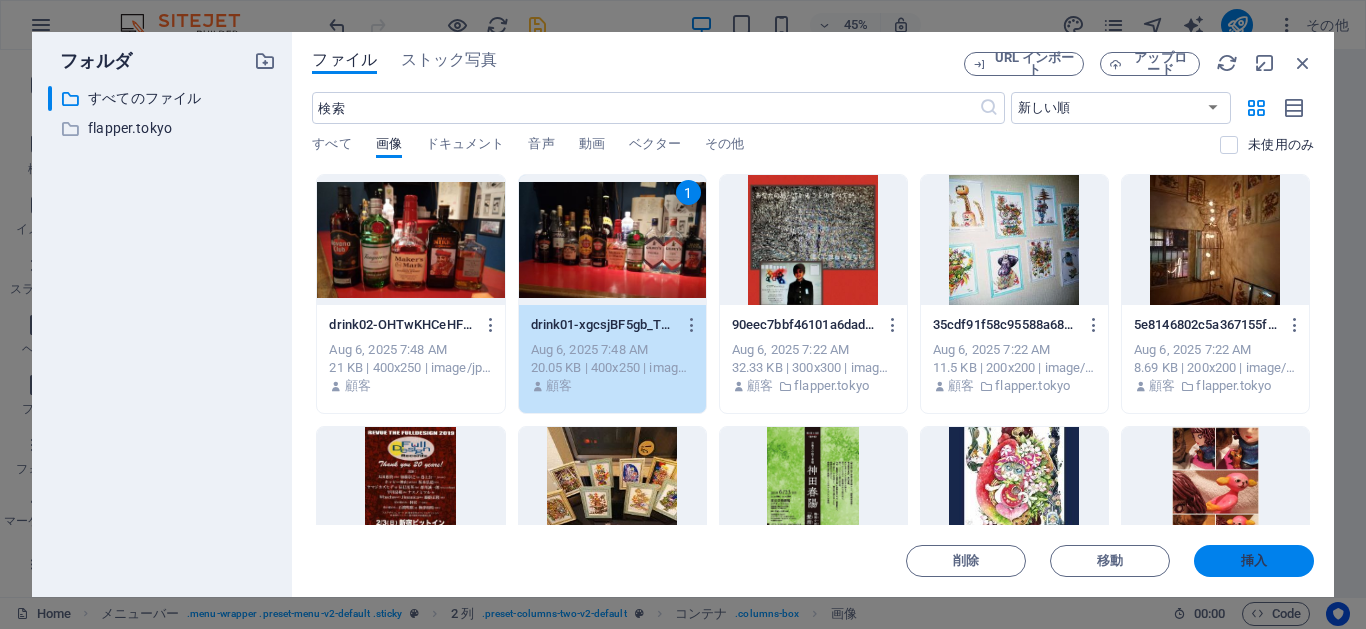click on "挿入" at bounding box center (1254, 561) 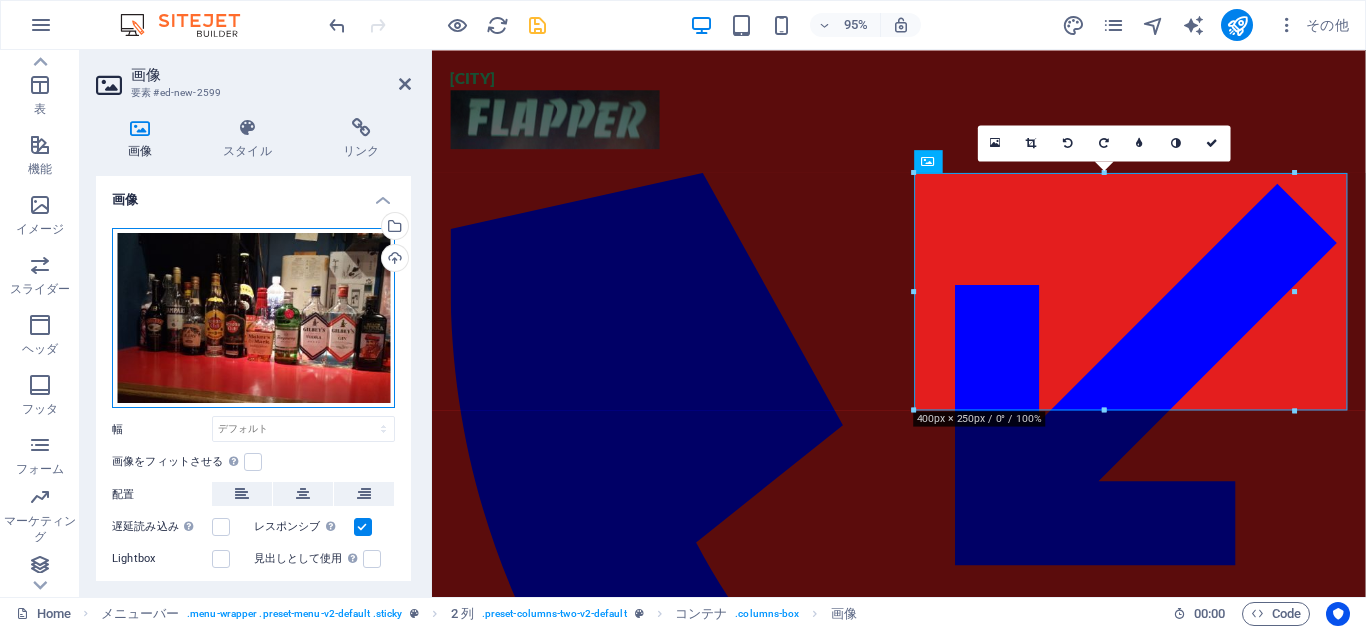 click on "ここにファイルをドラッグするか、クリックしてファイルを選択するか、 ［ファイル］または無料のストック写真・動画からファイルを選択 してください。" at bounding box center [253, 318] 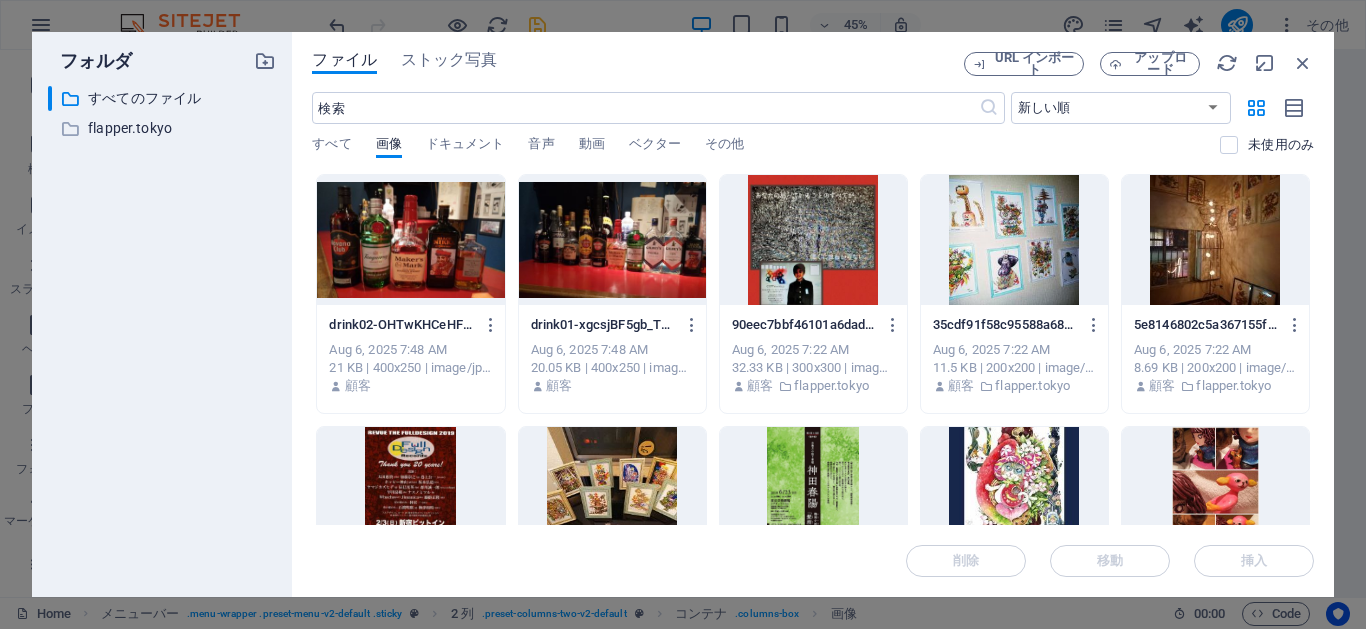 click at bounding box center [410, 240] 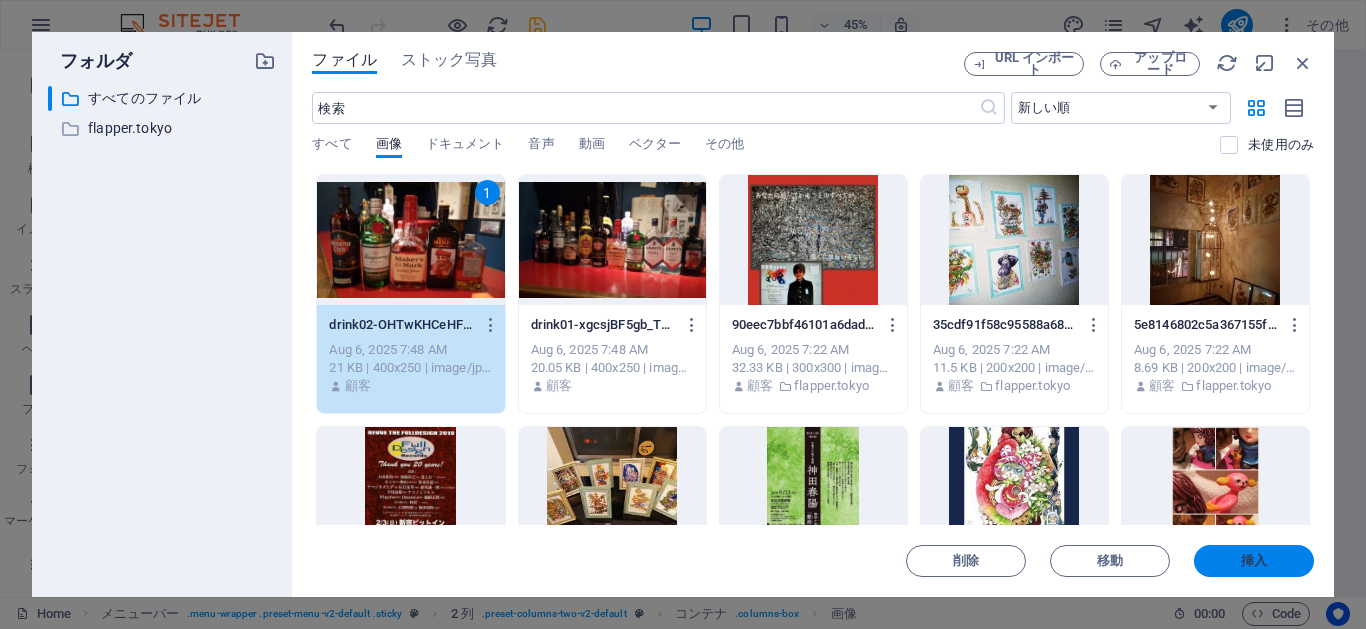 drag, startPoint x: 575, startPoint y: 441, endPoint x: 1253, endPoint y: 568, distance: 689.792 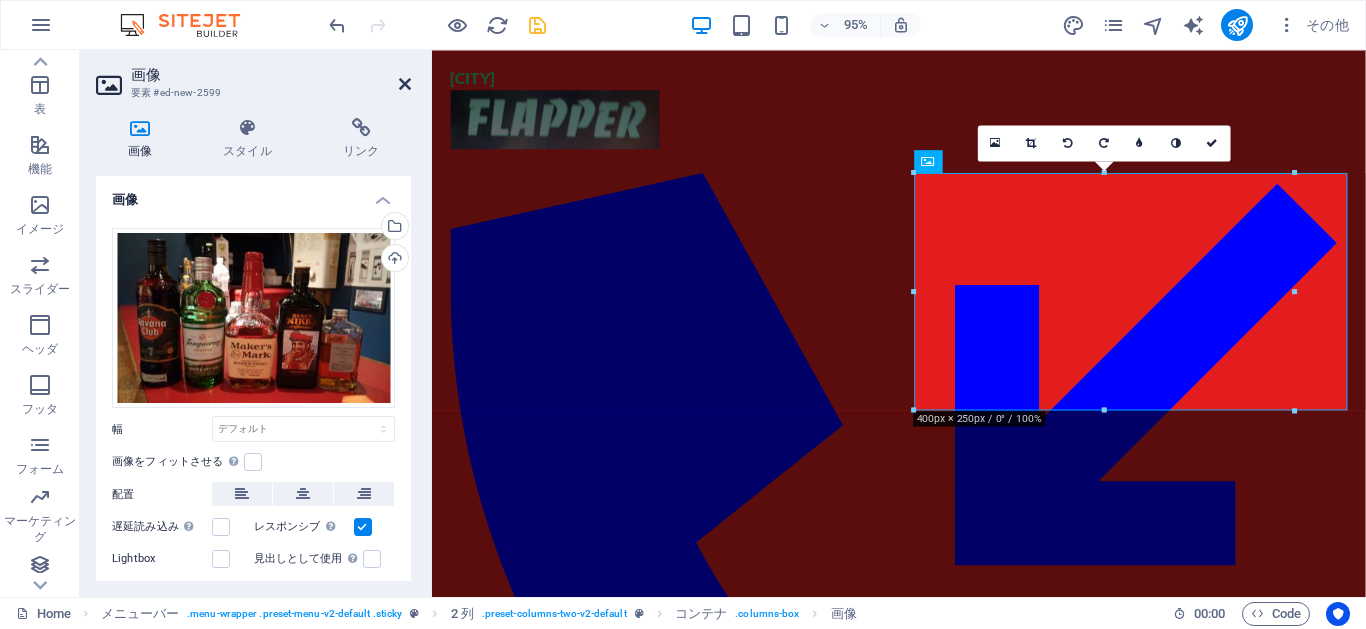 click at bounding box center (405, 84) 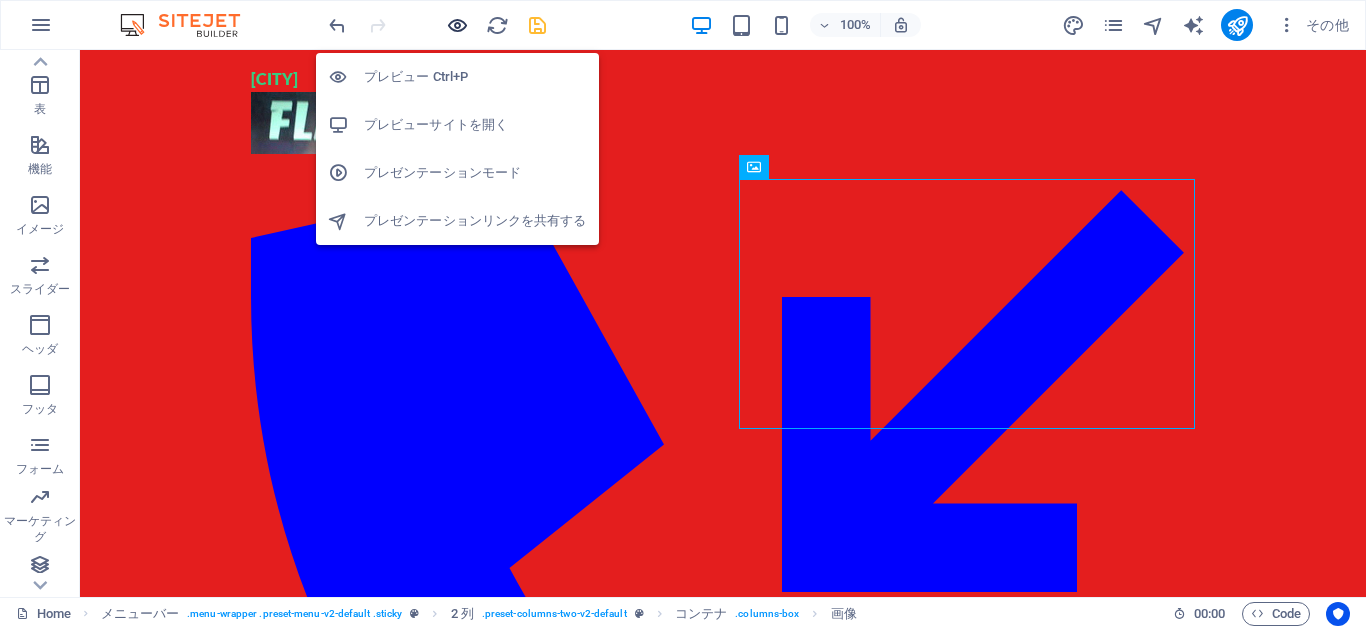 click at bounding box center [457, 25] 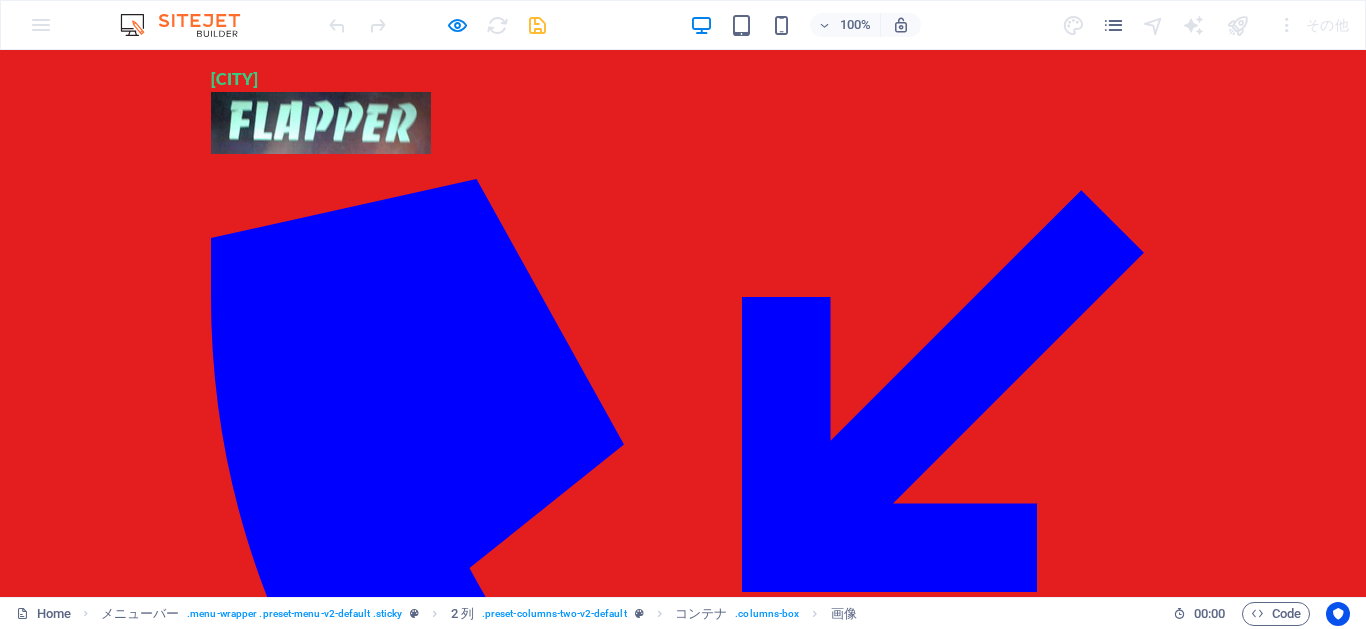 click at bounding box center [411, 1280] 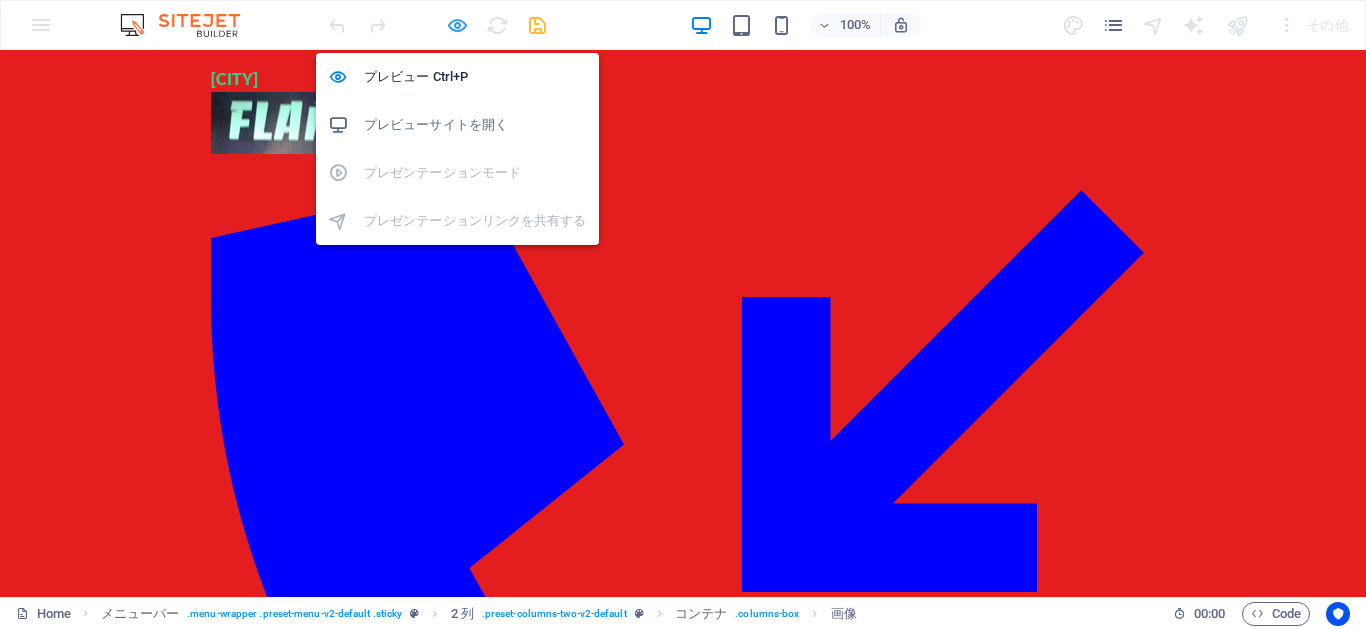 click at bounding box center [457, 25] 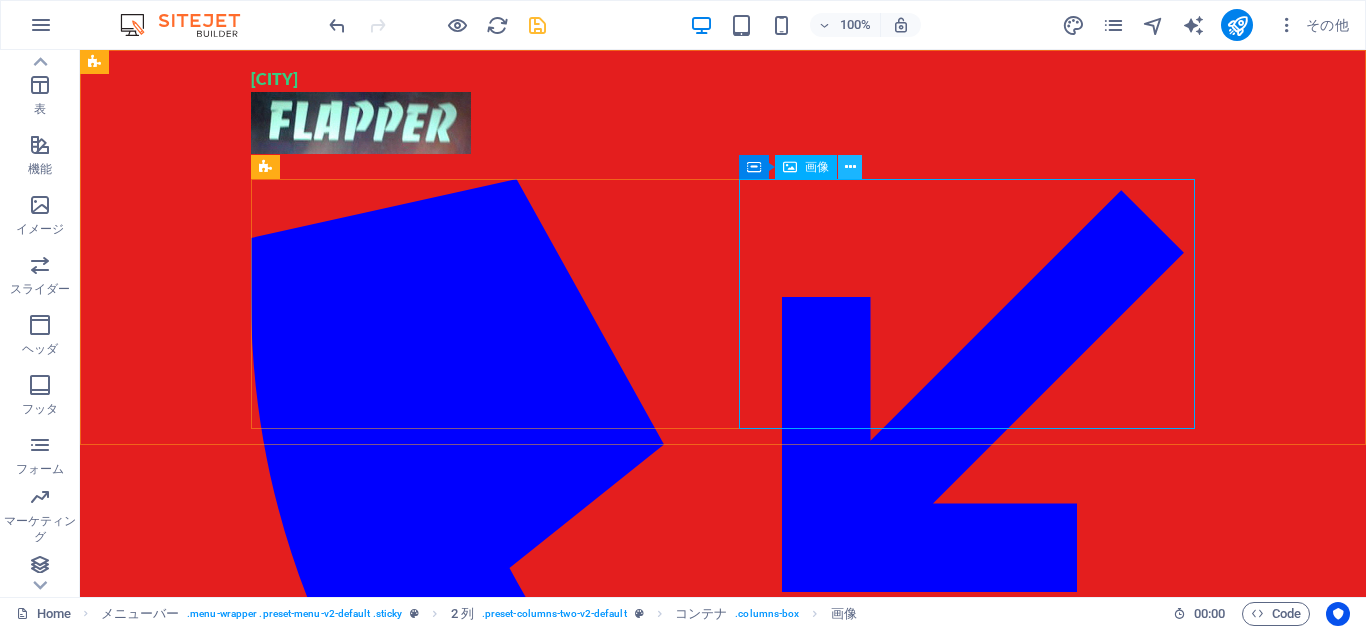 click at bounding box center (850, 167) 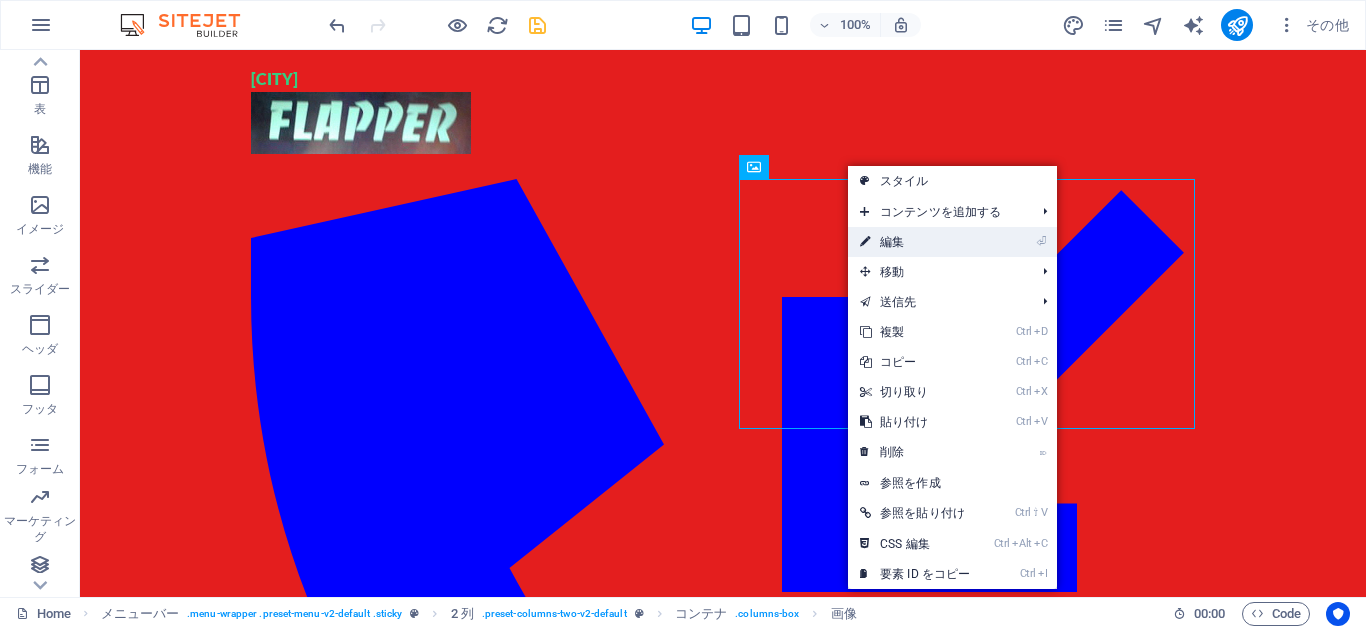 click on "⏎  編集" at bounding box center (915, 242) 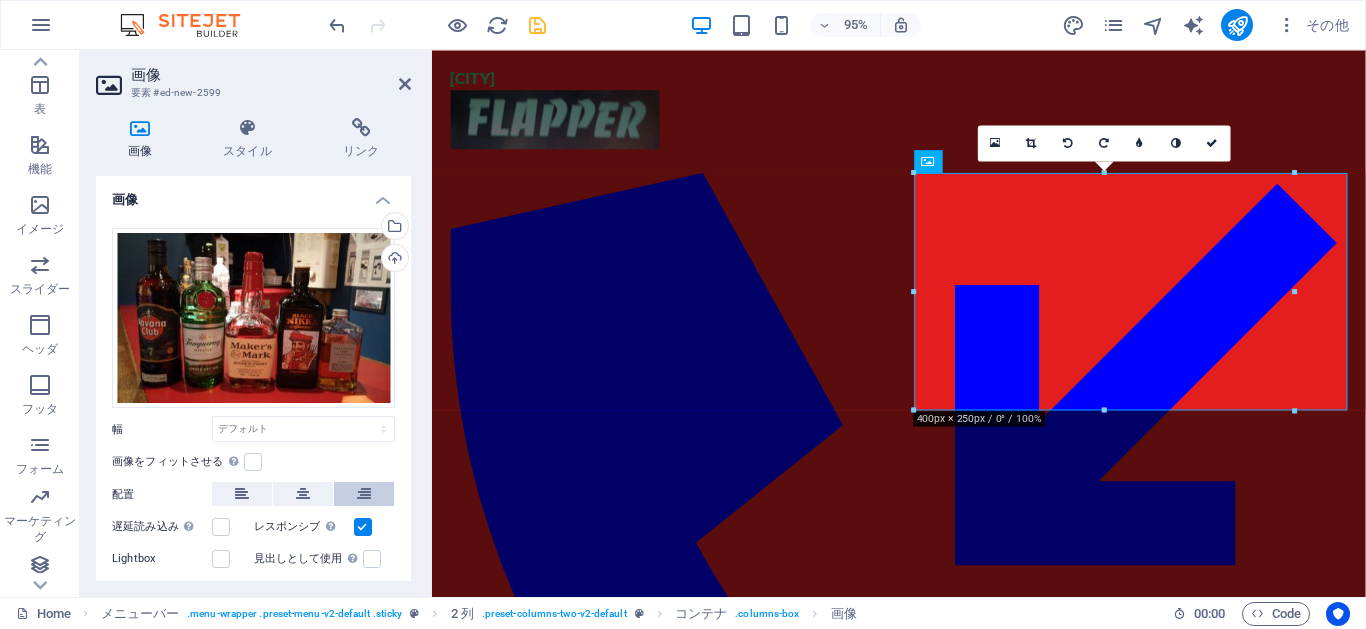 click at bounding box center [364, 494] 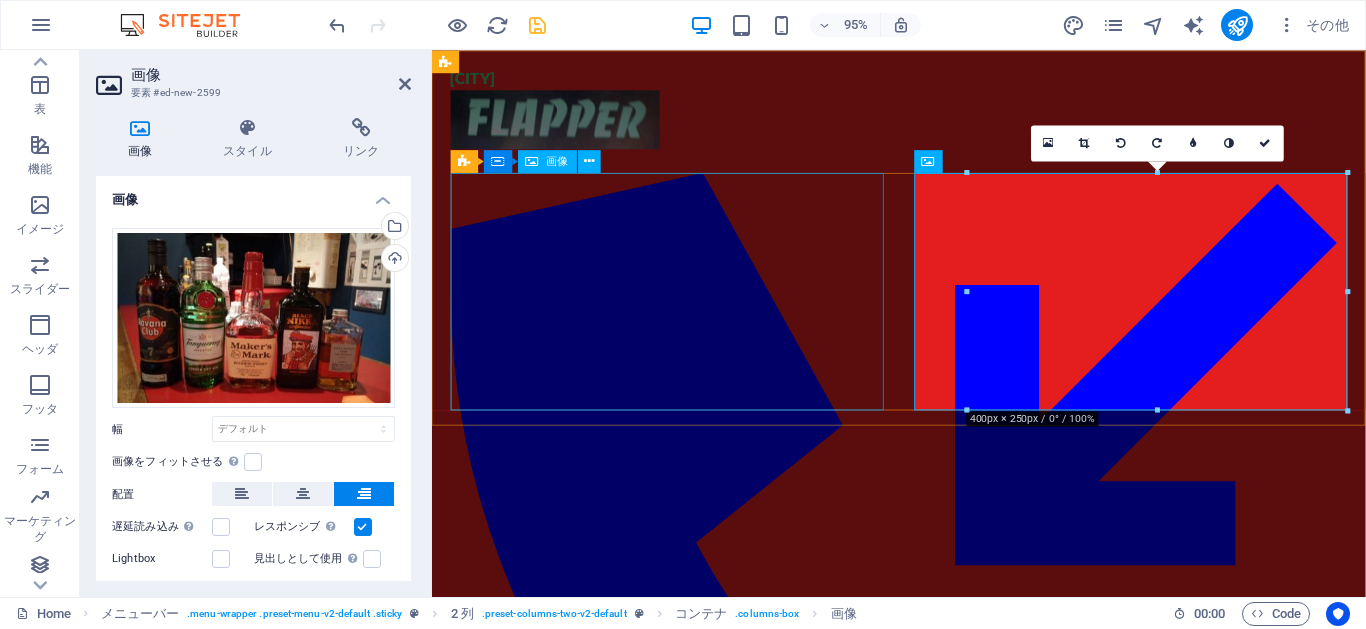 click at bounding box center [680, 1280] 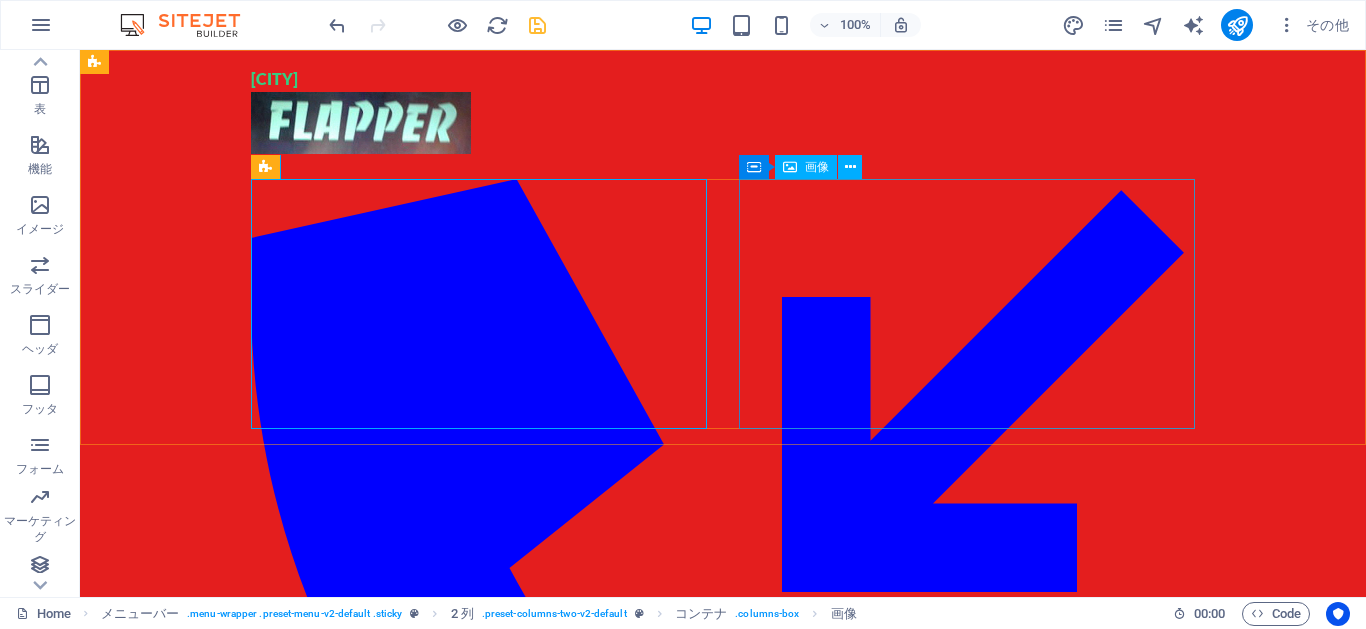 click at bounding box center (479, 1546) 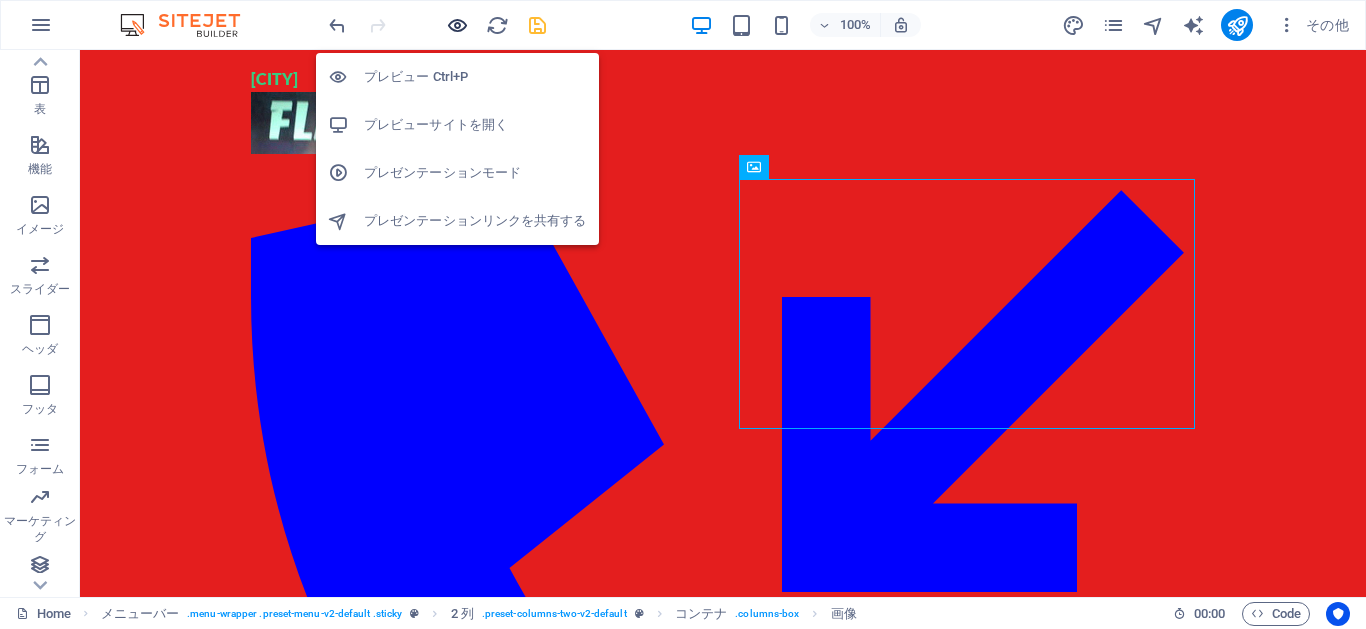 click at bounding box center (457, 25) 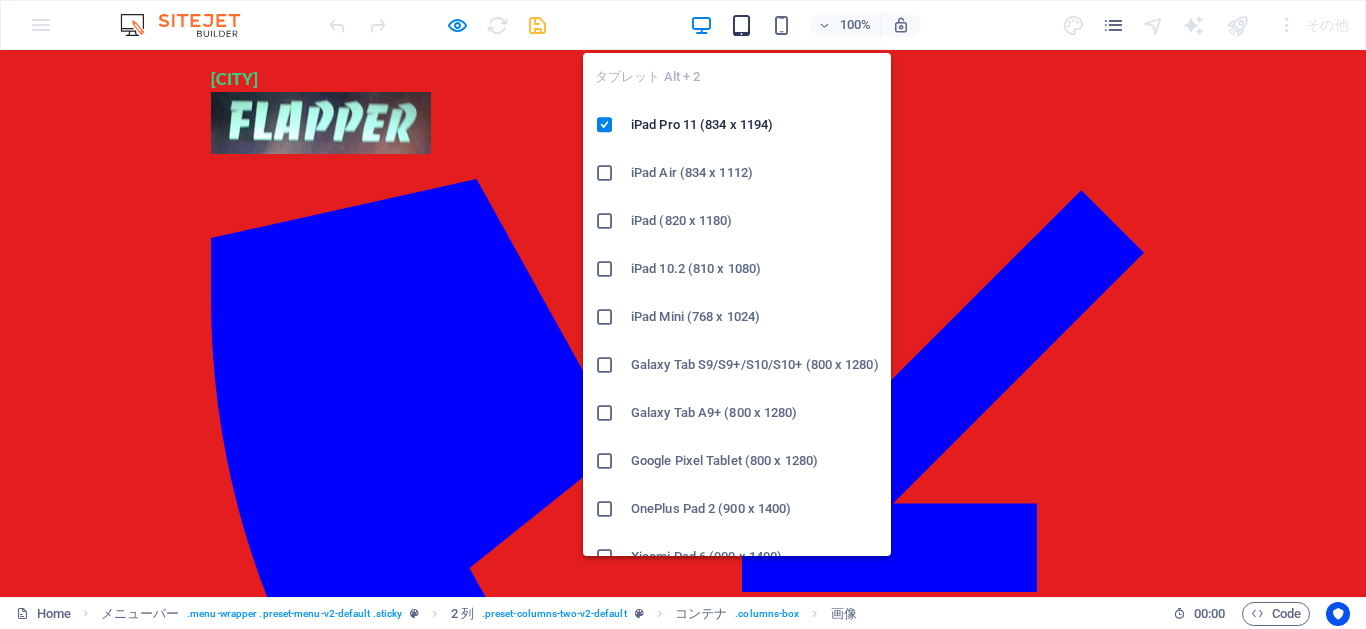 click at bounding box center (741, 25) 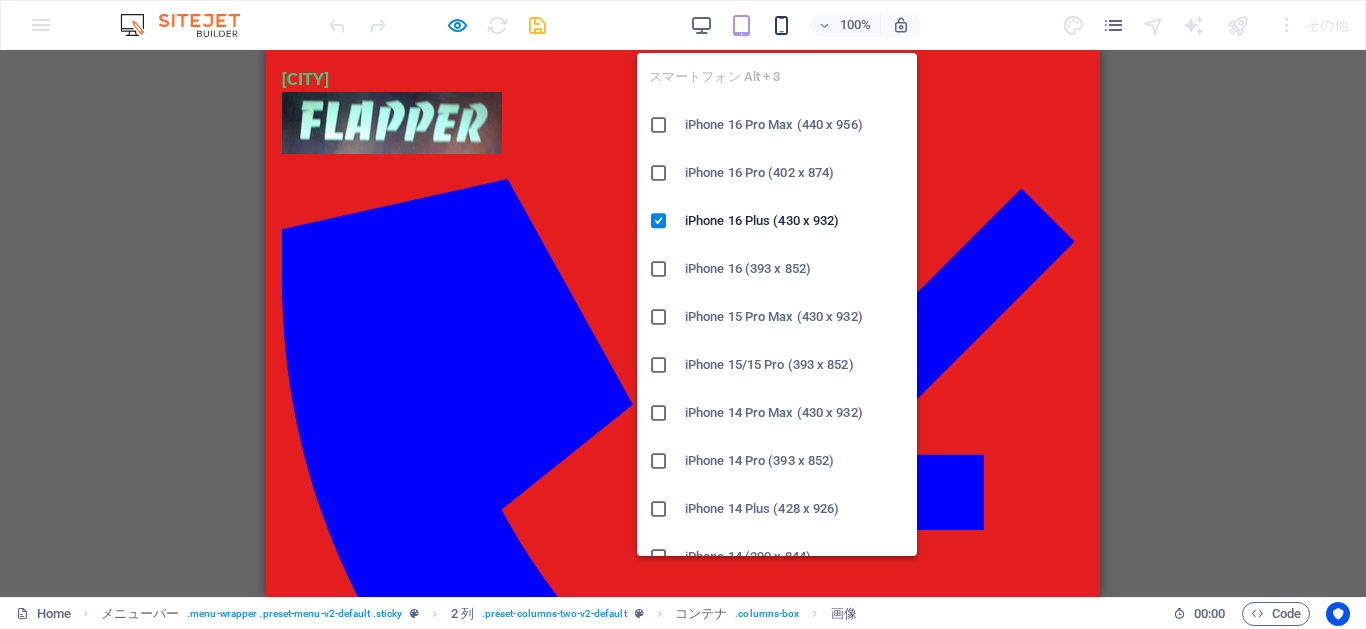 click at bounding box center [781, 25] 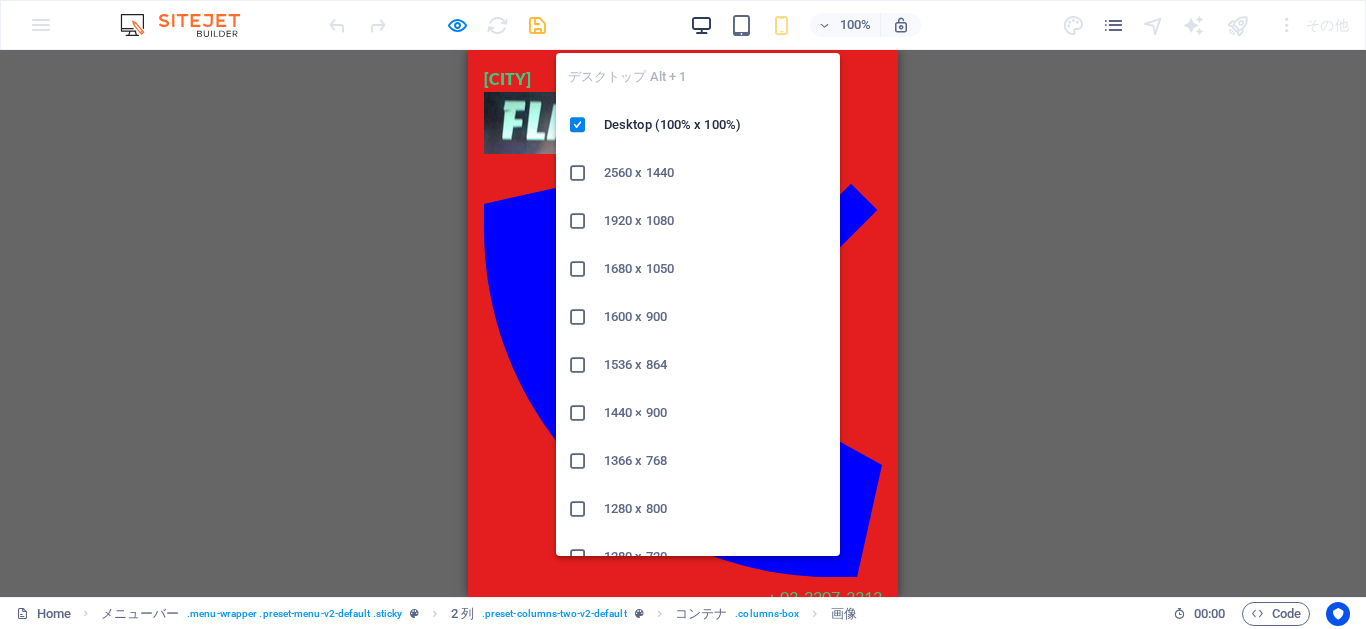 click at bounding box center [701, 25] 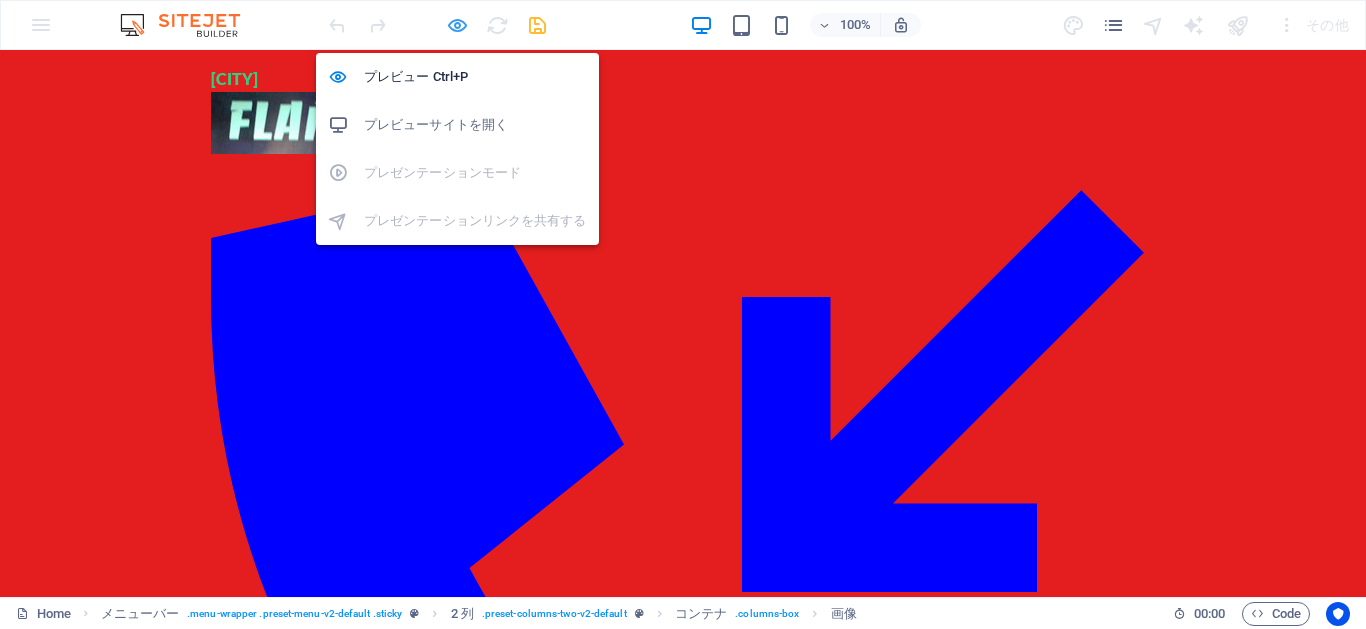 click at bounding box center (457, 25) 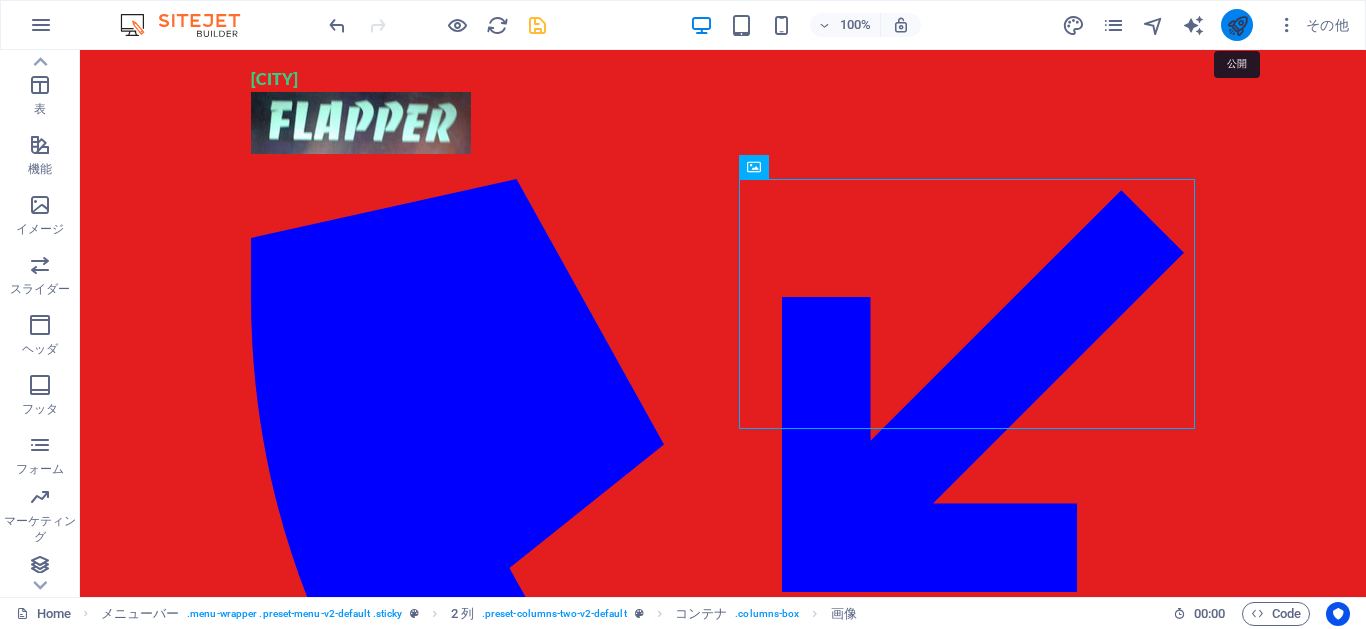 click at bounding box center [1237, 25] 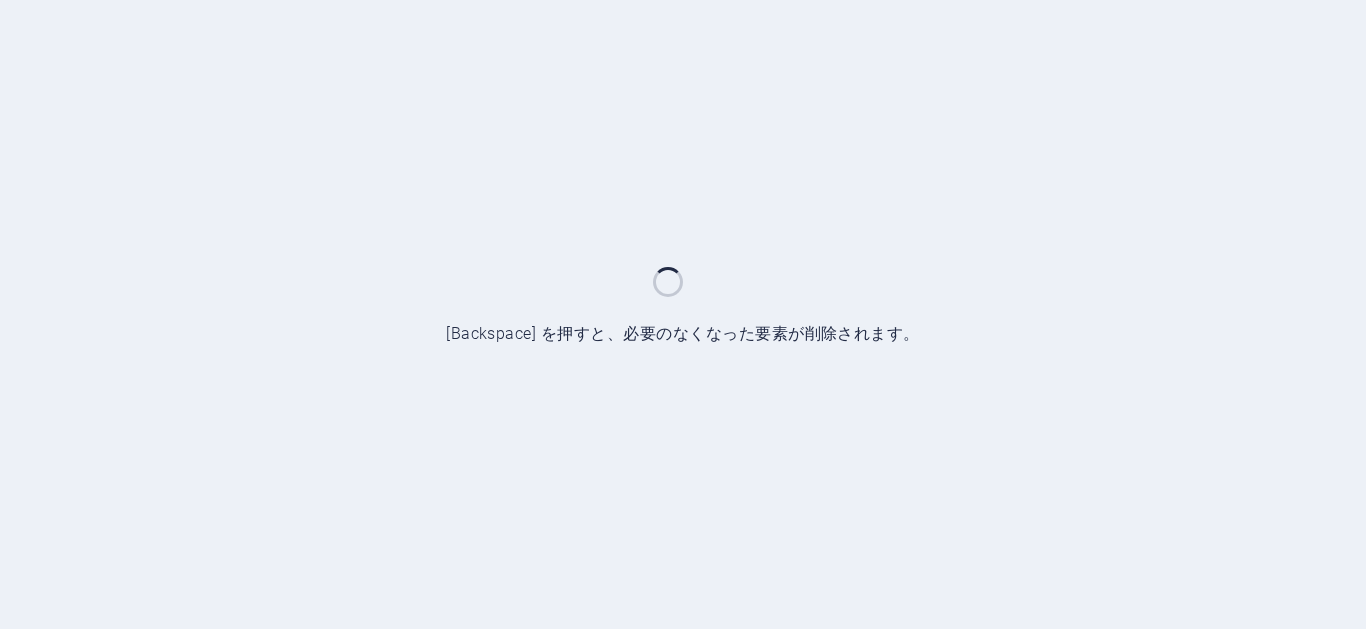 scroll, scrollTop: 0, scrollLeft: 0, axis: both 